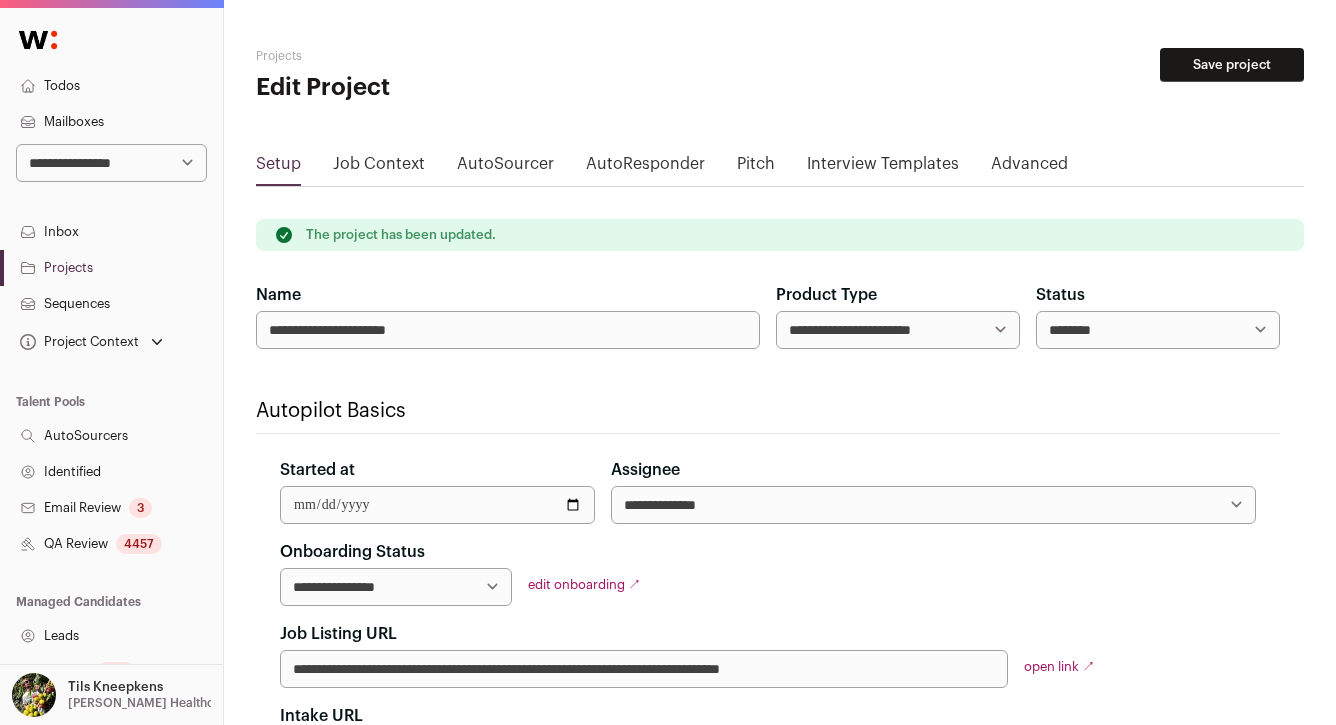 scroll, scrollTop: 0, scrollLeft: 0, axis: both 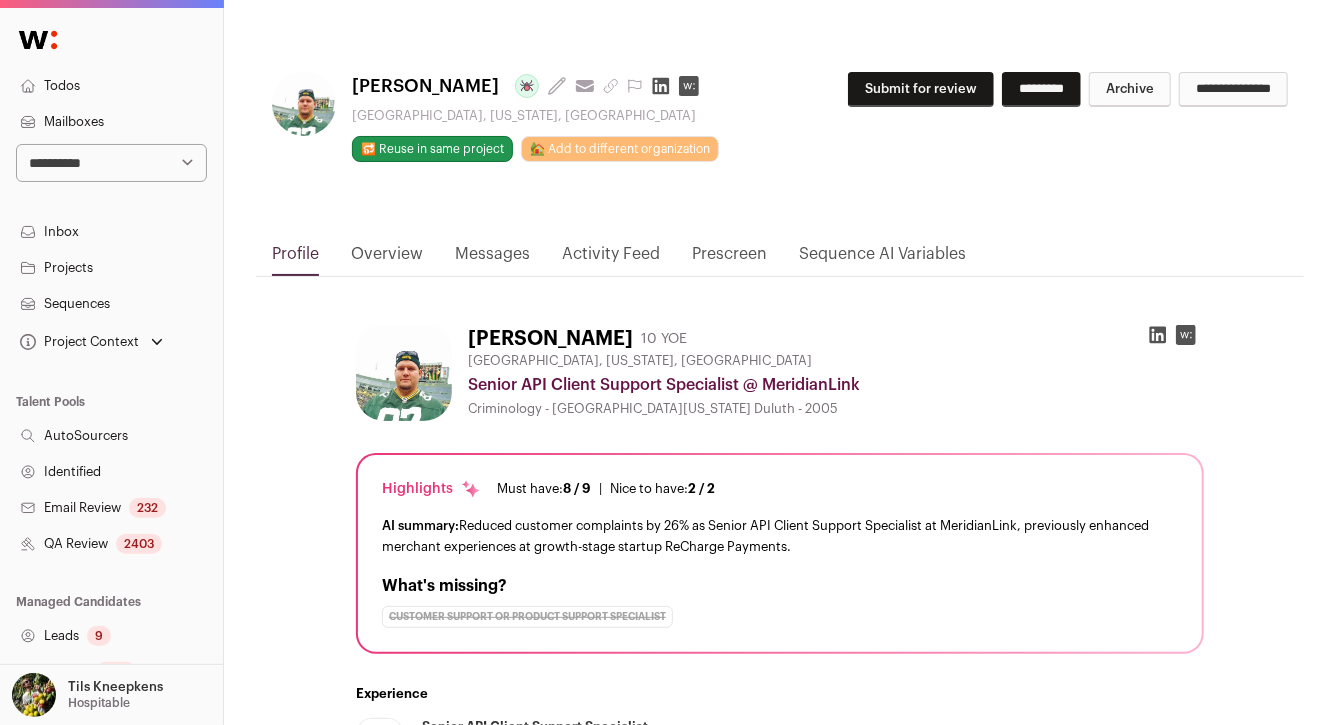 click on "Overview" at bounding box center (387, 259) 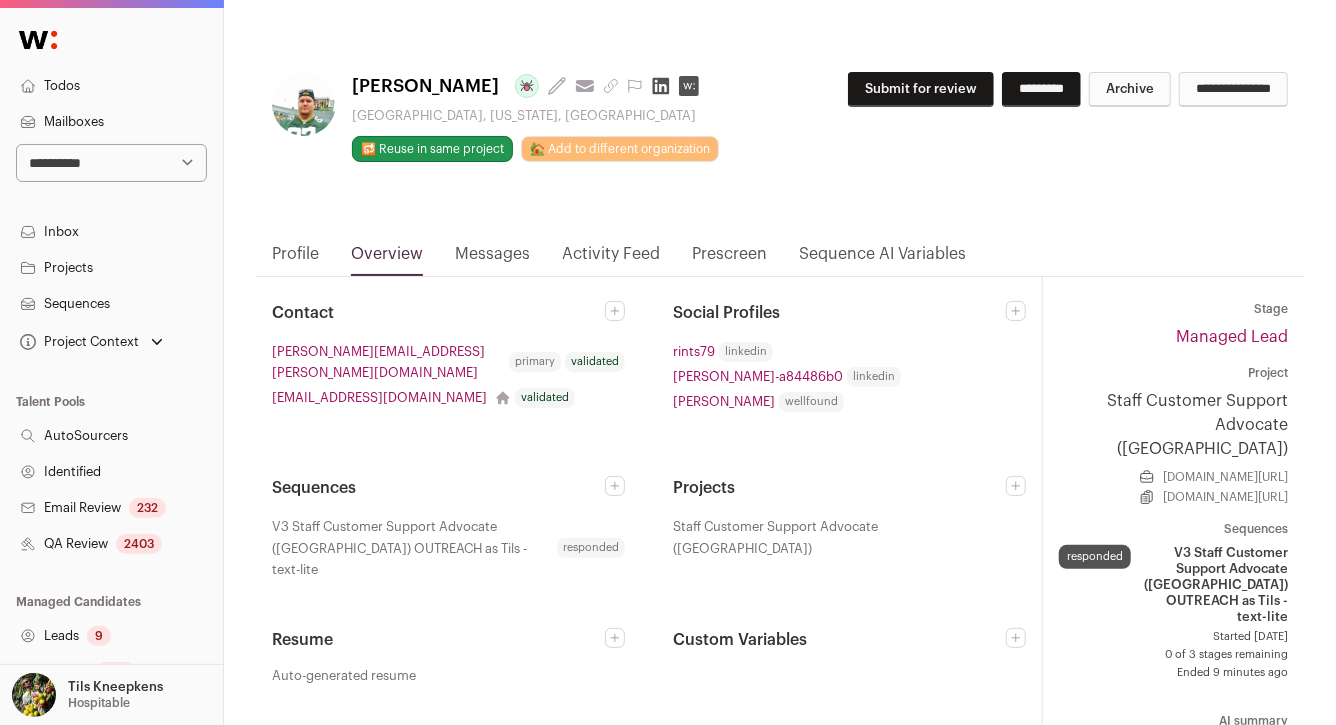 click 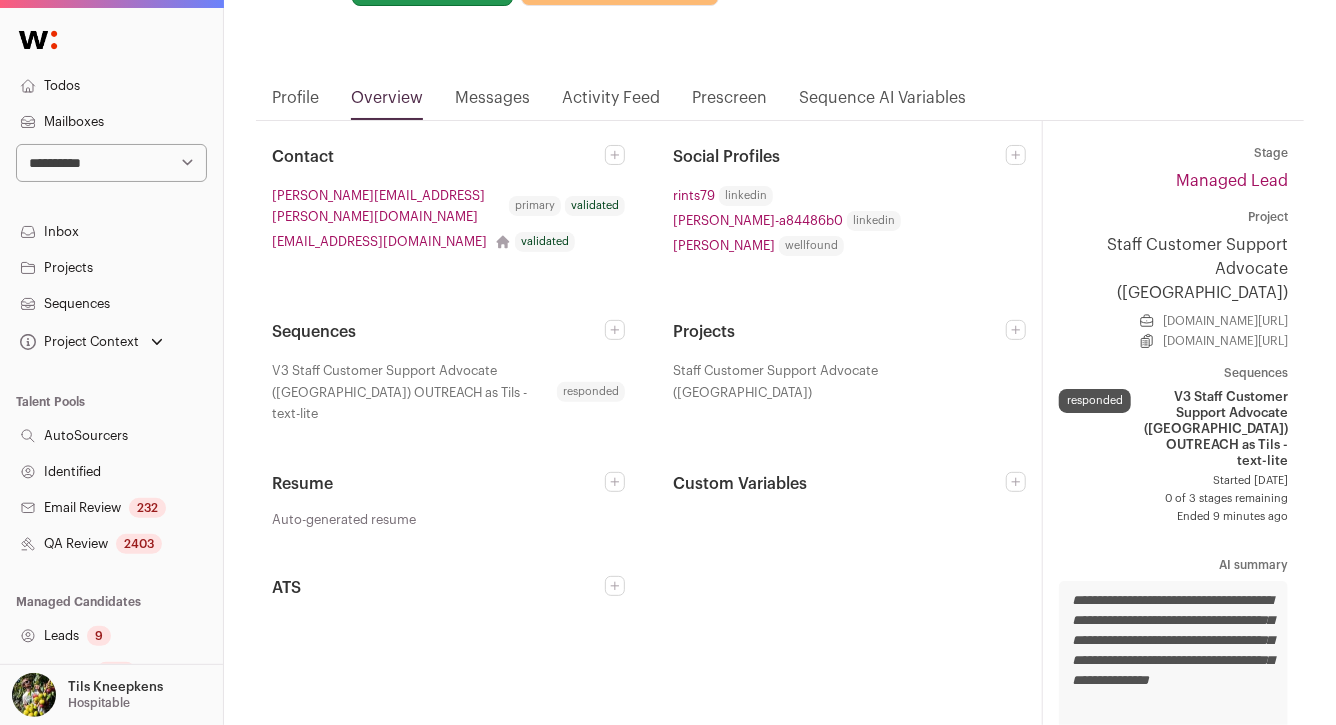 scroll, scrollTop: 0, scrollLeft: 0, axis: both 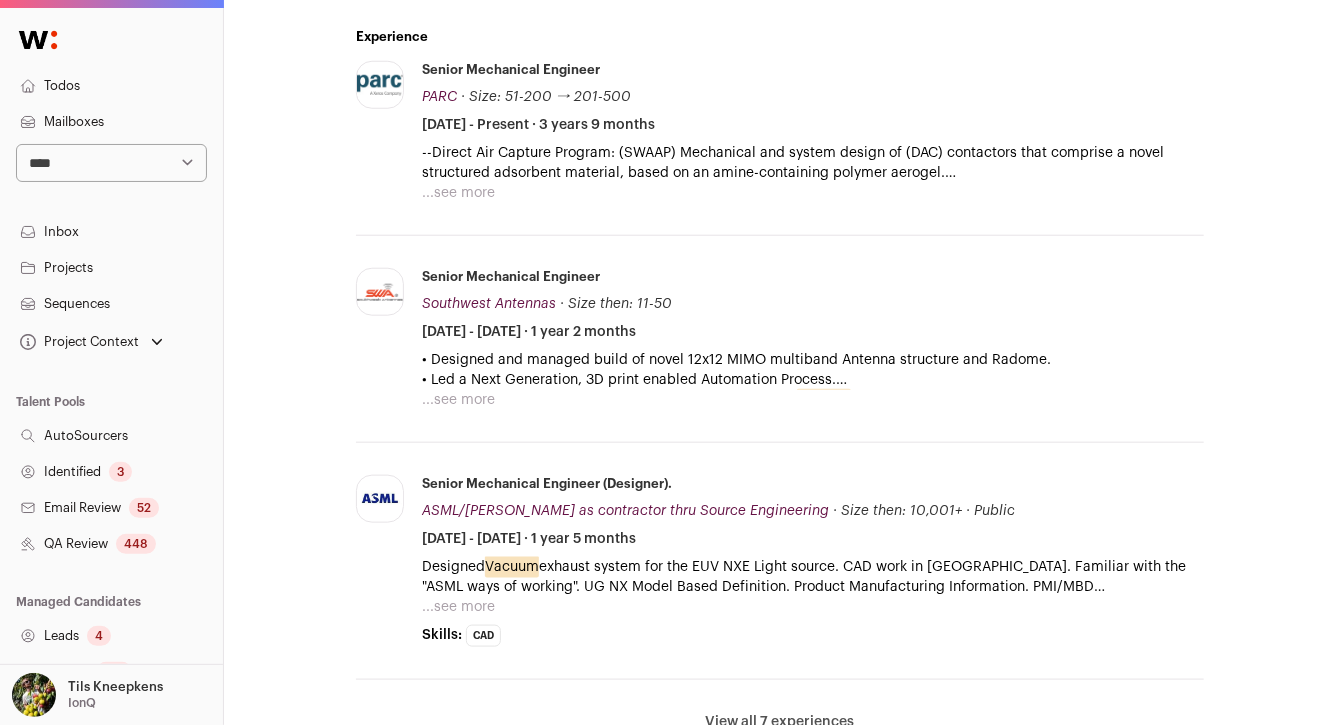 click on "...see more" at bounding box center [458, 193] 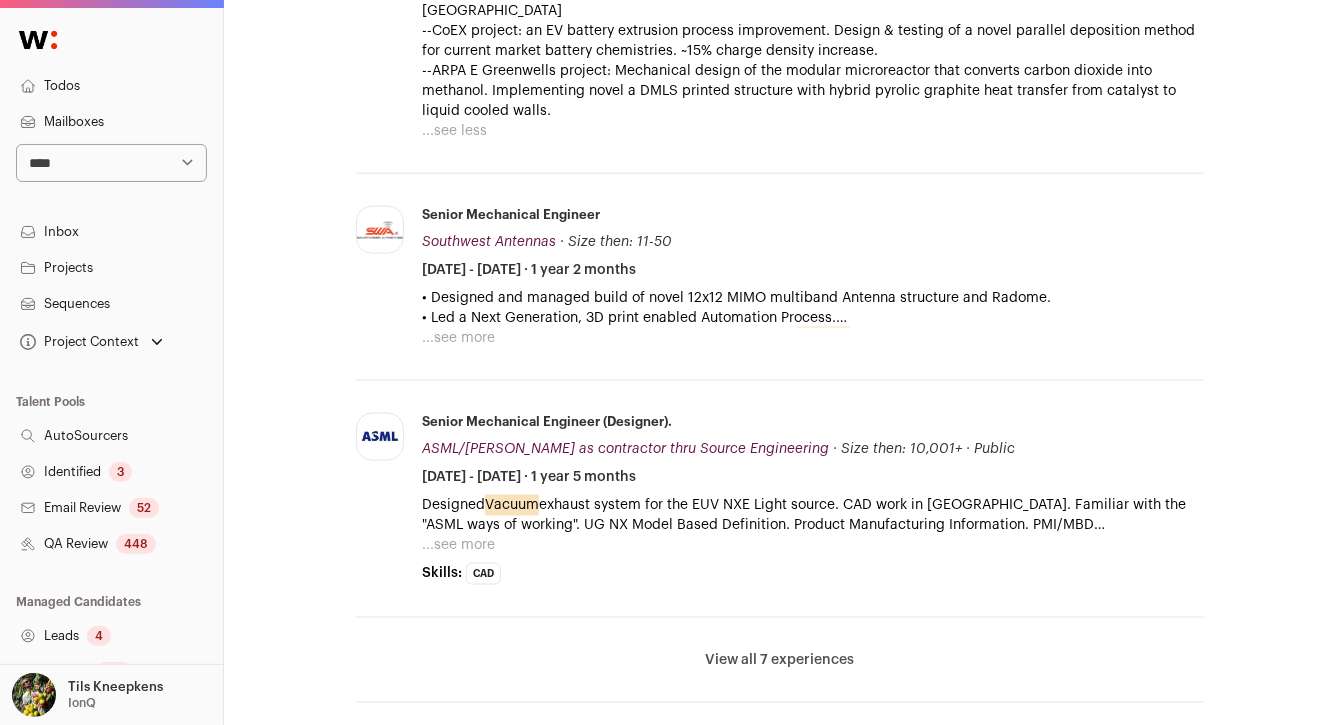 scroll, scrollTop: 1168, scrollLeft: 0, axis: vertical 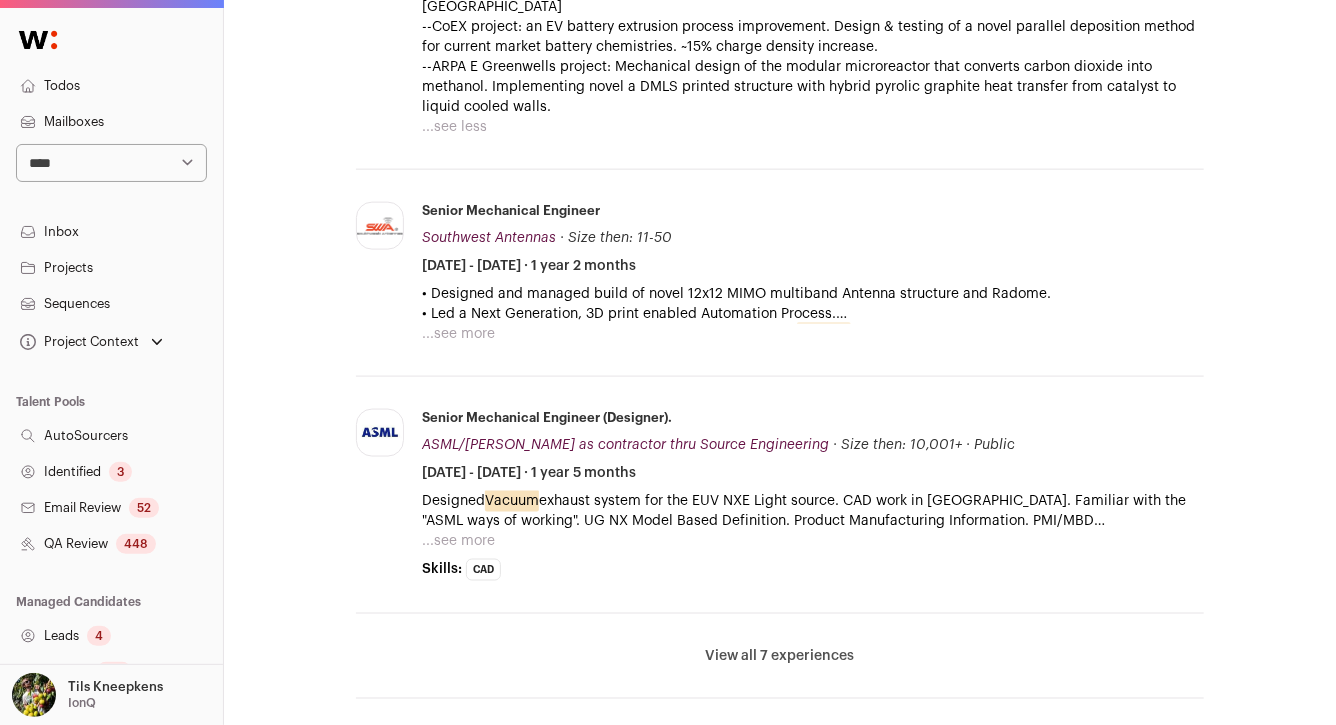 click on "...see more" at bounding box center [458, 334] 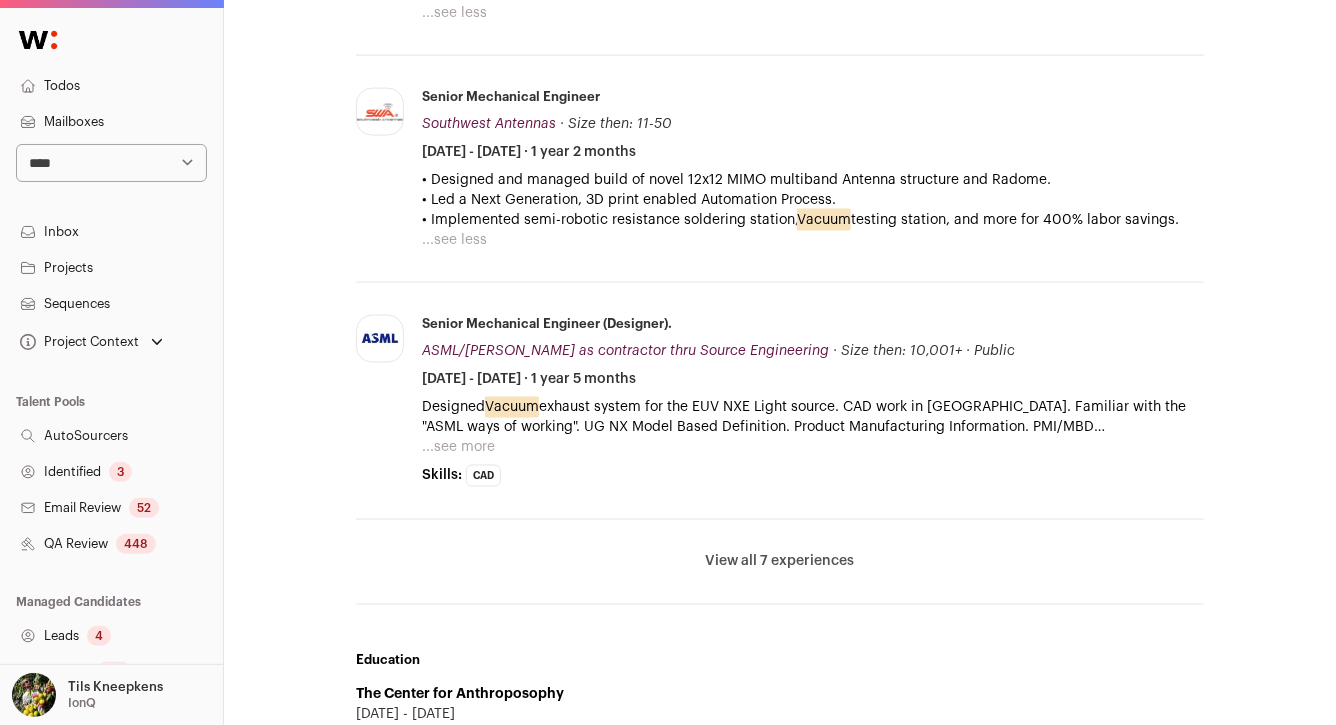 scroll, scrollTop: 1290, scrollLeft: 0, axis: vertical 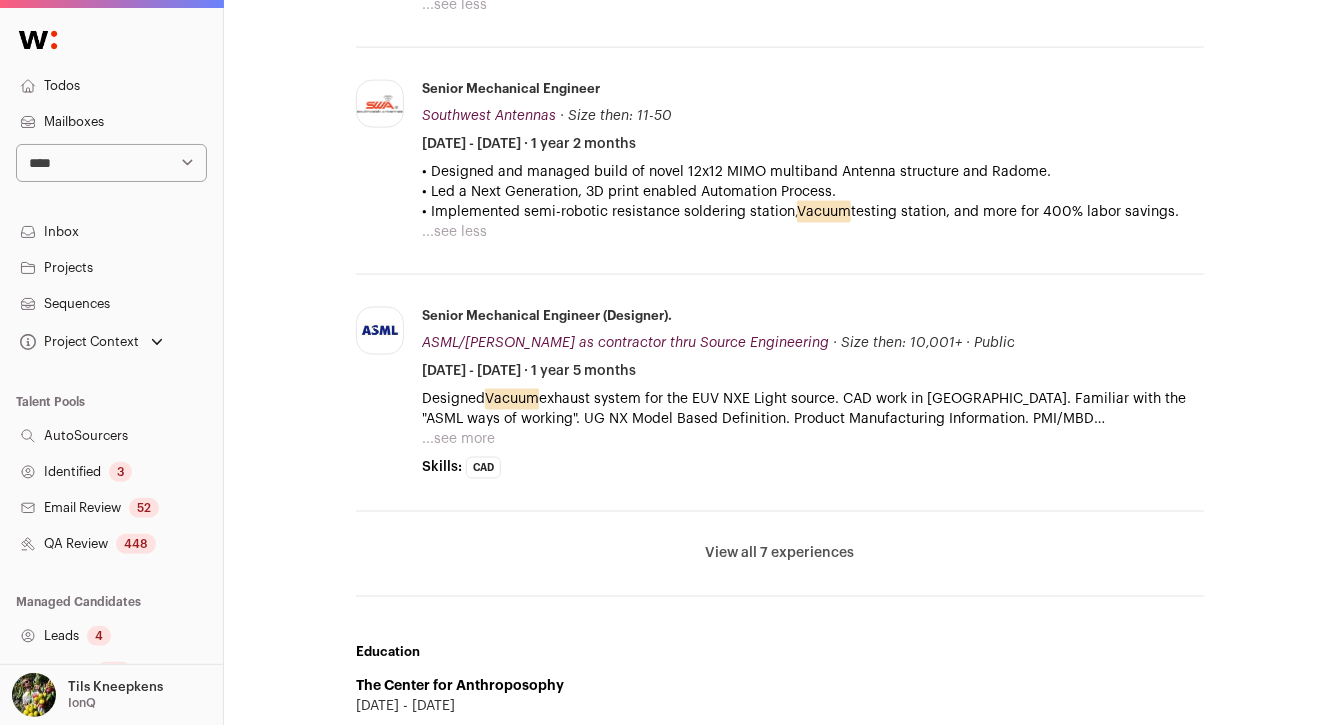 click on "...see more" at bounding box center [458, 439] 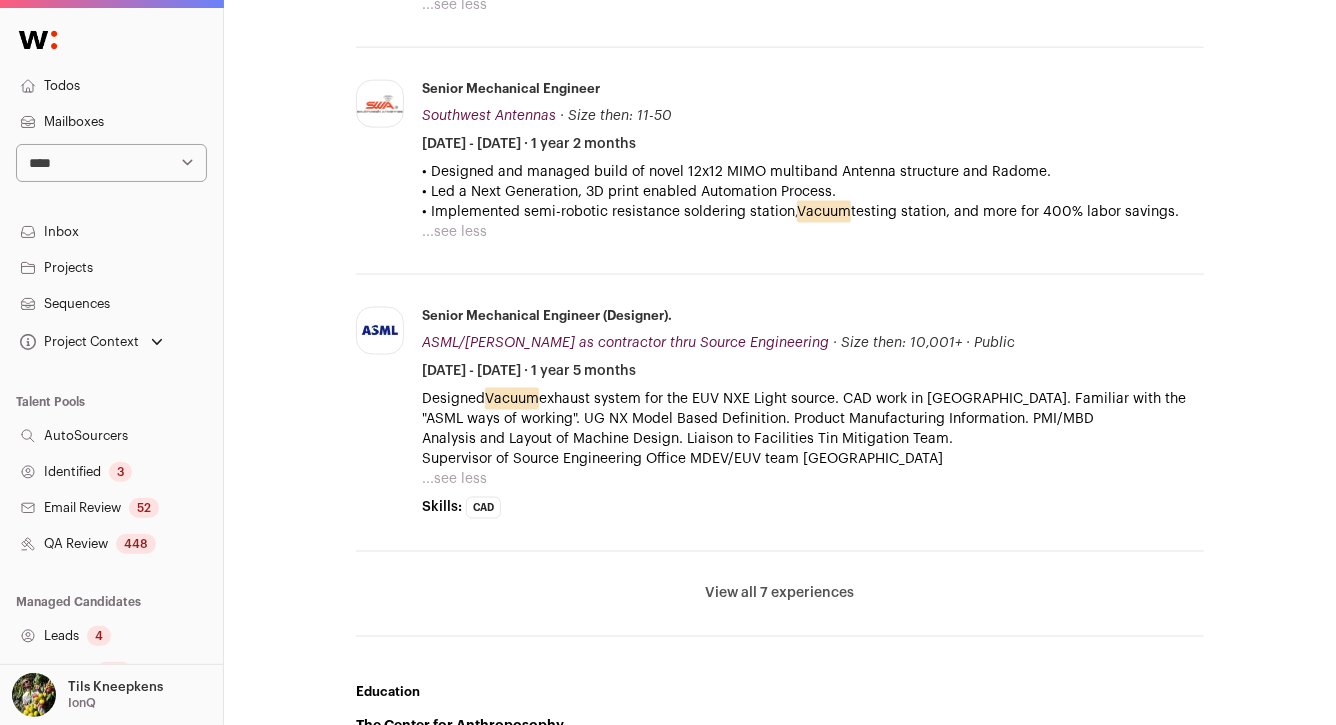 click on "View all 7 experiences" at bounding box center (780, 594) 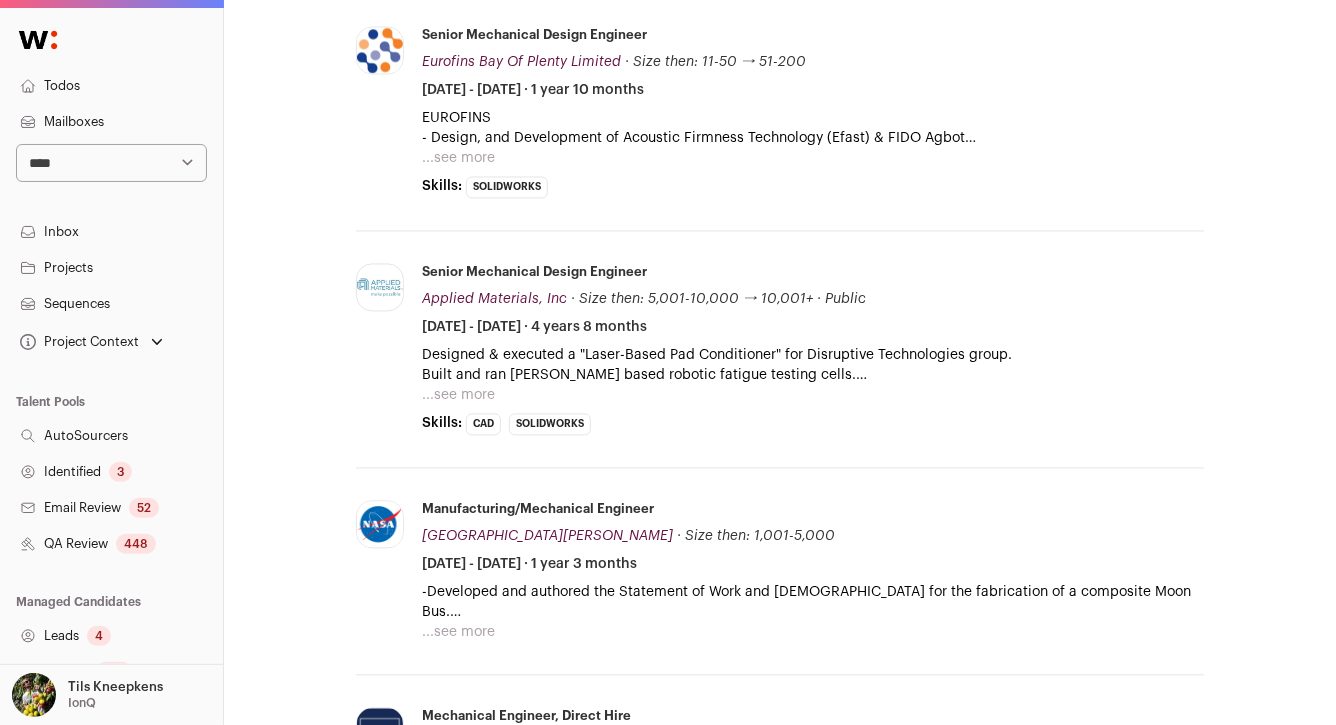 scroll, scrollTop: 1867, scrollLeft: 0, axis: vertical 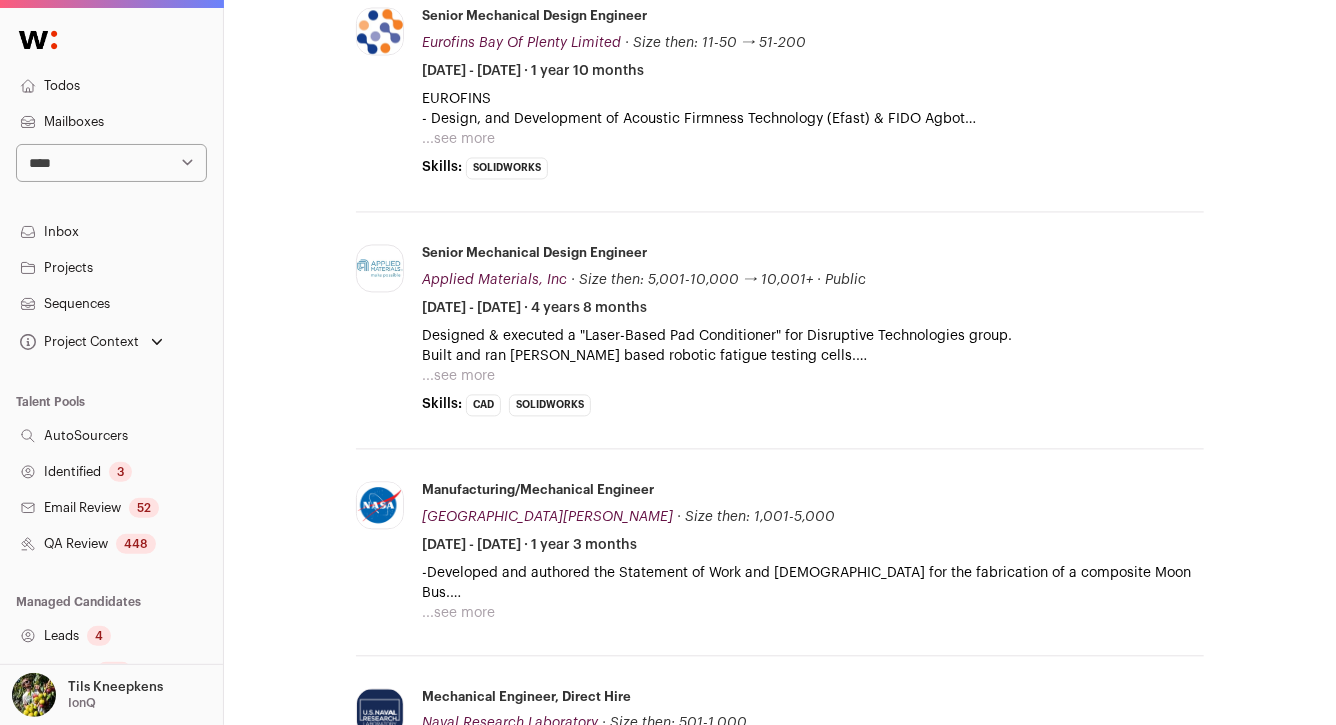 click on "...see more" at bounding box center [458, 139] 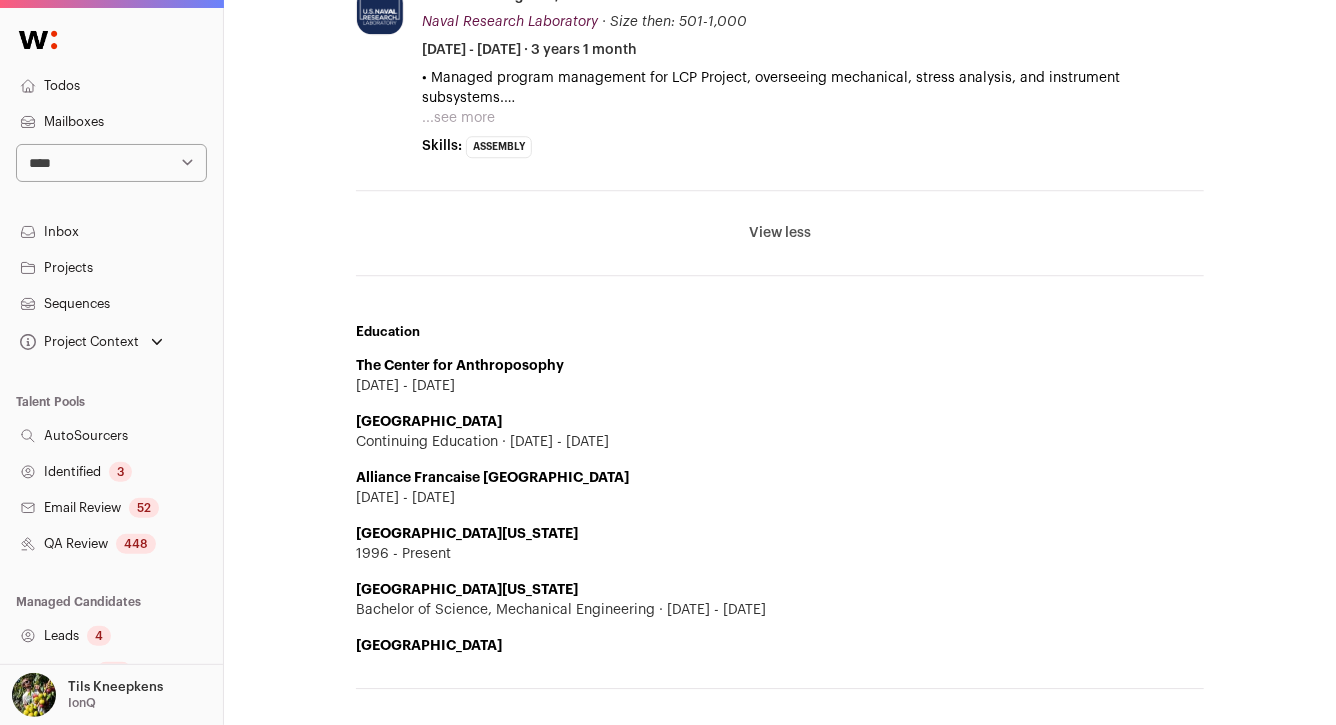 scroll, scrollTop: 2669, scrollLeft: 0, axis: vertical 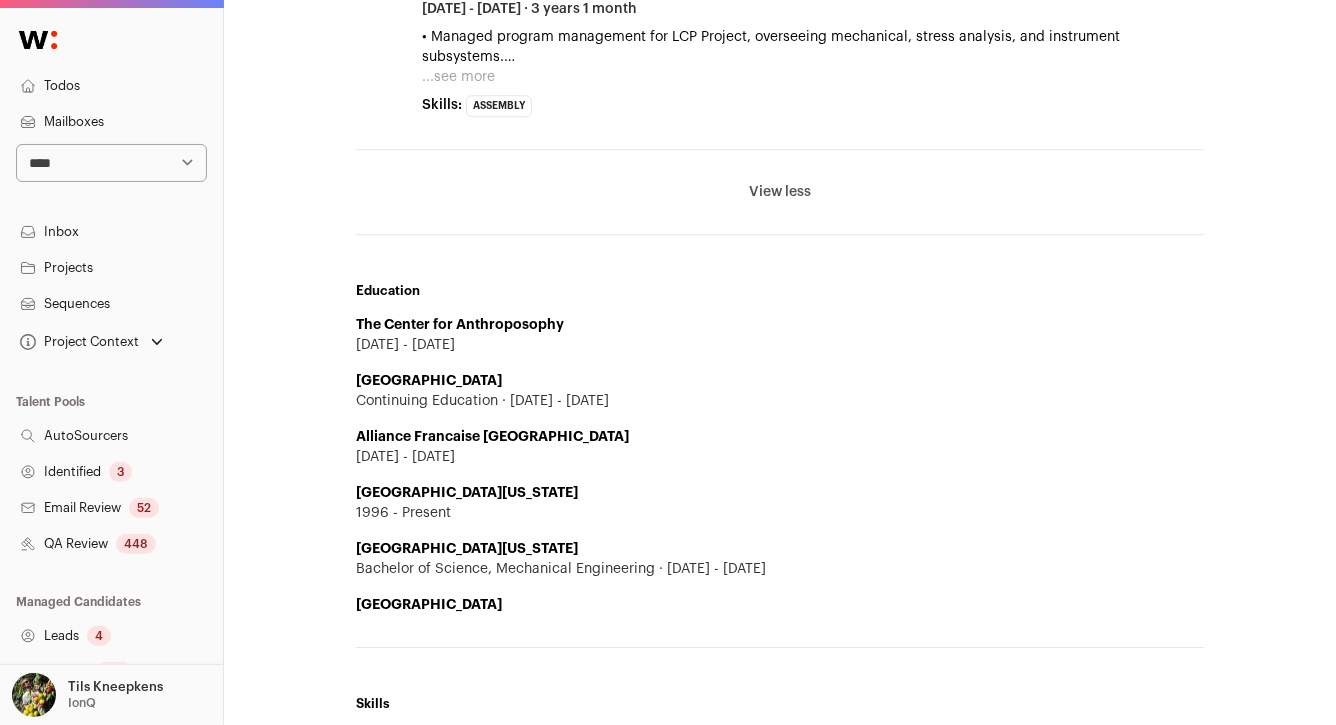 click on "View less" at bounding box center [780, 192] 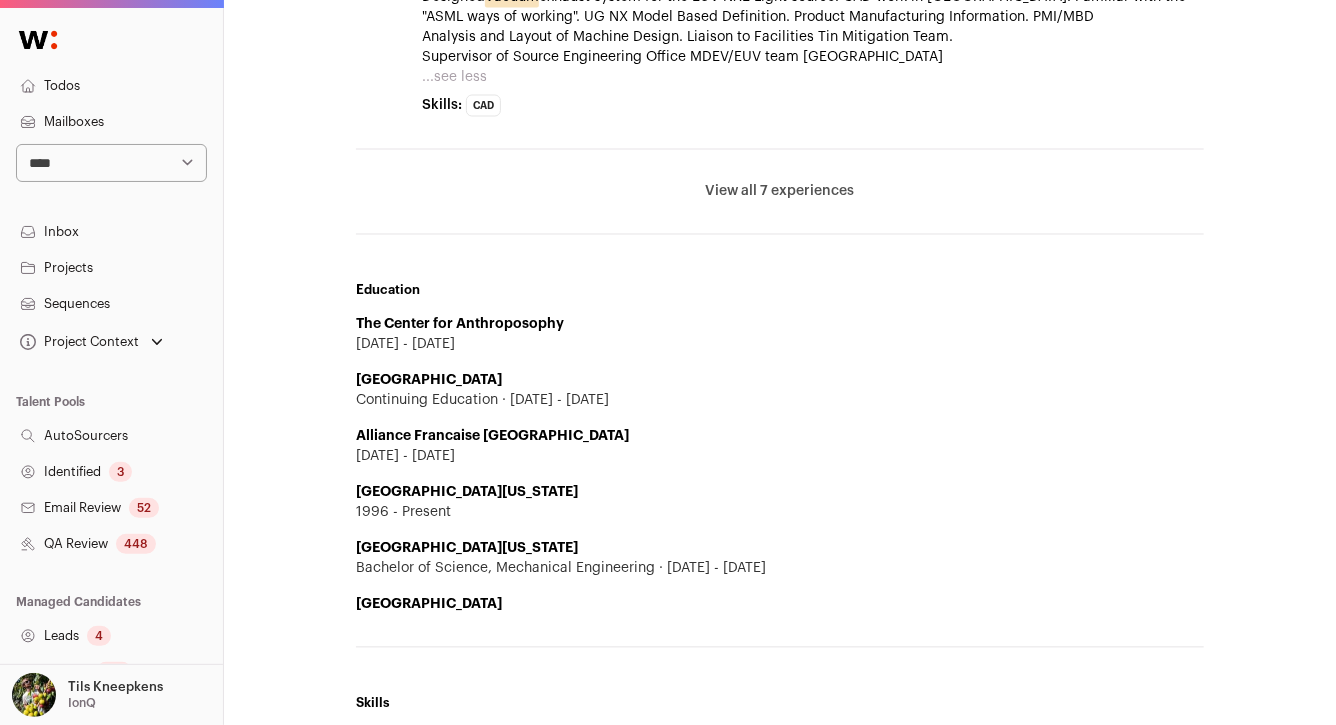click on "View all 7 experiences" at bounding box center [780, 192] 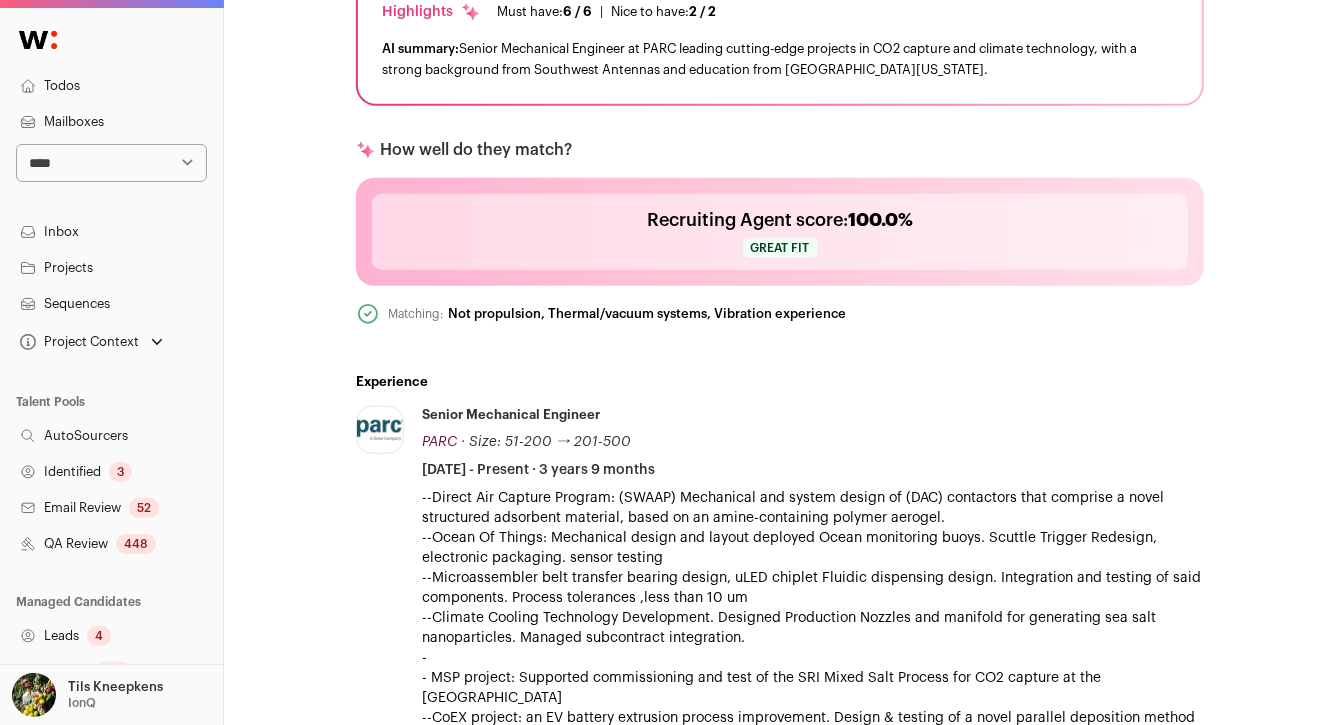 scroll, scrollTop: 0, scrollLeft: 0, axis: both 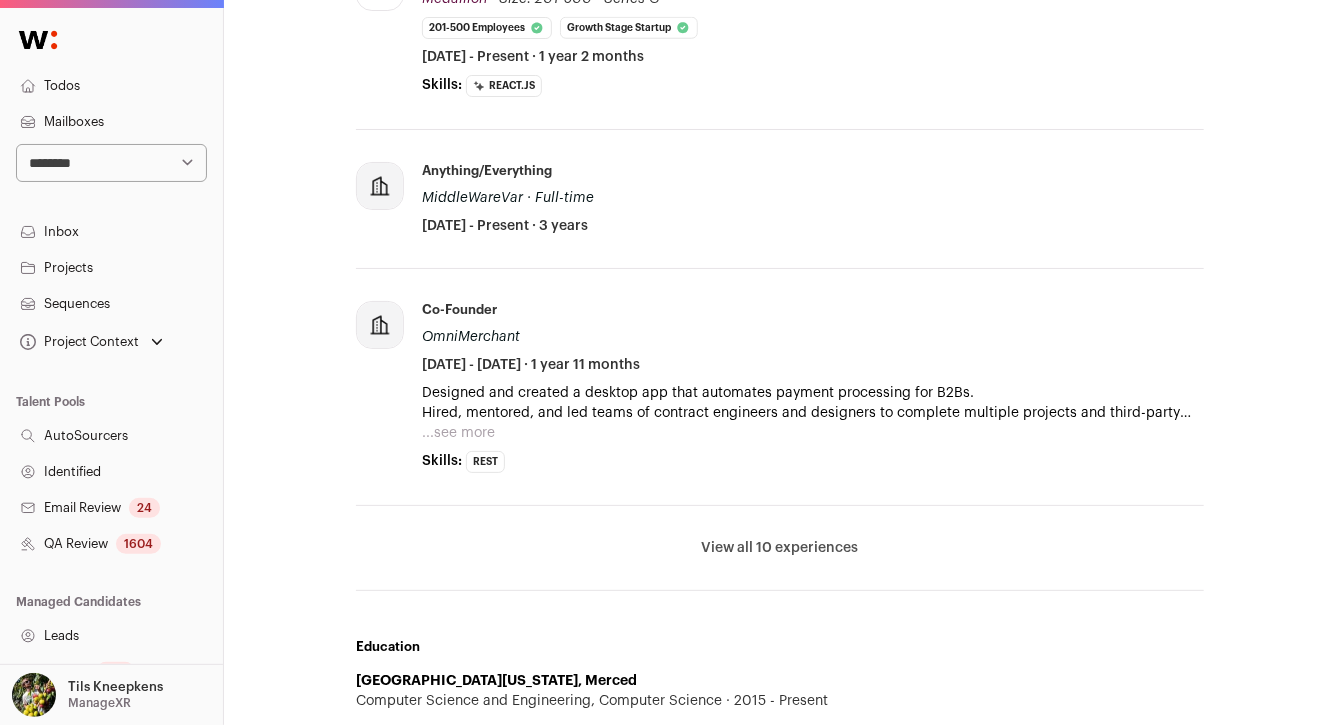 click on "View all 10 experiences" at bounding box center [780, 548] 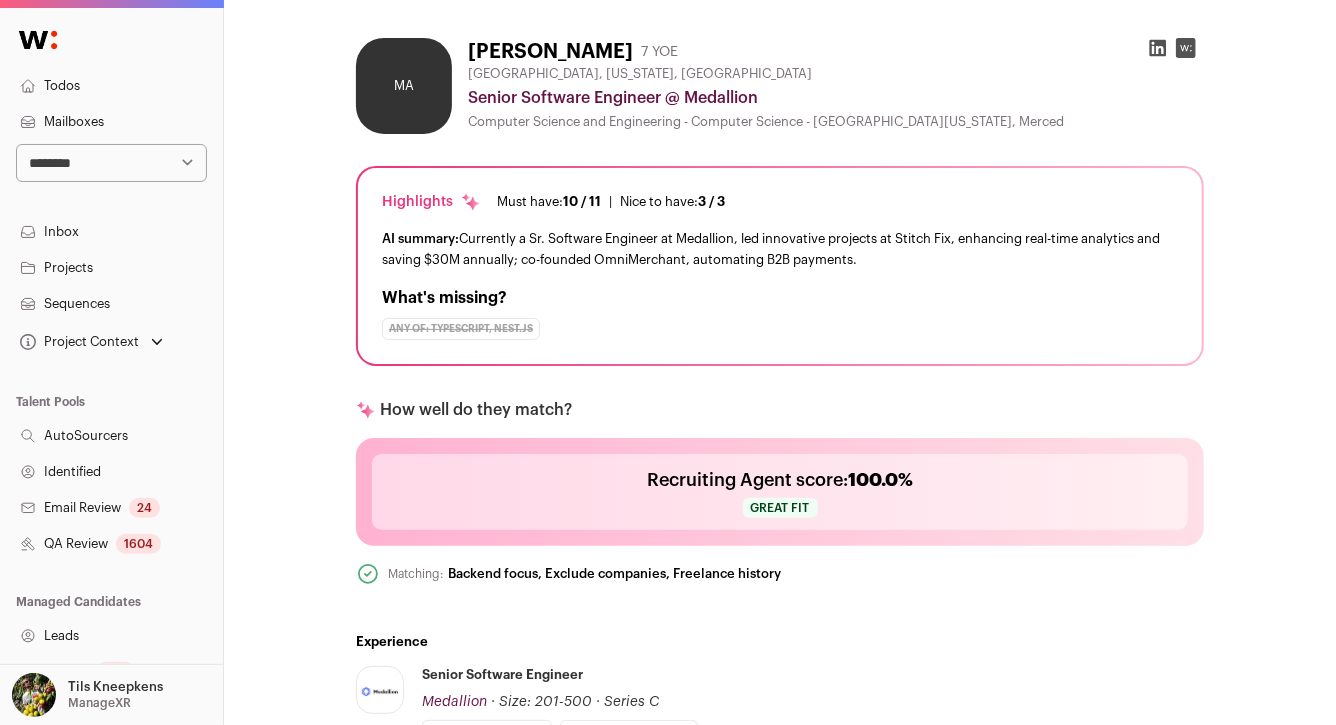 scroll, scrollTop: 0, scrollLeft: 0, axis: both 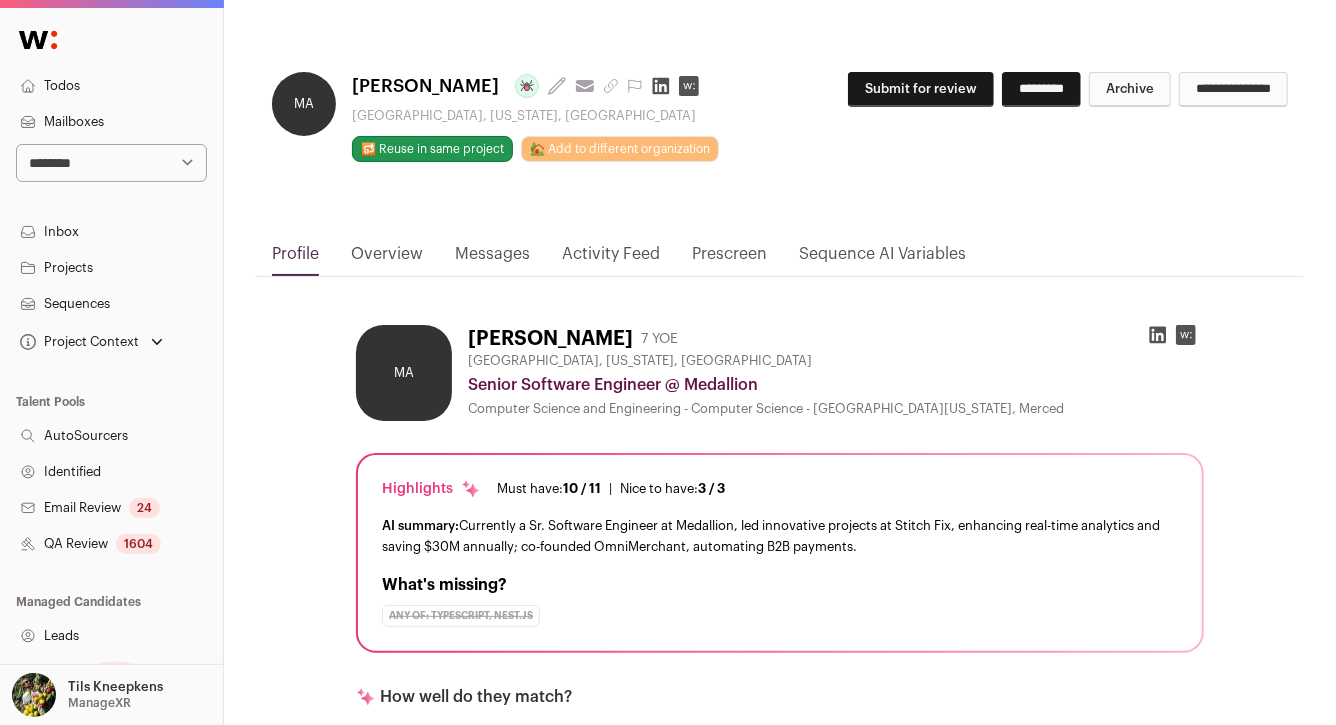 click 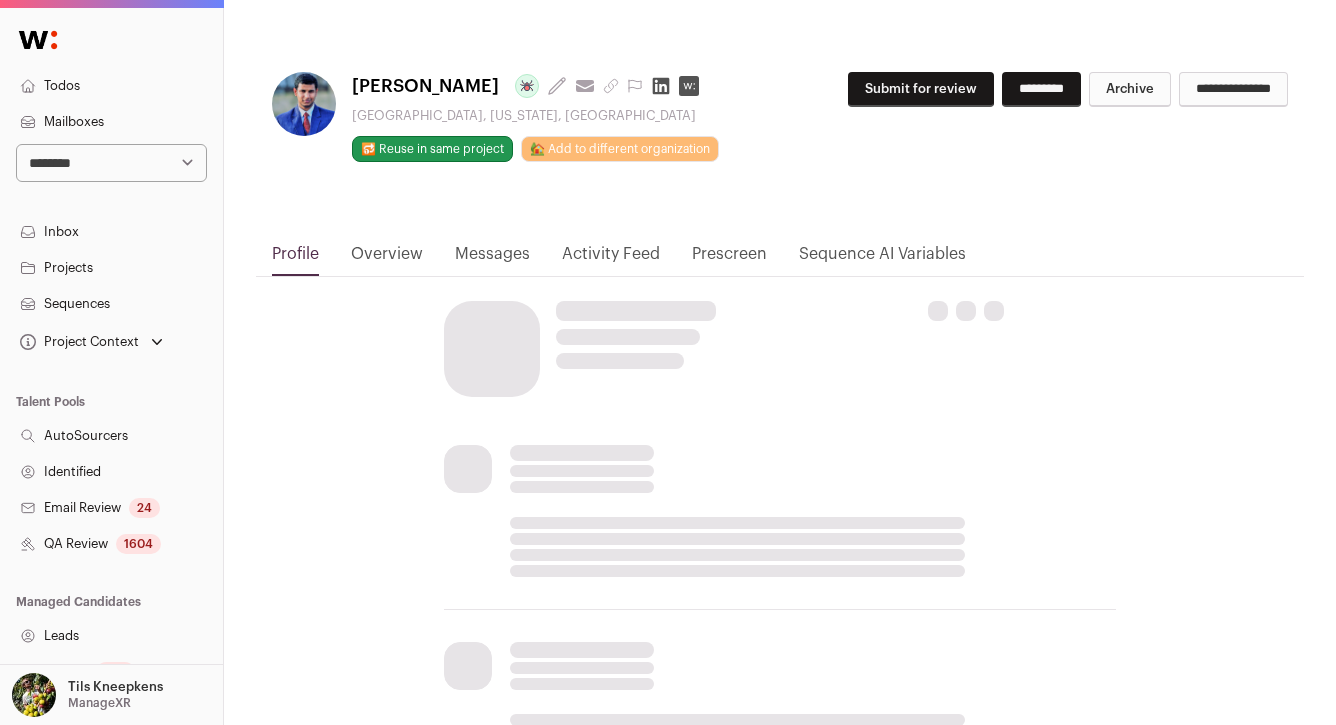 scroll, scrollTop: 0, scrollLeft: 0, axis: both 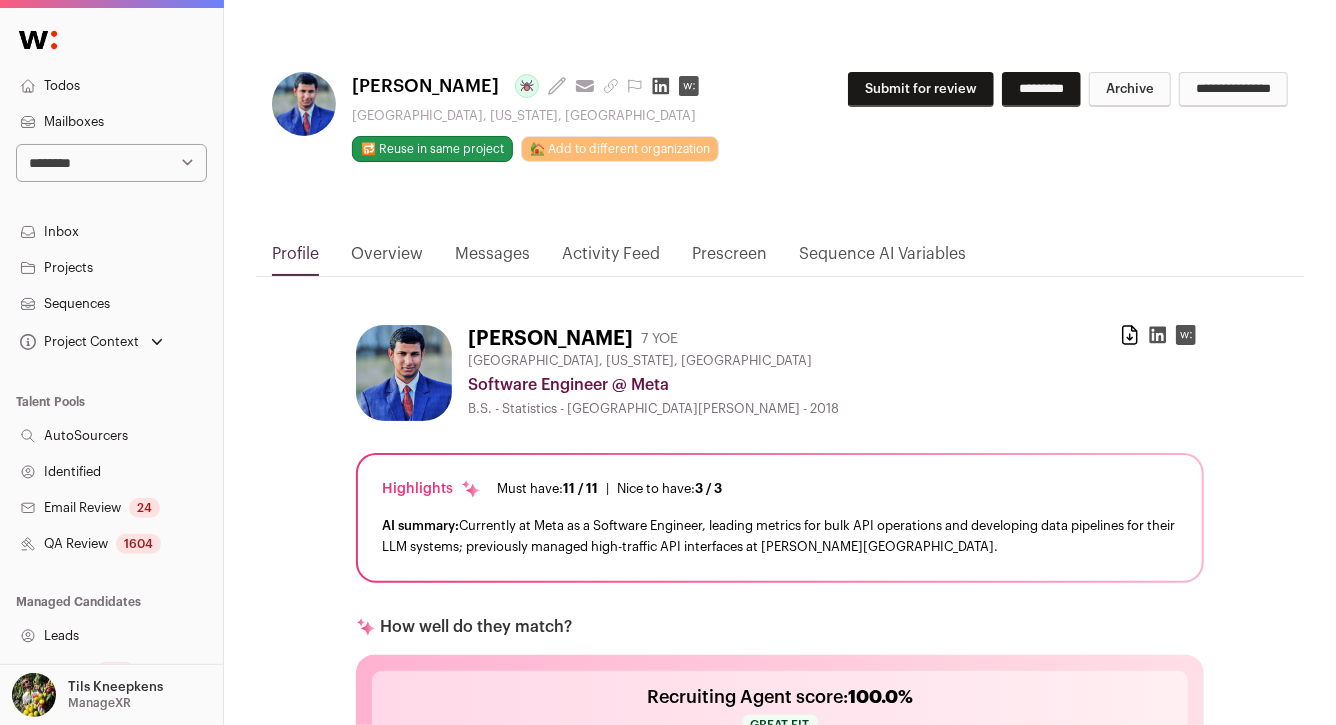 click 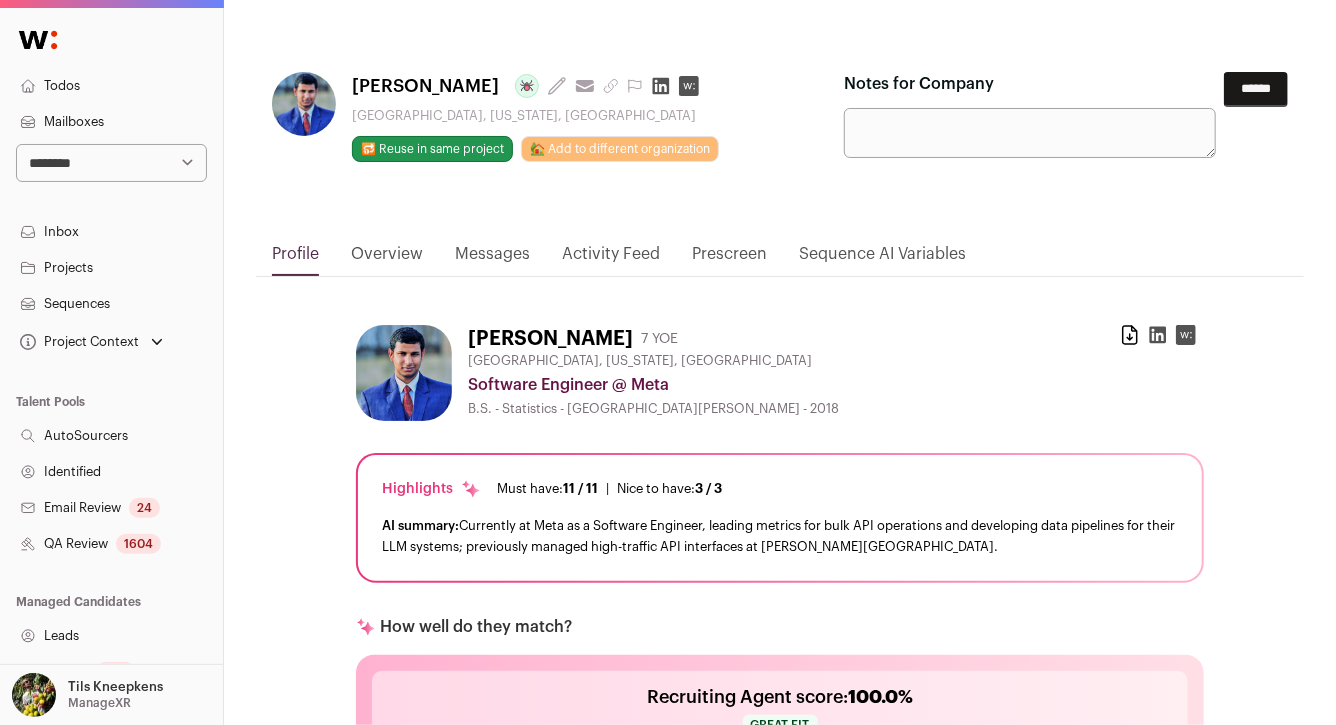 click on "******" at bounding box center (1256, 89) 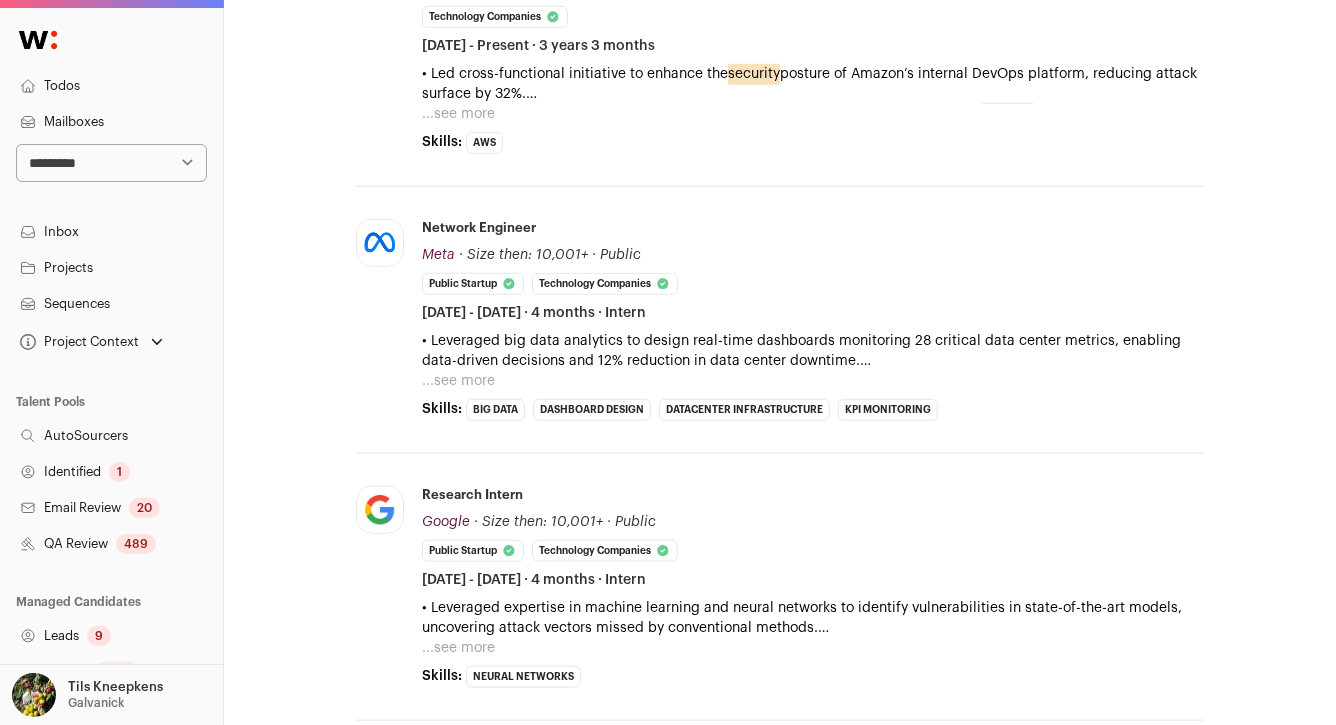 scroll, scrollTop: 621, scrollLeft: 0, axis: vertical 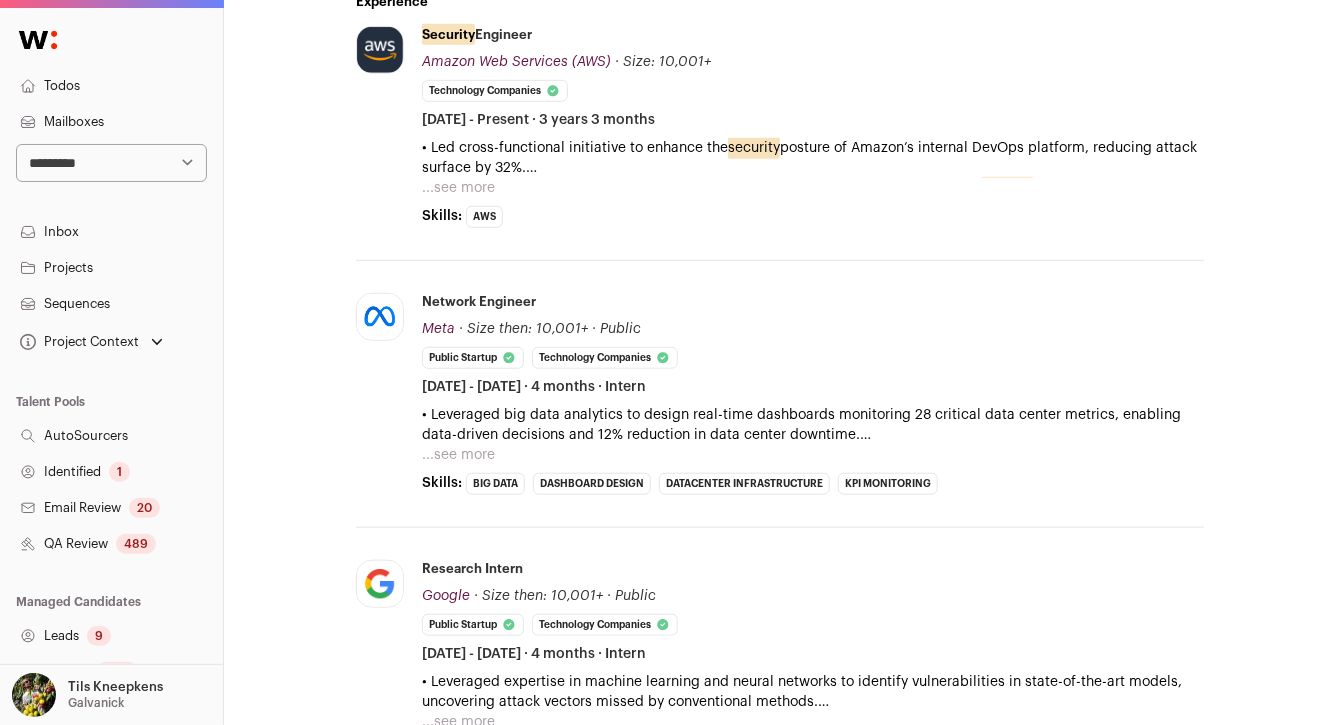 click on "...see more" at bounding box center (458, 188) 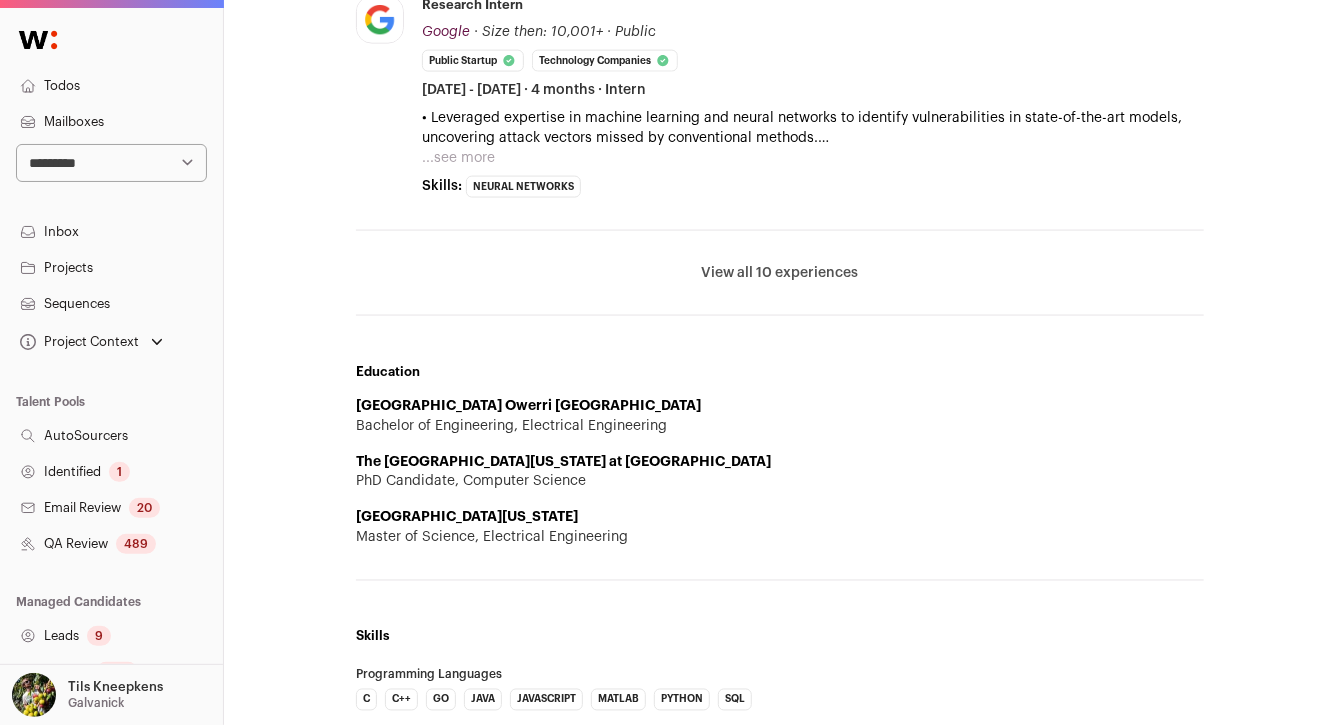 scroll, scrollTop: 1367, scrollLeft: 0, axis: vertical 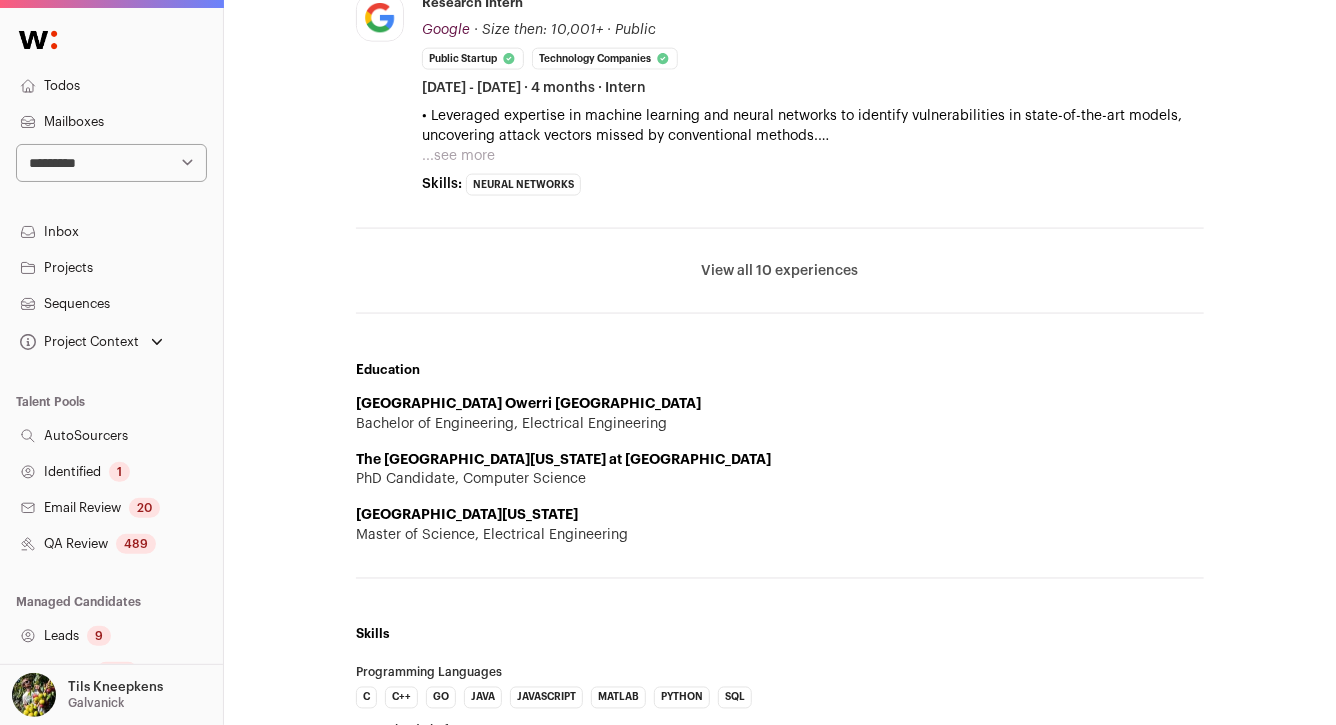 click on "View all 10 experiences" at bounding box center [780, 271] 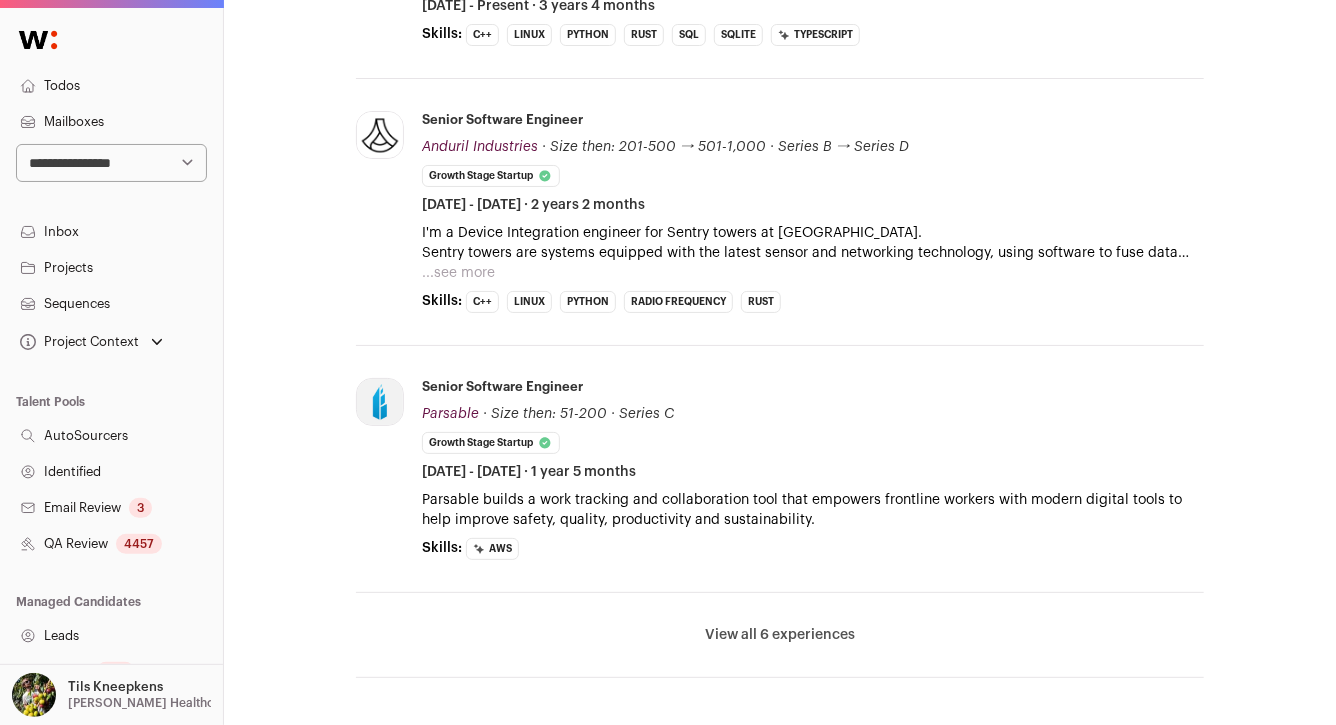 scroll, scrollTop: 808, scrollLeft: 0, axis: vertical 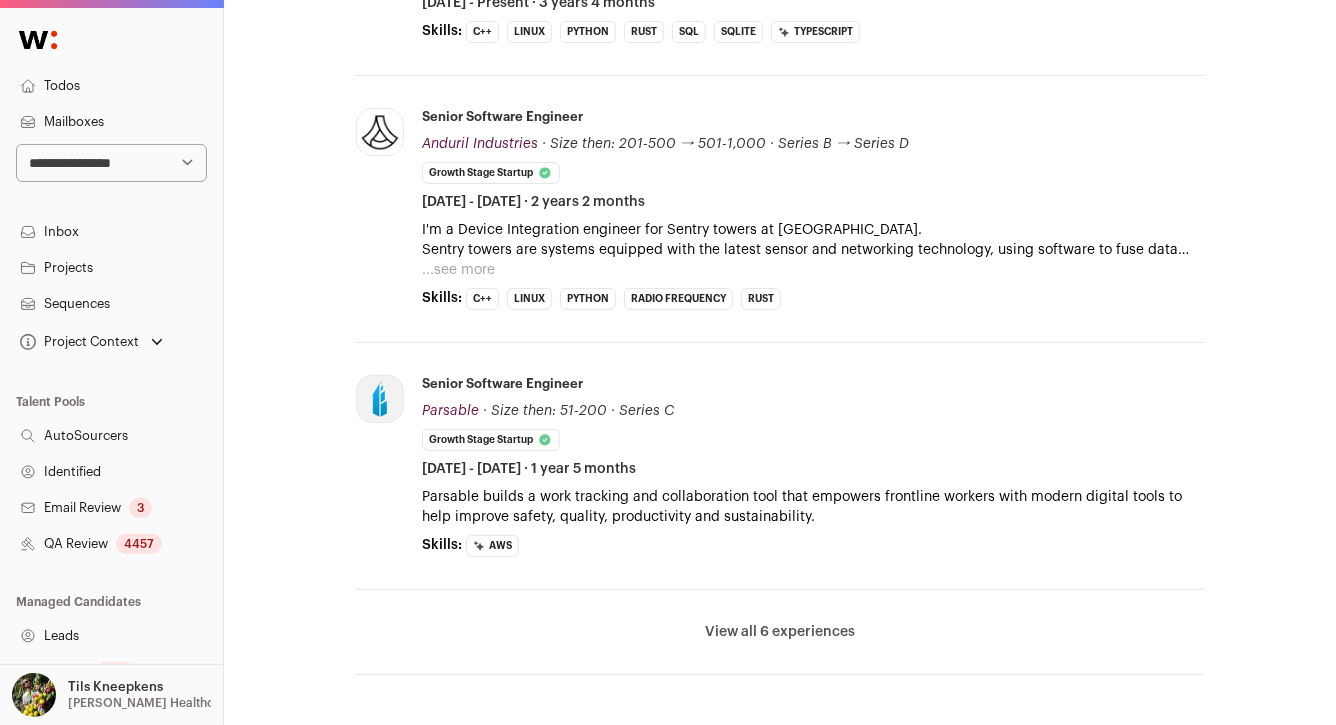 click on "View all 6 experiences" at bounding box center (780, 632) 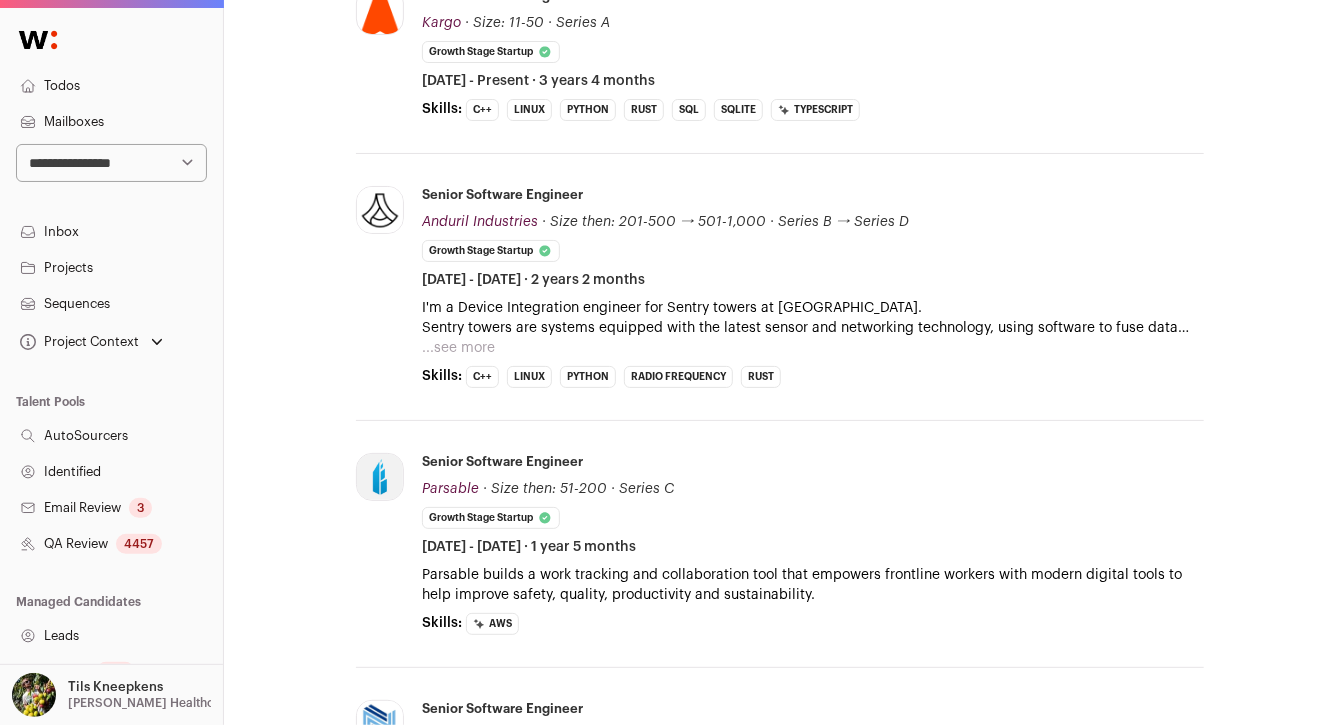 scroll, scrollTop: 0, scrollLeft: 0, axis: both 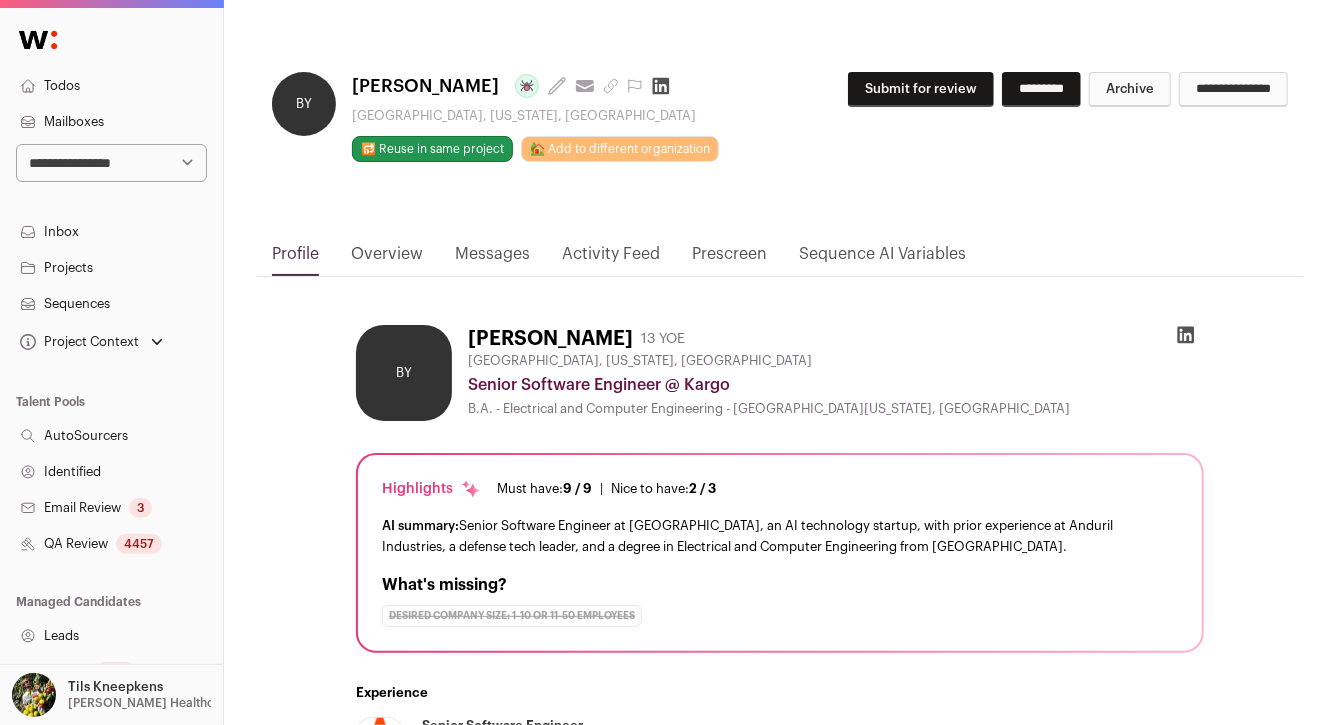 click 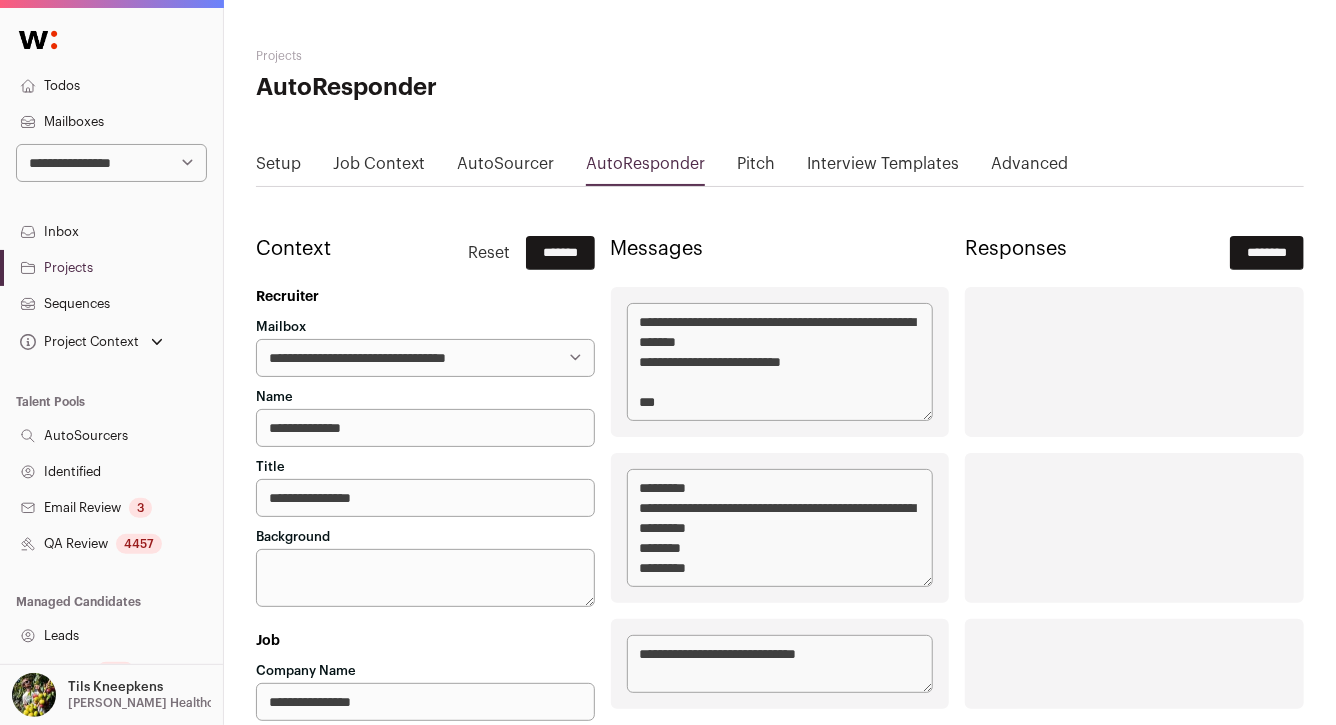 scroll, scrollTop: 1121, scrollLeft: 0, axis: vertical 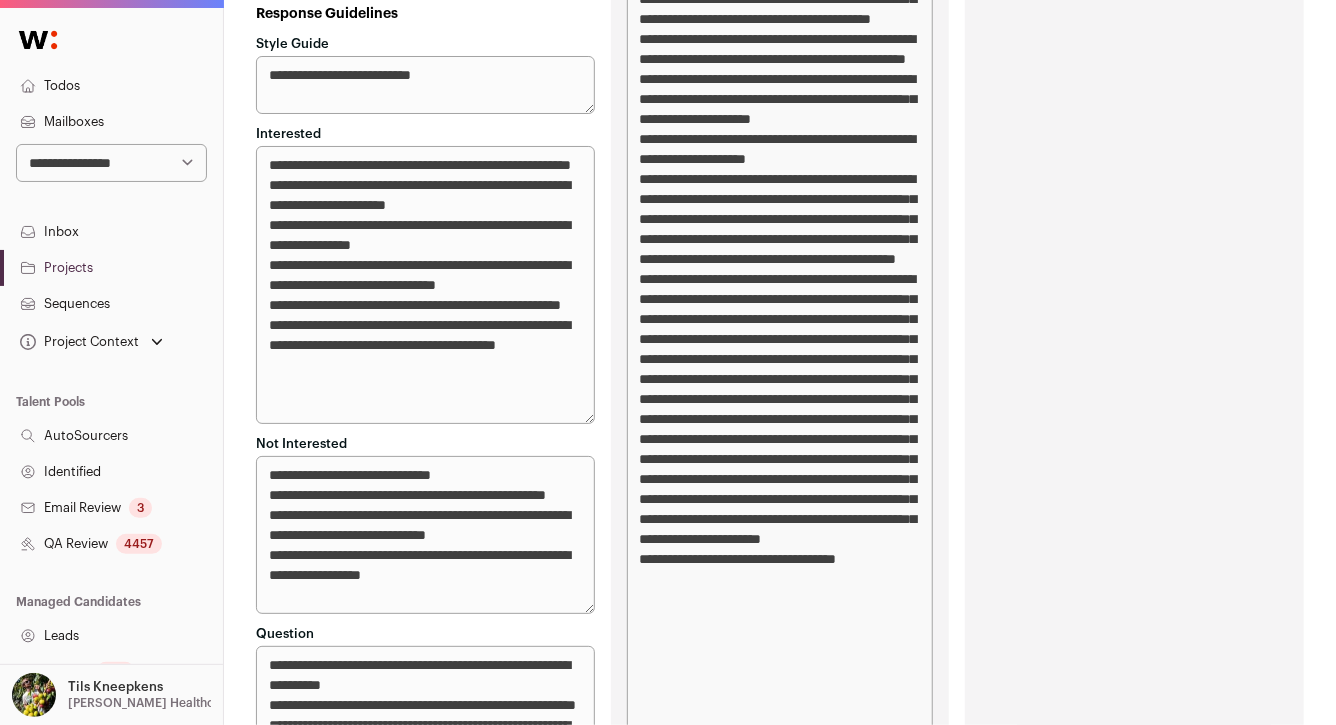 click on "**********" at bounding box center [425, 285] 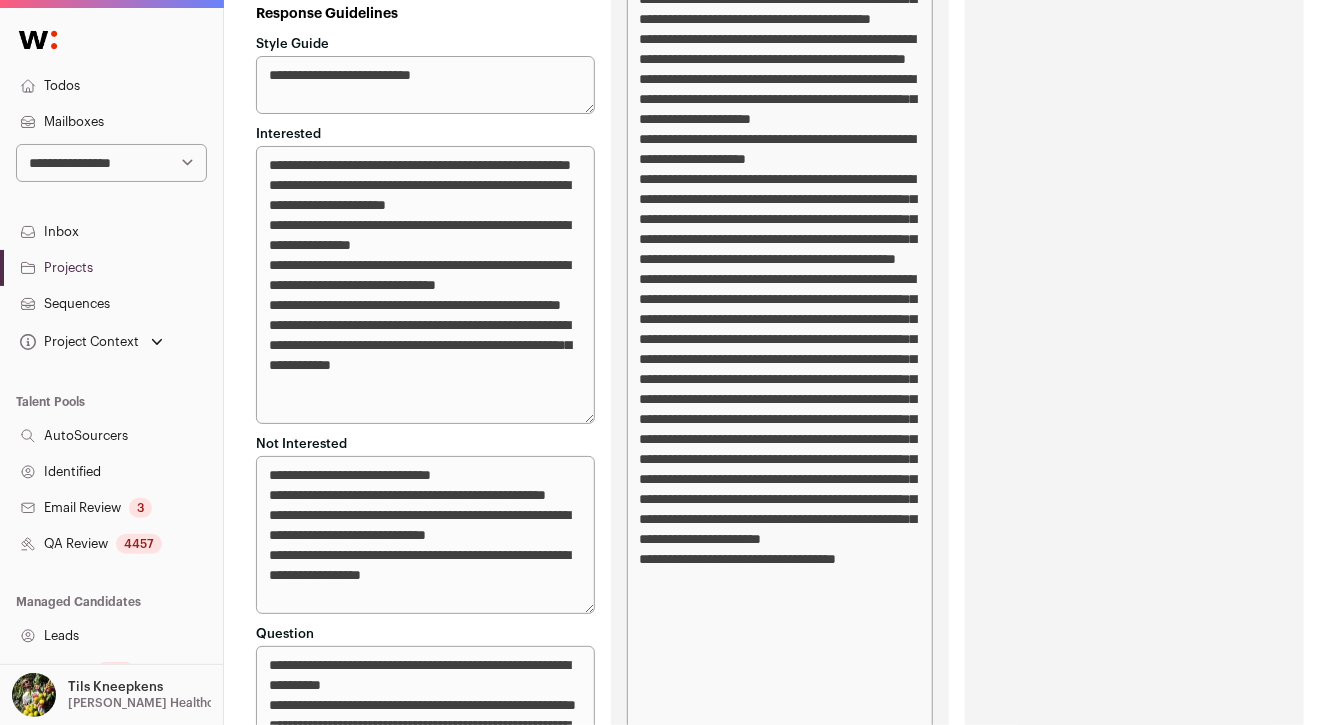 drag, startPoint x: 565, startPoint y: 402, endPoint x: 381, endPoint y: 404, distance: 184.01086 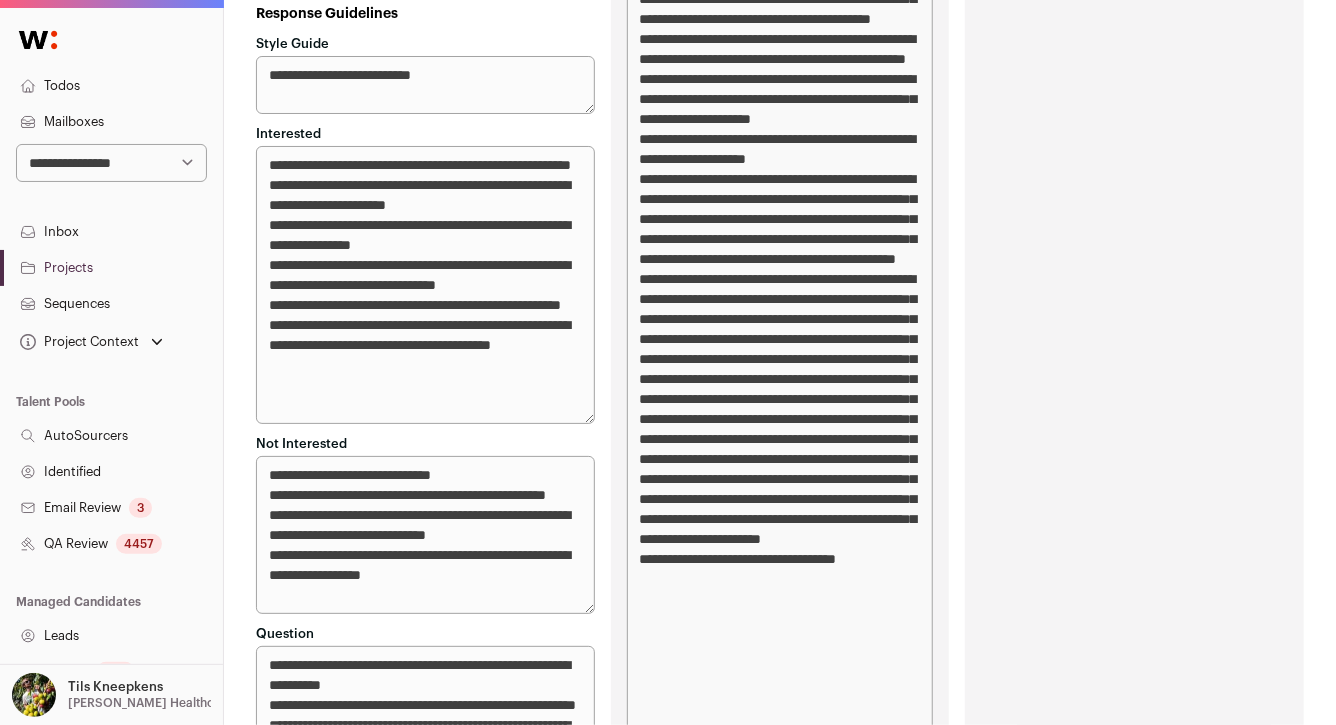 click on "**********" at bounding box center (425, 285) 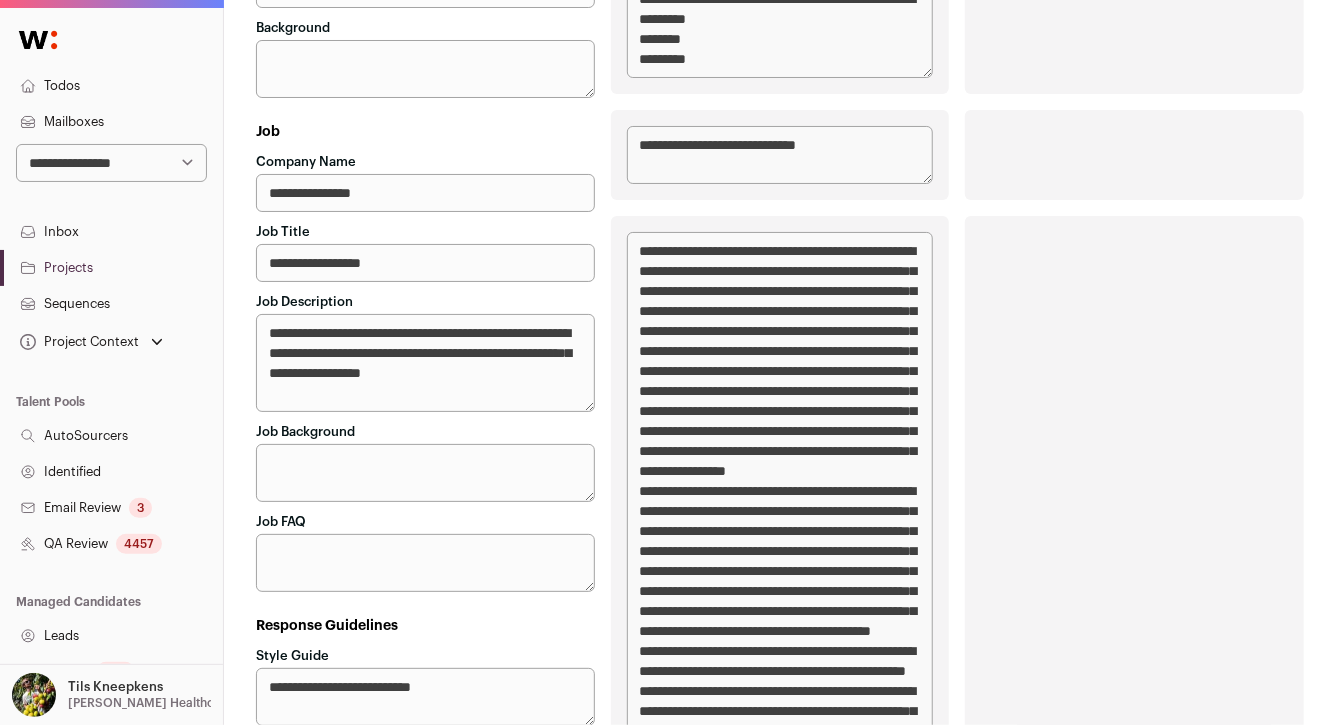 scroll, scrollTop: 0, scrollLeft: 0, axis: both 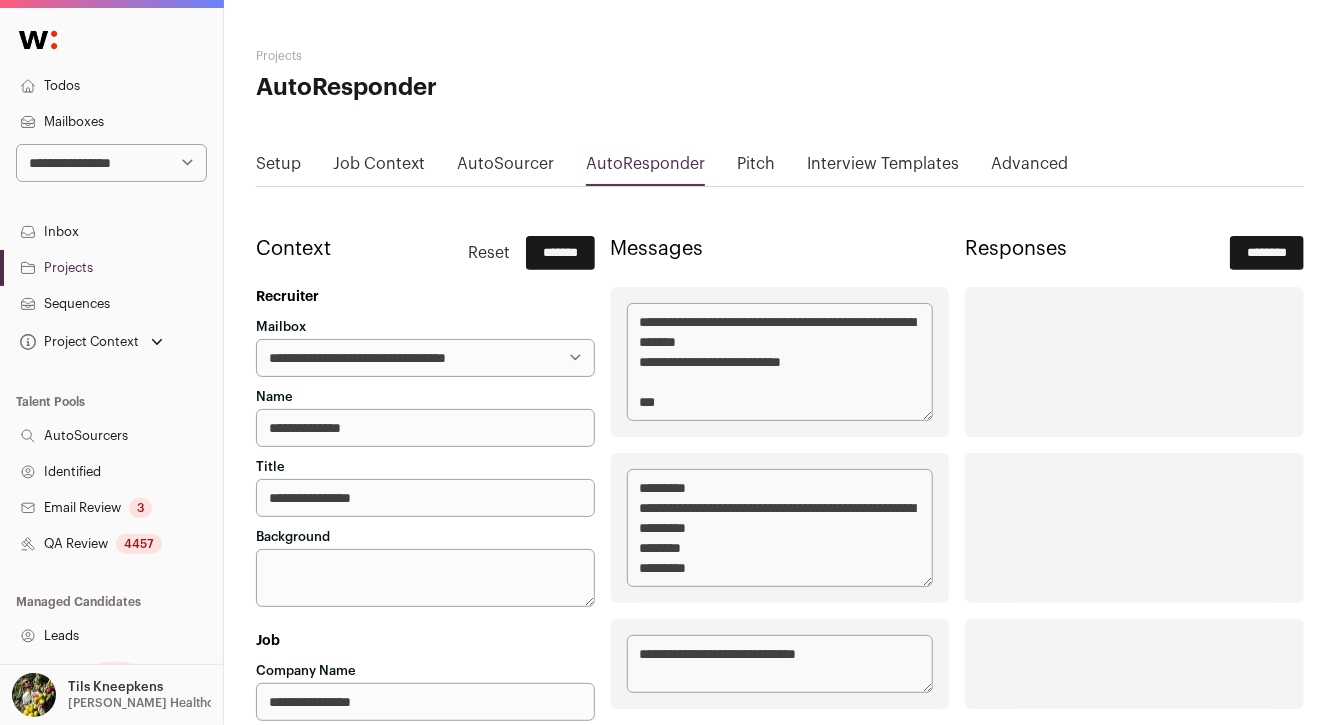 type on "**********" 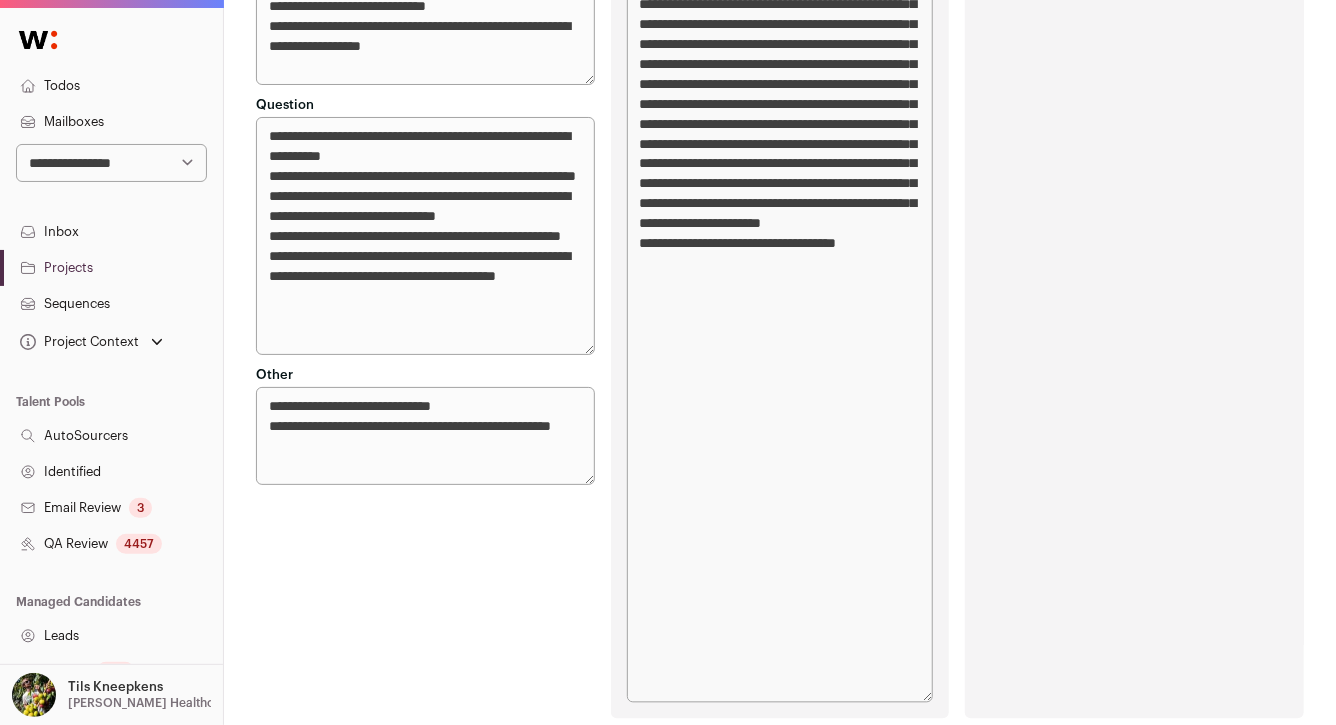 scroll, scrollTop: 0, scrollLeft: 0, axis: both 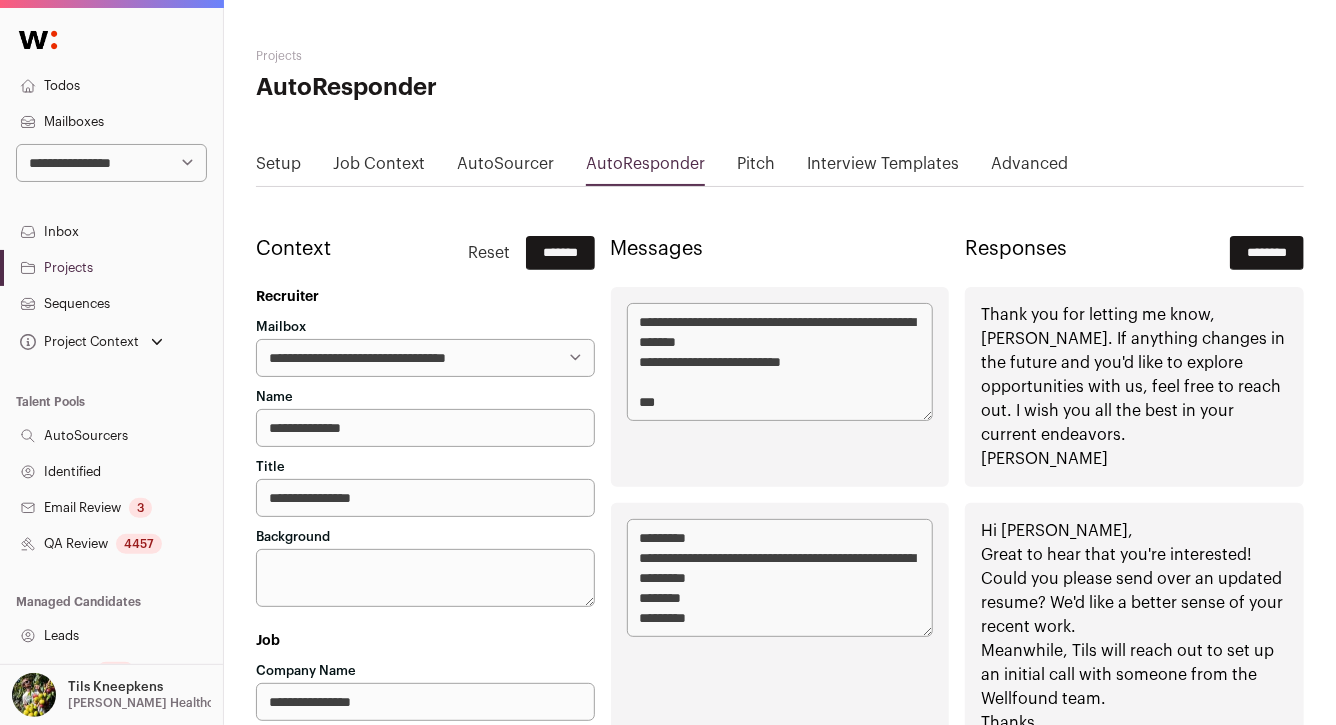 click on "*******" at bounding box center [560, 253] 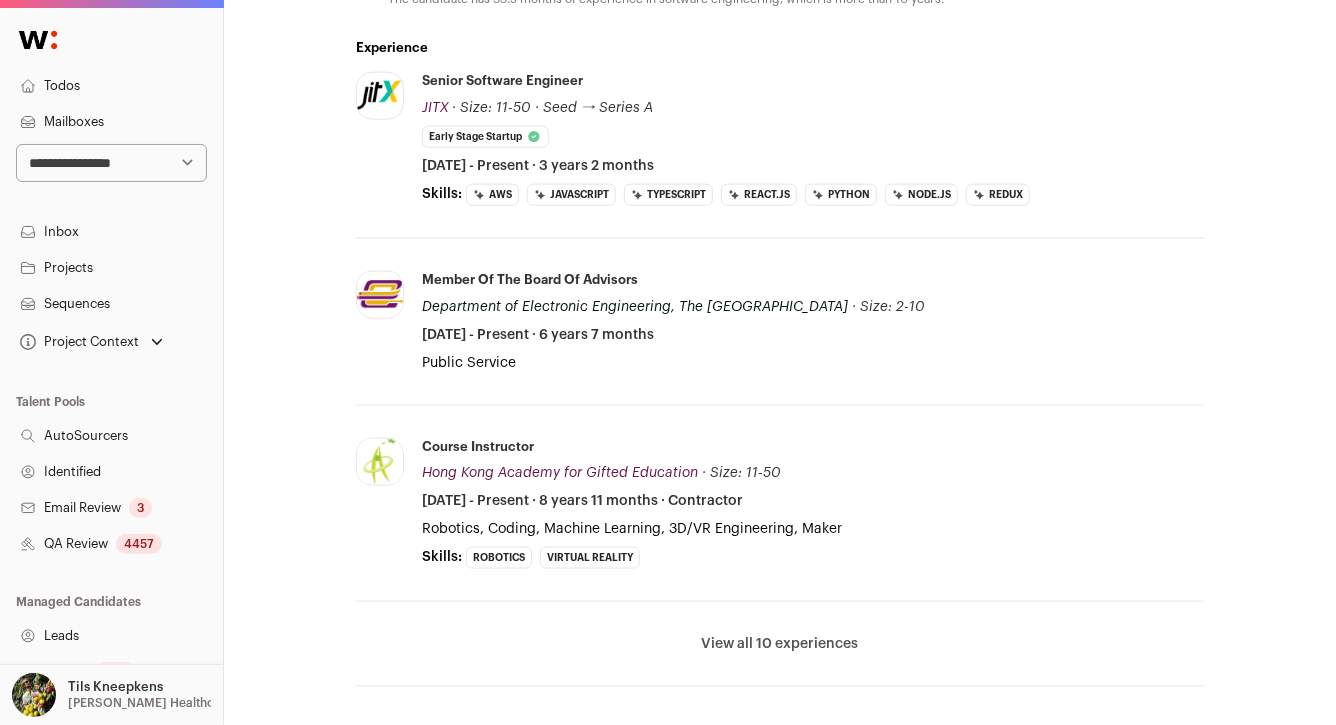 scroll, scrollTop: 1124, scrollLeft: 0, axis: vertical 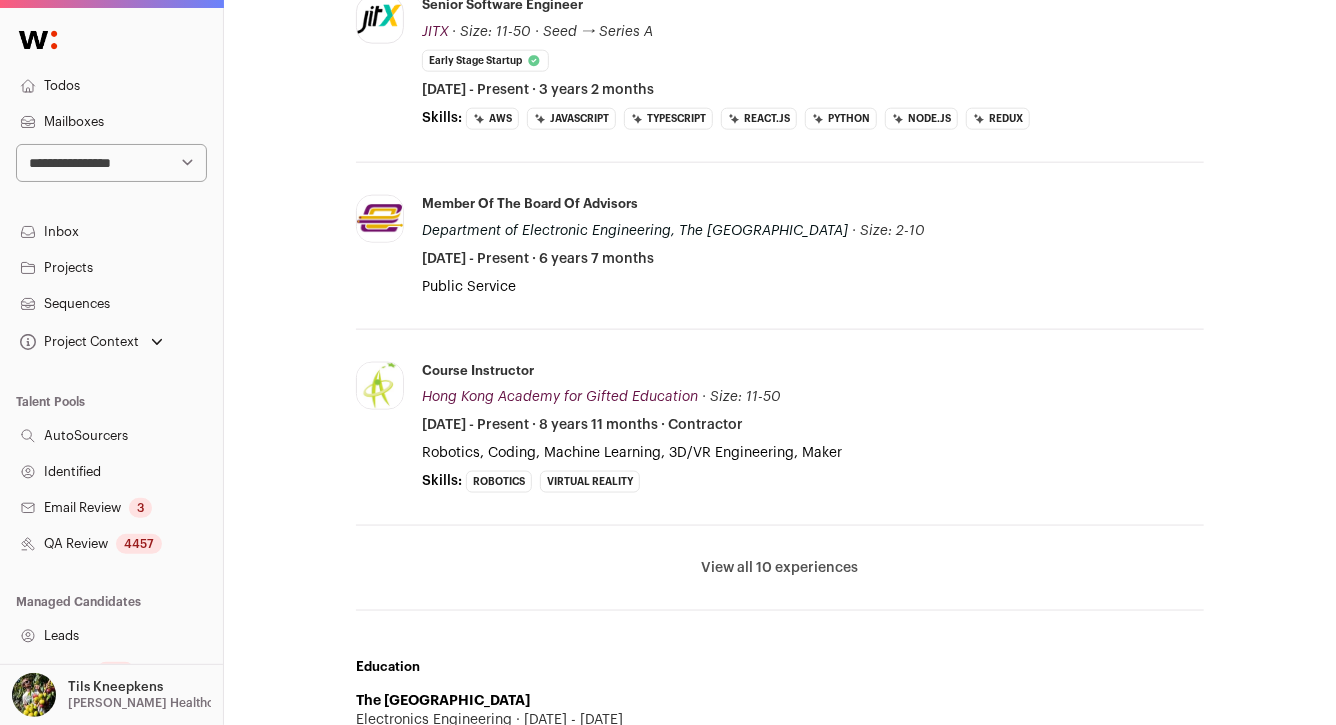 click on "View all 10 experiences" at bounding box center [780, 568] 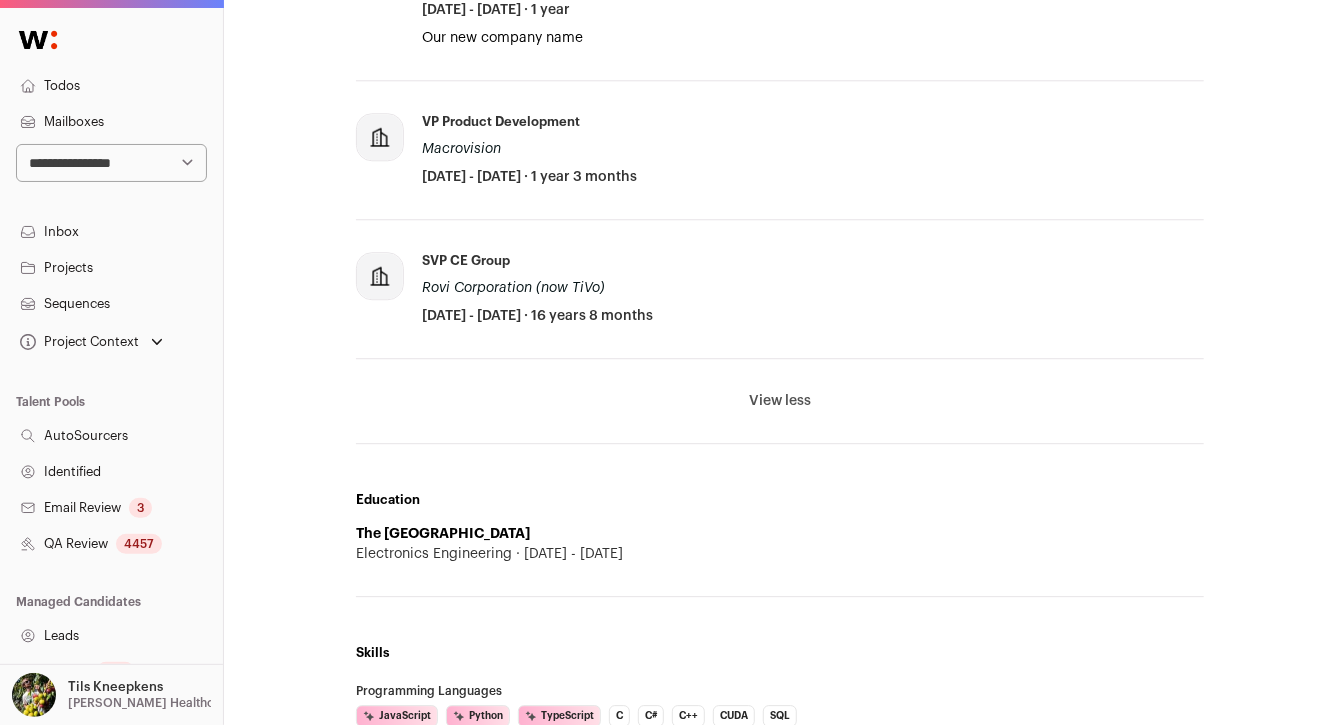 scroll, scrollTop: 2543, scrollLeft: 0, axis: vertical 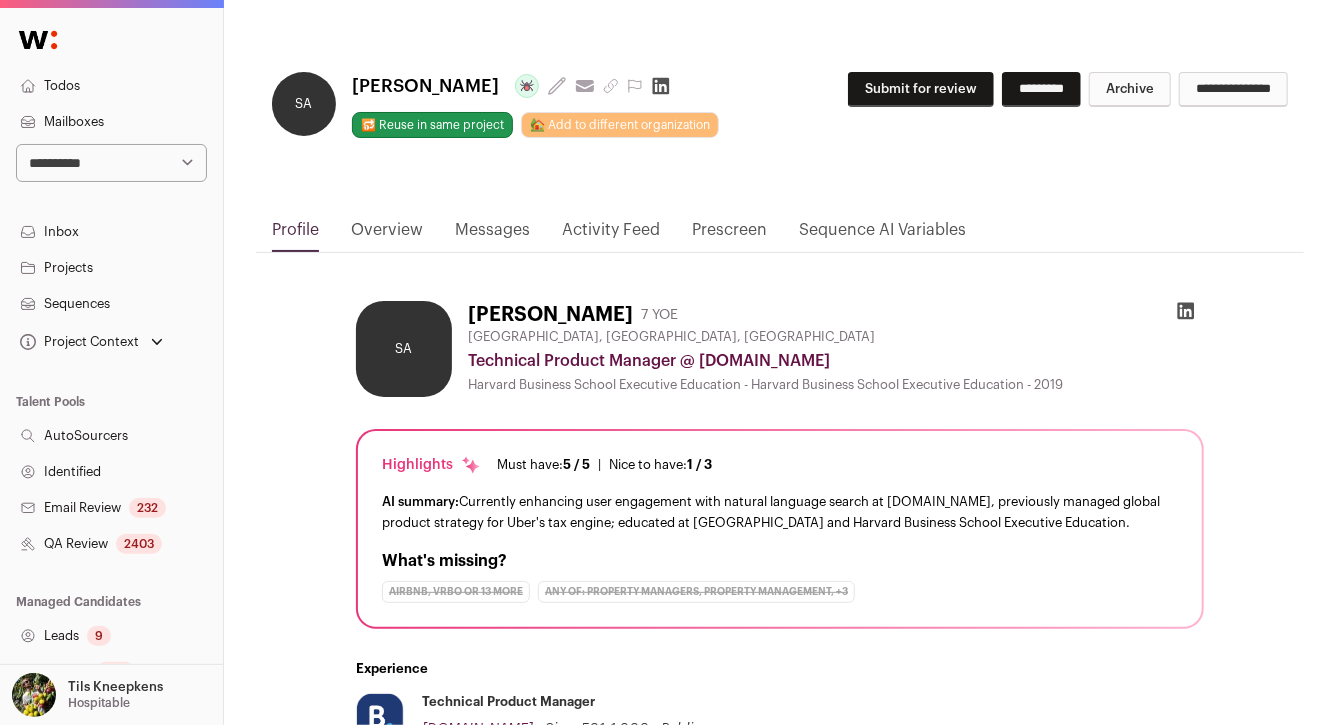 click on "**********" at bounding box center (780, 133) 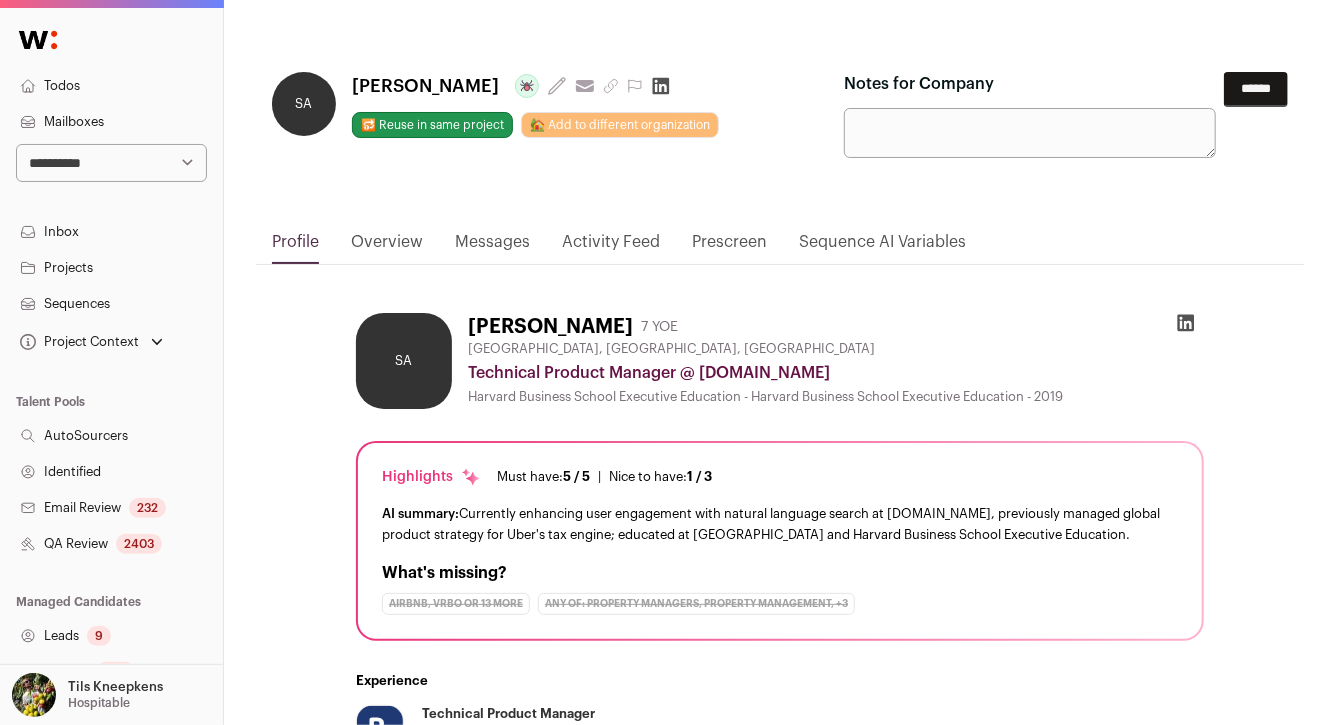 click on "Notes for Company" at bounding box center [1030, 133] 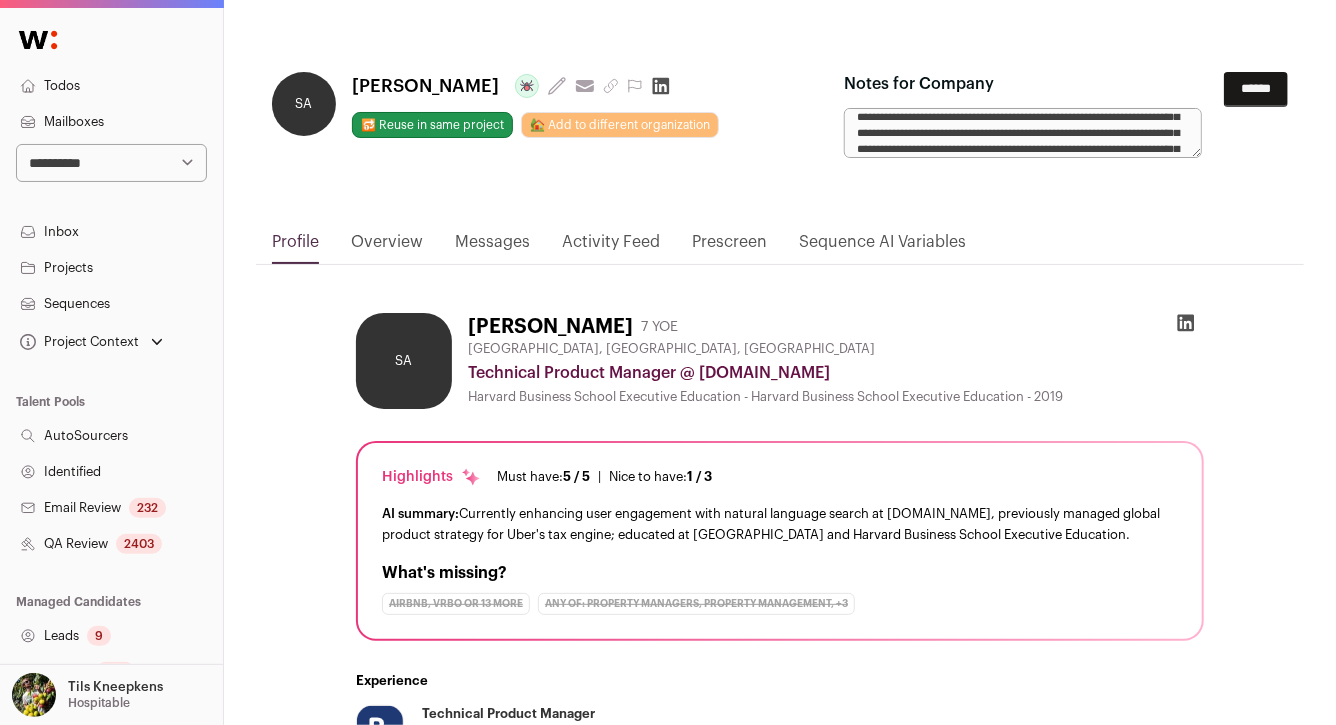 scroll, scrollTop: 0, scrollLeft: 0, axis: both 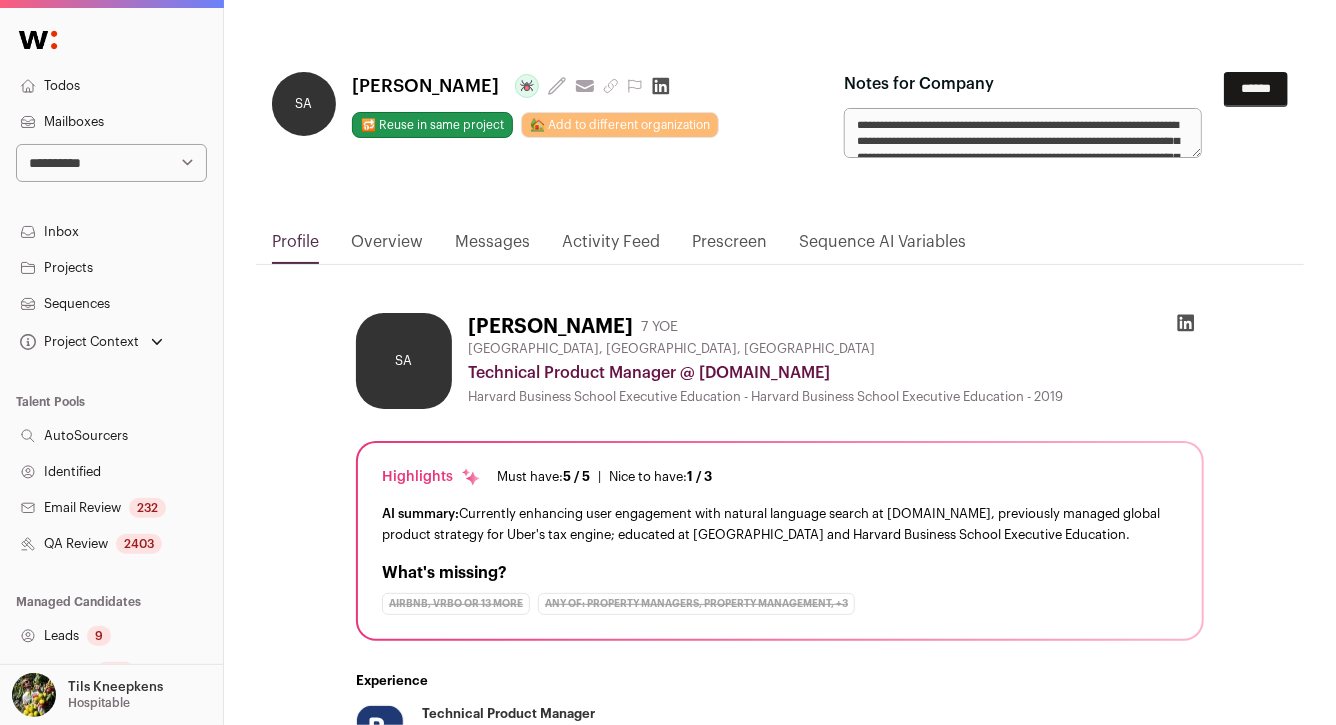 type on "**********" 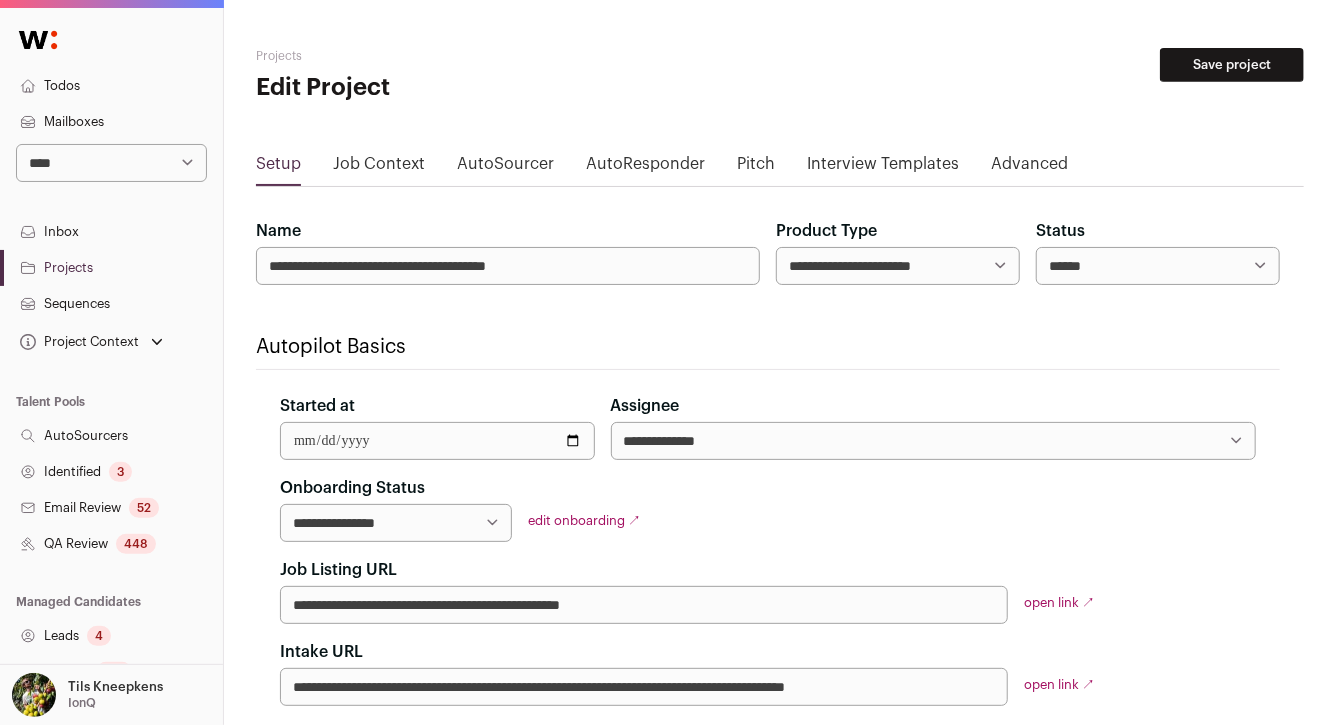 scroll, scrollTop: 4, scrollLeft: 0, axis: vertical 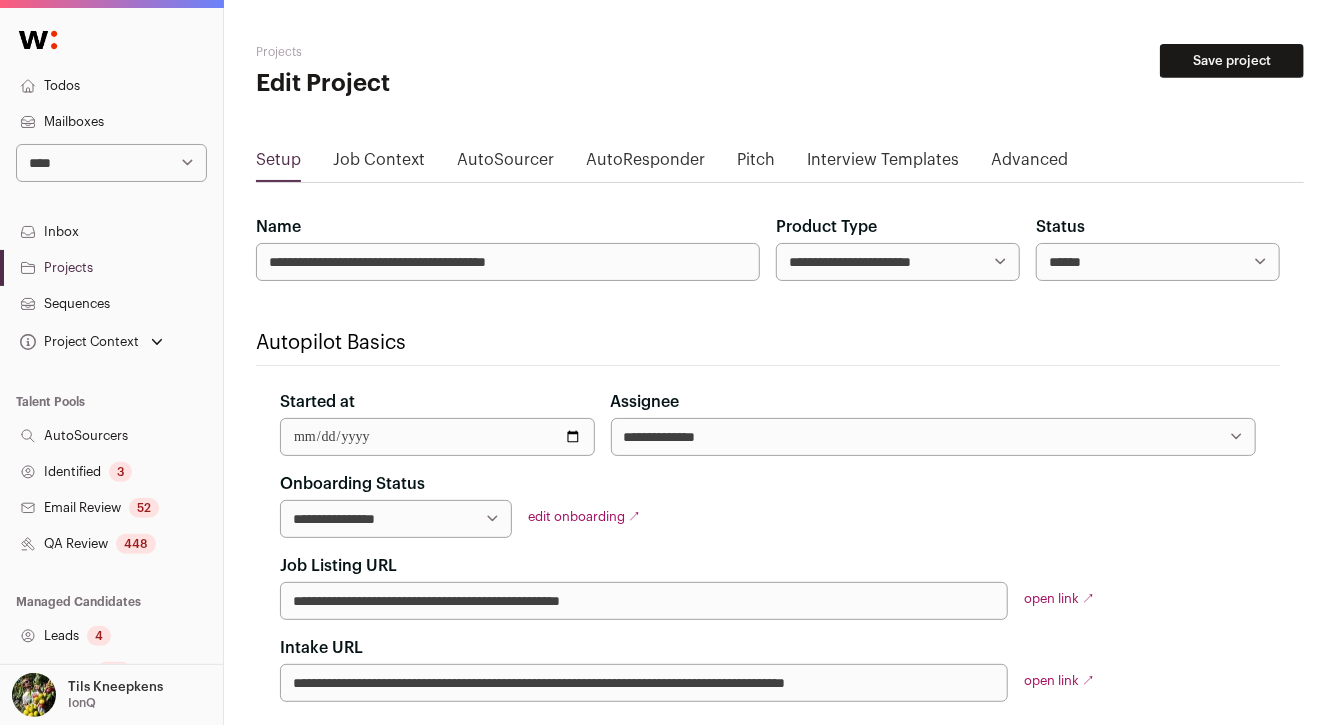 click on "Advanced" at bounding box center [1029, 164] 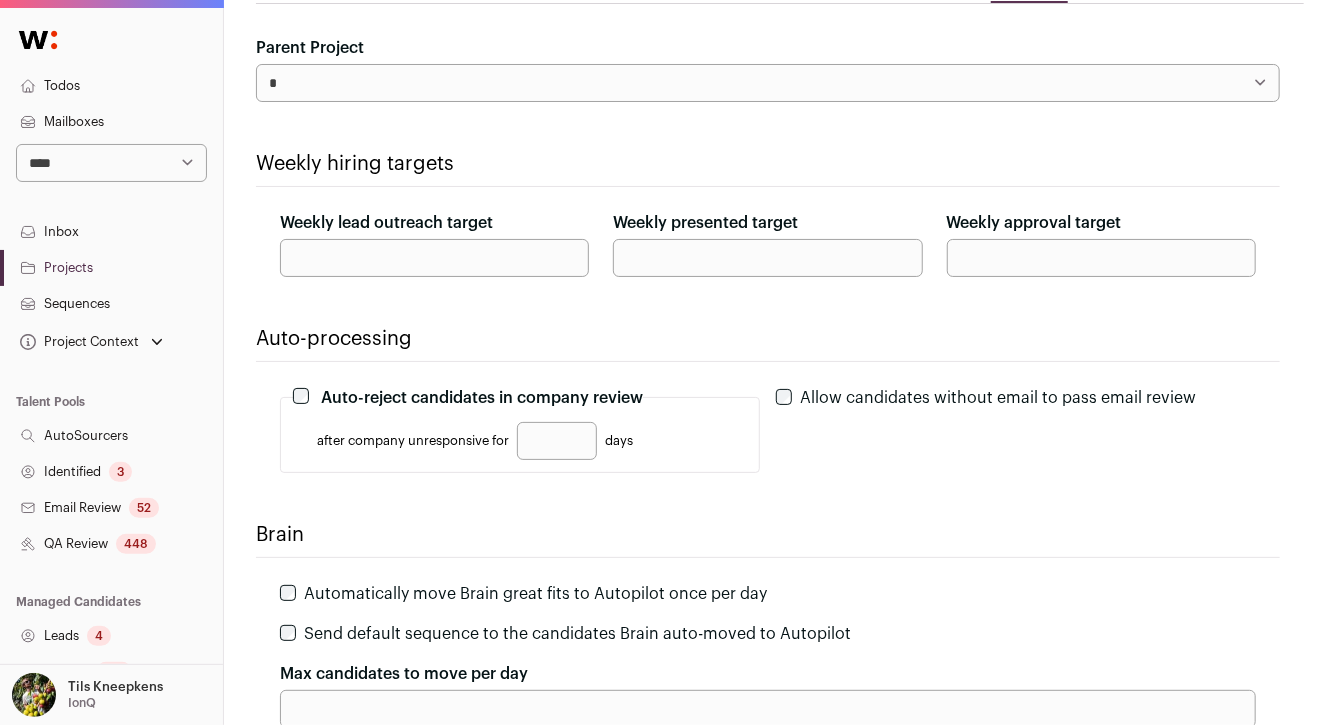 scroll, scrollTop: 0, scrollLeft: 0, axis: both 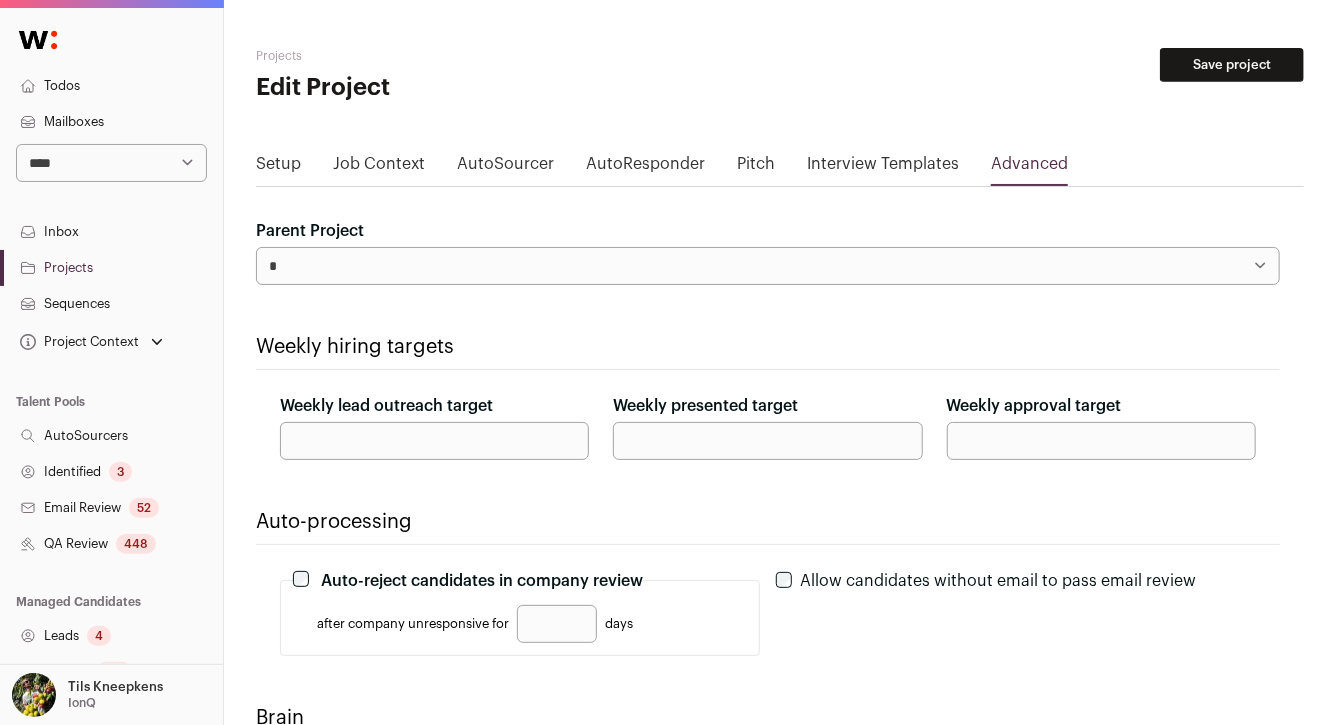 drag, startPoint x: 319, startPoint y: 442, endPoint x: 270, endPoint y: 442, distance: 49 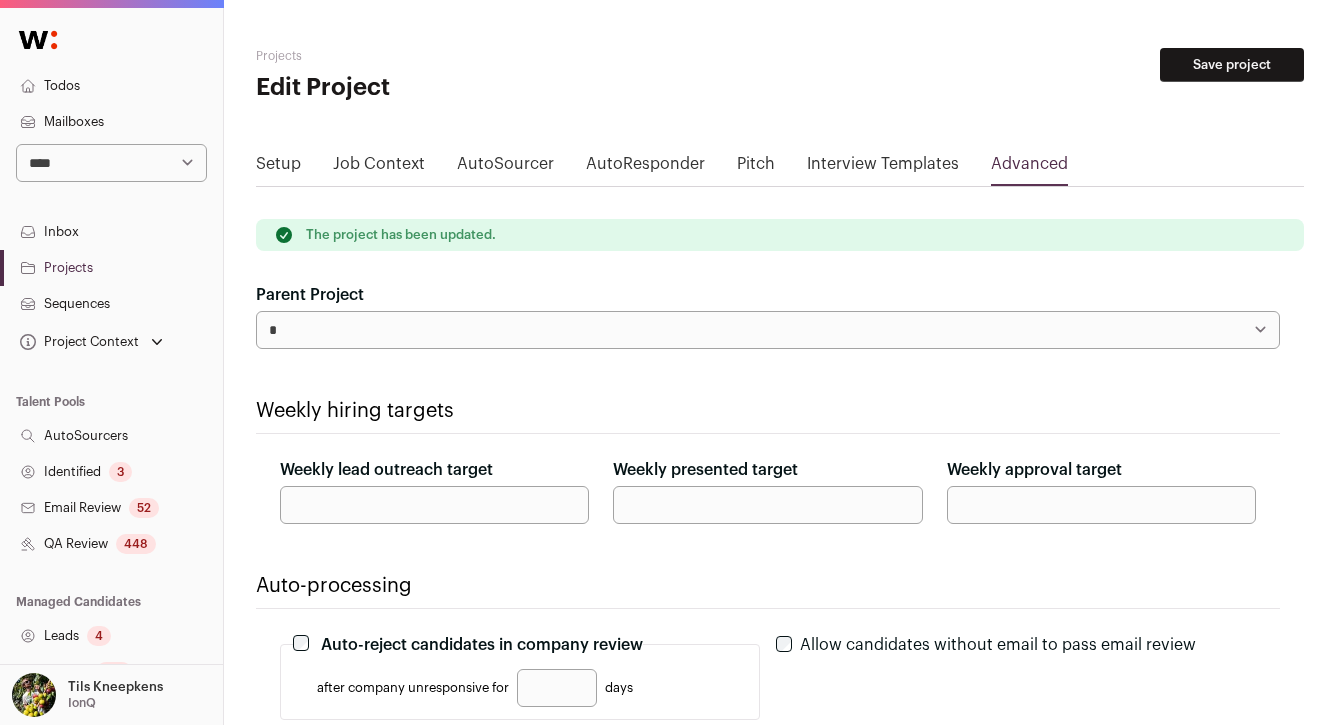 scroll, scrollTop: 0, scrollLeft: 0, axis: both 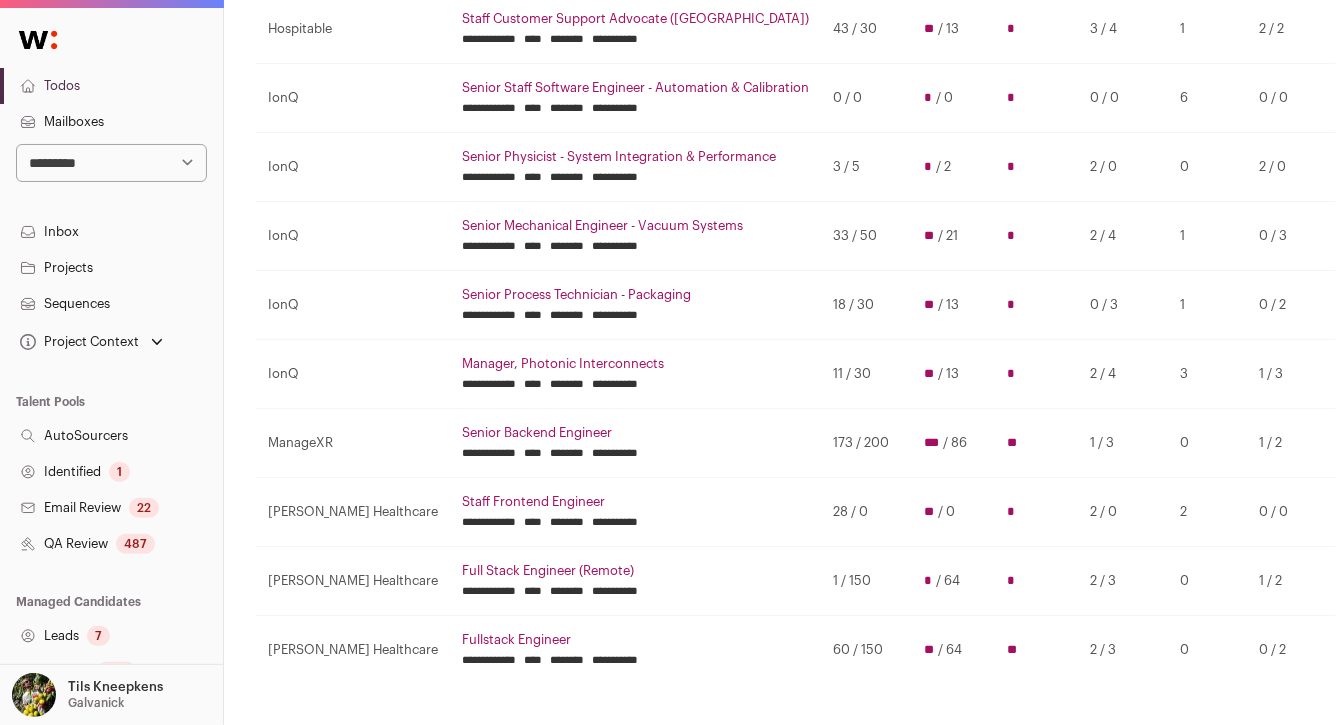 click on "Senior Backend Engineer" at bounding box center (635, 433) 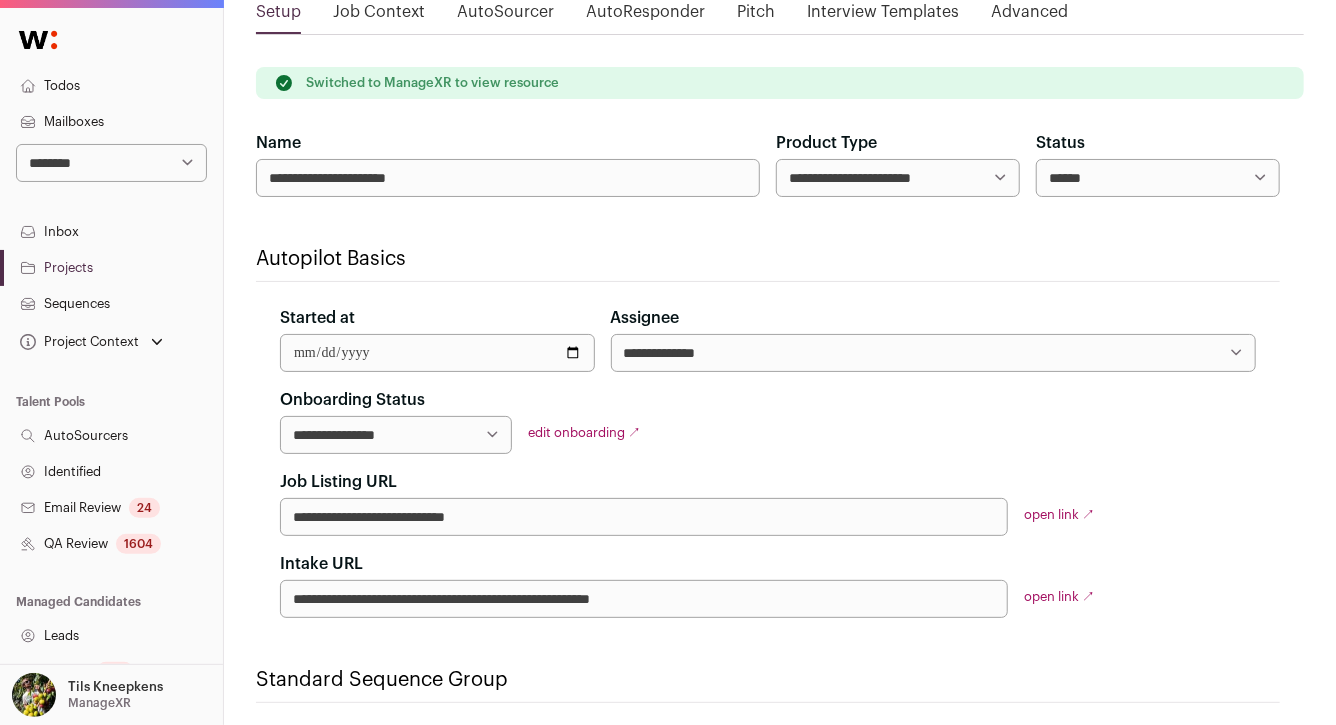 scroll, scrollTop: 170, scrollLeft: 0, axis: vertical 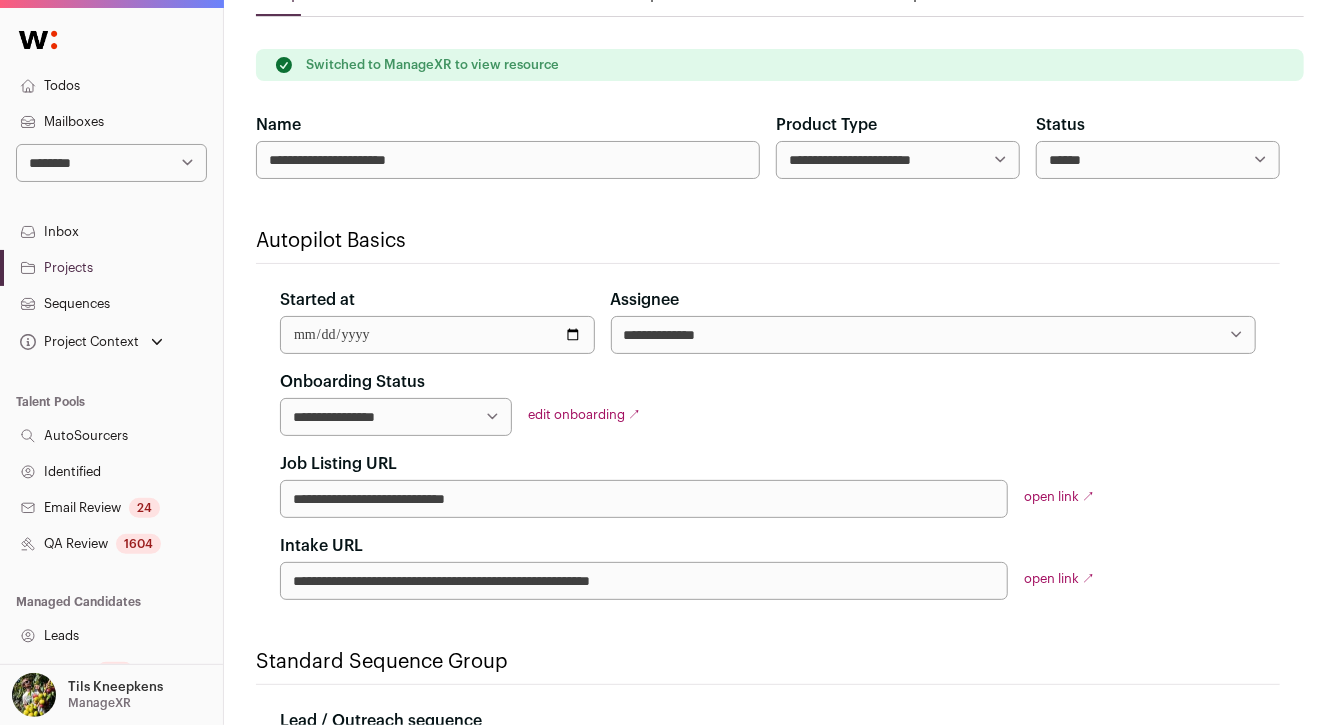 click on "QA Review
1604" at bounding box center [111, 544] 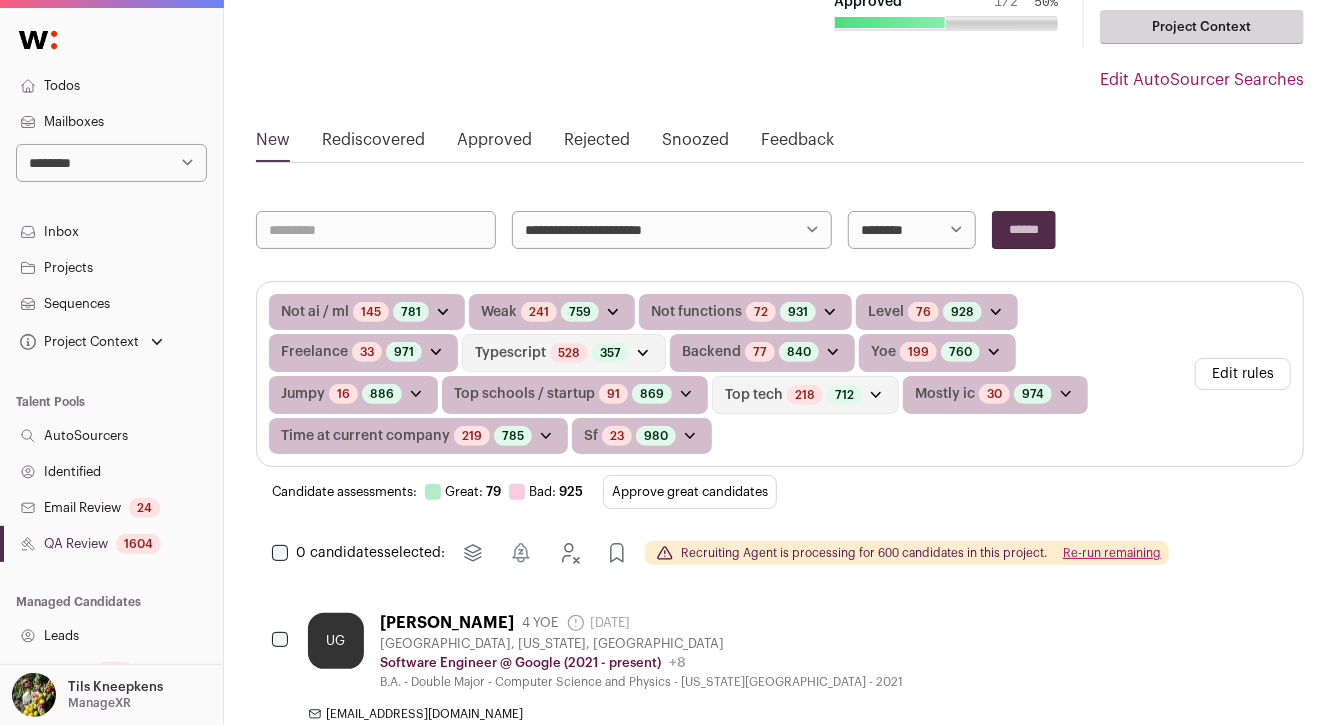 scroll, scrollTop: 221, scrollLeft: 0, axis: vertical 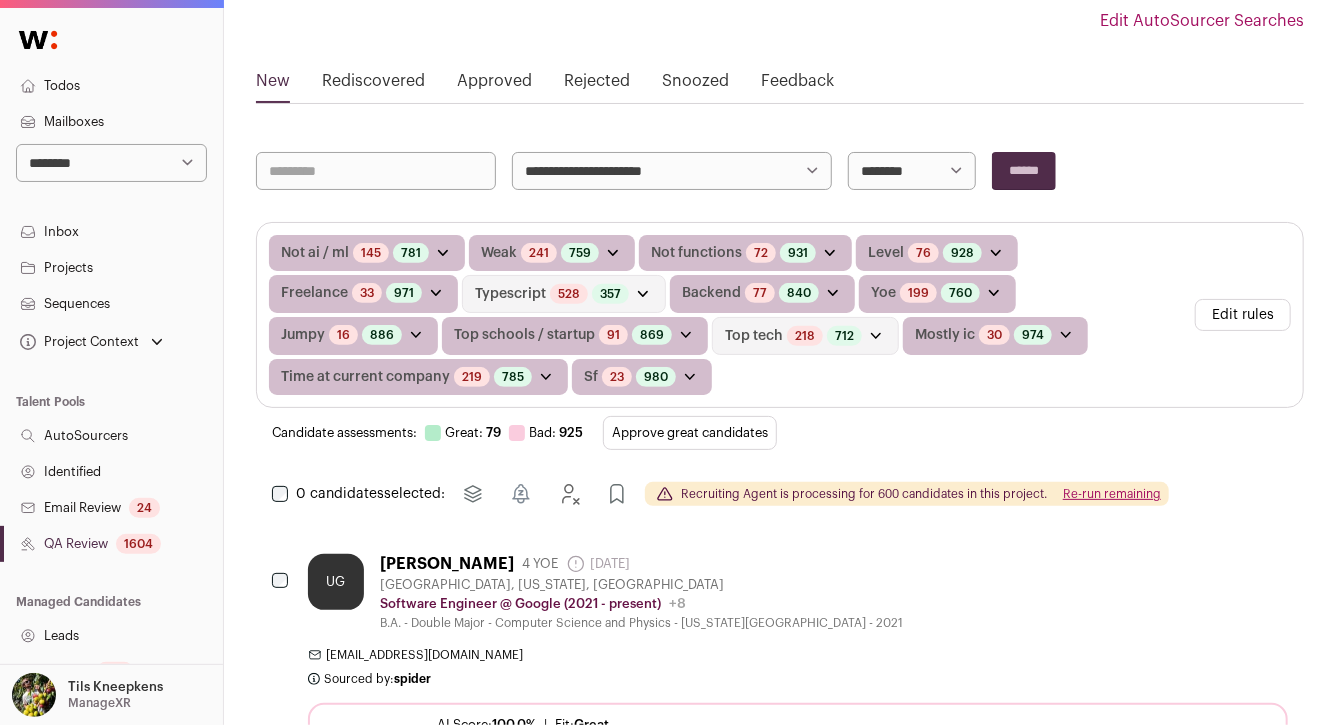 click on "Approve great candidates" at bounding box center (690, 433) 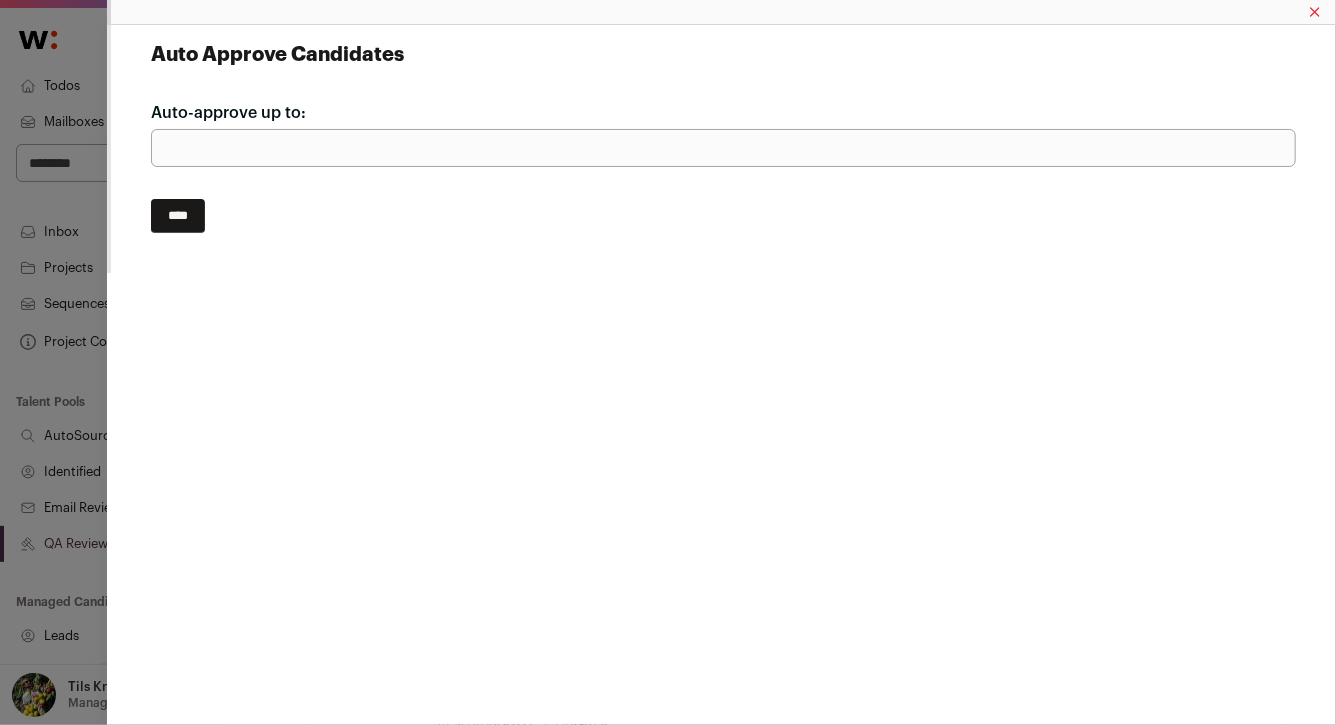click on "***" at bounding box center (723, 148) 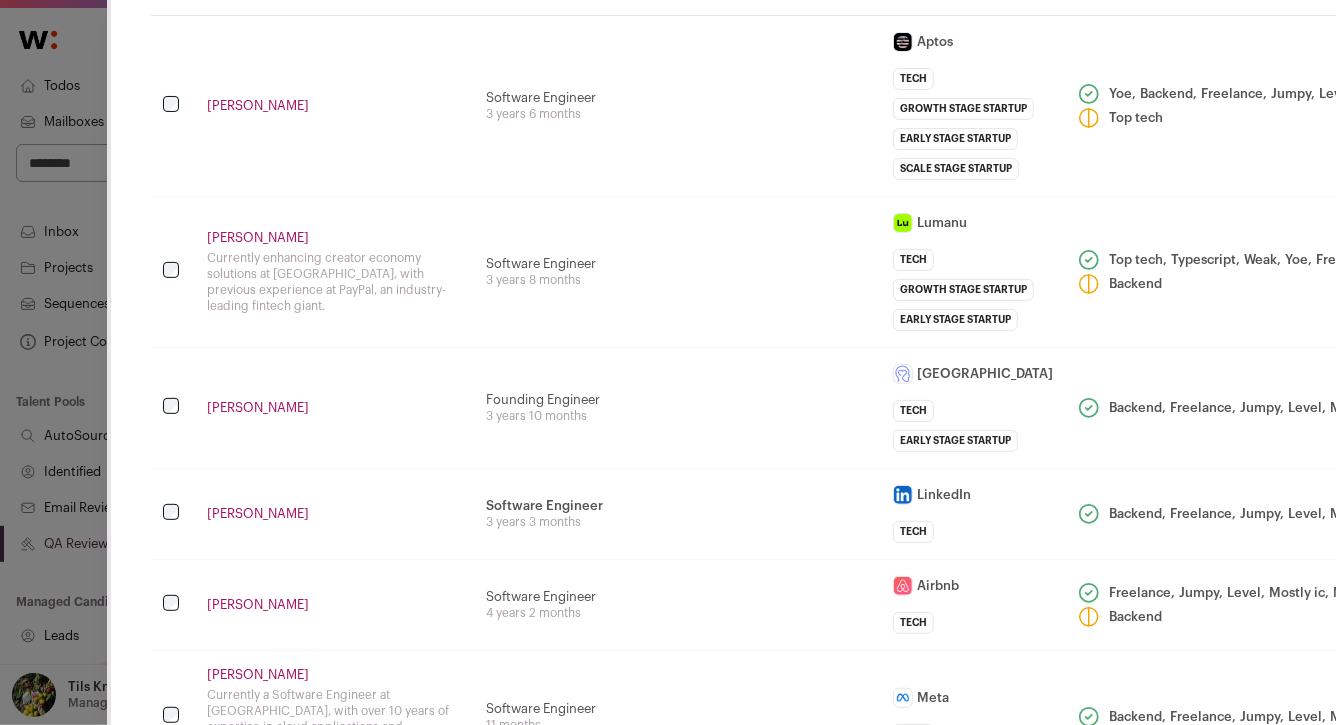 scroll, scrollTop: 130, scrollLeft: 0, axis: vertical 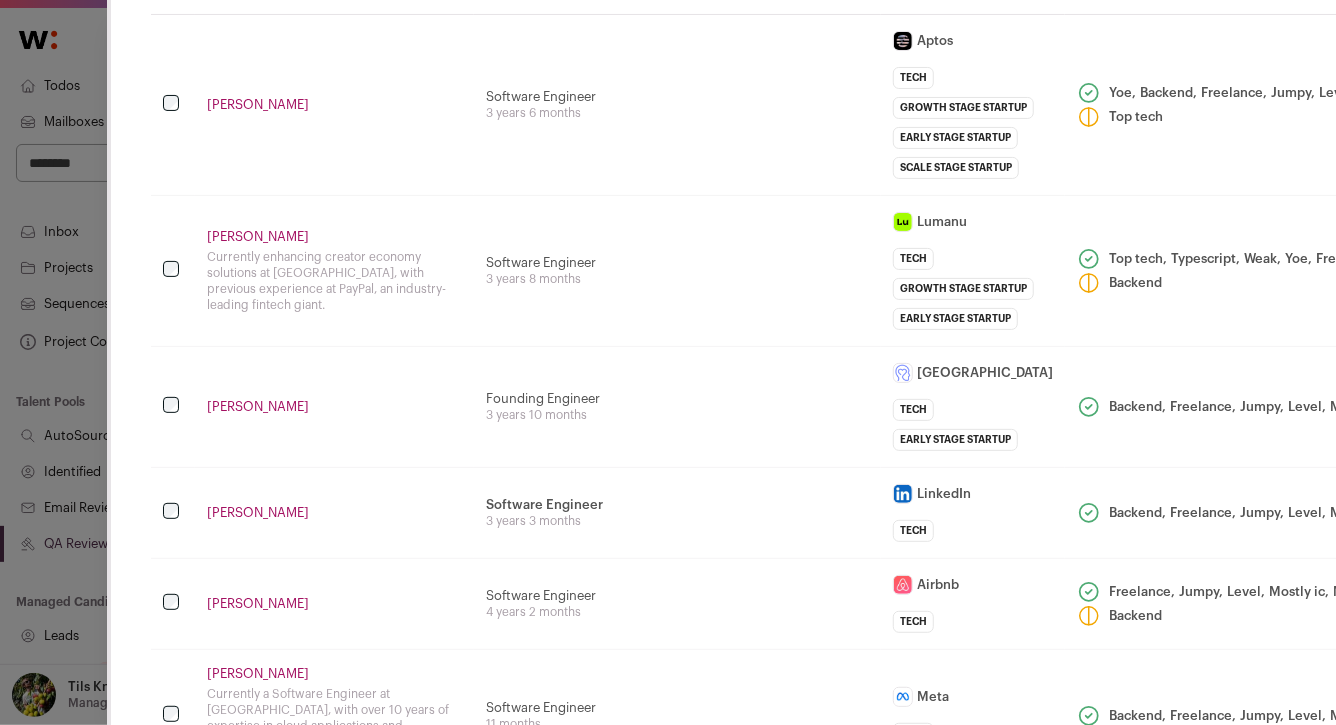 click on "Founding Engineer
3 years 10 months" at bounding box center (677, 406) 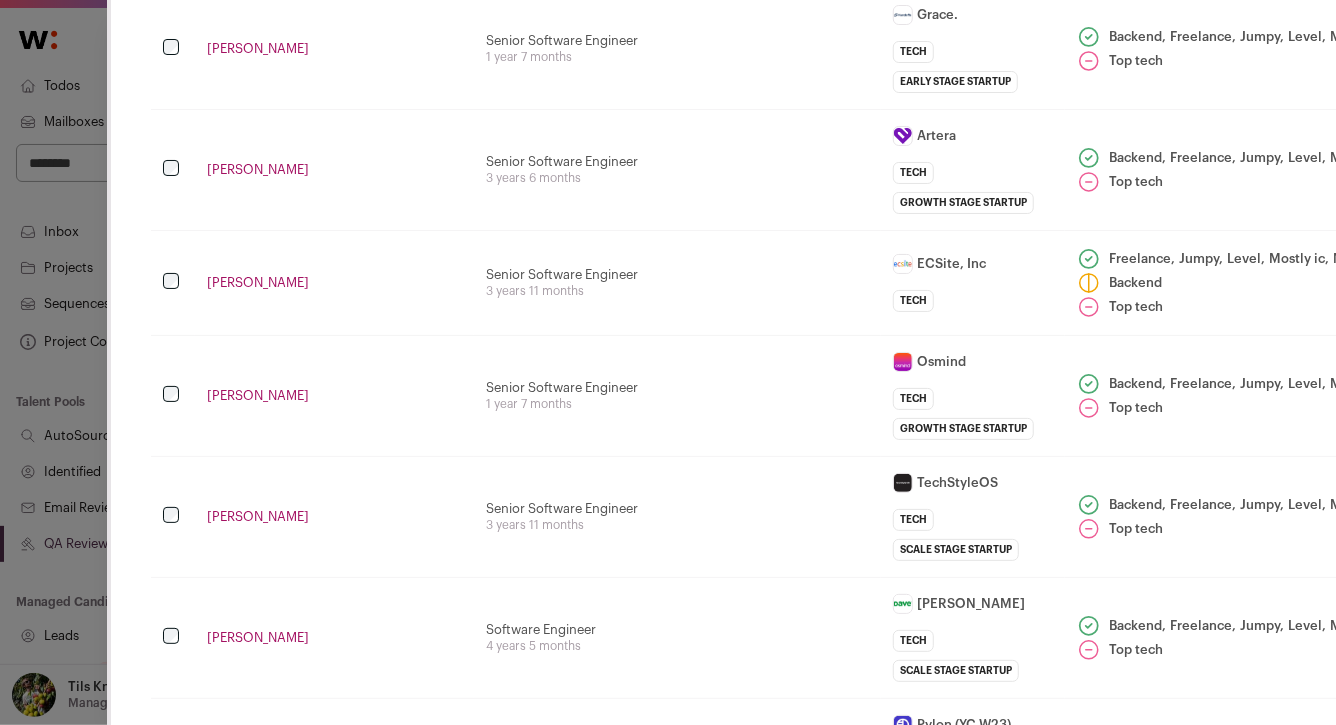 scroll, scrollTop: 4269, scrollLeft: 0, axis: vertical 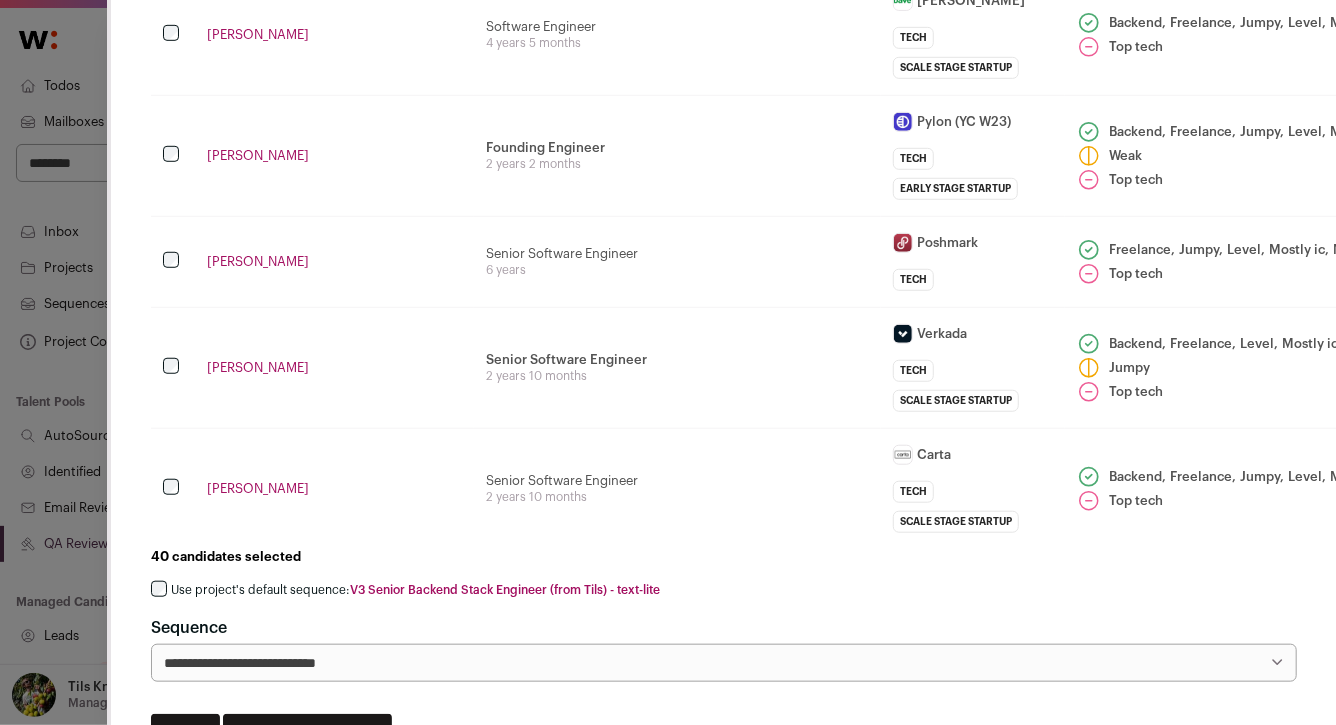 click on "Use project's default sequence:
V3 Senior Backend Stack Engineer (from Tils) - text-lite" at bounding box center [415, 590] 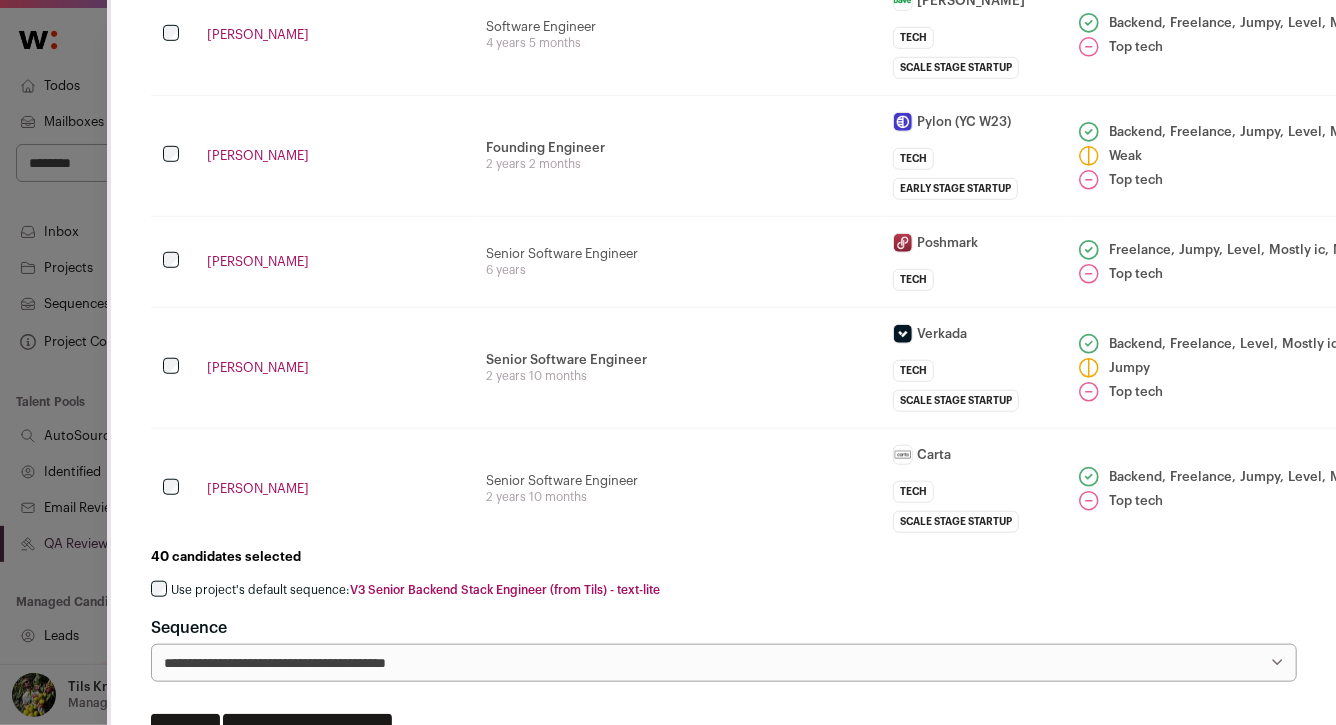 scroll, scrollTop: 4187, scrollLeft: 0, axis: vertical 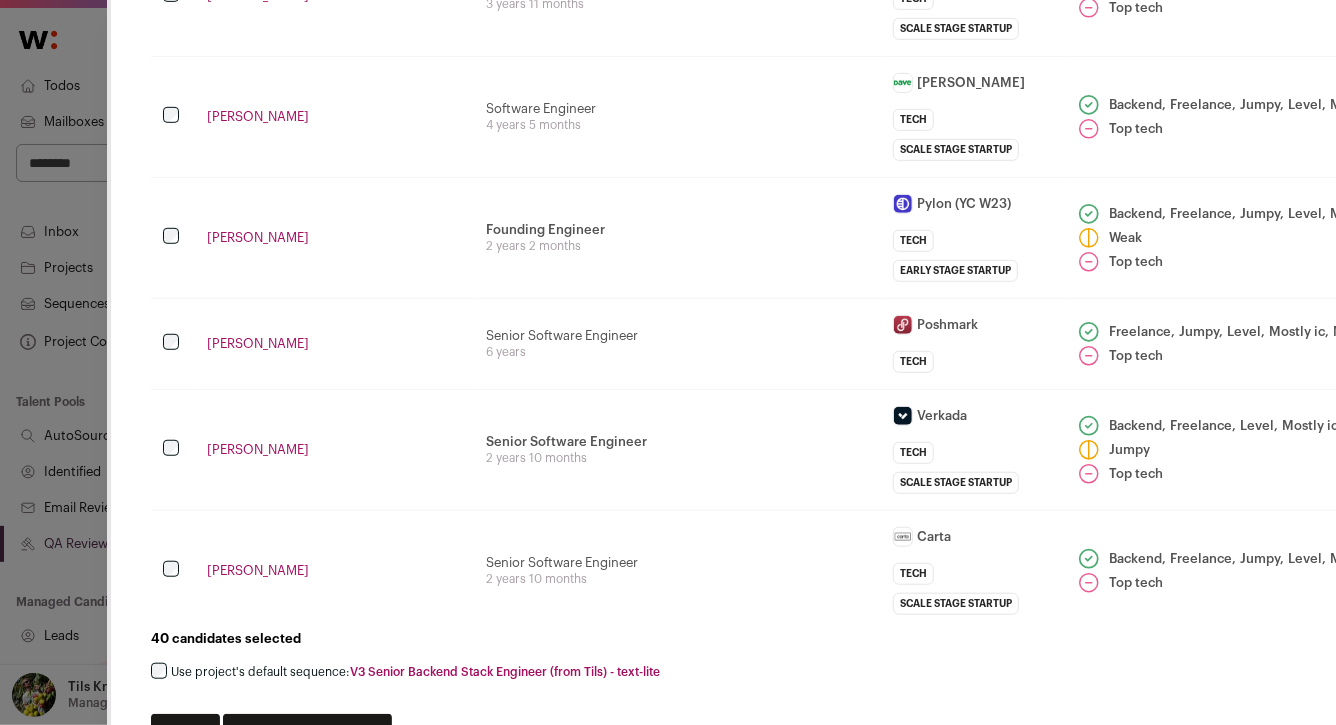 click on "**********" at bounding box center [307, 731] 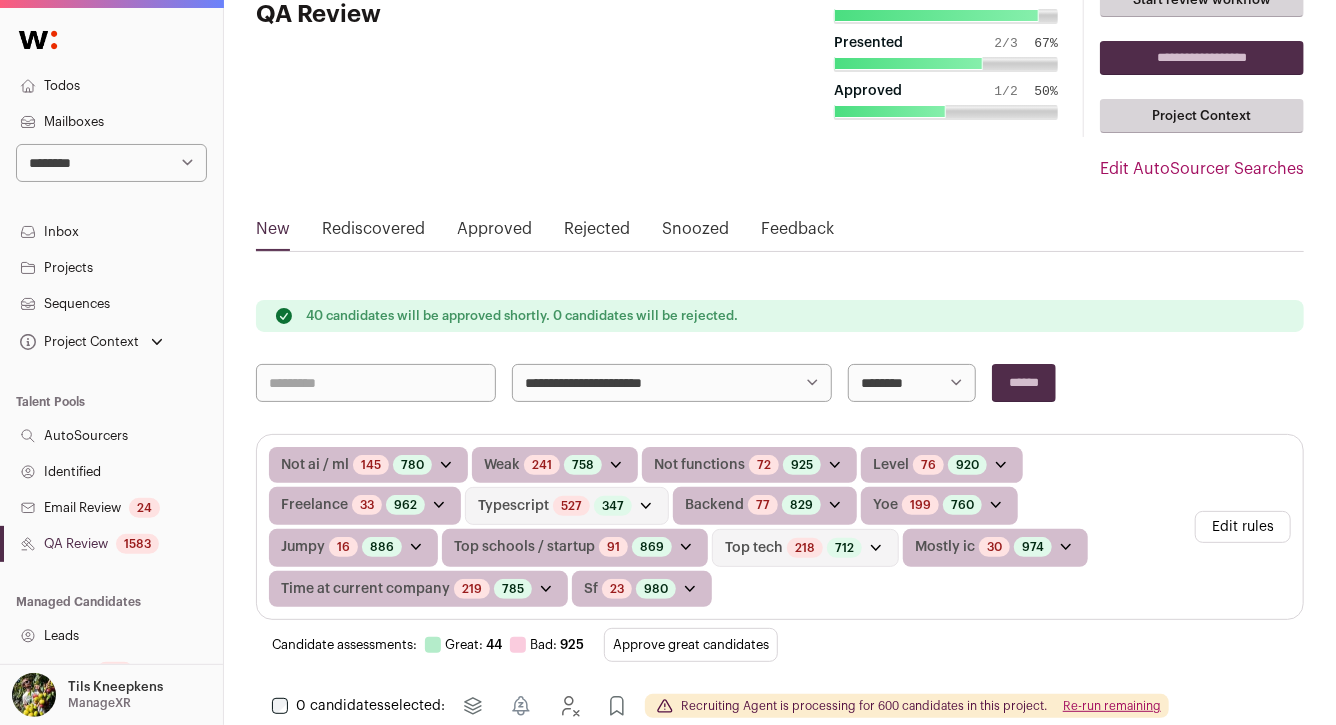scroll, scrollTop: 227, scrollLeft: 0, axis: vertical 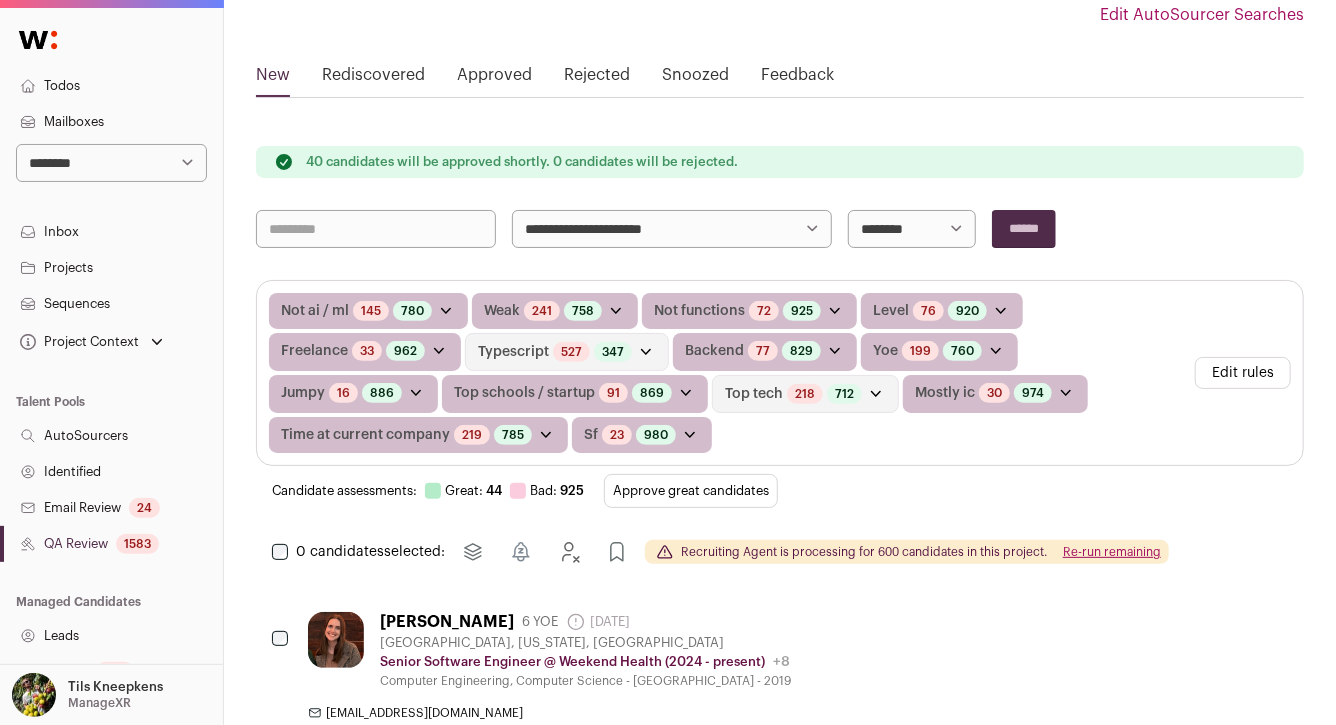 click on "Approve great candidates" at bounding box center [691, 491] 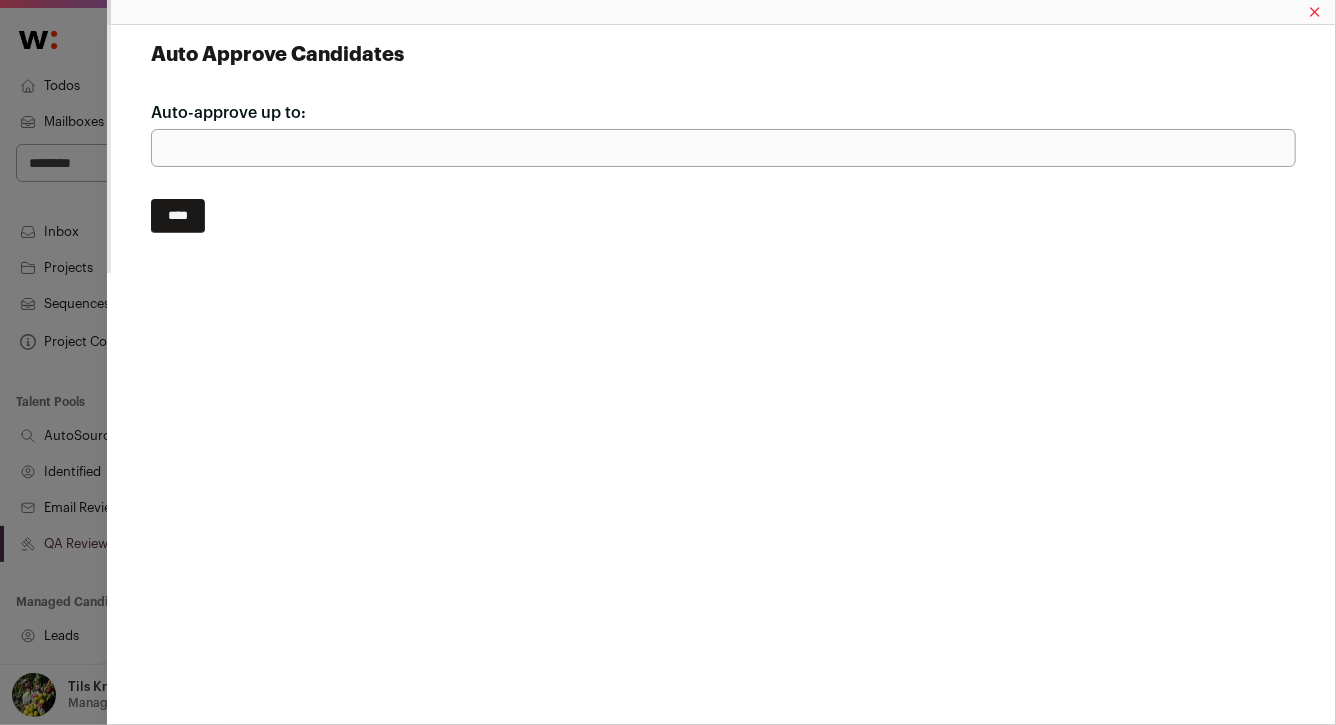 click on "****" at bounding box center [178, 216] 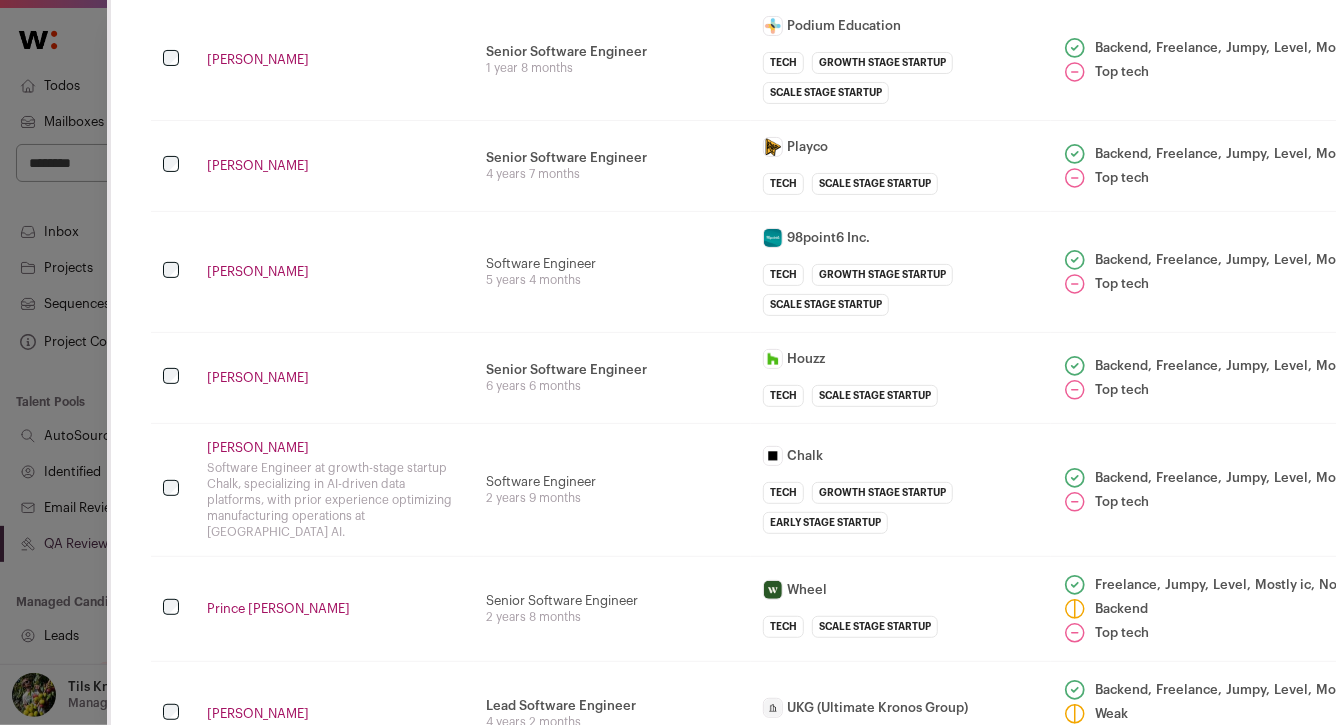 scroll, scrollTop: 155, scrollLeft: 0, axis: vertical 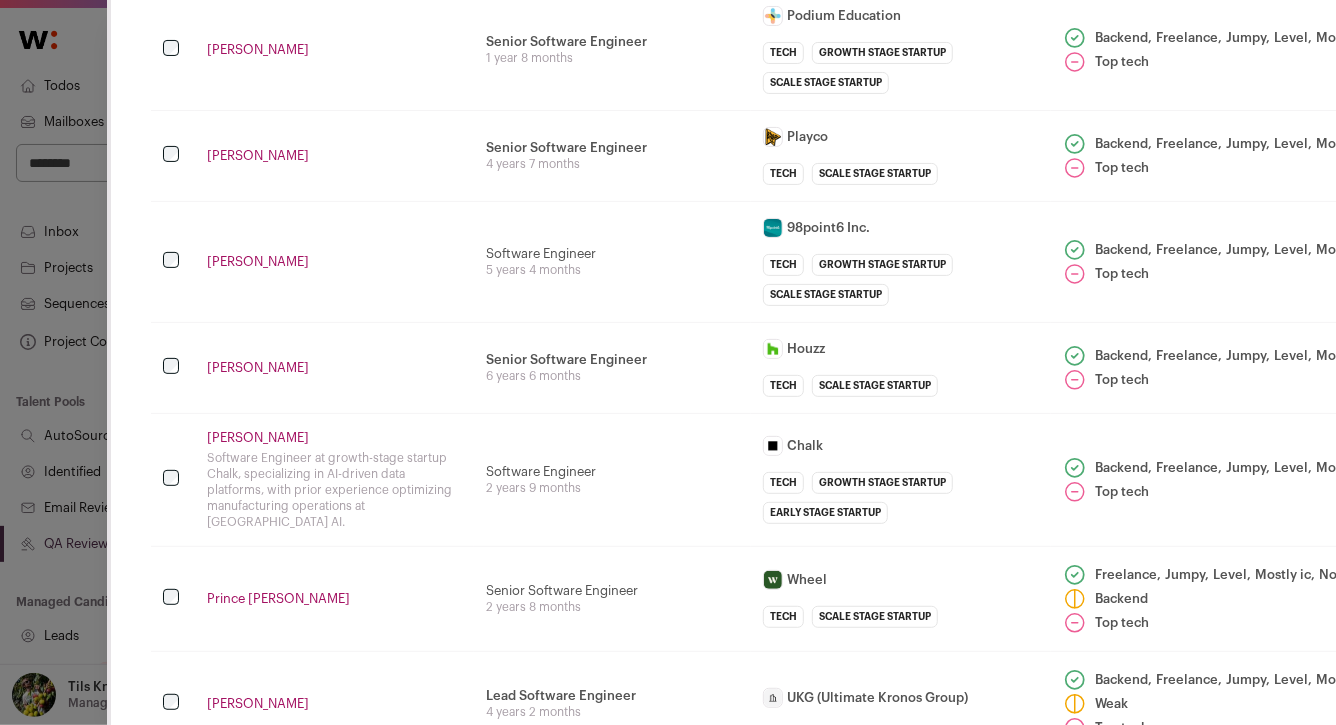 click on "Senior Software Engineer
Lifecycle Platform
Ads Backend
6 years 6 months" at bounding box center (612, 367) 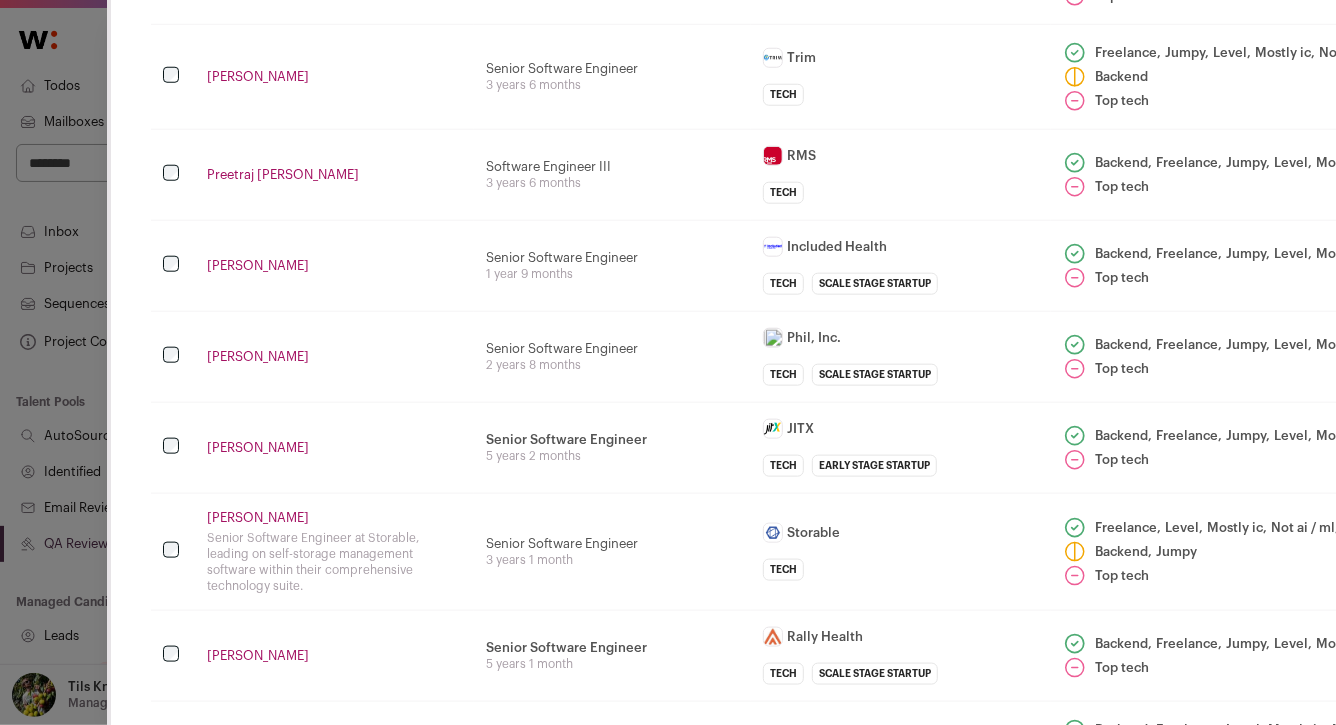 scroll, scrollTop: 888, scrollLeft: 0, axis: vertical 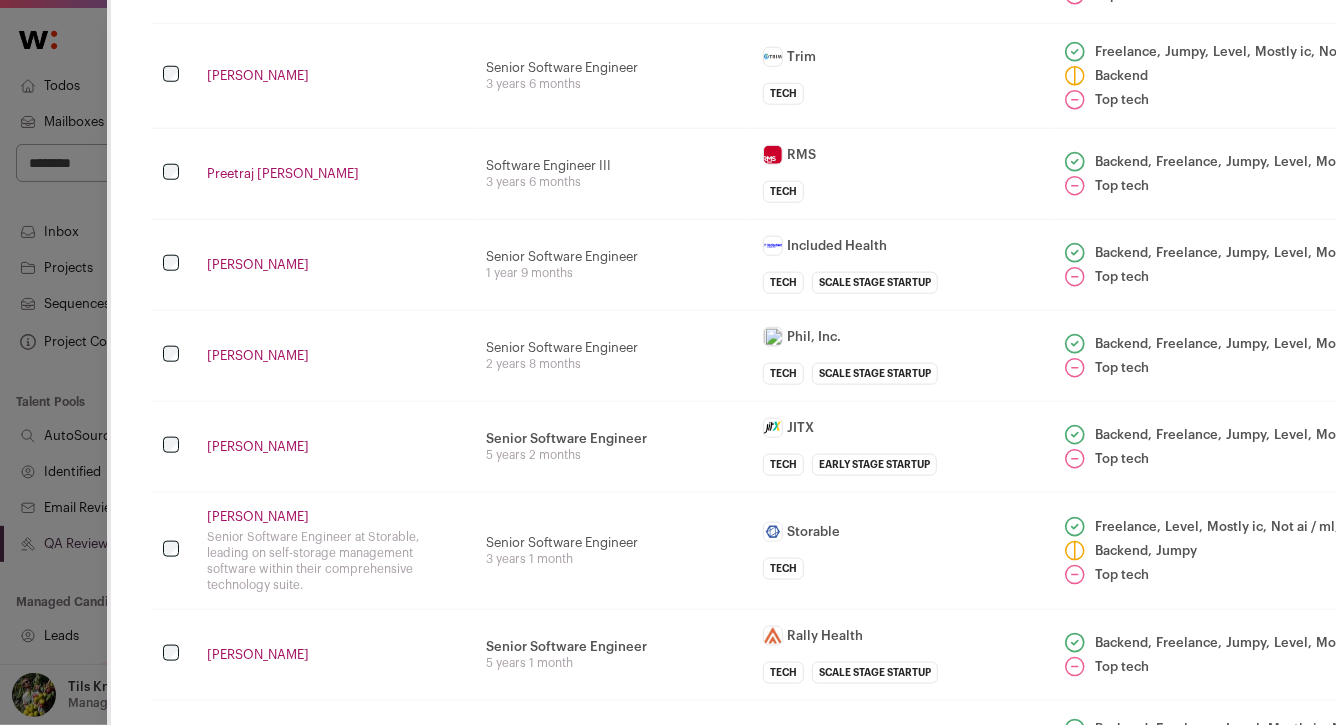 click on "Senior Software Engineer
- Schematic generation and export to CAD
- Interactive schematic editor and visualizer
- Launch of free tier
5 years 2 months" at bounding box center [612, 446] 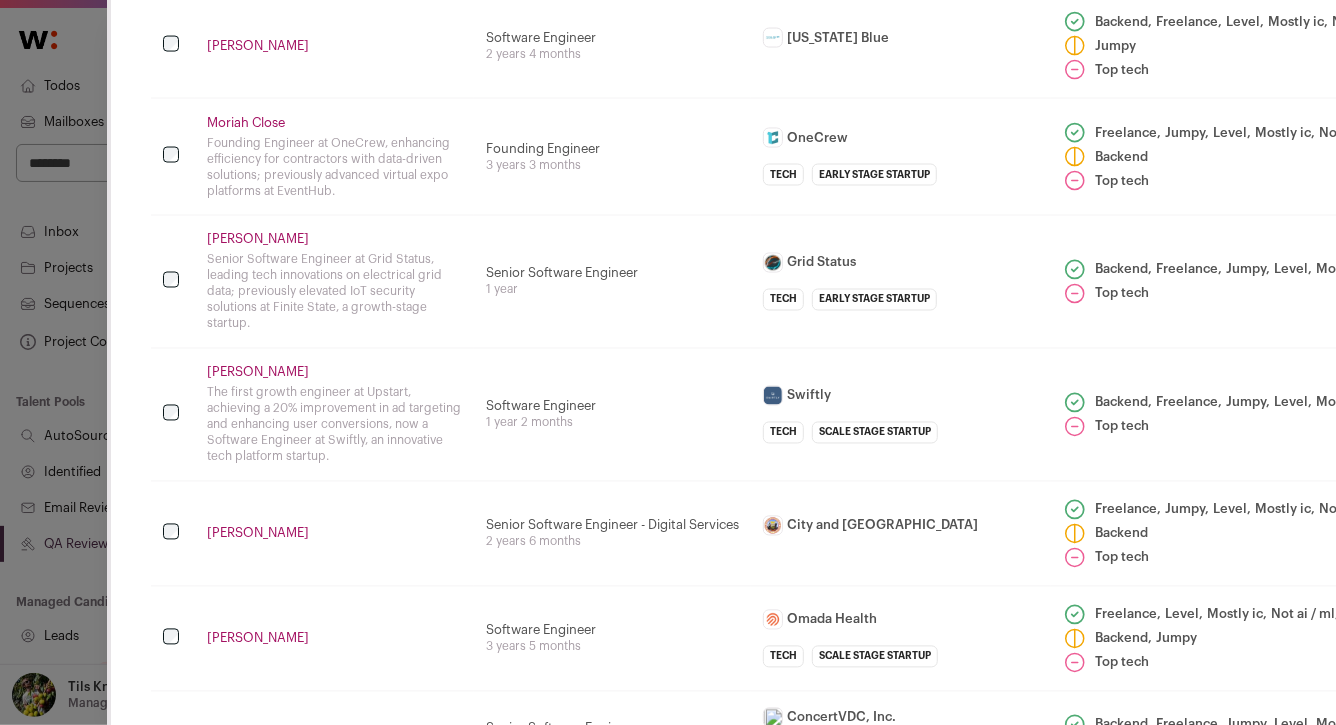 click on "Senior Software Engineer - Digital Services
2 years 6 months" at bounding box center (612, 533) 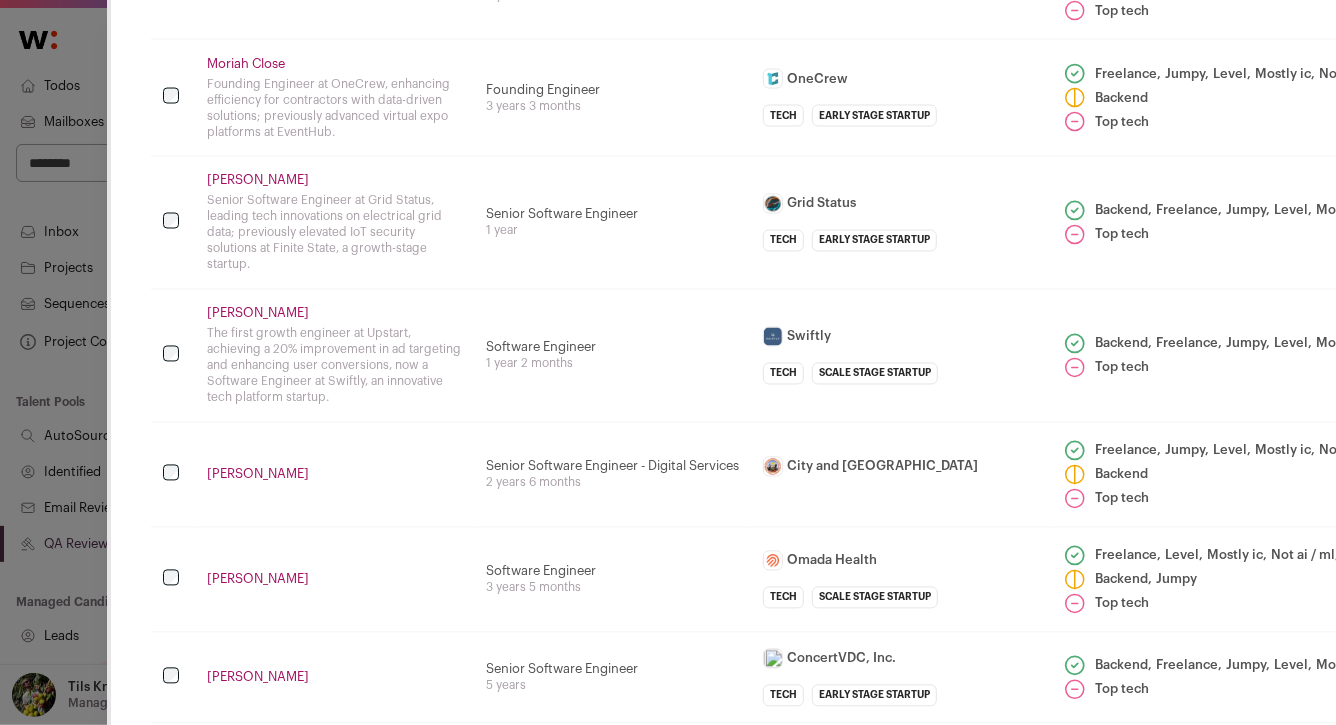 scroll, scrollTop: 1644, scrollLeft: 0, axis: vertical 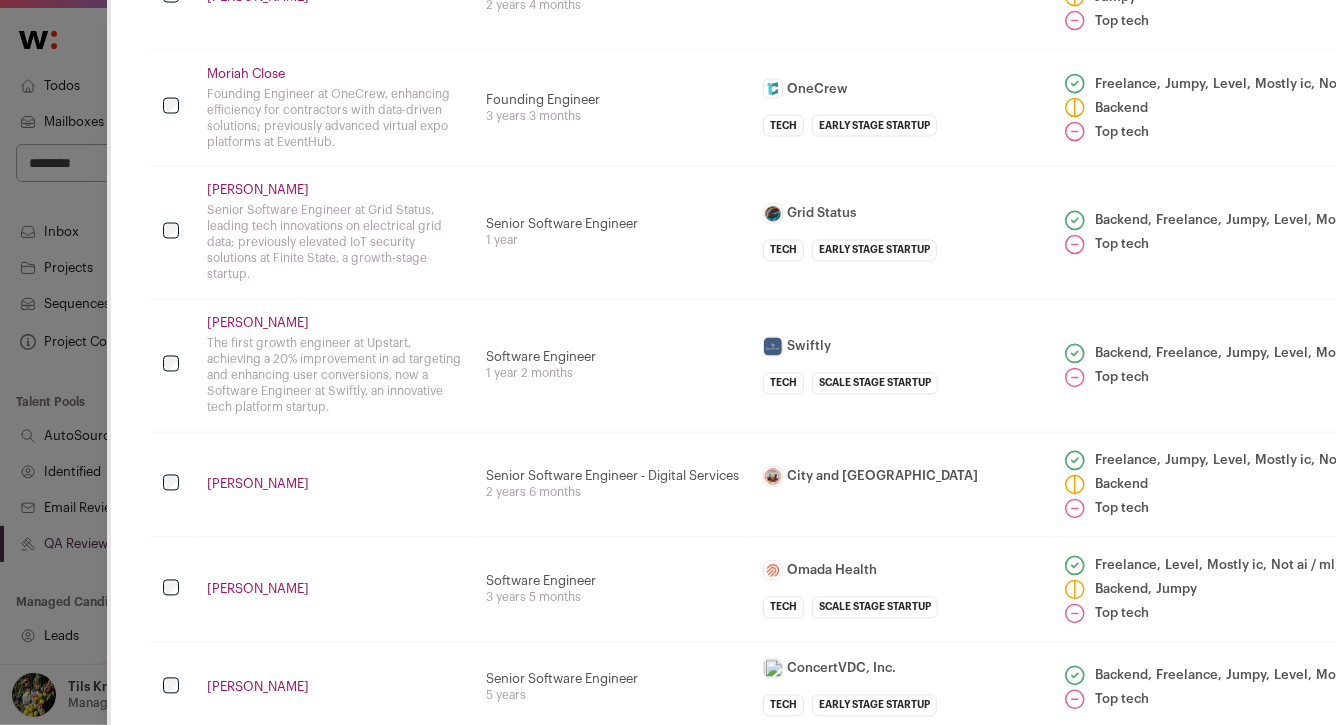click on "Software Engineer
3 years 5 months" at bounding box center (612, 589) 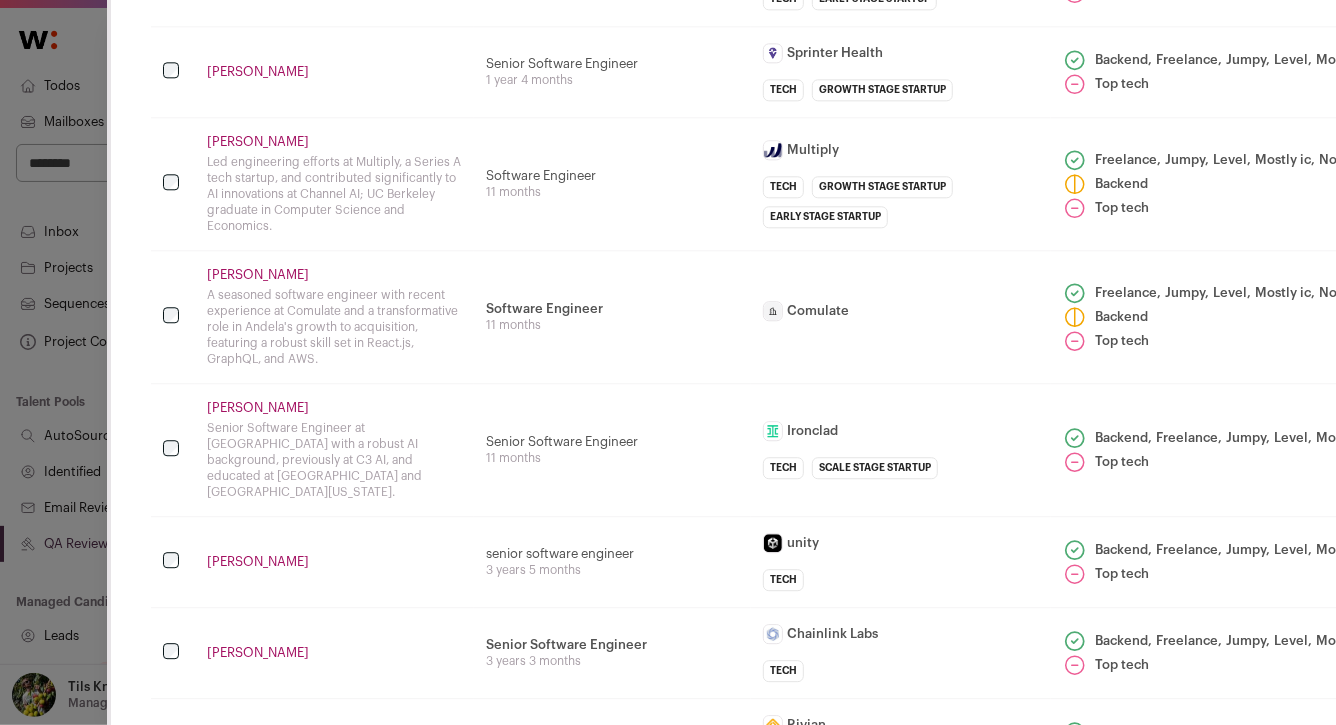 click on "Omid Afshar
Senior Software Engineer at Ironclad with a robust AI background, previously at C3 AI, and educated at UC Berkeley and University of Illinois Urbana-Champaign." at bounding box center (334, 449) 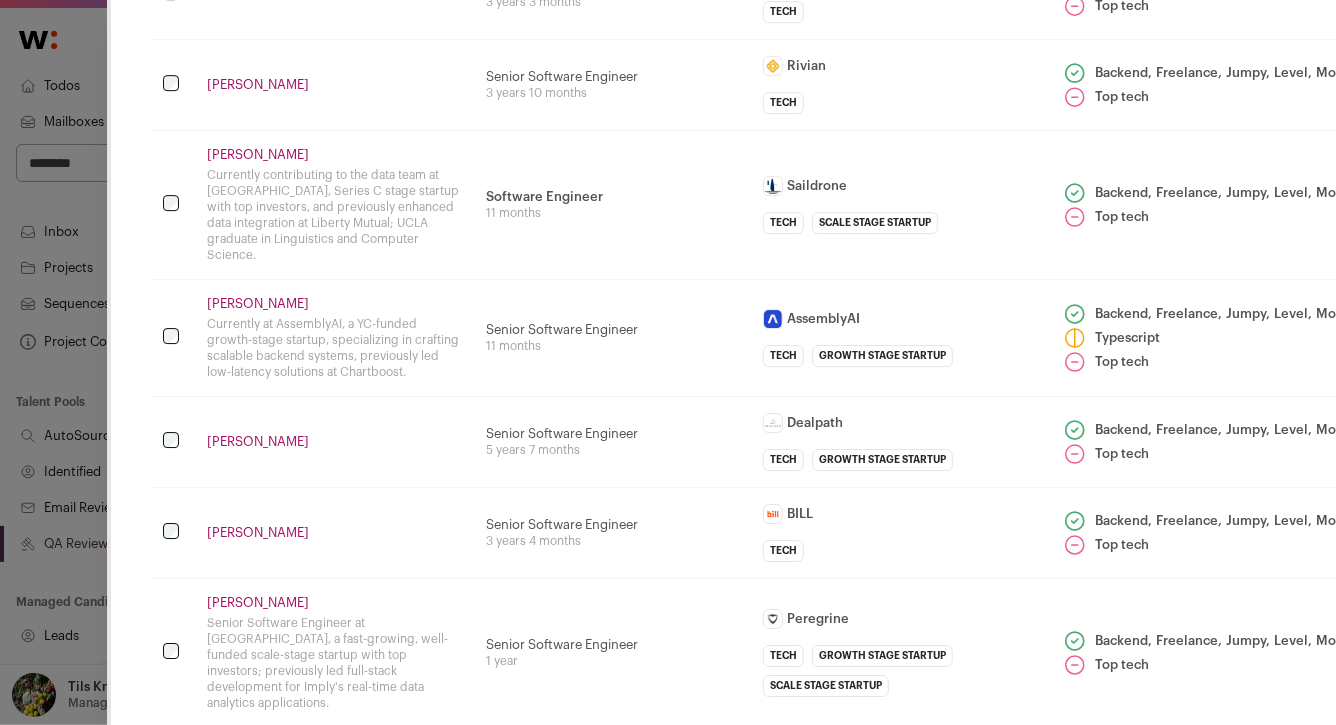 scroll, scrollTop: 3059, scrollLeft: 0, axis: vertical 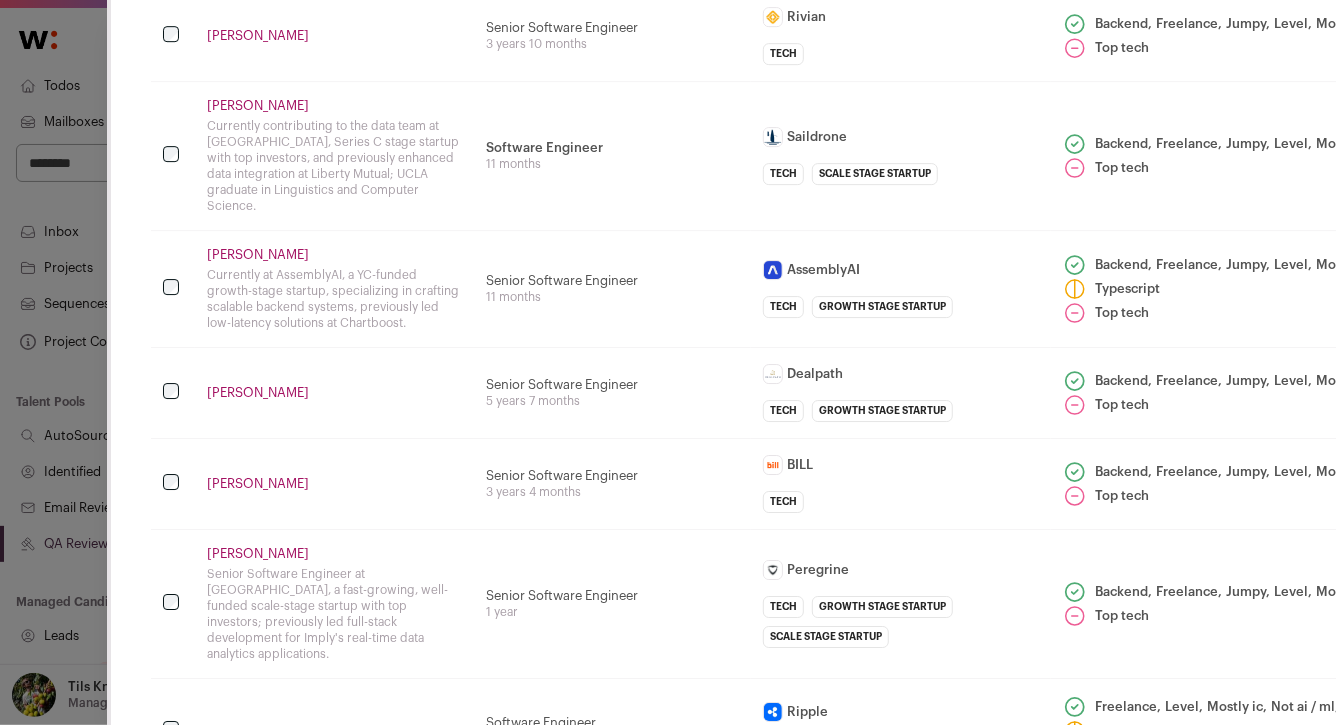 click on "Hardik Shah" at bounding box center [334, 483] 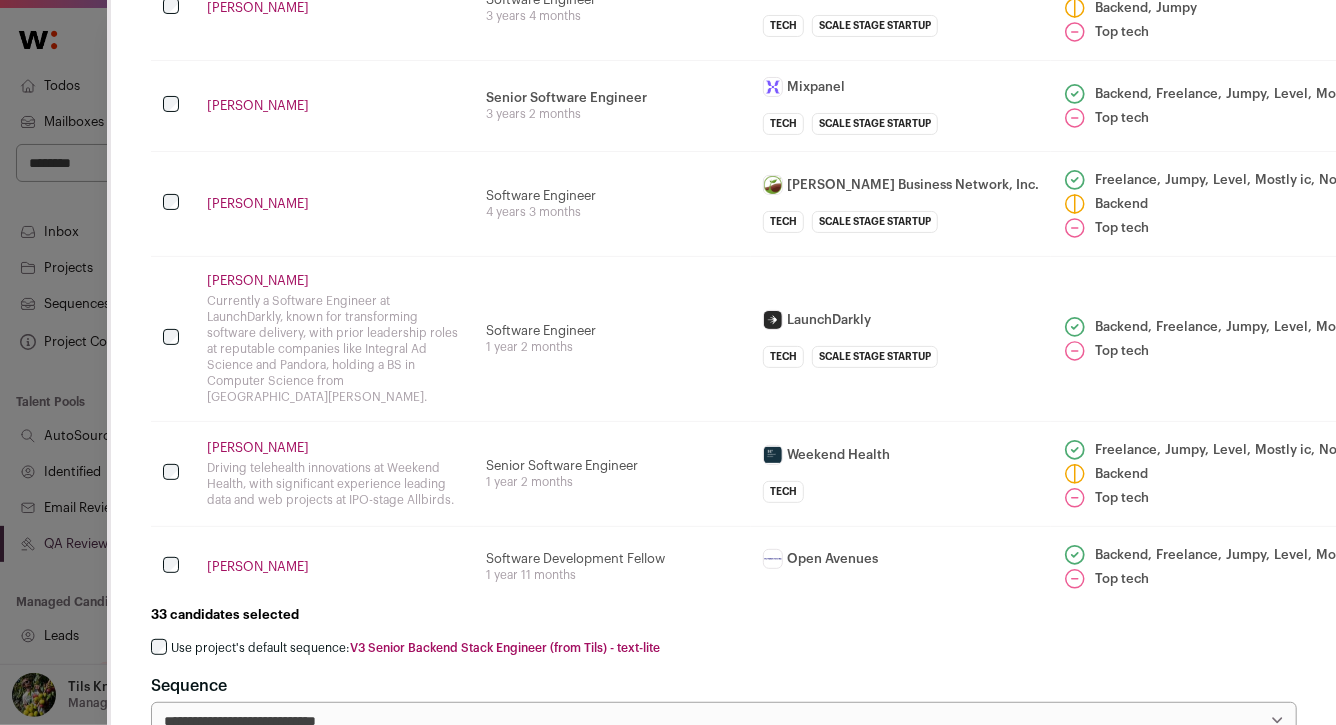 scroll, scrollTop: 3818, scrollLeft: 0, axis: vertical 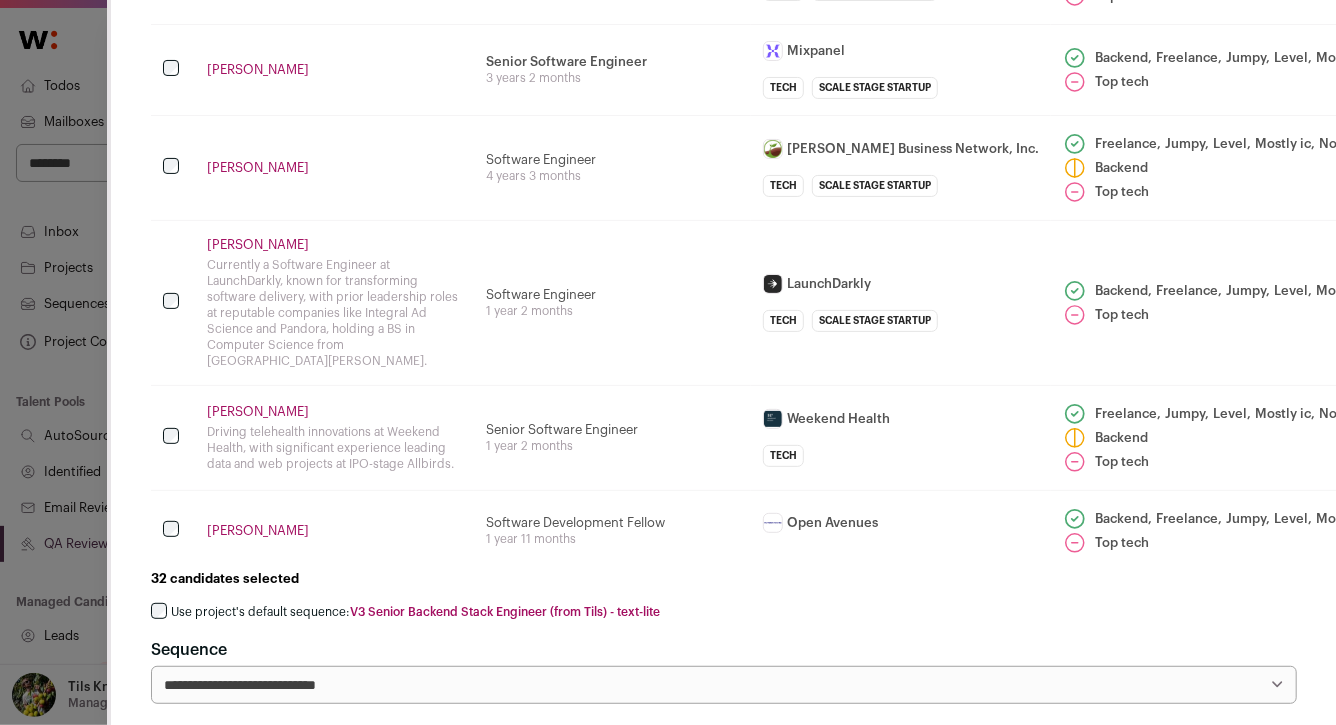click on "**********" at bounding box center [724, 685] 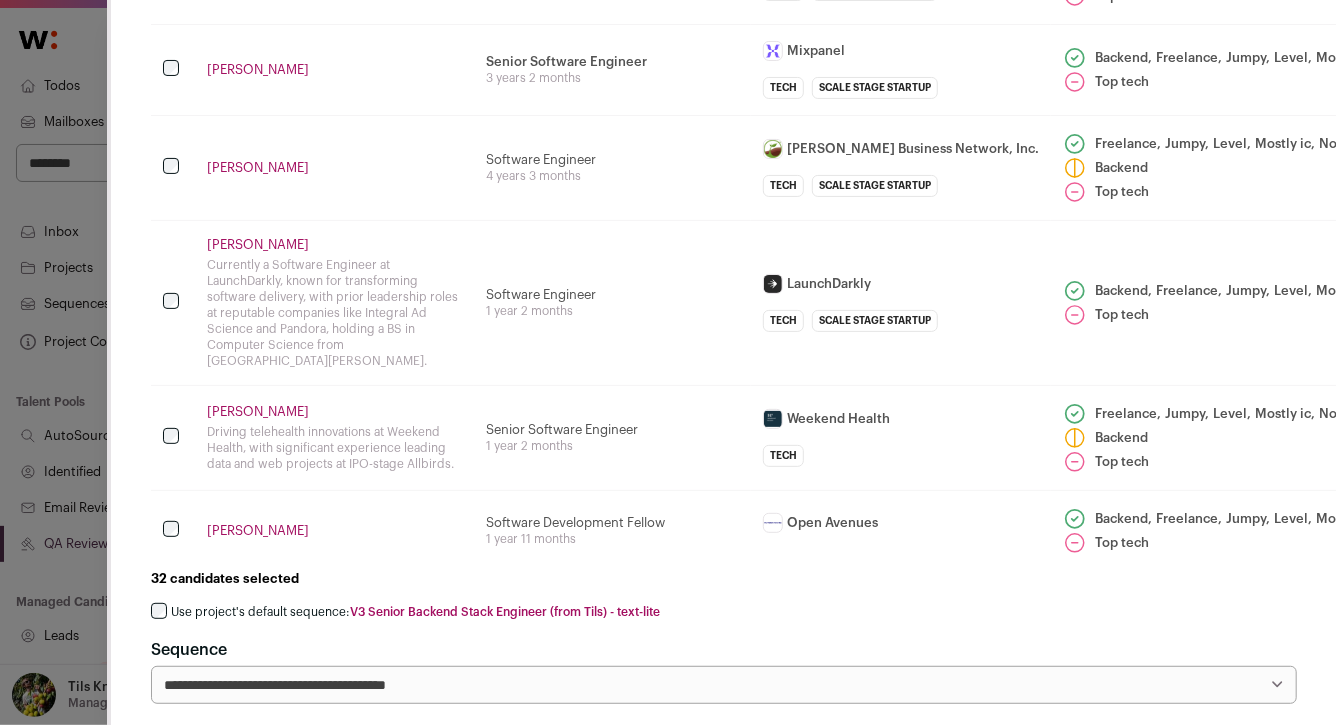 click on "**********" at bounding box center (307, 753) 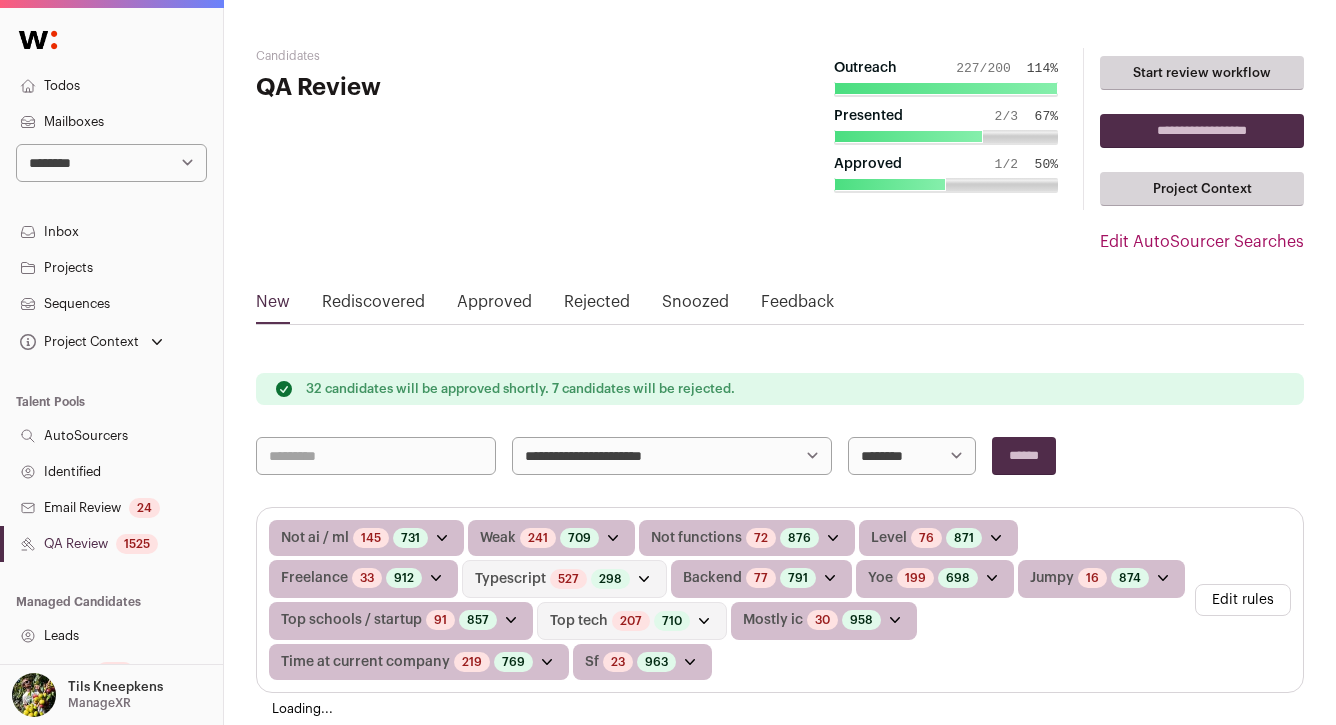 scroll, scrollTop: 0, scrollLeft: 0, axis: both 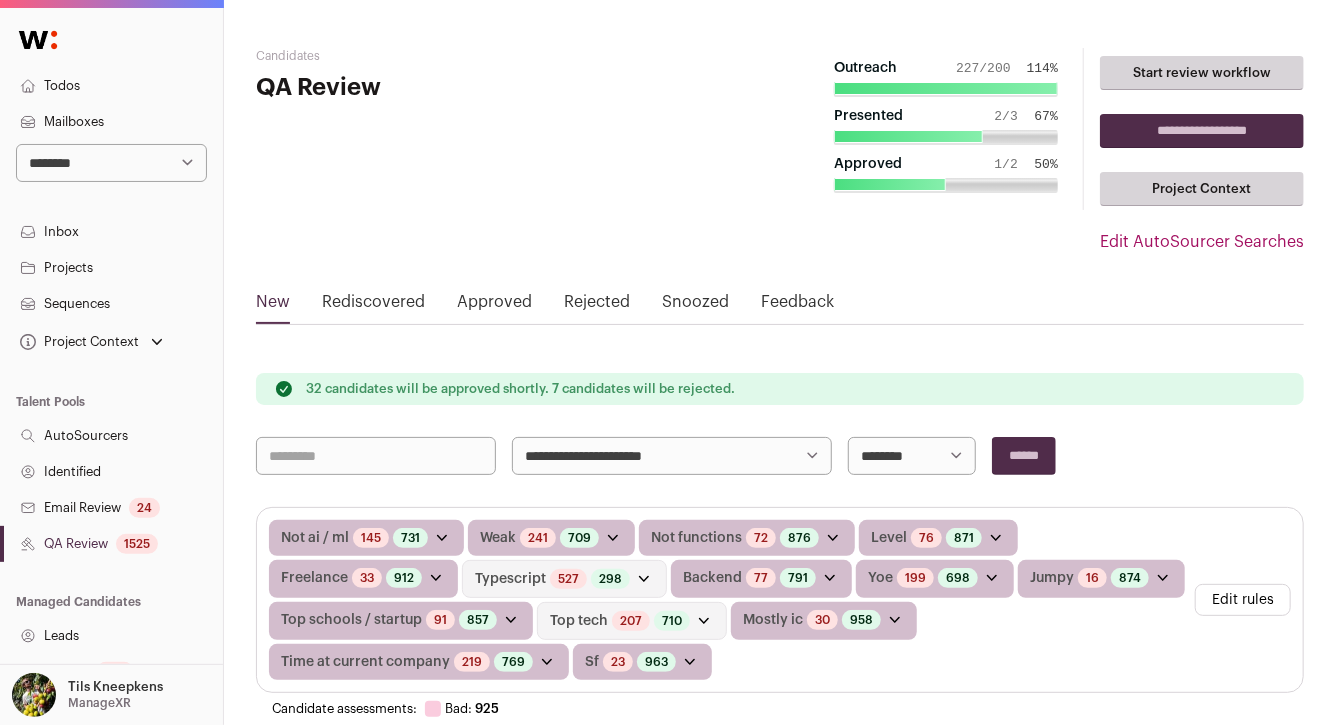 click on "Todos" at bounding box center [111, 86] 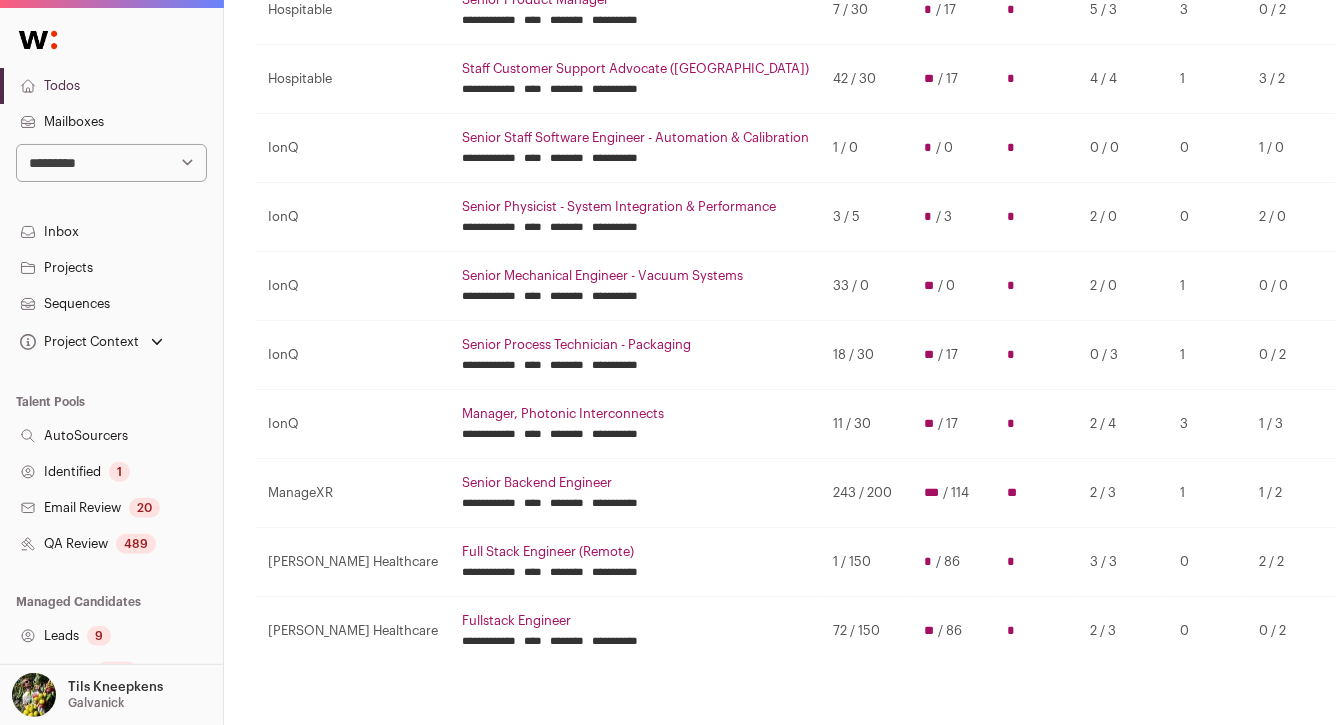scroll, scrollTop: 617, scrollLeft: 0, axis: vertical 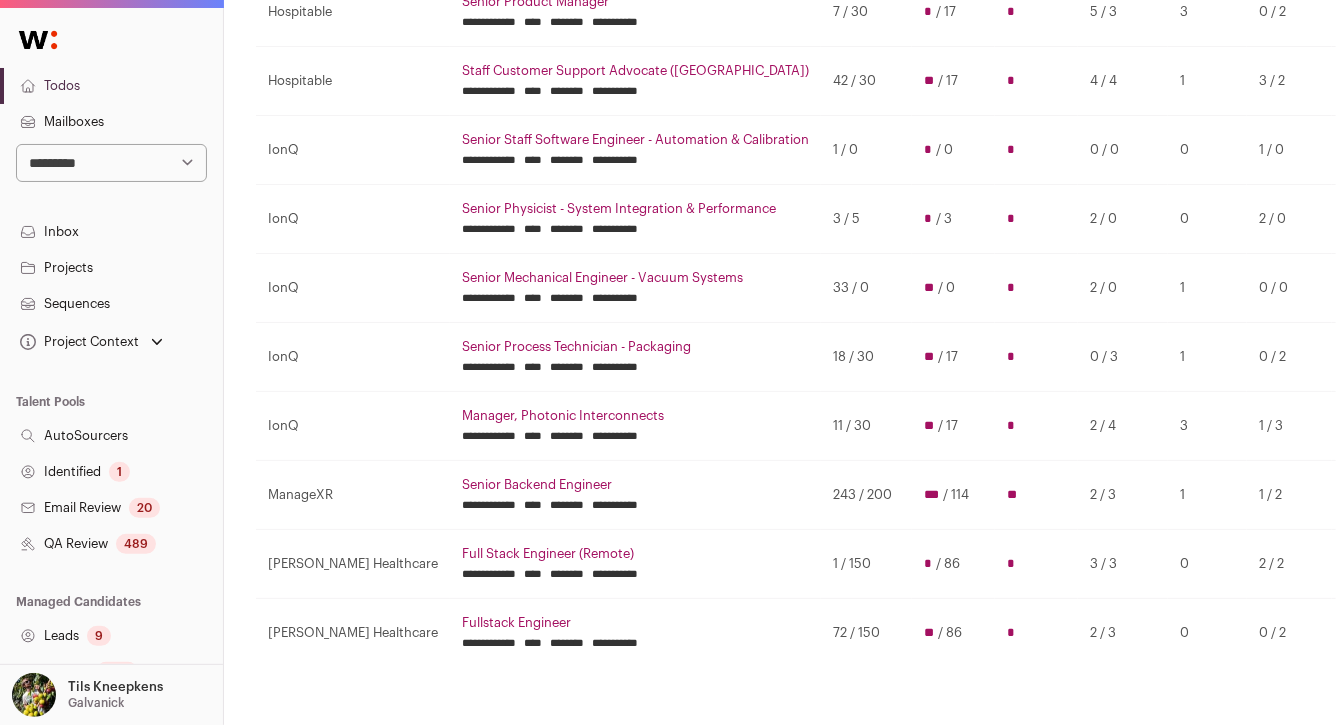 click on "**
/ 17" at bounding box center (953, 80) 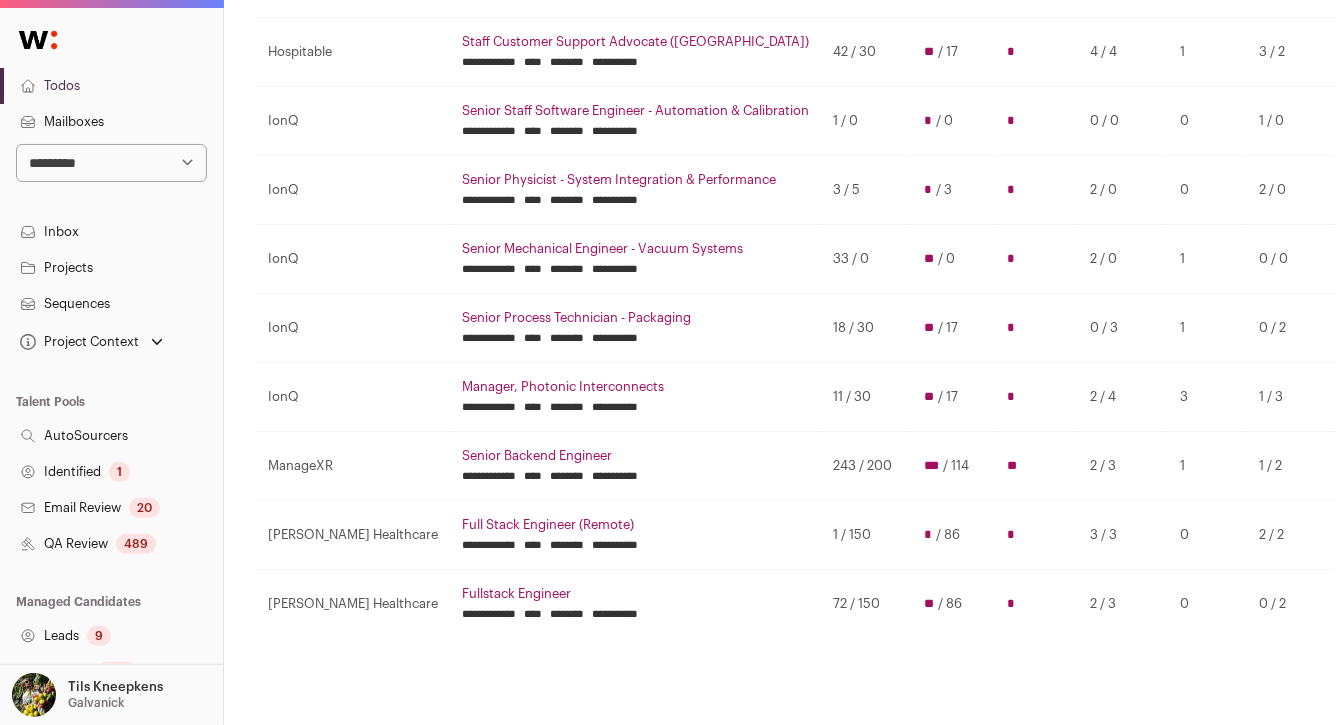 scroll, scrollTop: 644, scrollLeft: 0, axis: vertical 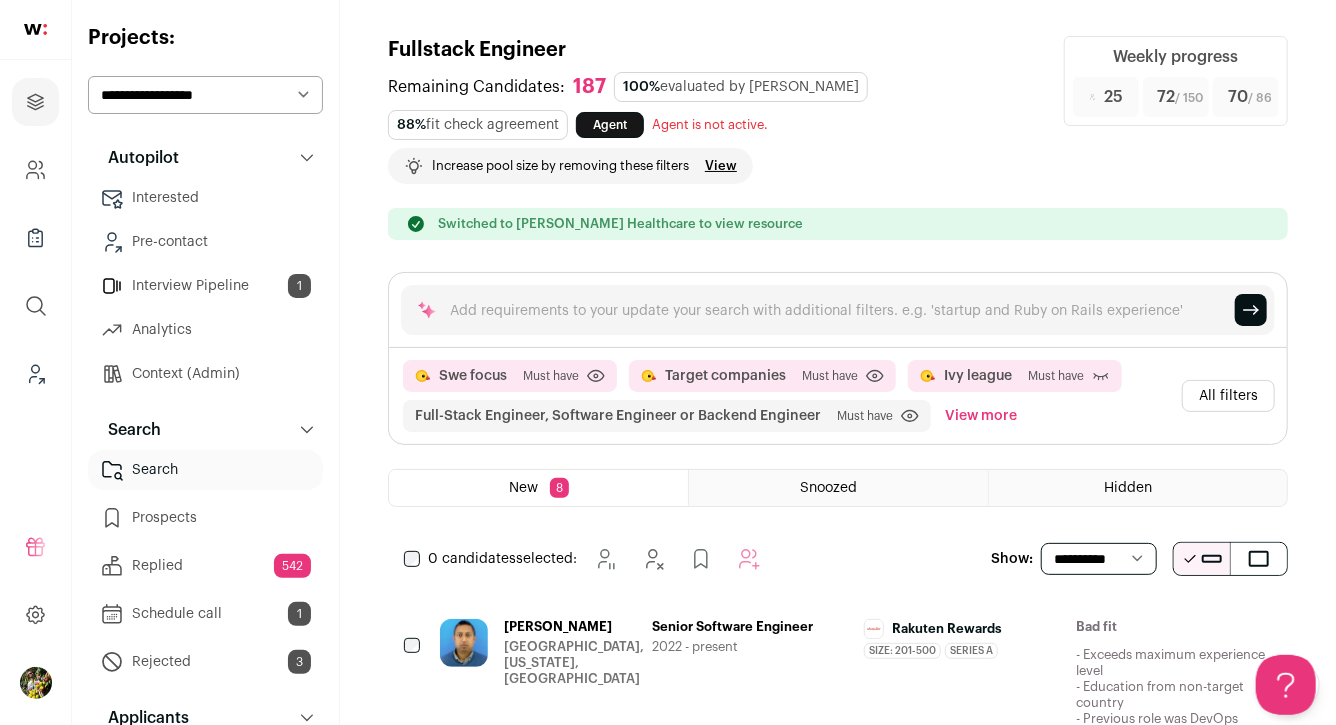 click on "View more" at bounding box center [981, 416] 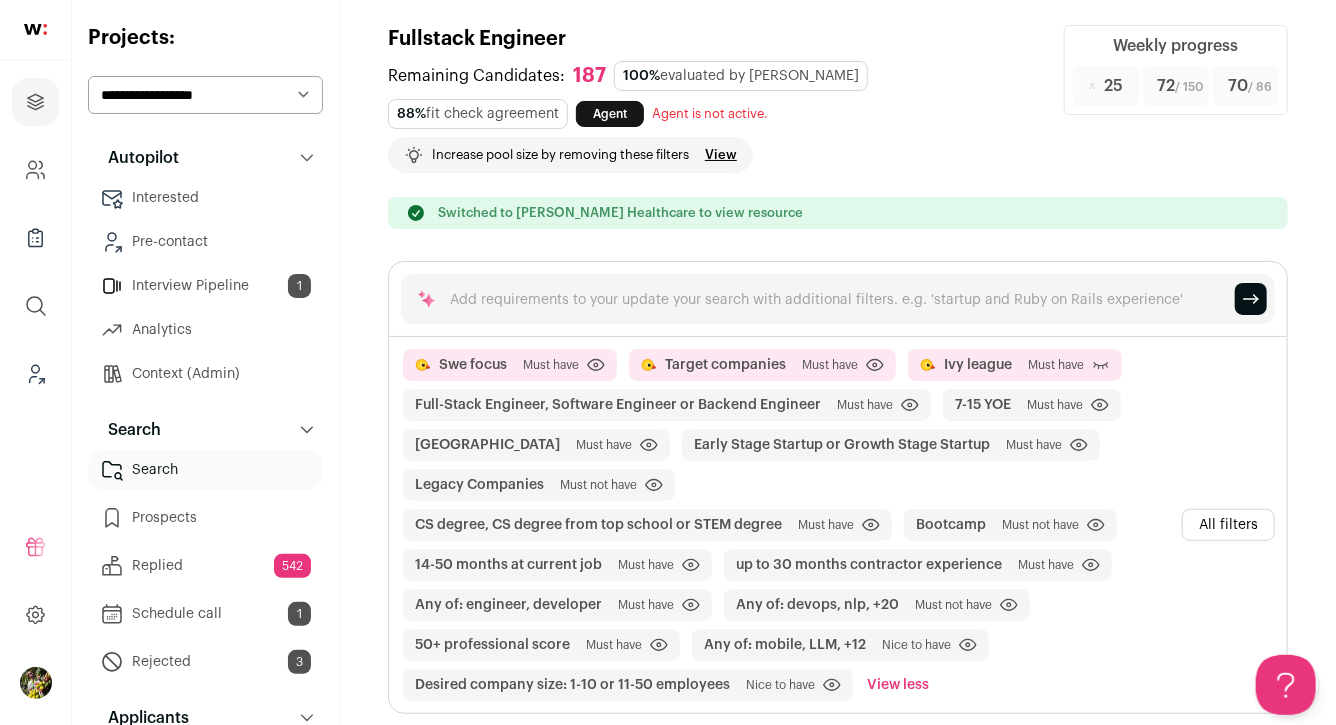 scroll, scrollTop: 0, scrollLeft: 0, axis: both 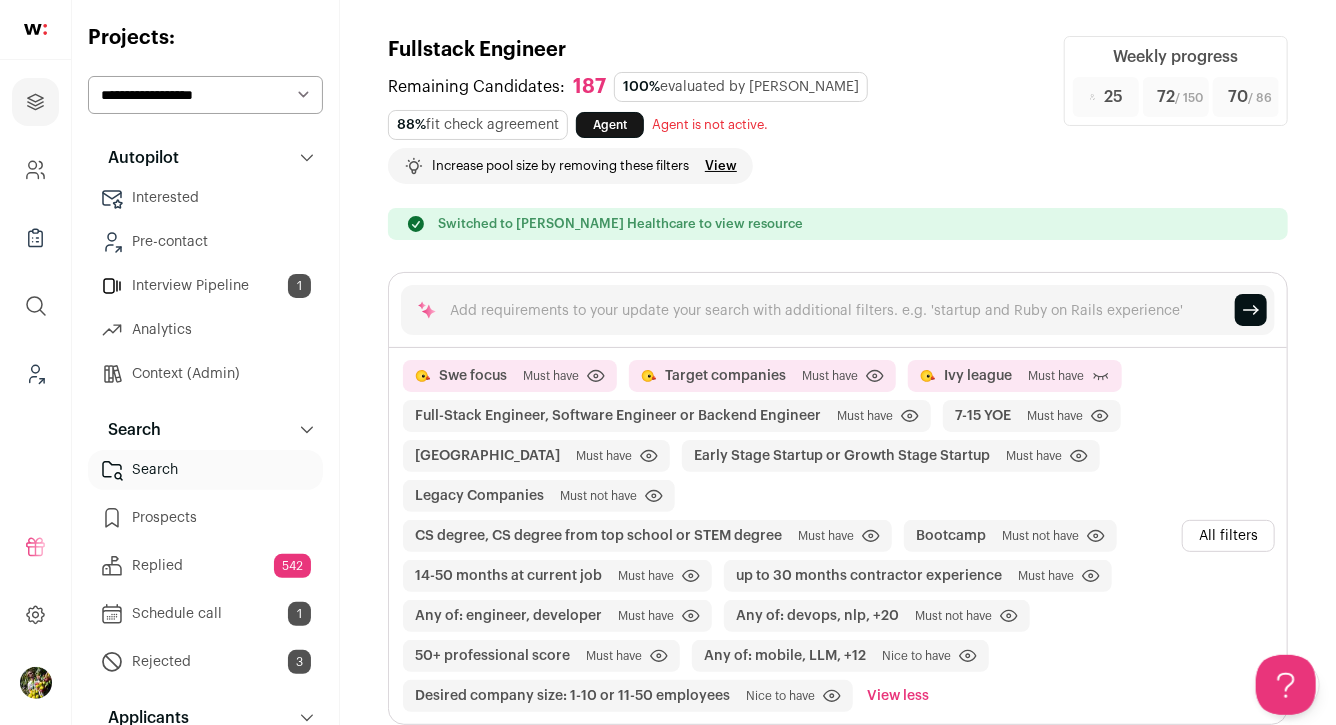 click on "**********" at bounding box center [205, 95] 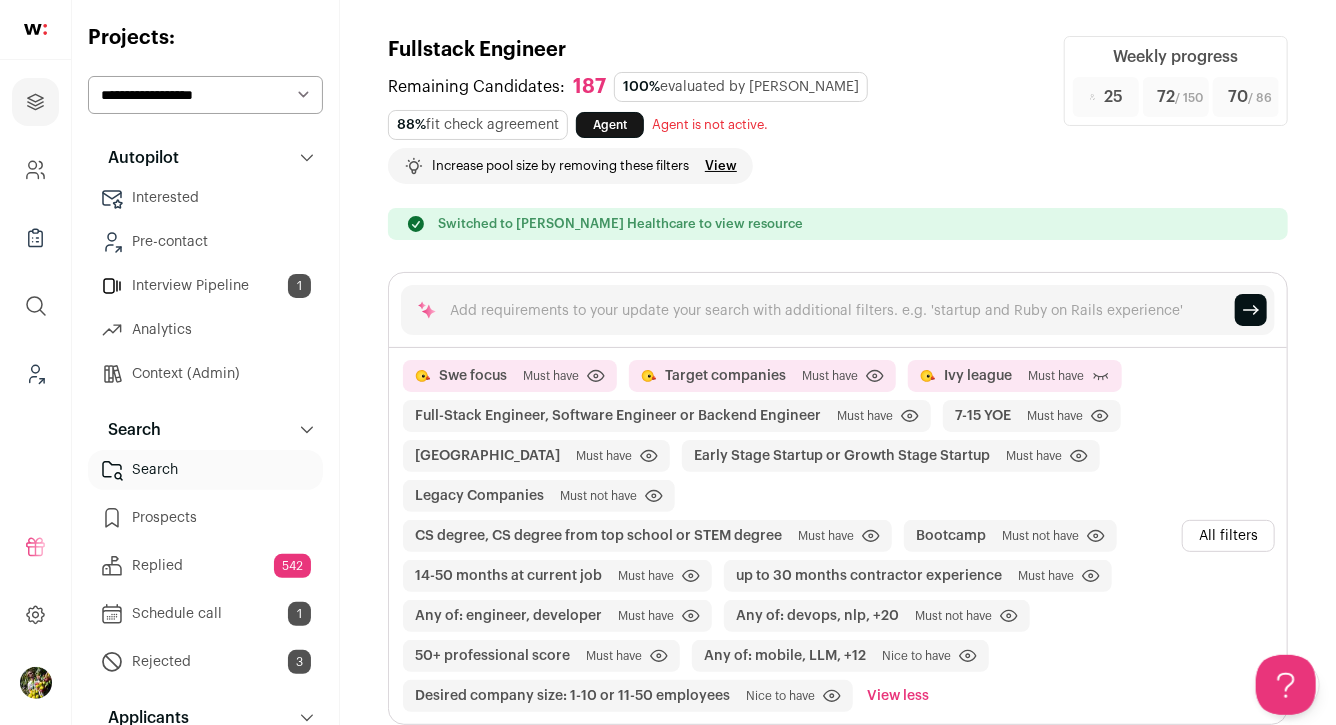 select on "*****" 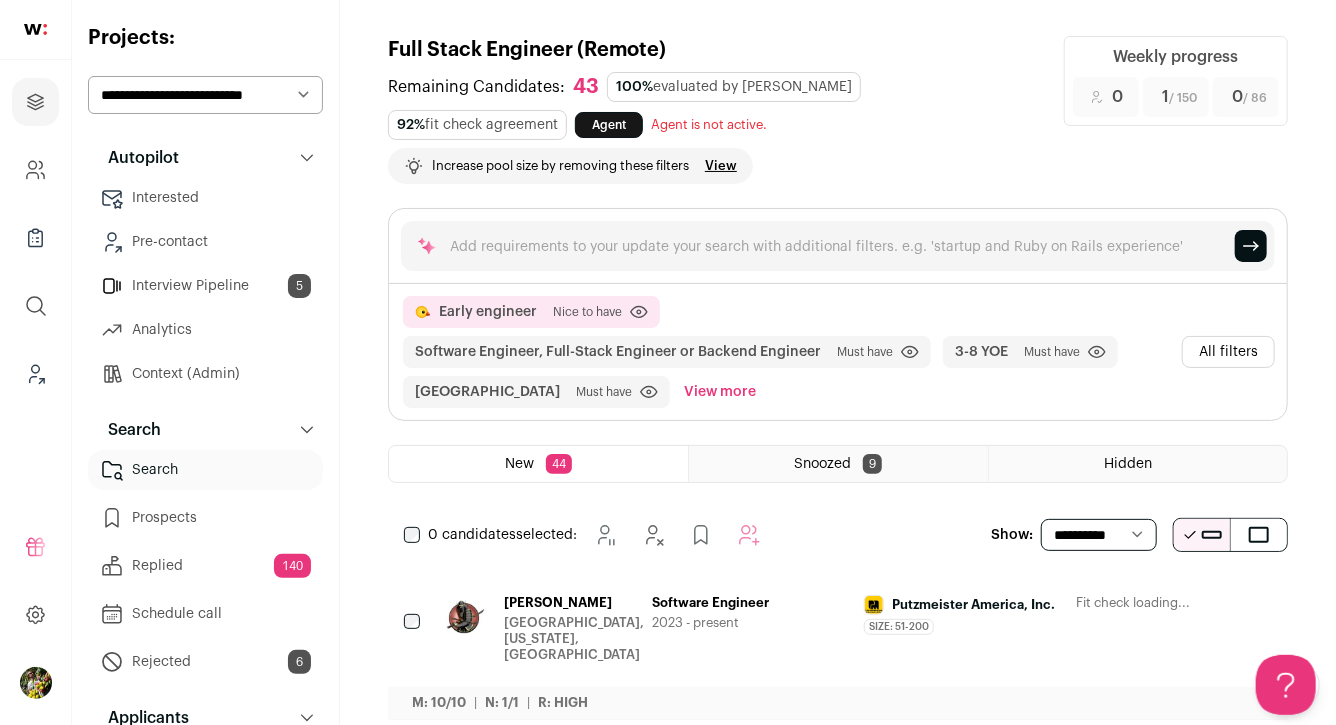 scroll, scrollTop: 0, scrollLeft: 0, axis: both 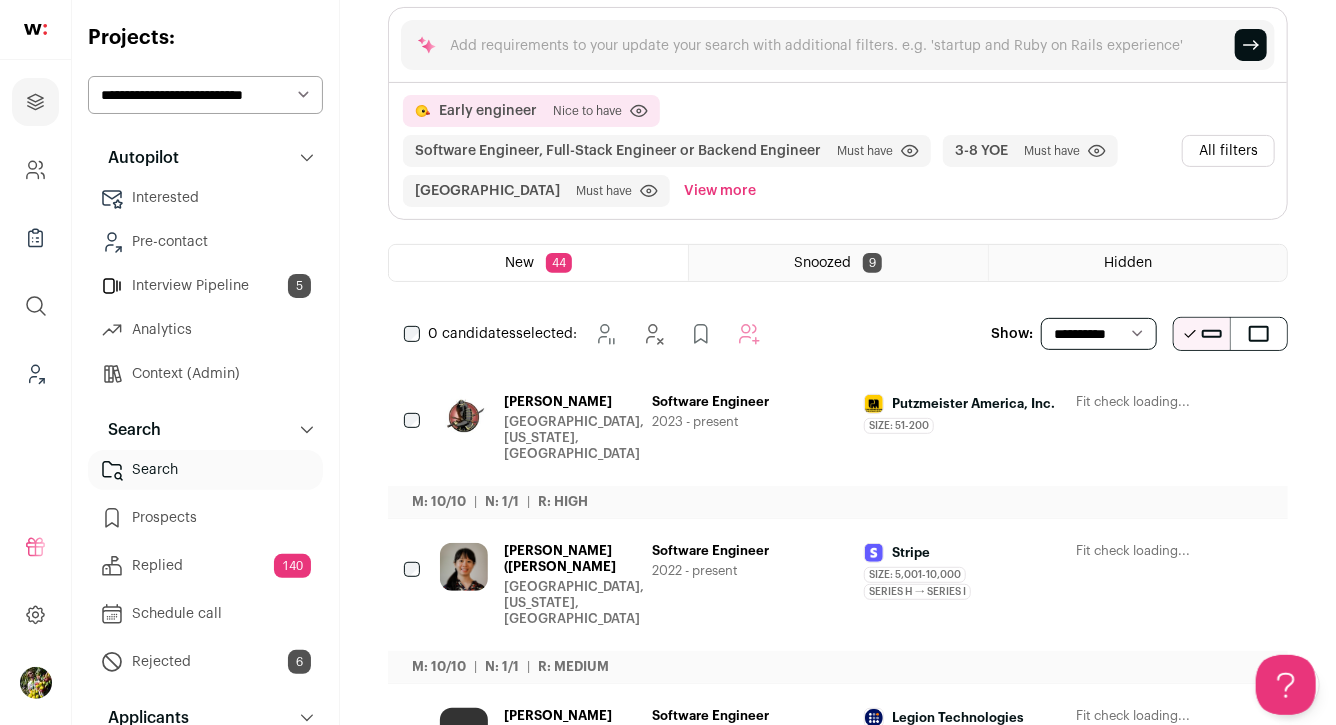 click on "View more" at bounding box center [720, 191] 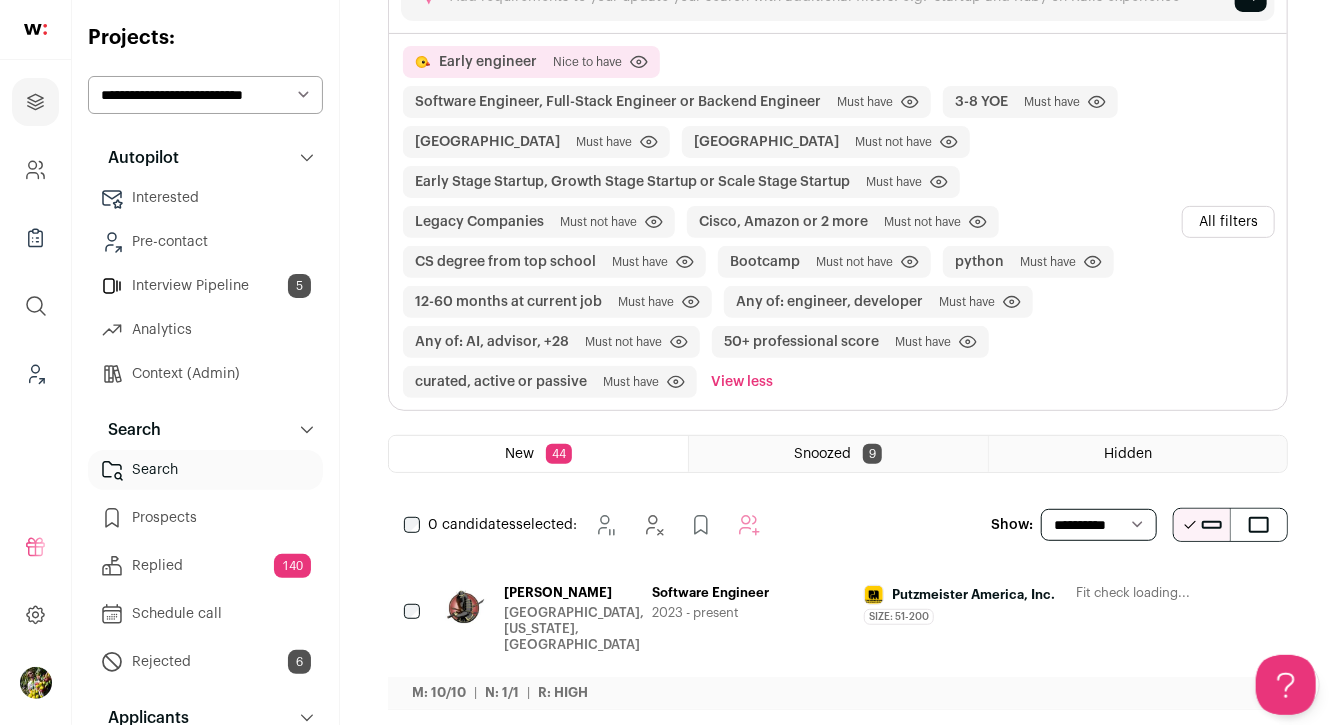 scroll, scrollTop: 242, scrollLeft: 0, axis: vertical 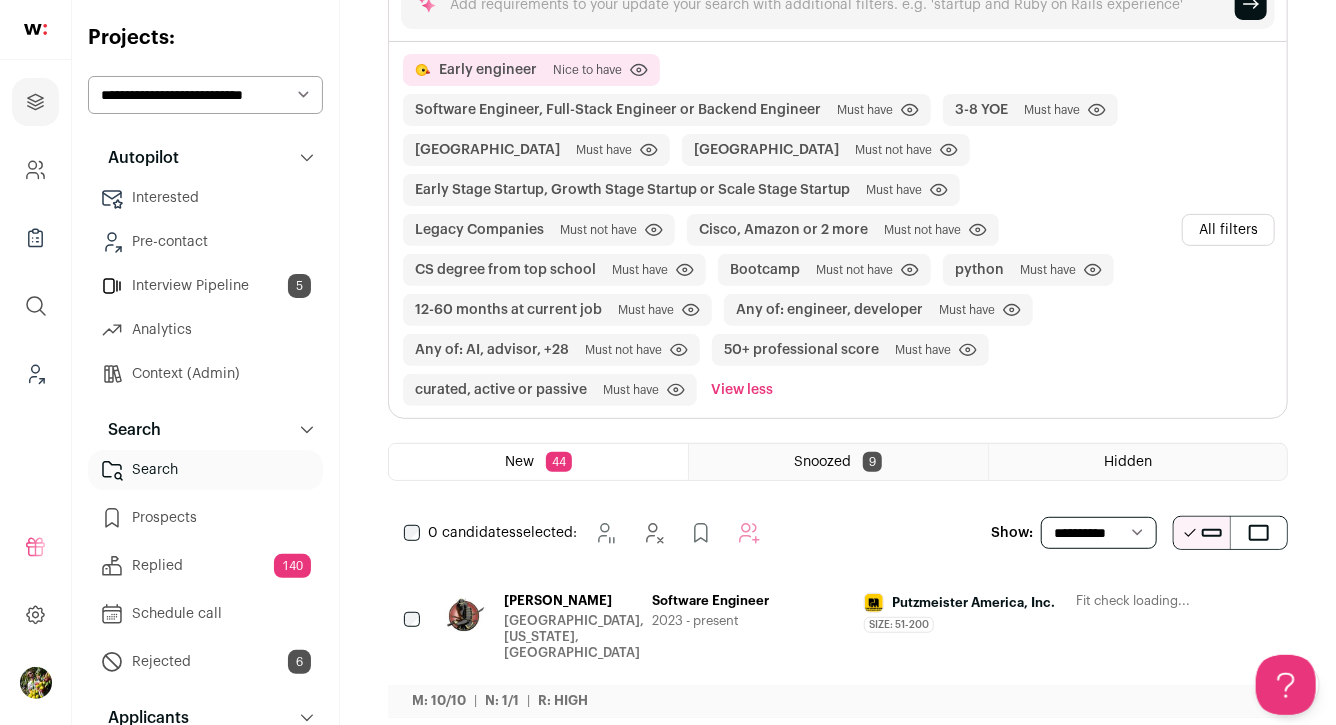 click on "All filters" at bounding box center (1228, 230) 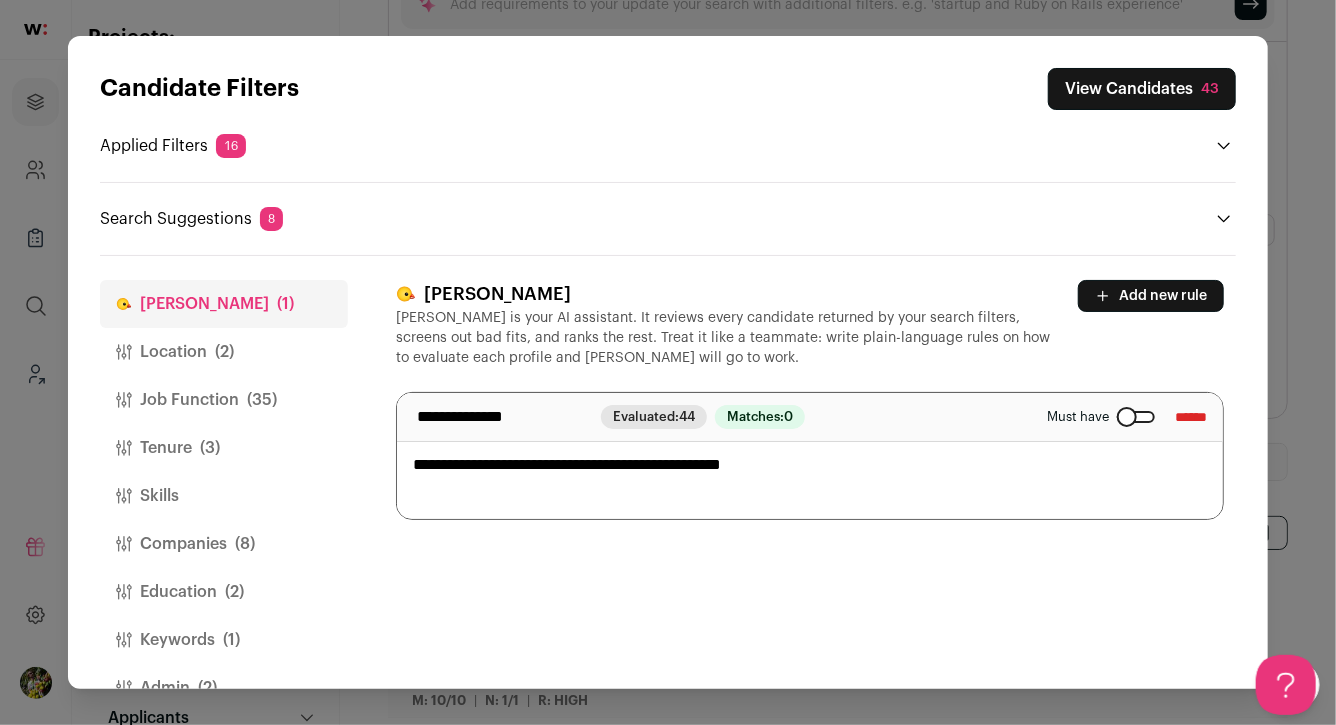 click on "(3)" at bounding box center (210, 448) 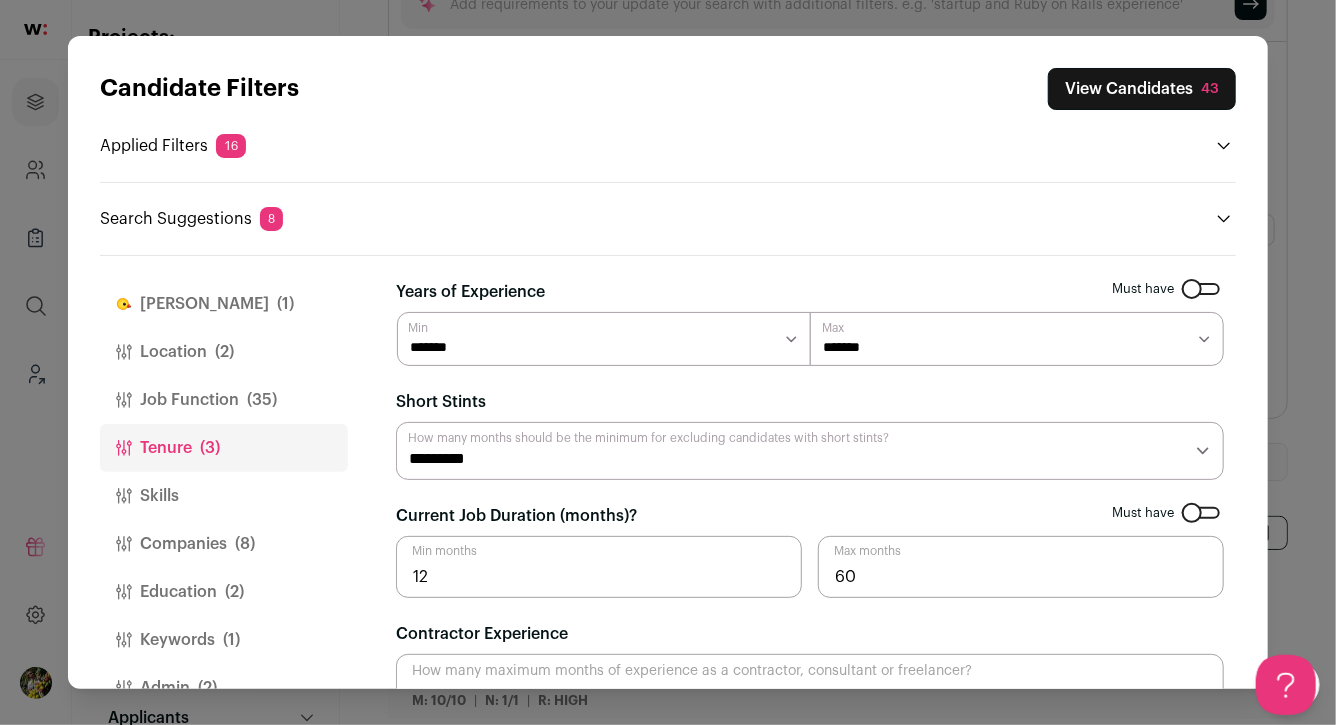 click on "*******
******
*******
*******
*******
*******
*******
*******" at bounding box center (604, 339) 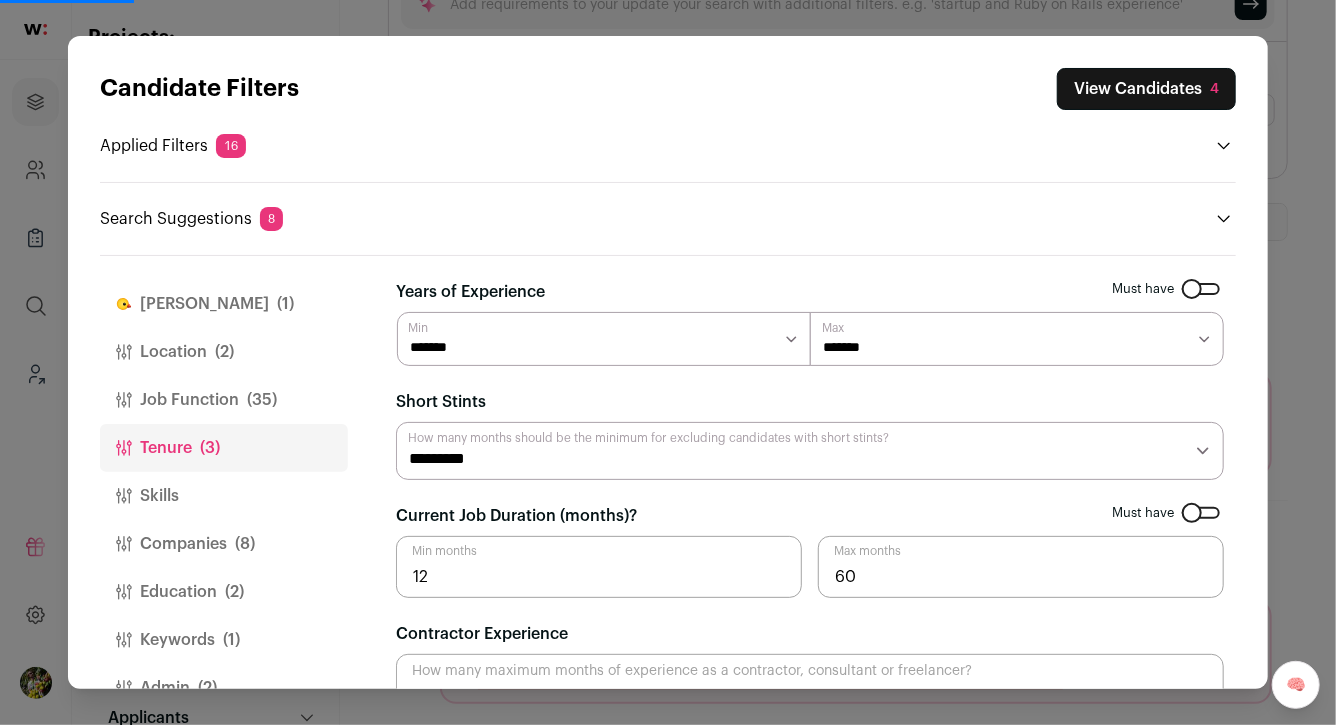 scroll, scrollTop: 35, scrollLeft: 0, axis: vertical 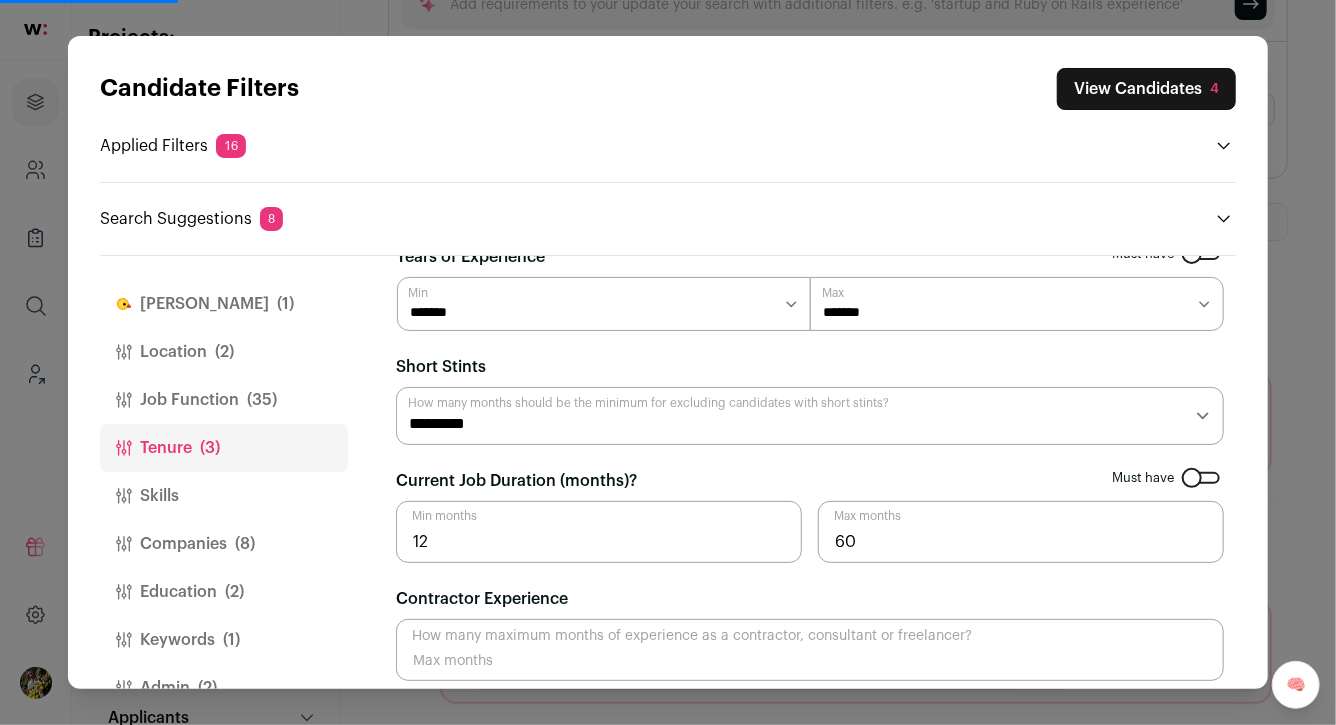 click on "*******
*******
********
********
********
********
********
********
********
********
********
********" at bounding box center [1017, 304] 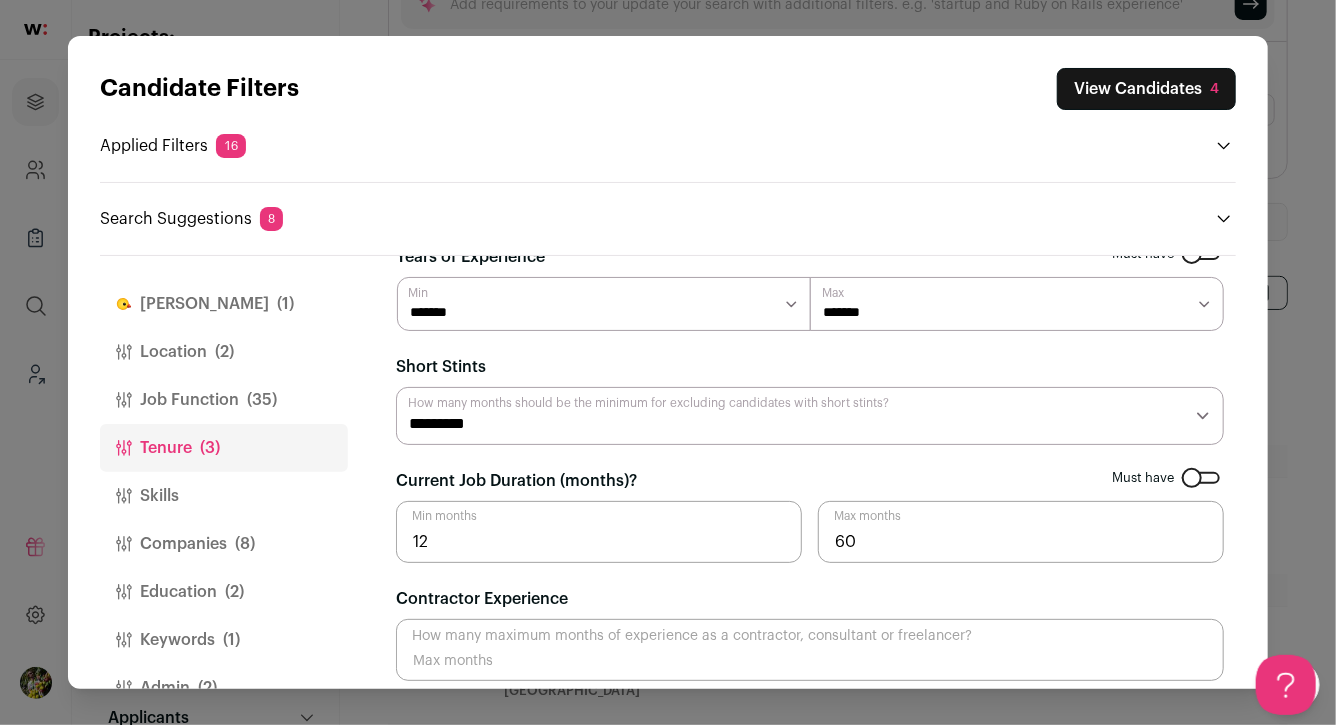 scroll, scrollTop: 0, scrollLeft: 0, axis: both 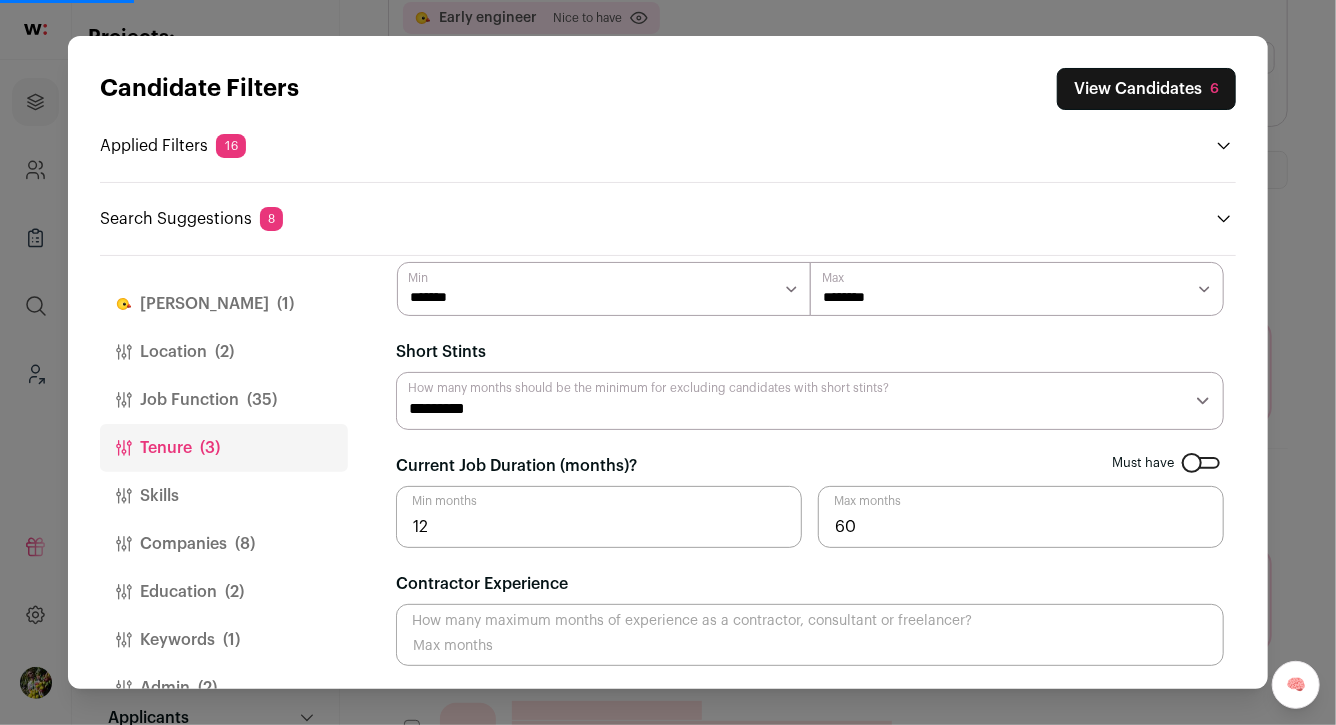 click on "(35)" at bounding box center [262, 400] 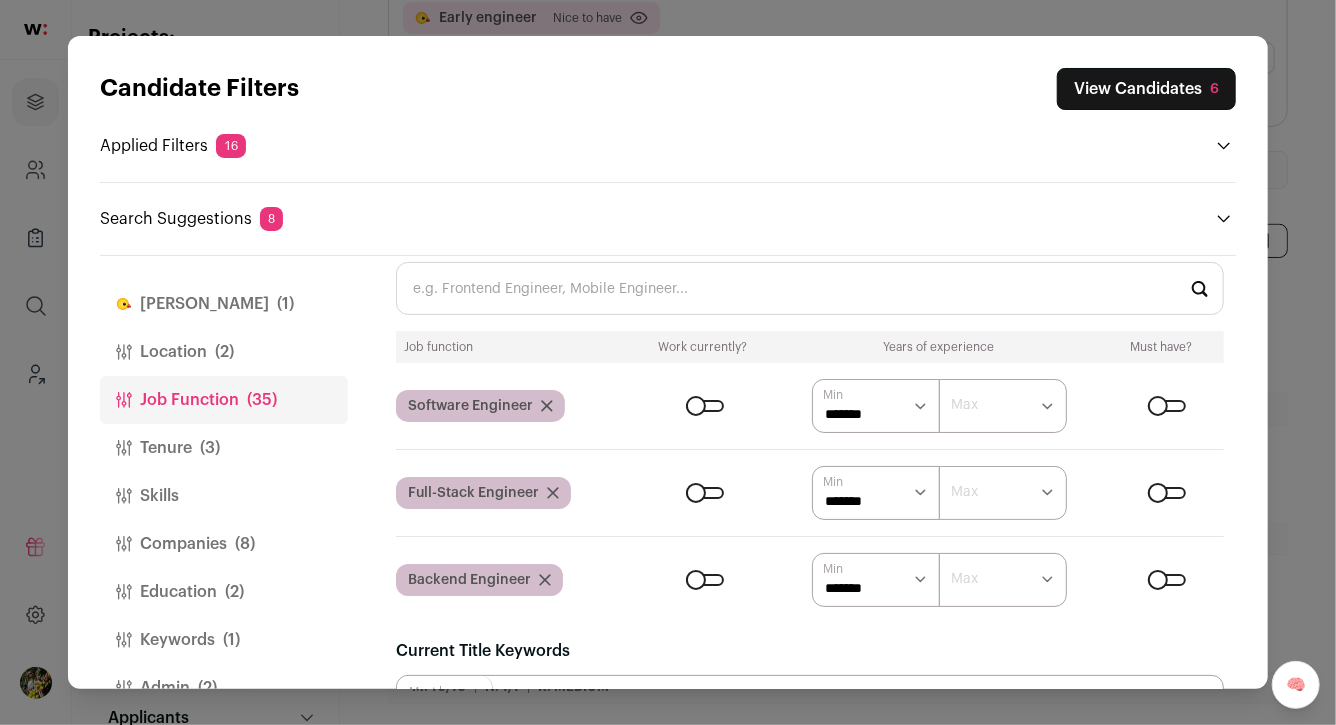 click on "Location
(2)" at bounding box center (224, 352) 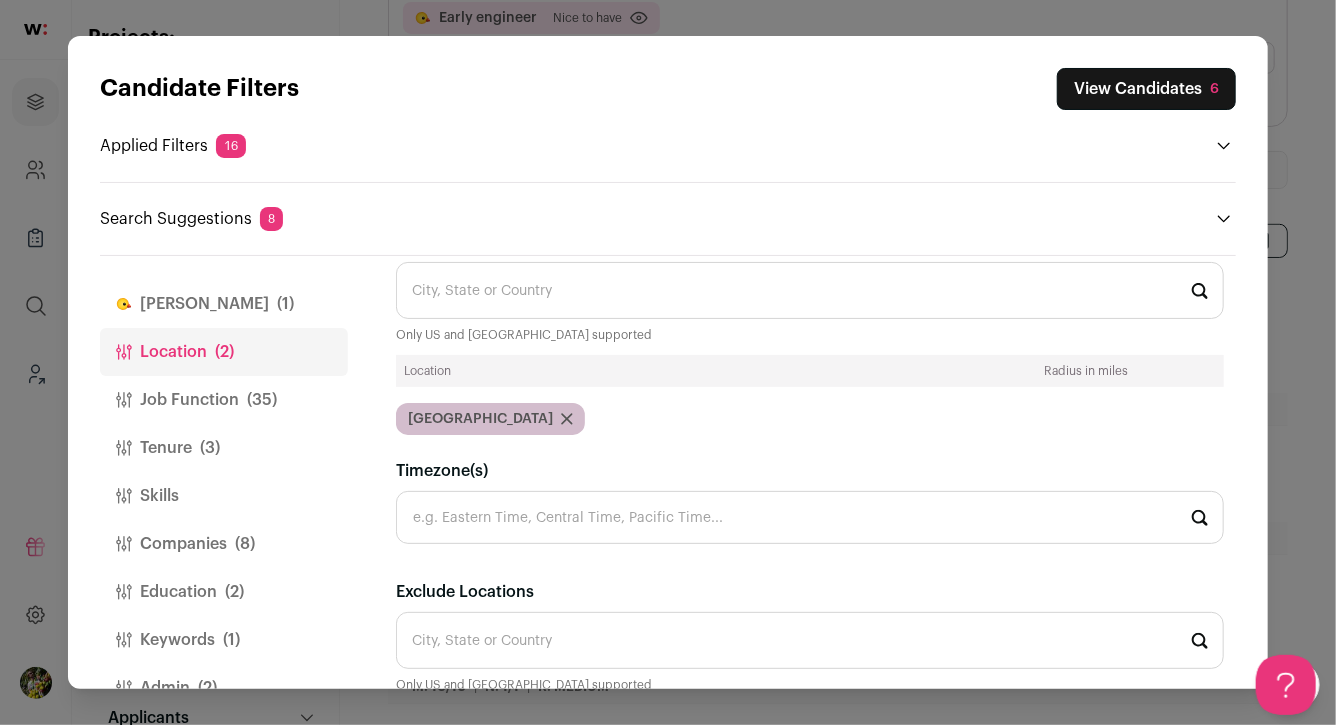 scroll, scrollTop: 0, scrollLeft: 0, axis: both 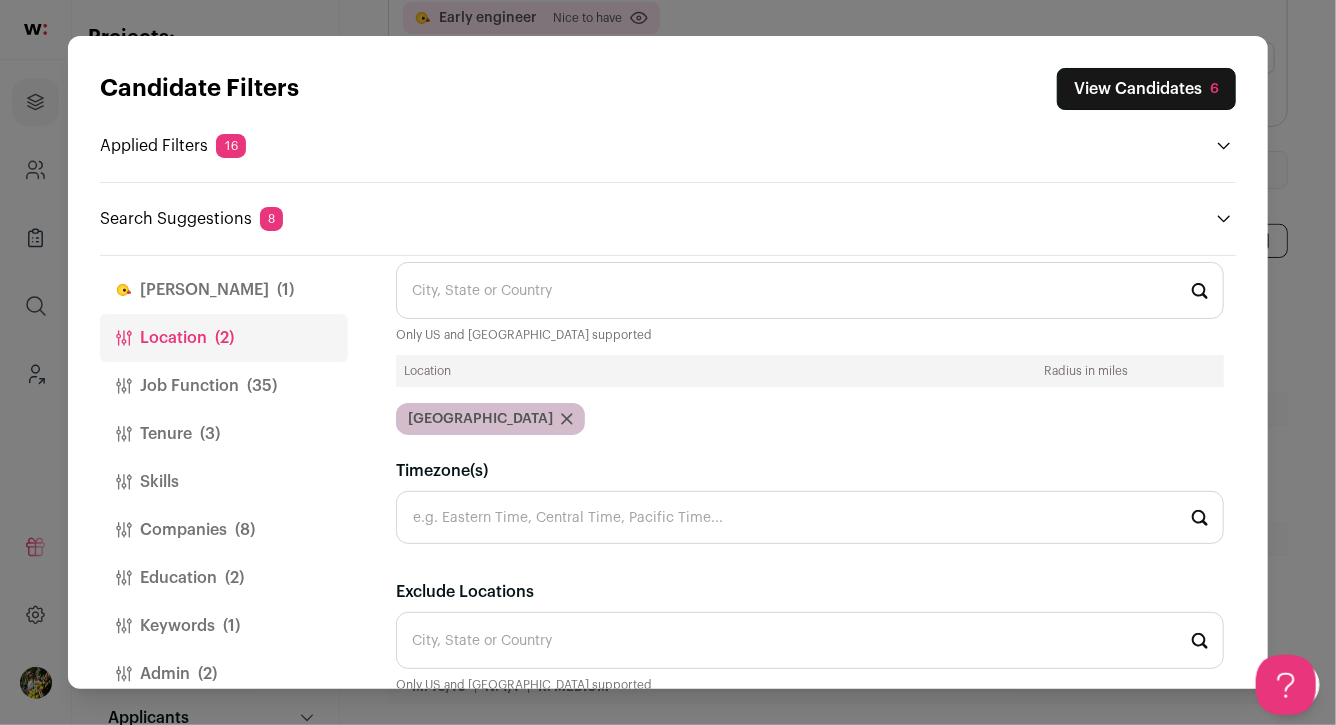 click on "Finch
(1)" at bounding box center (224, 290) 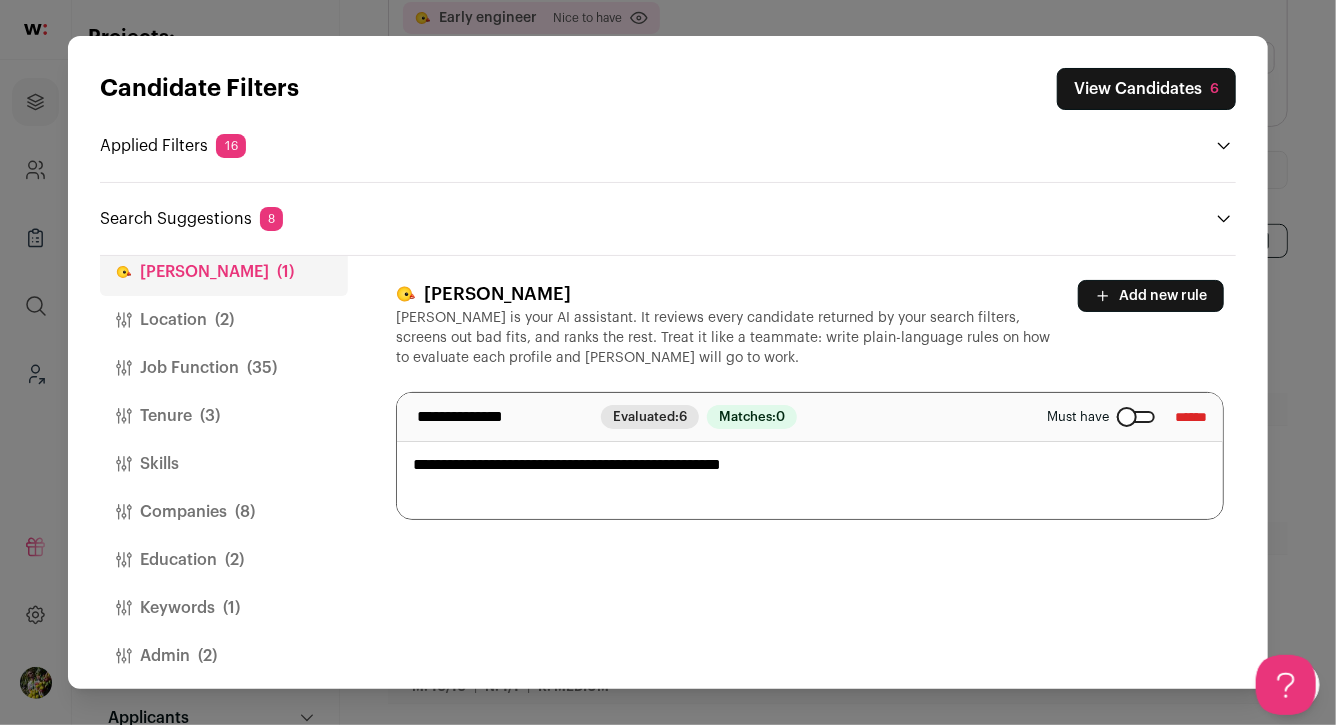scroll, scrollTop: 46, scrollLeft: 0, axis: vertical 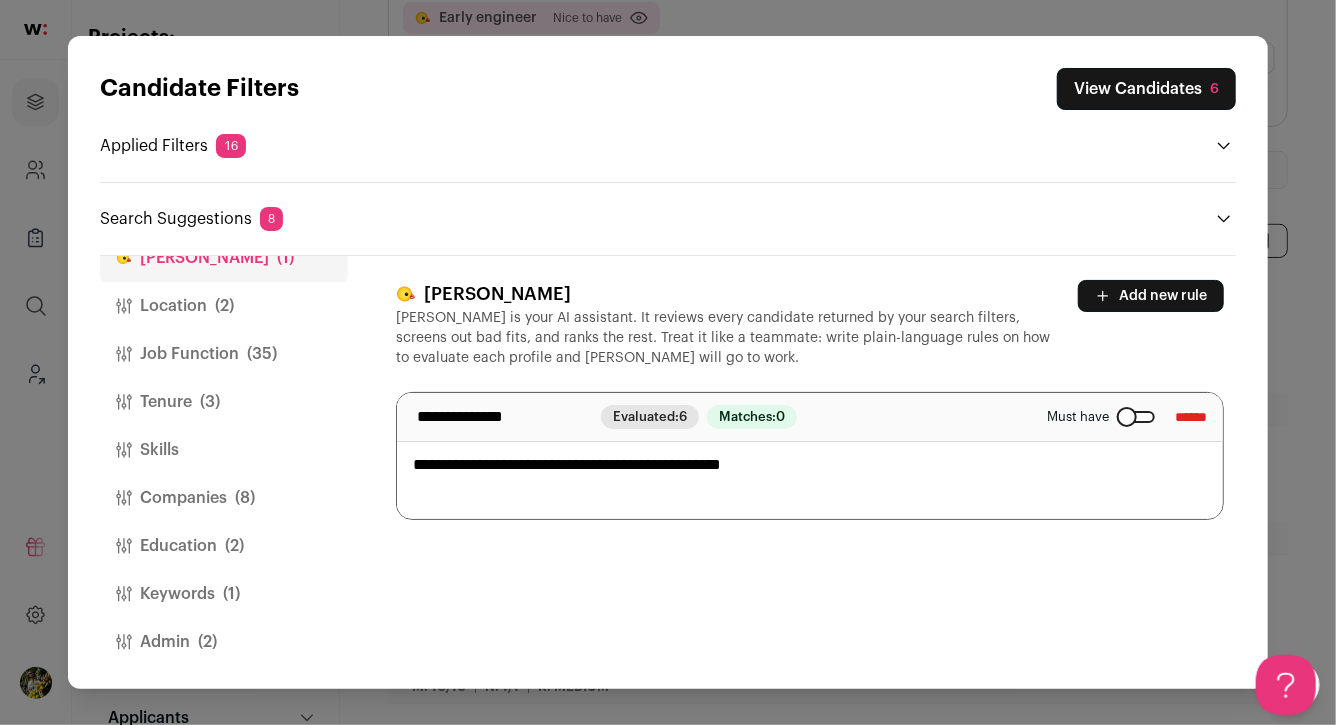click on "Tenure
(3)" at bounding box center (224, 402) 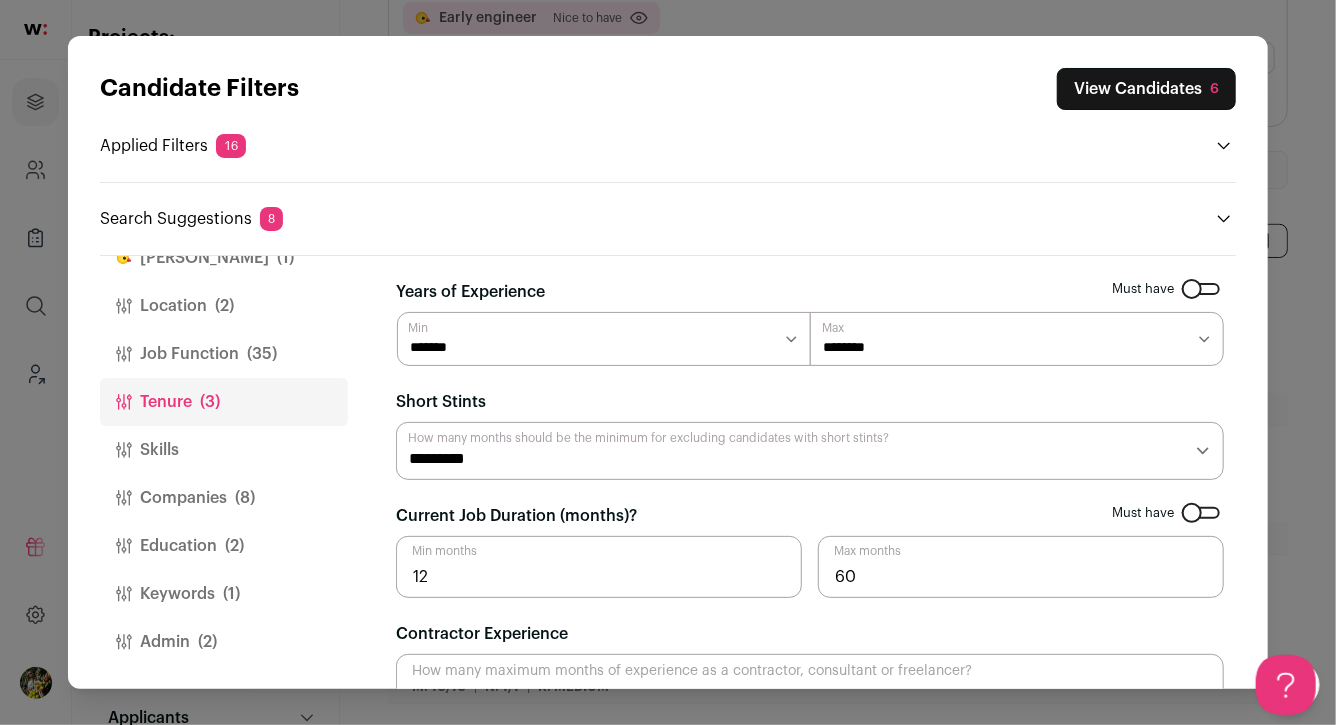 click on "Education
(2)" at bounding box center [224, 546] 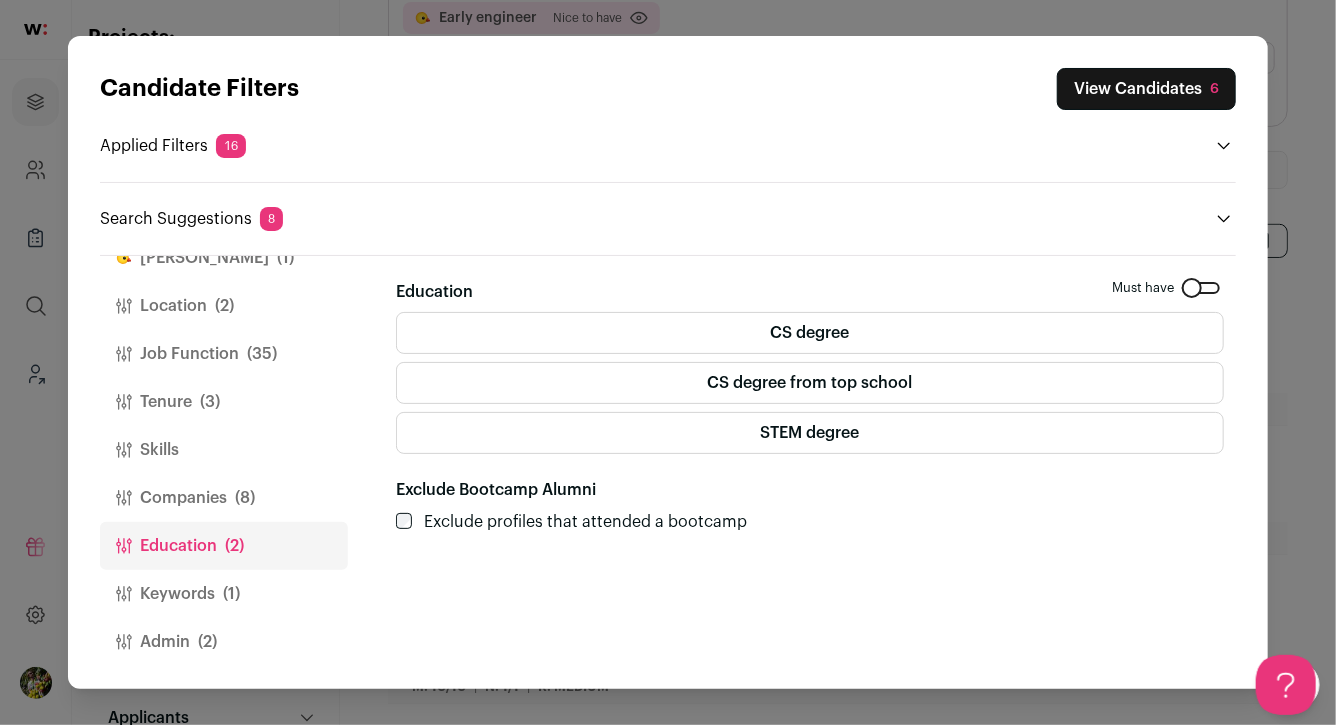 click on "Keywords
(1)" at bounding box center (224, 594) 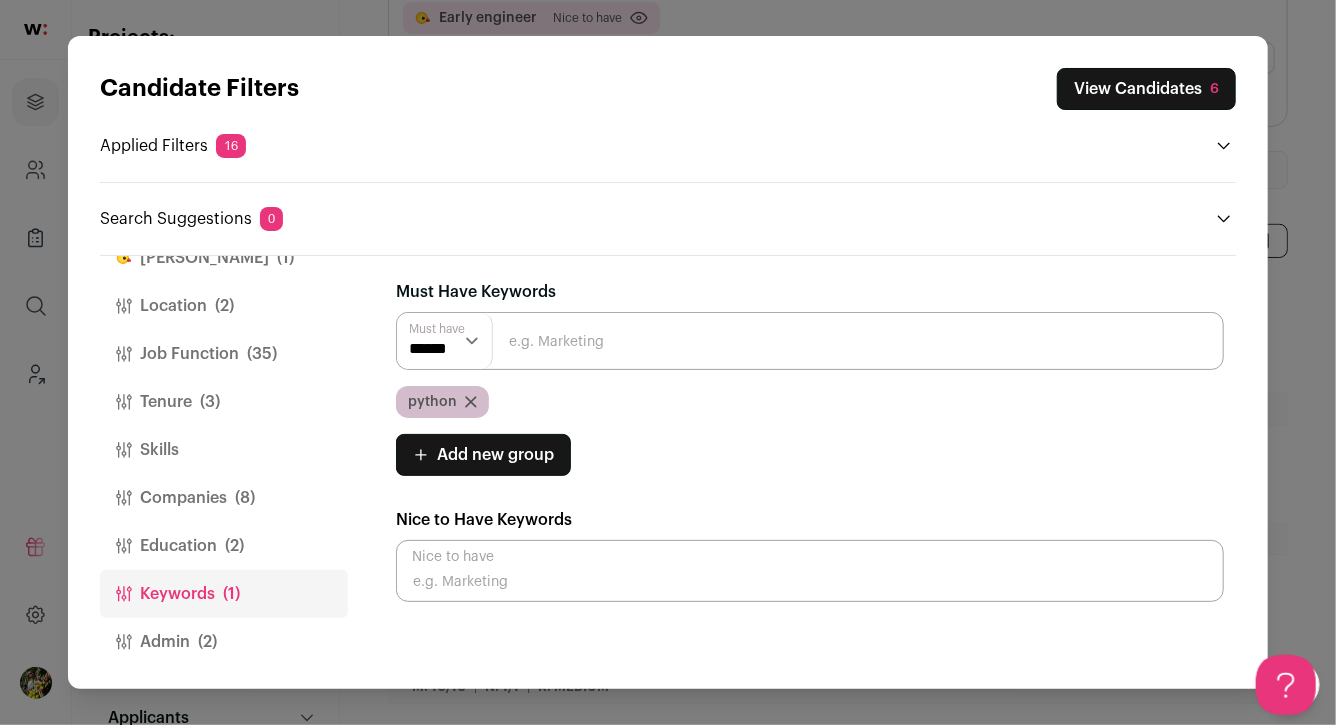 click 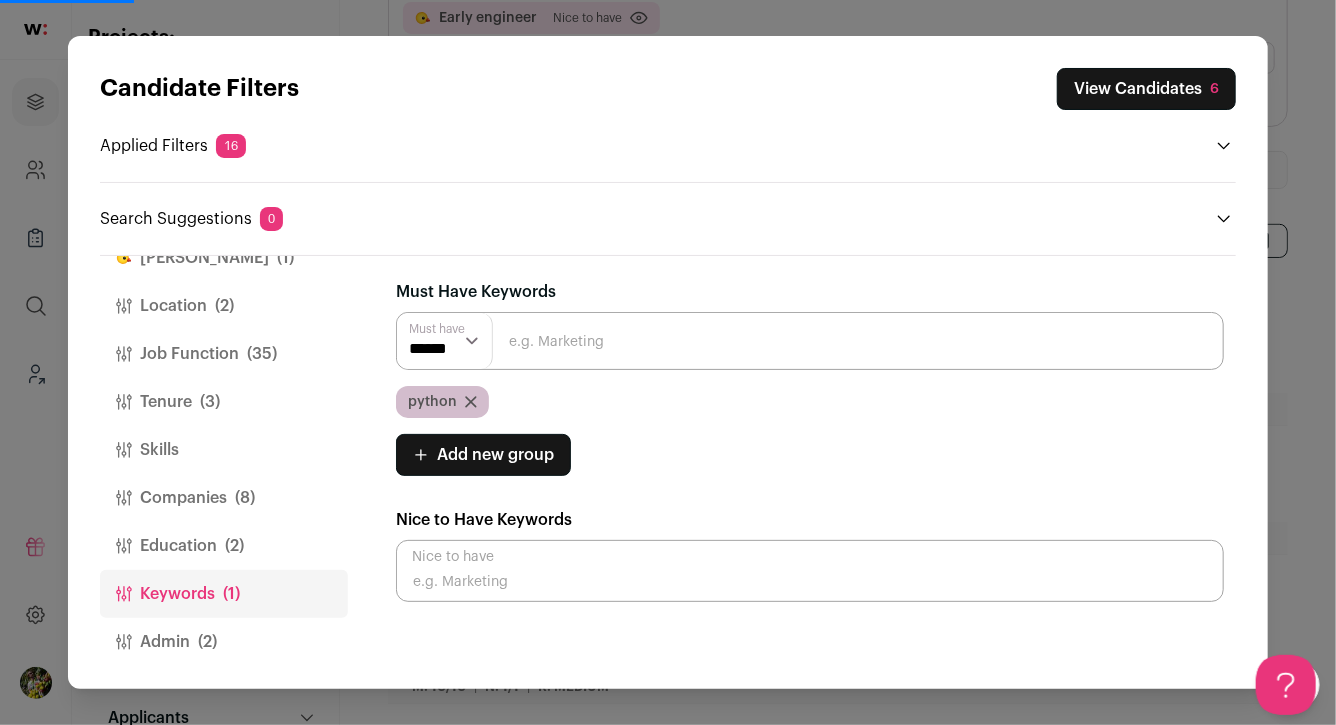 click on "Admin
(2)" at bounding box center [224, 642] 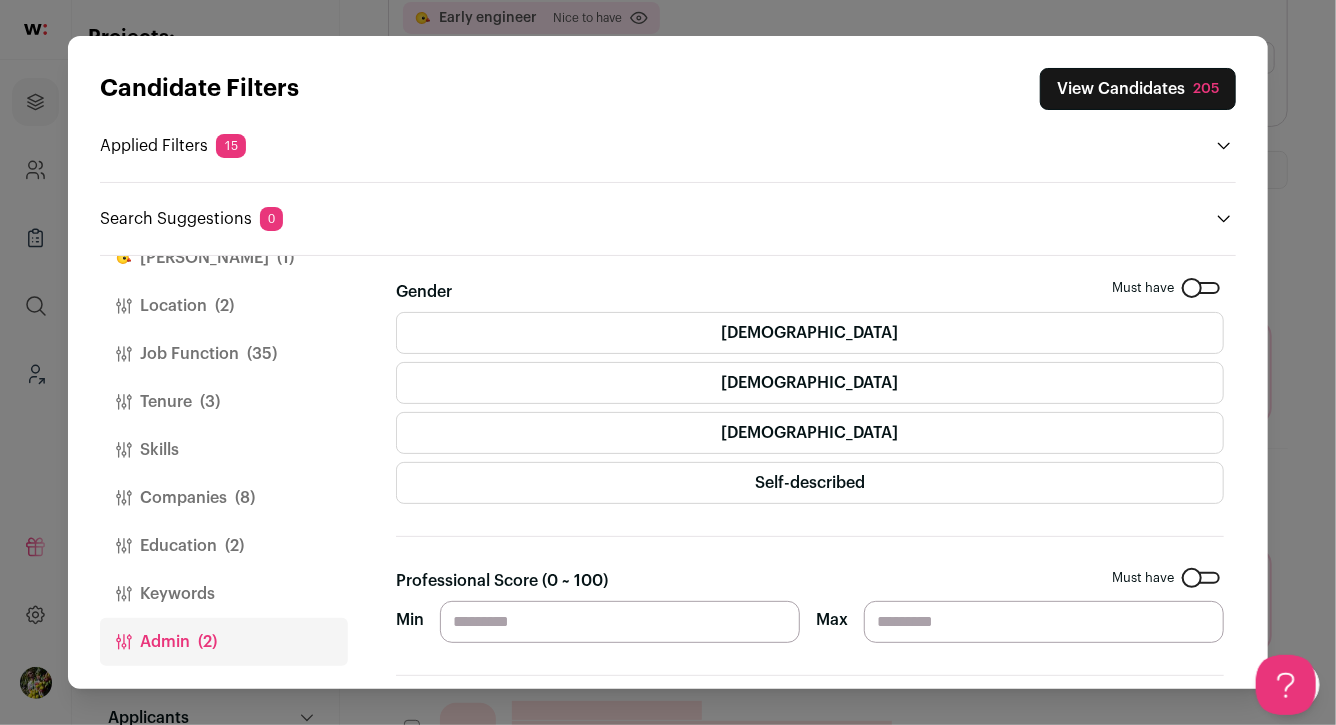 click on "**" at bounding box center [620, 622] 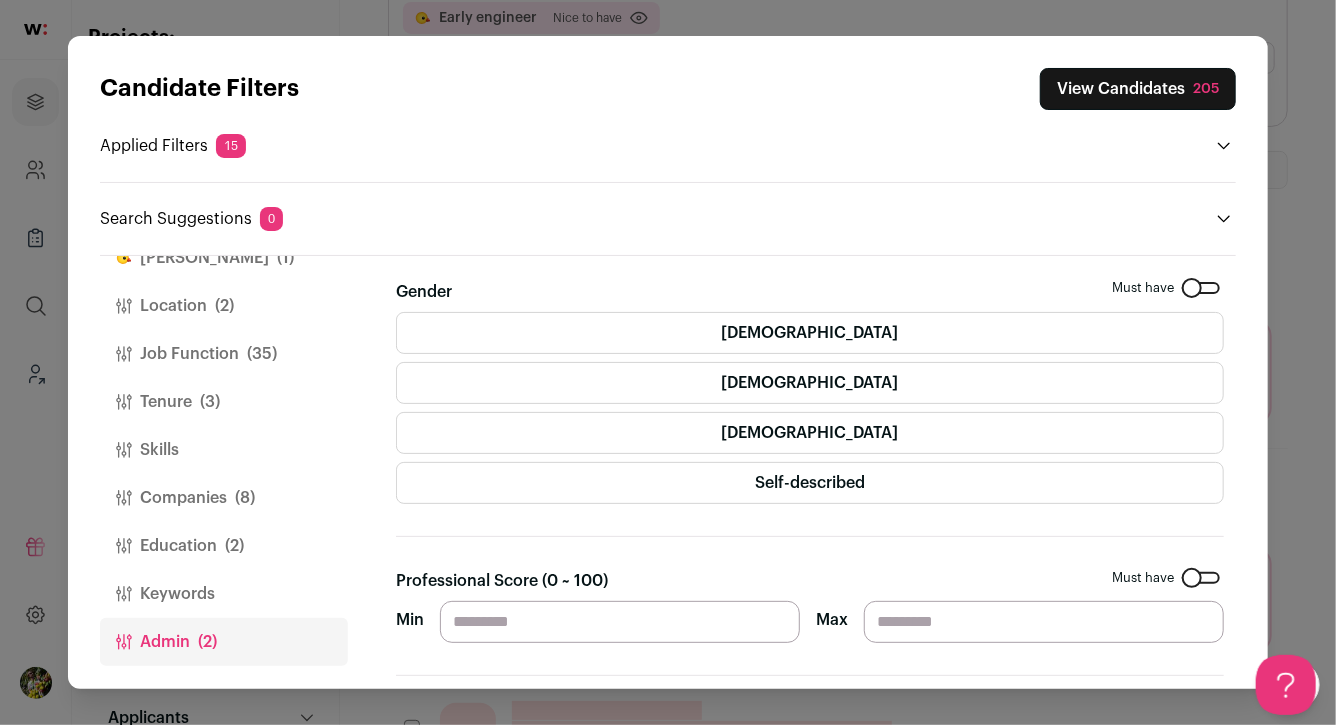 type on "**" 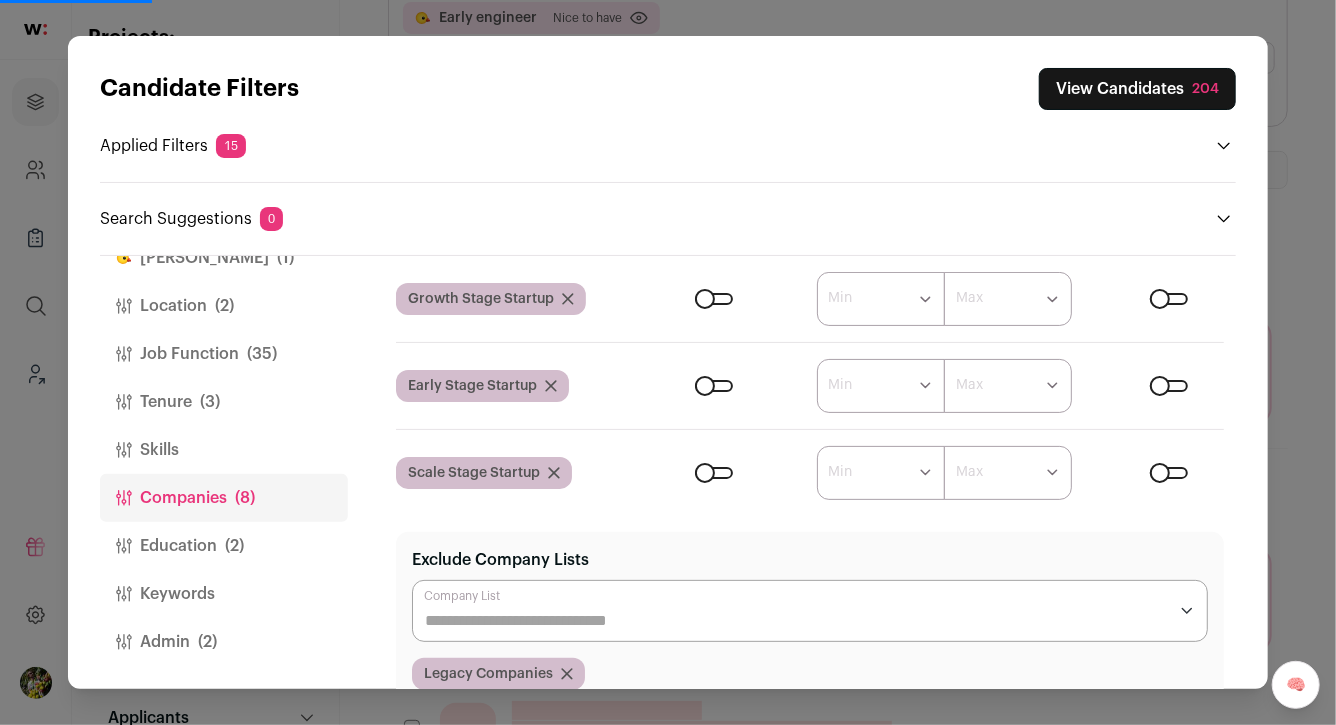 scroll, scrollTop: 197, scrollLeft: 0, axis: vertical 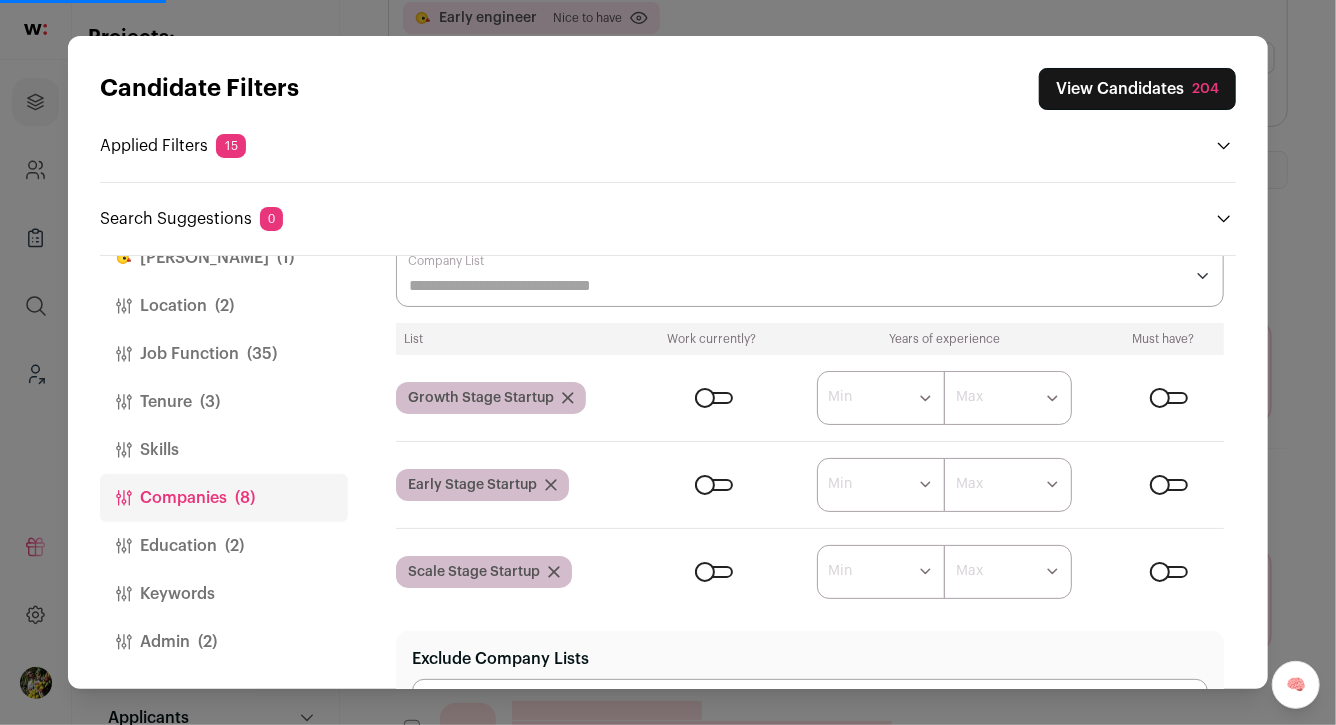 click on "View Candidates
204" at bounding box center (1137, 89) 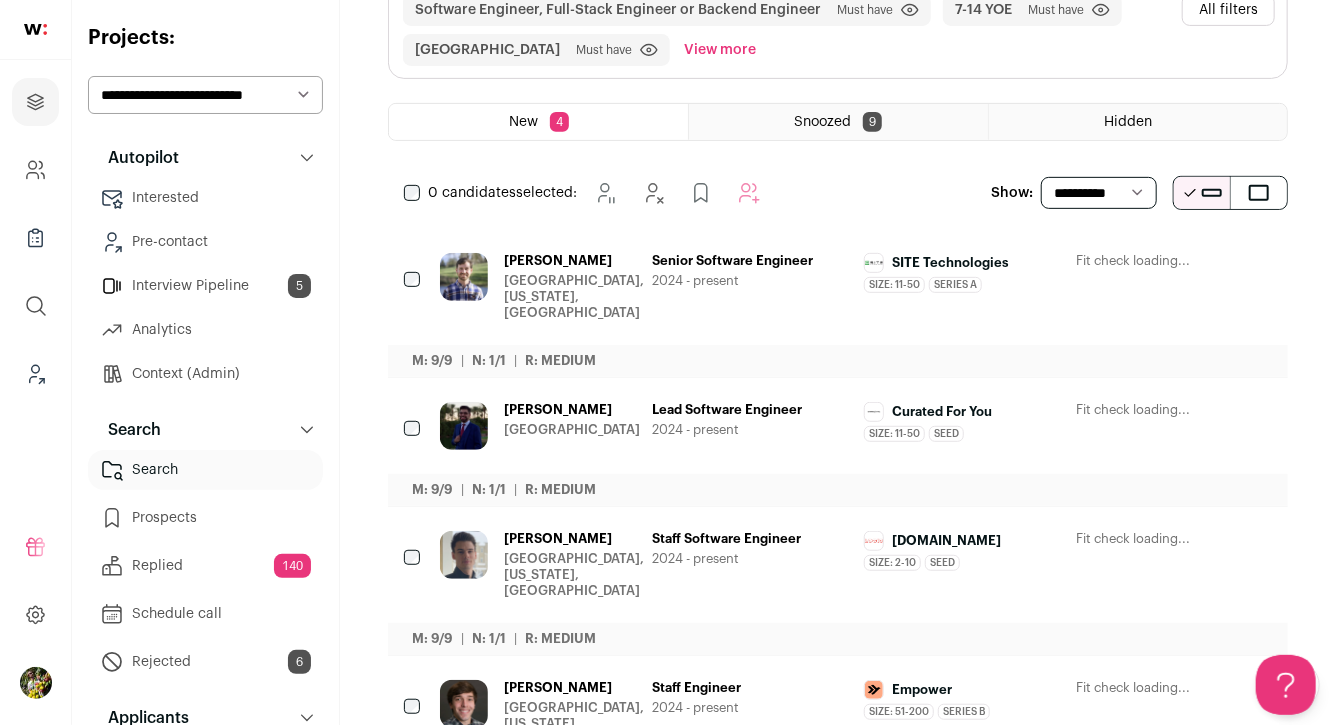 scroll, scrollTop: 345, scrollLeft: 0, axis: vertical 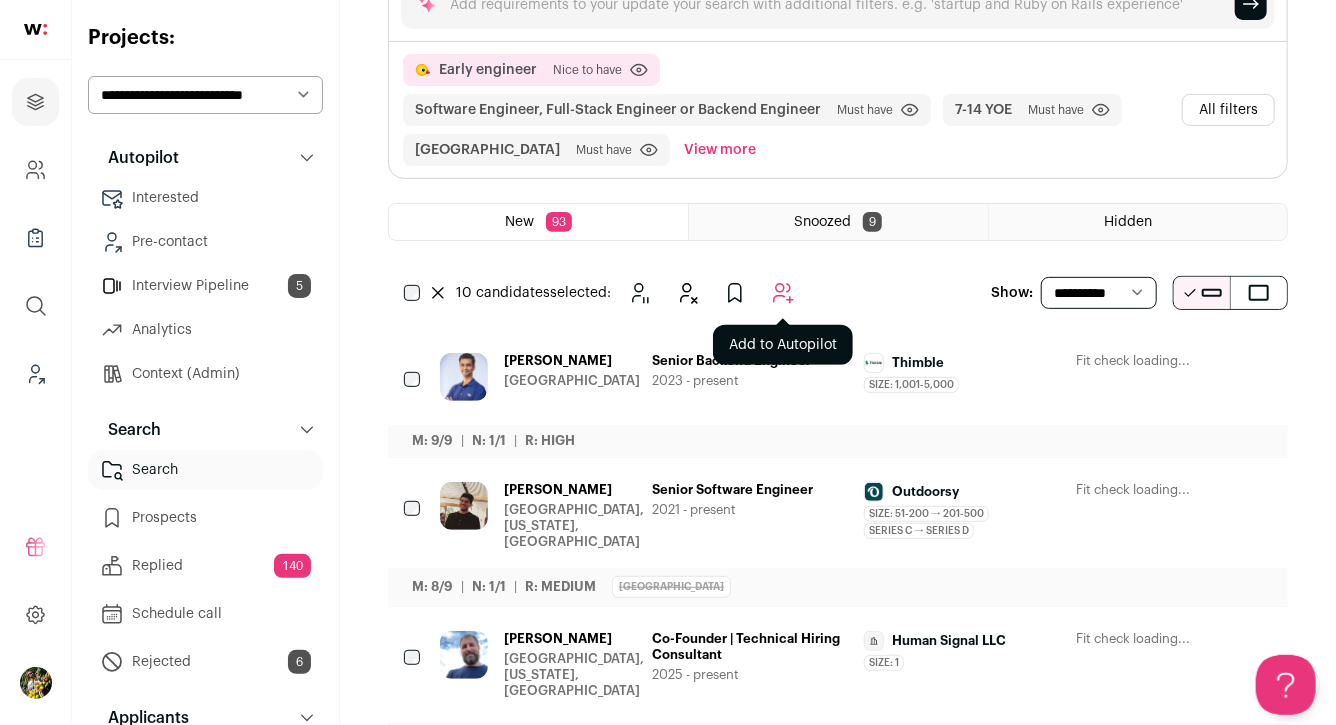 click 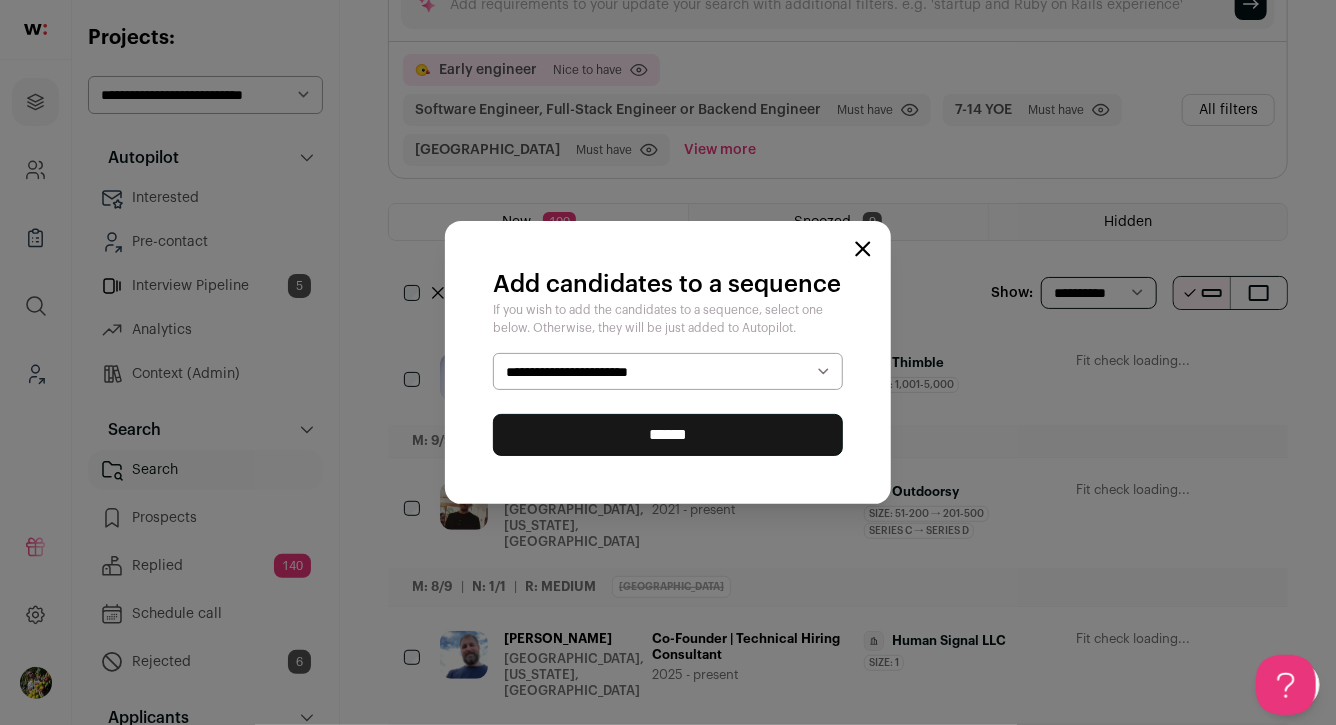 select on "*****" 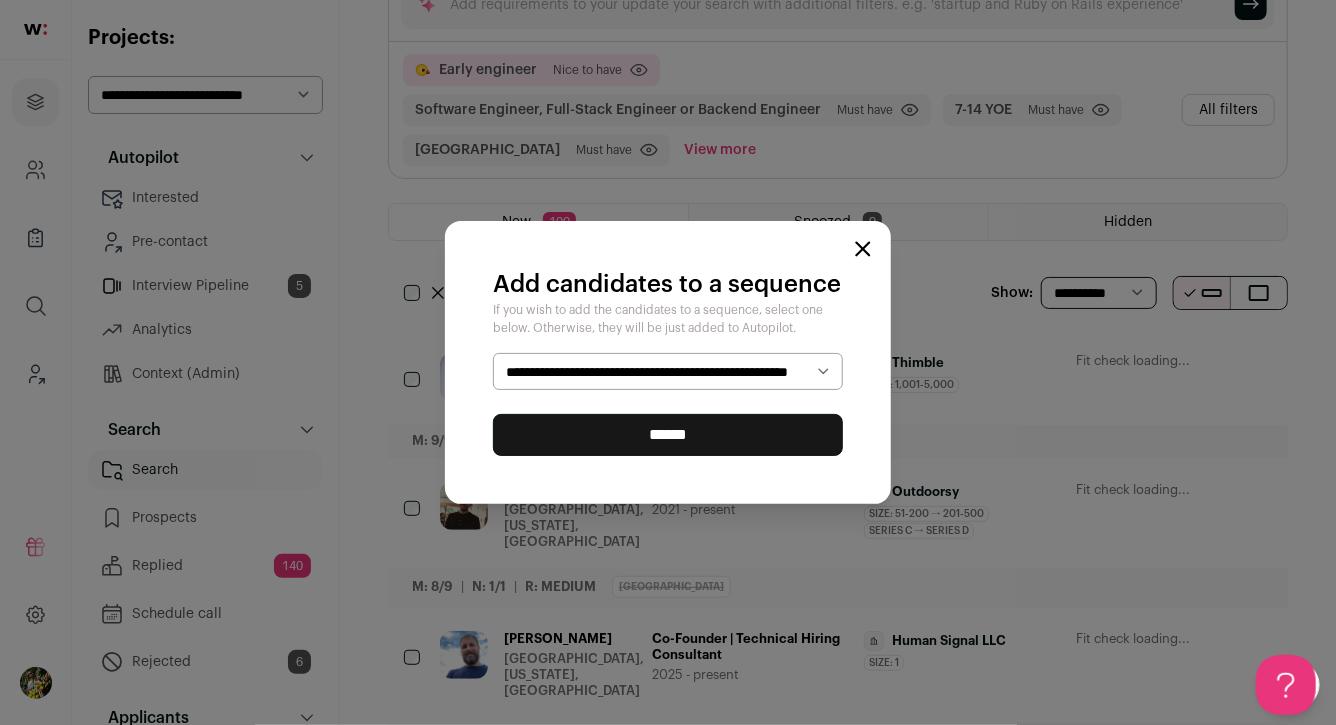 click on "******" at bounding box center (668, 435) 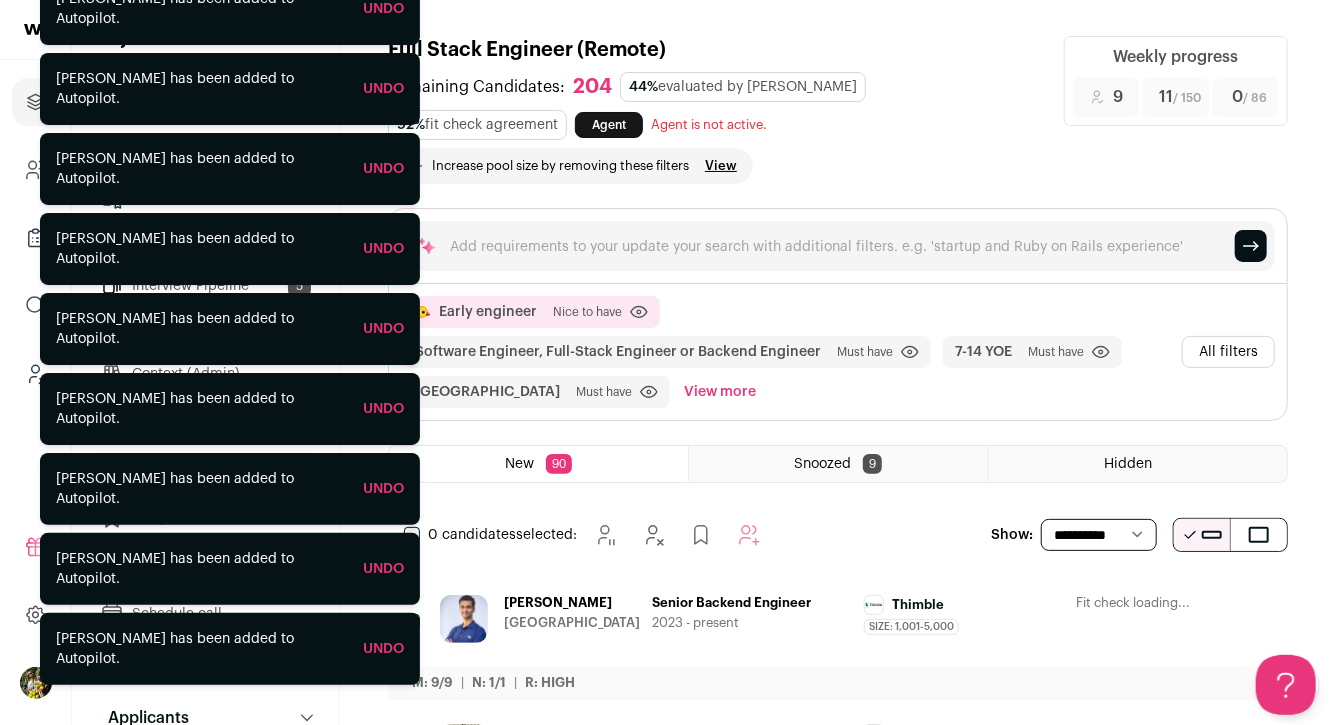 scroll, scrollTop: 0, scrollLeft: 0, axis: both 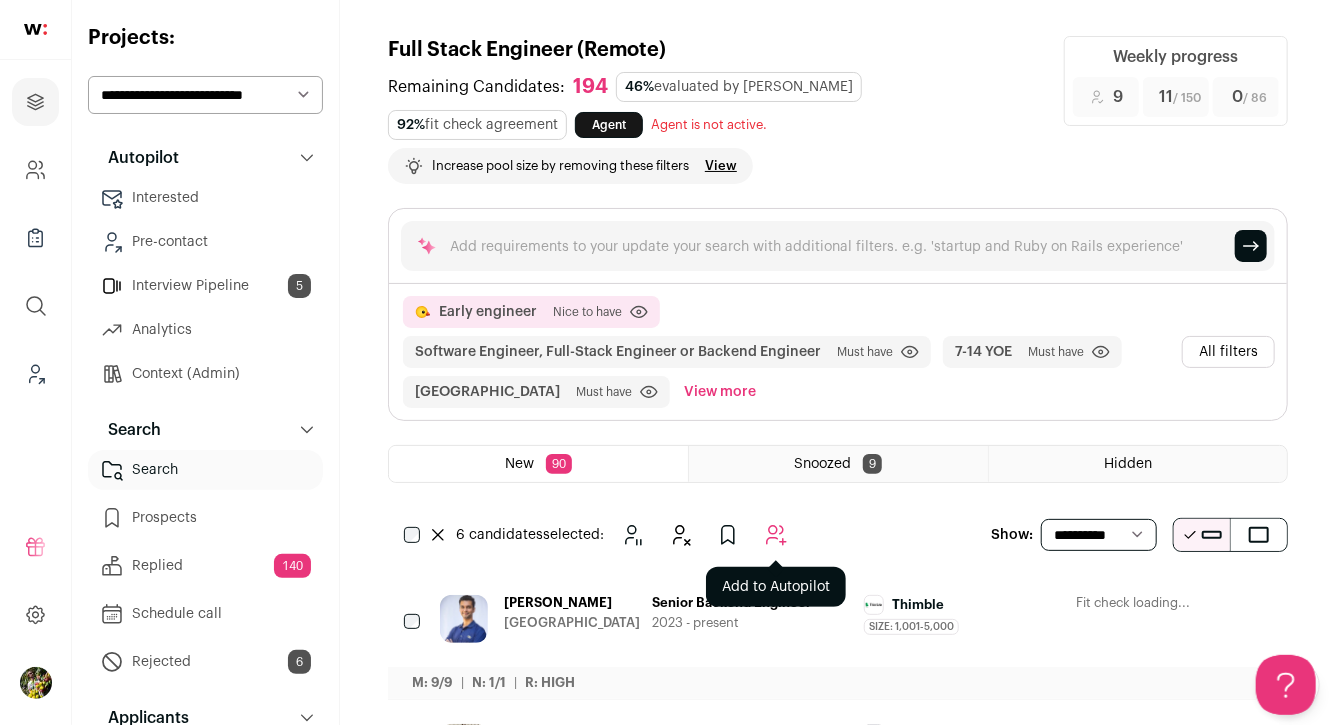 click 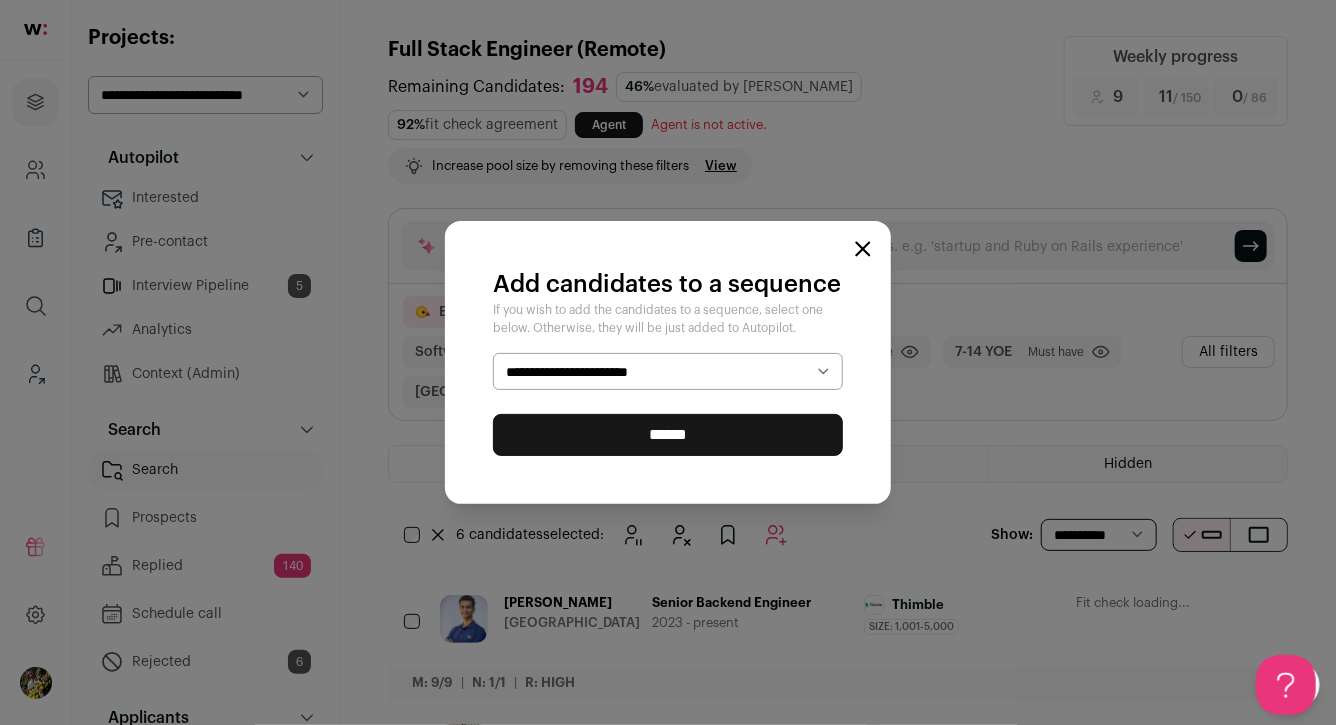 select on "*****" 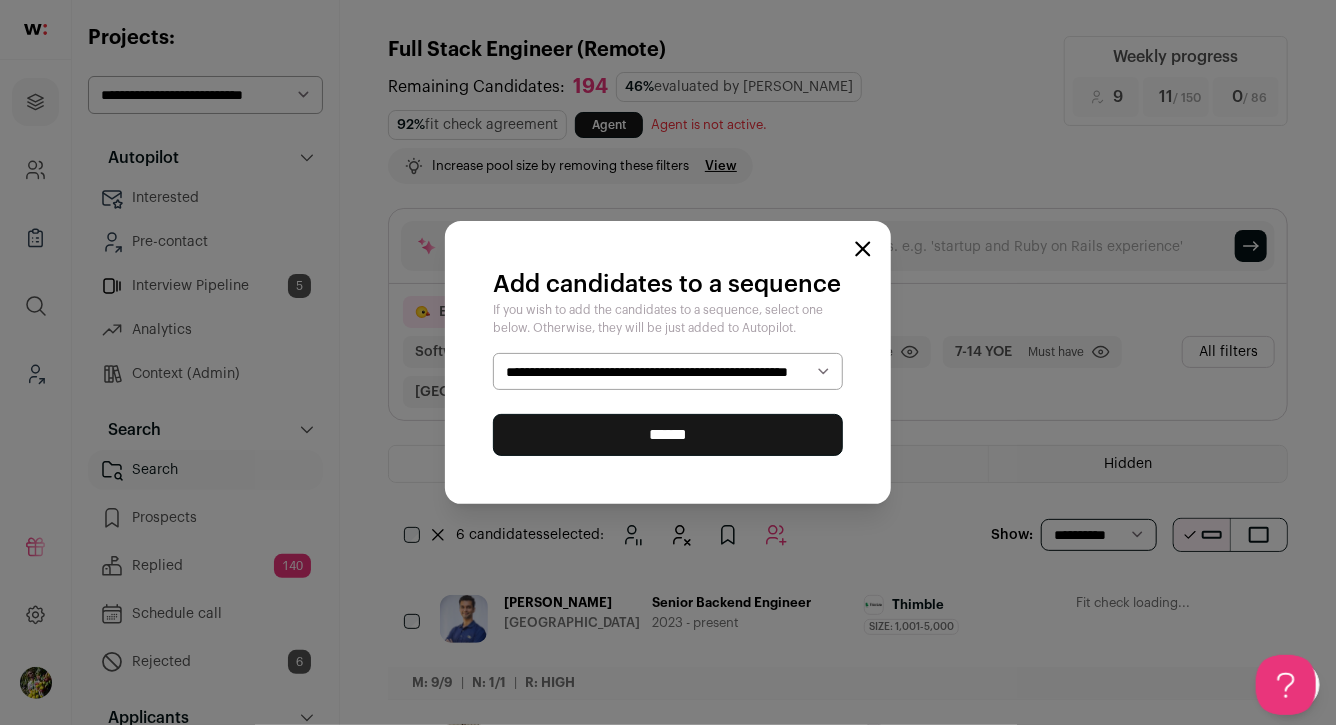 click on "******" at bounding box center (668, 435) 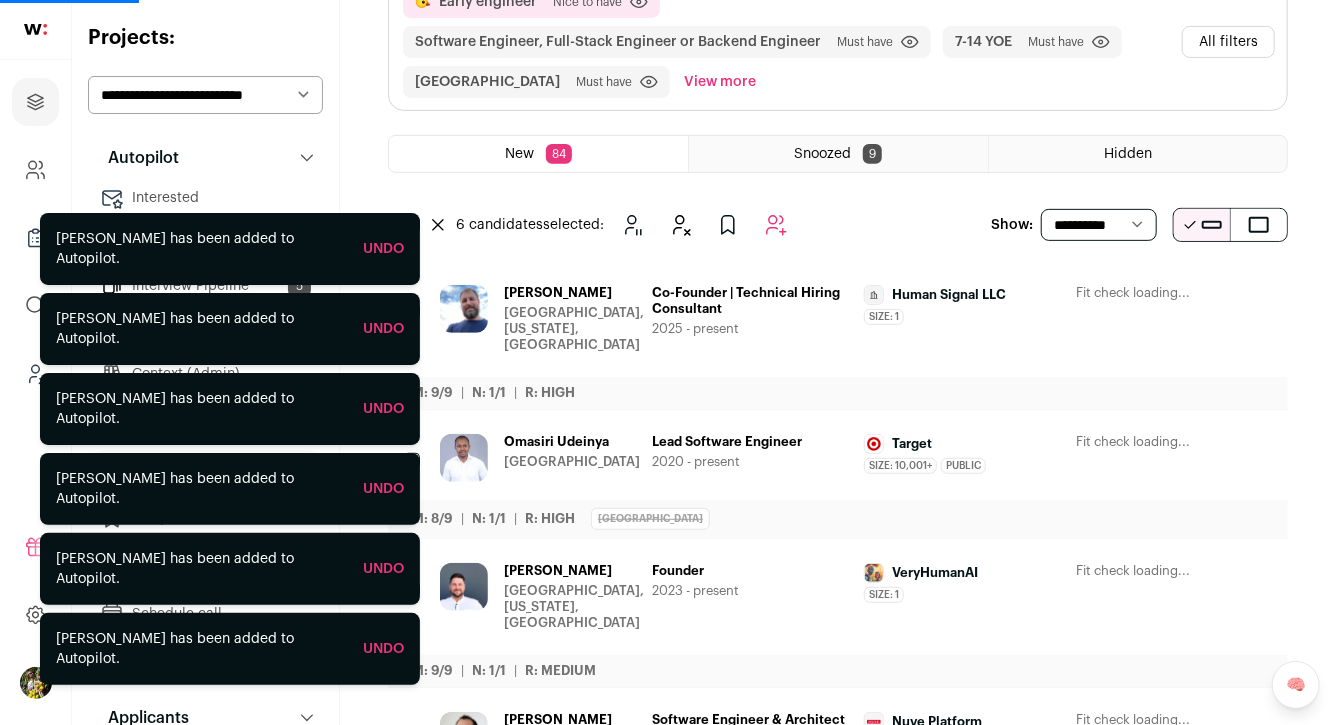 scroll, scrollTop: 417, scrollLeft: 0, axis: vertical 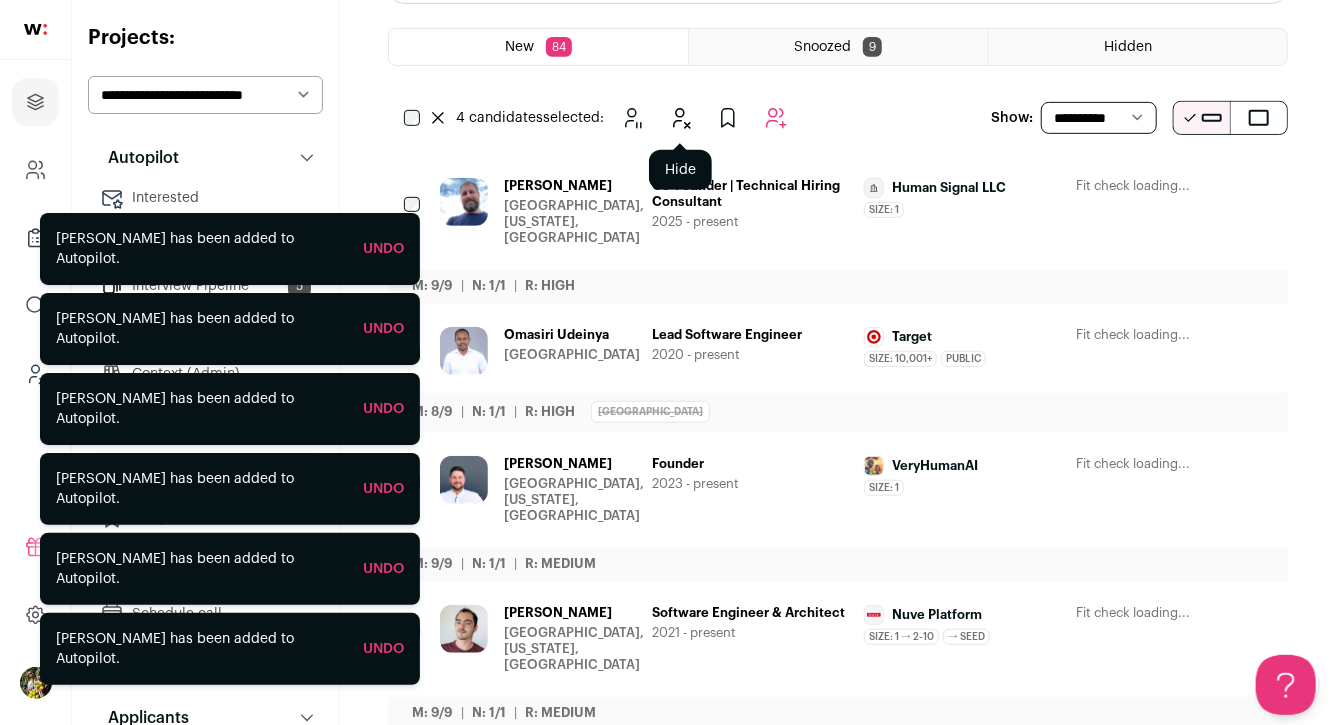 click 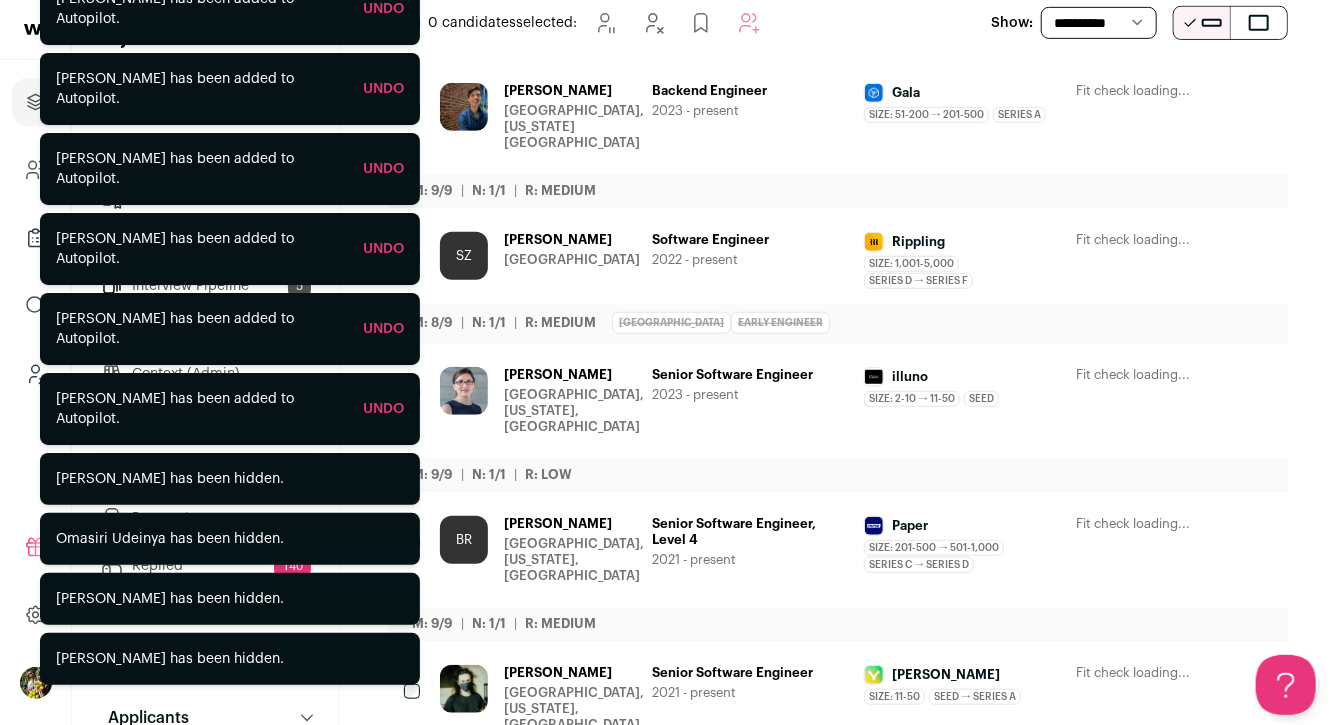 scroll, scrollTop: 0, scrollLeft: 0, axis: both 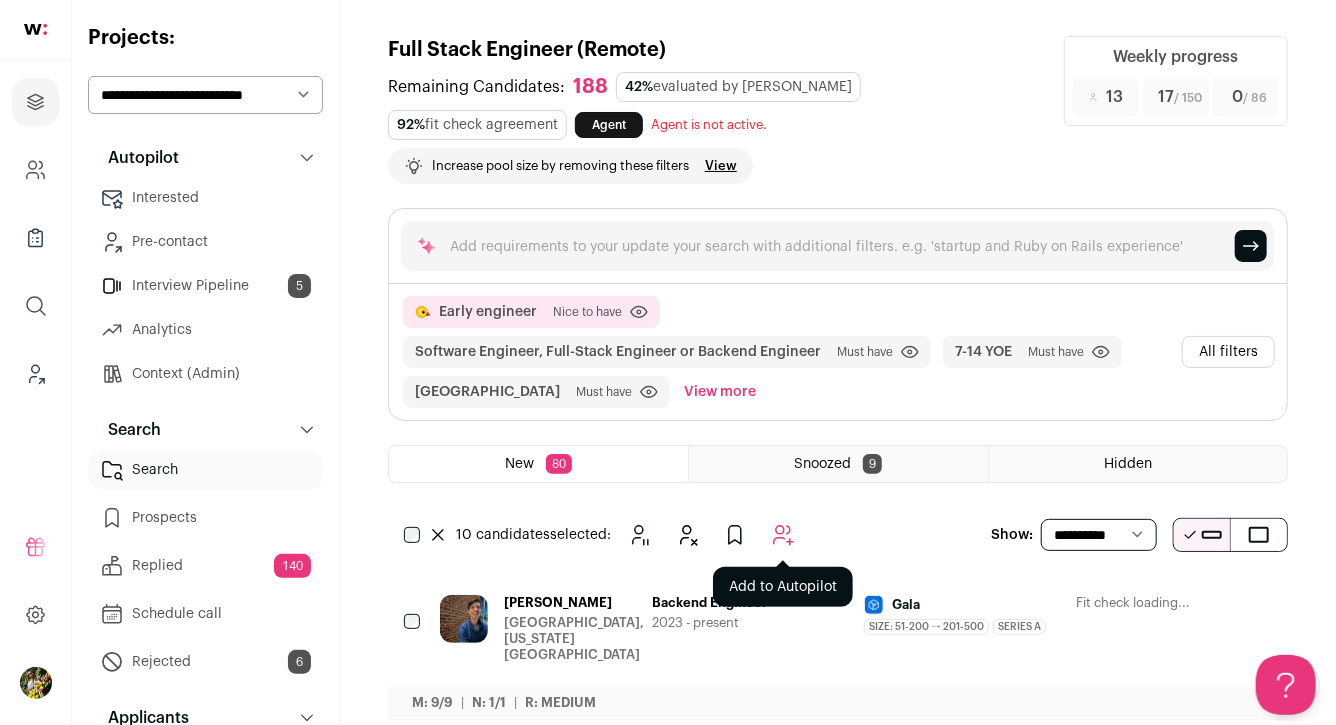 click 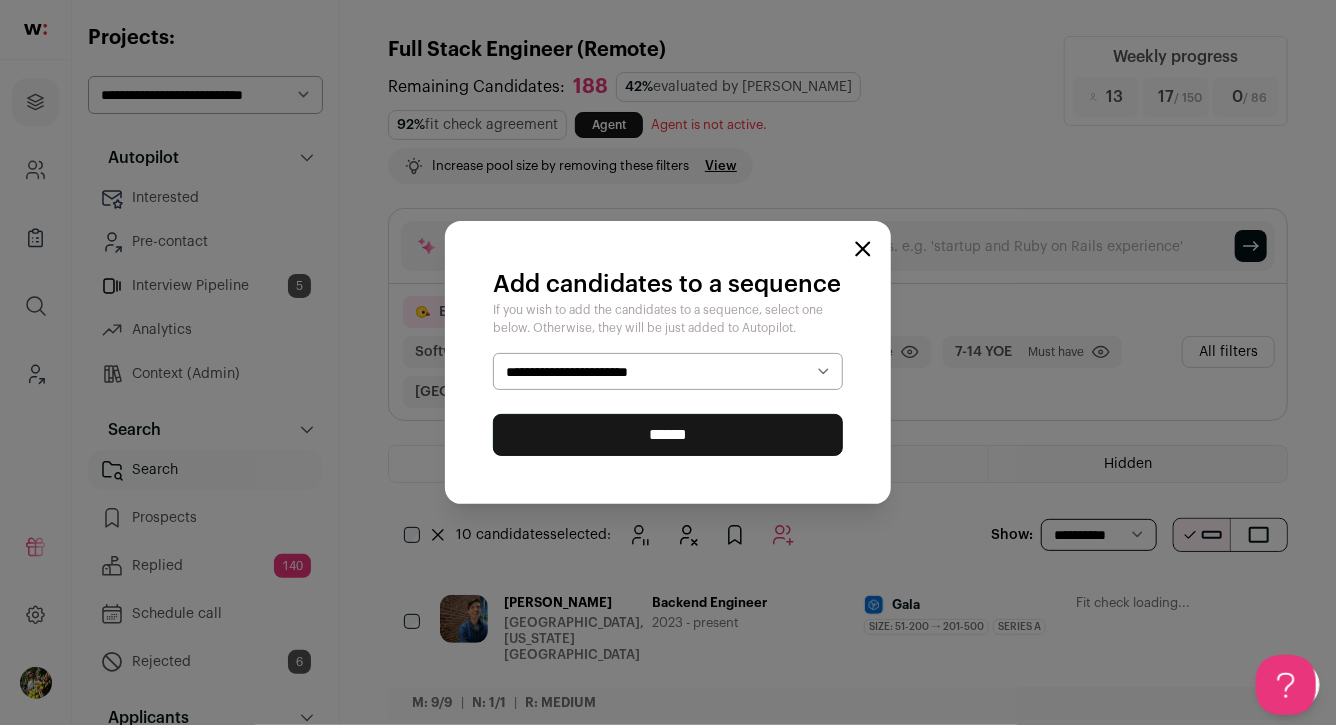 select on "*****" 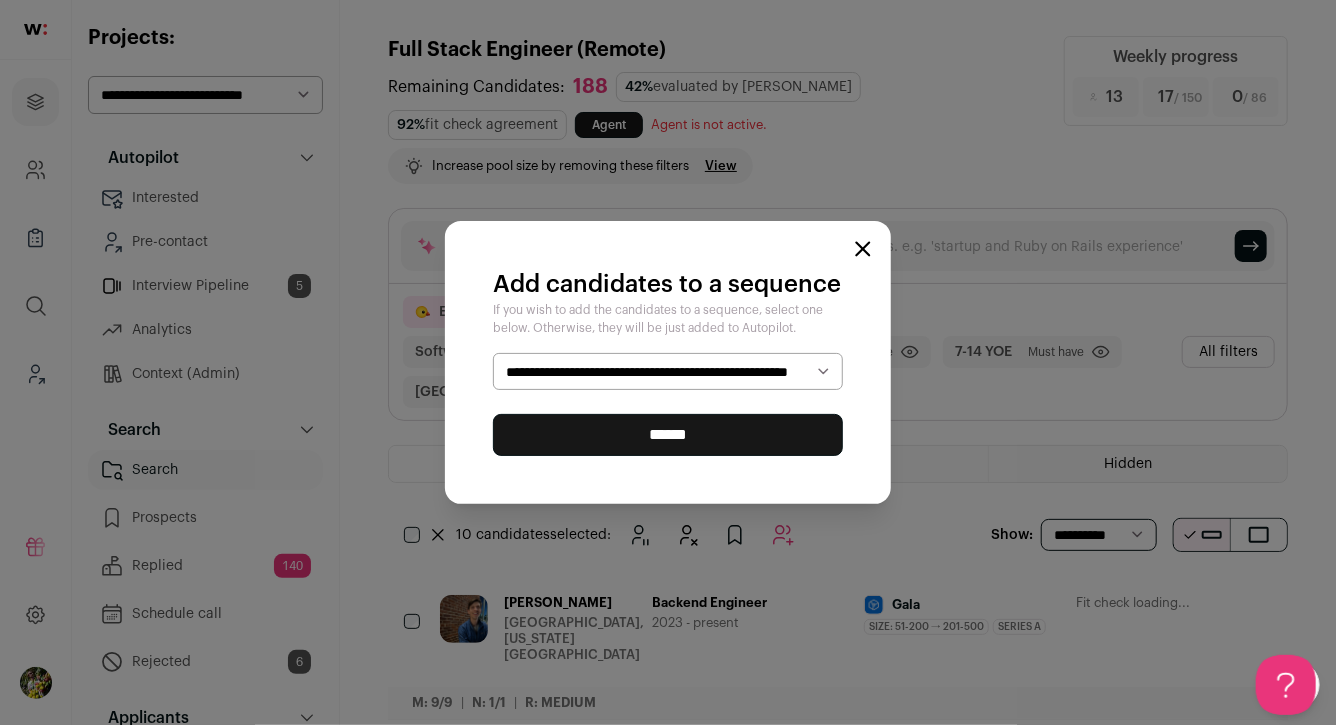 click on "******" at bounding box center (668, 435) 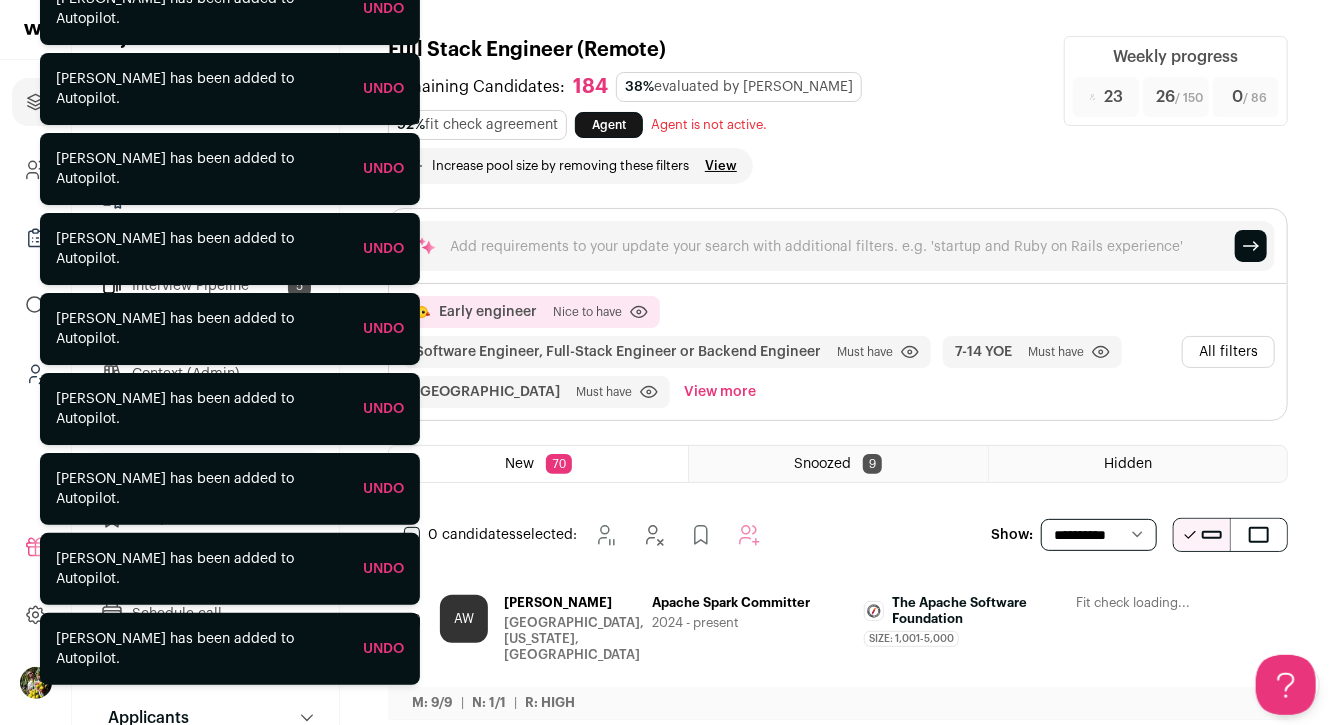 scroll, scrollTop: 0, scrollLeft: 0, axis: both 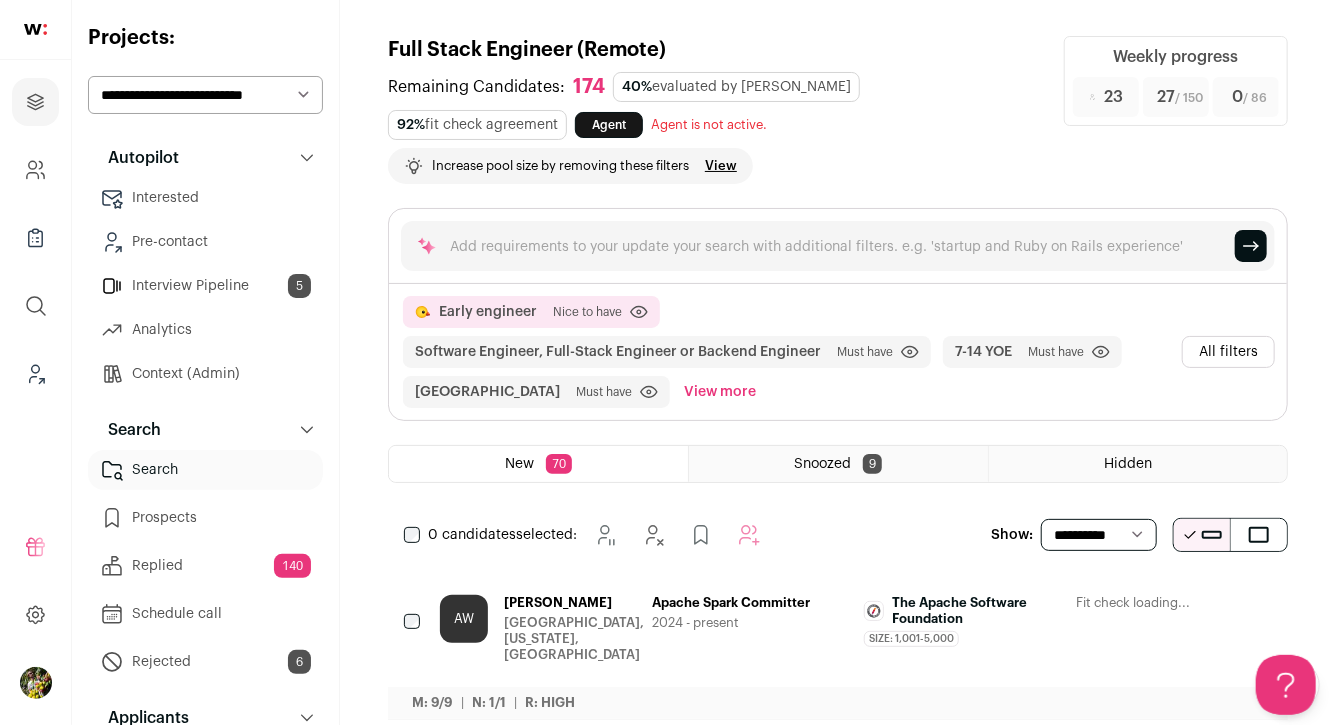 click 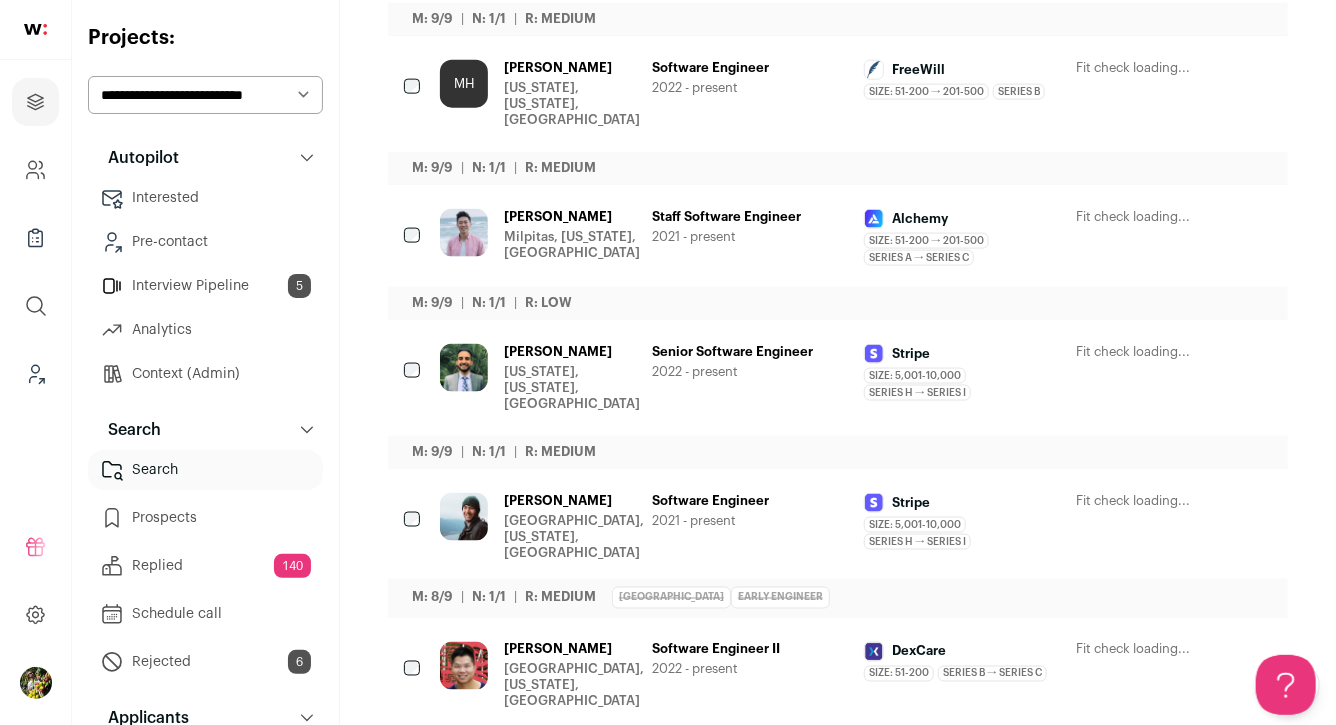 scroll, scrollTop: 1257, scrollLeft: 0, axis: vertical 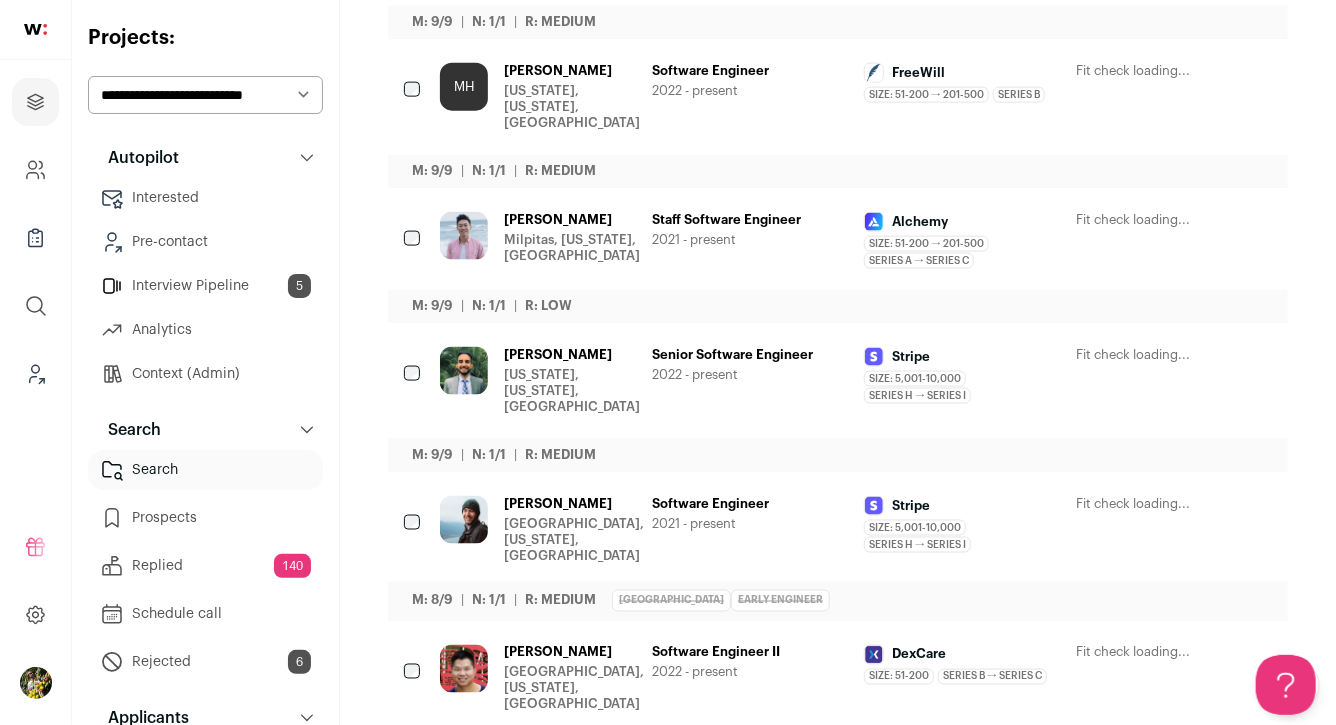 click at bounding box center (1147, 654) 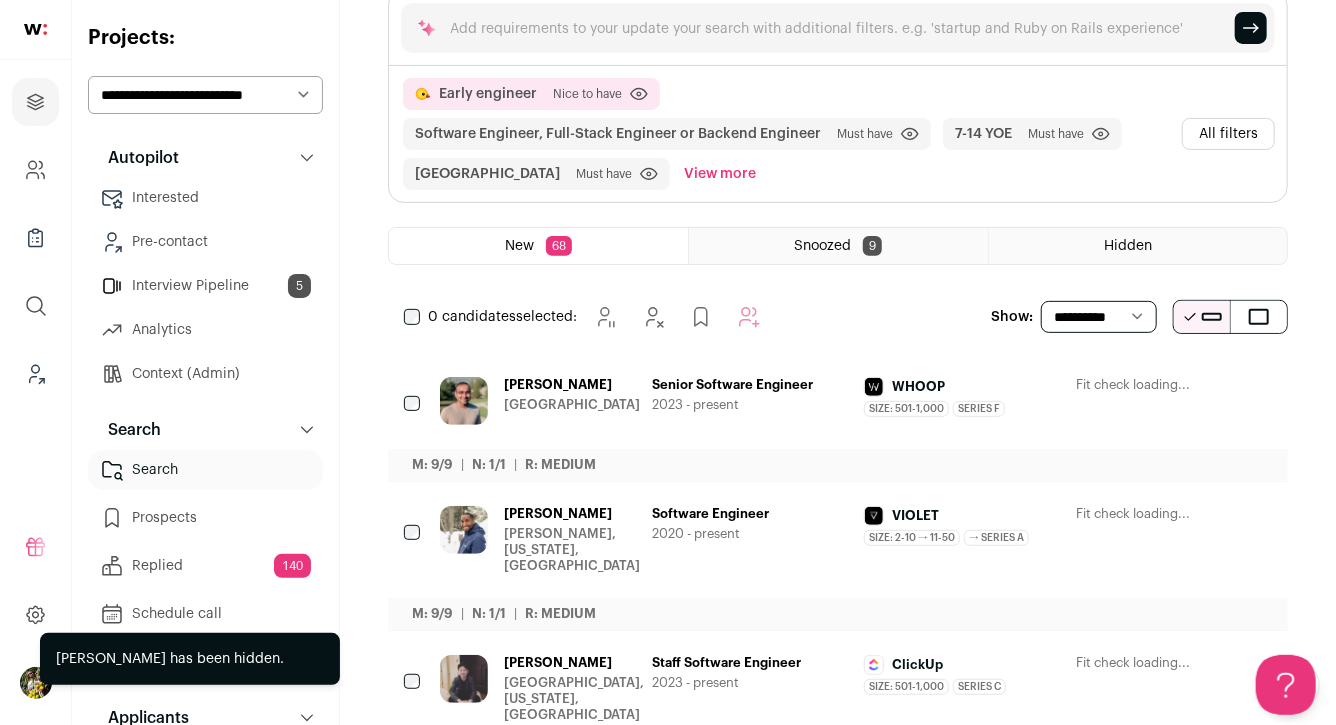 scroll, scrollTop: 0, scrollLeft: 0, axis: both 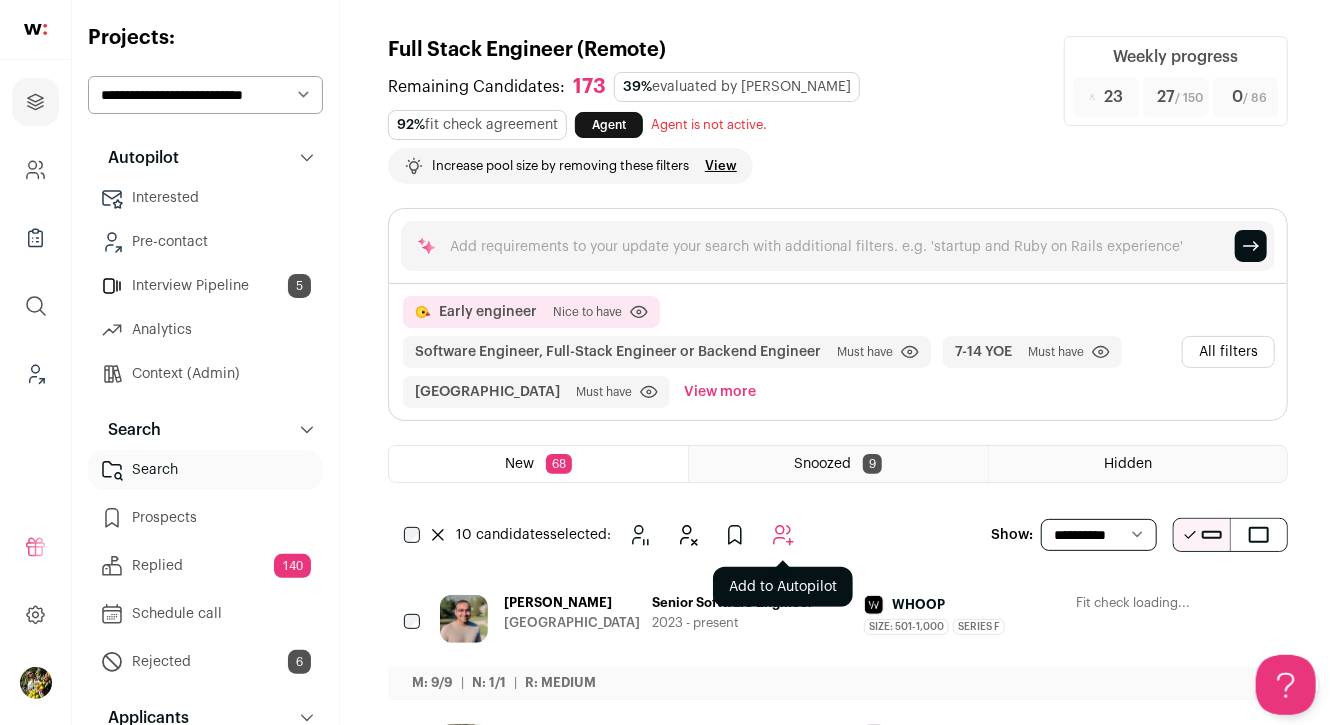 click 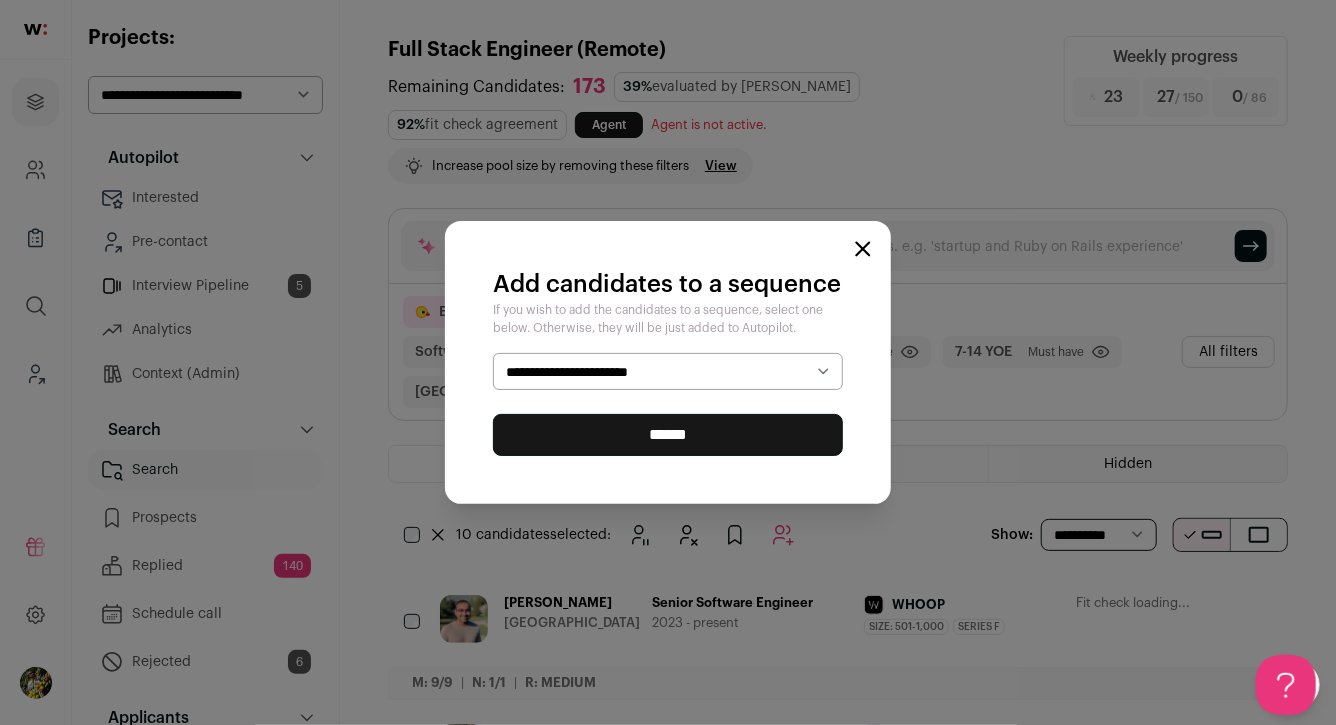 select on "*****" 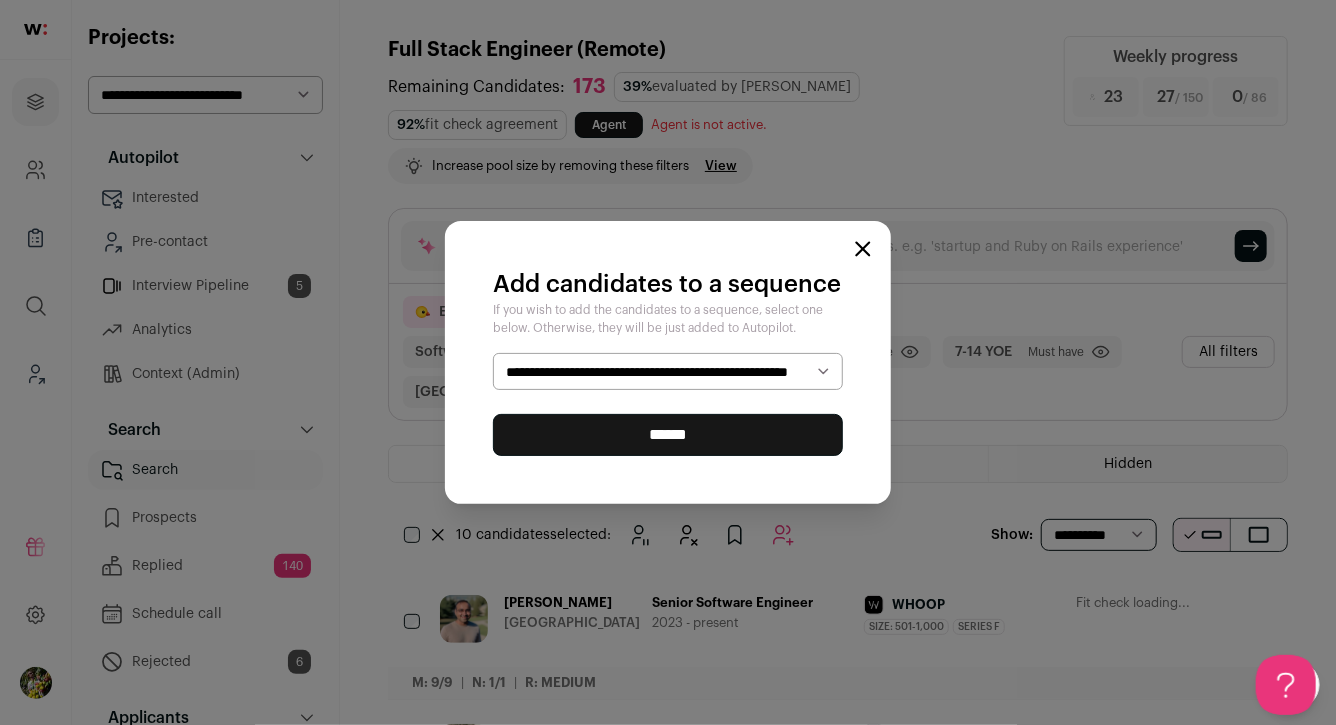 click on "******" at bounding box center (668, 435) 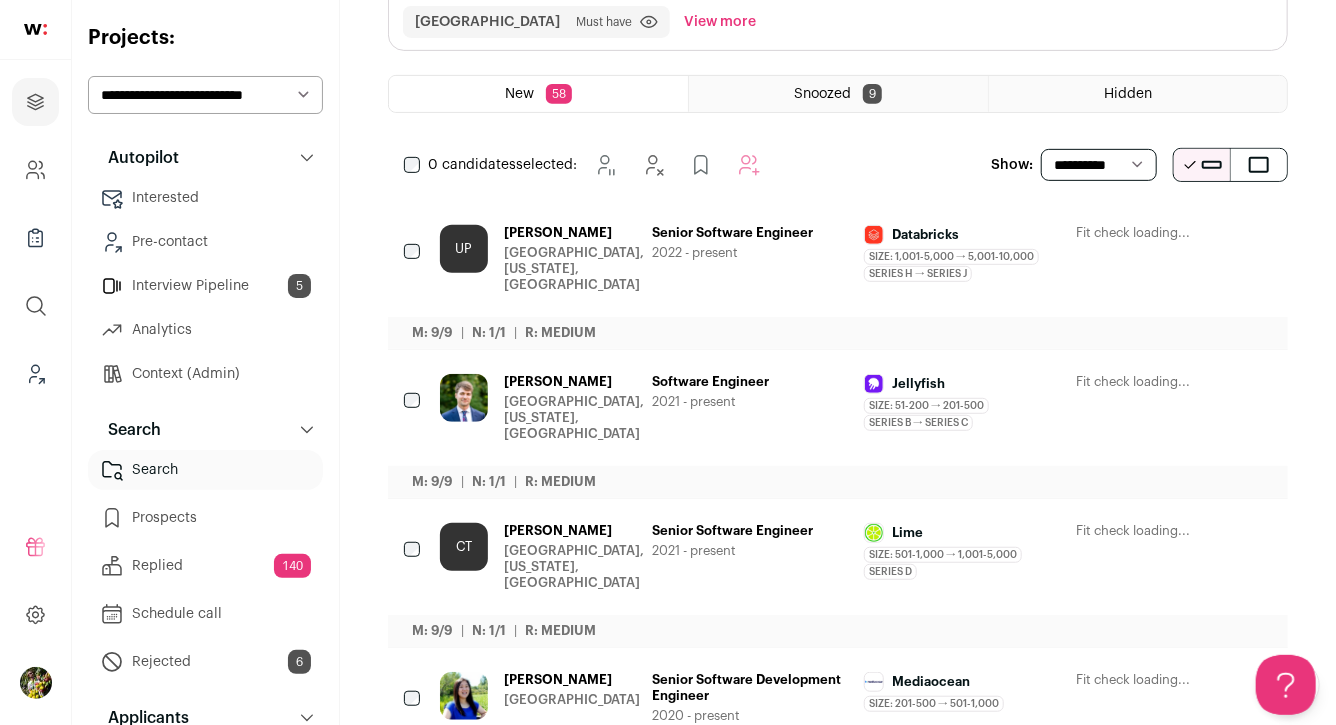 scroll, scrollTop: 378, scrollLeft: 0, axis: vertical 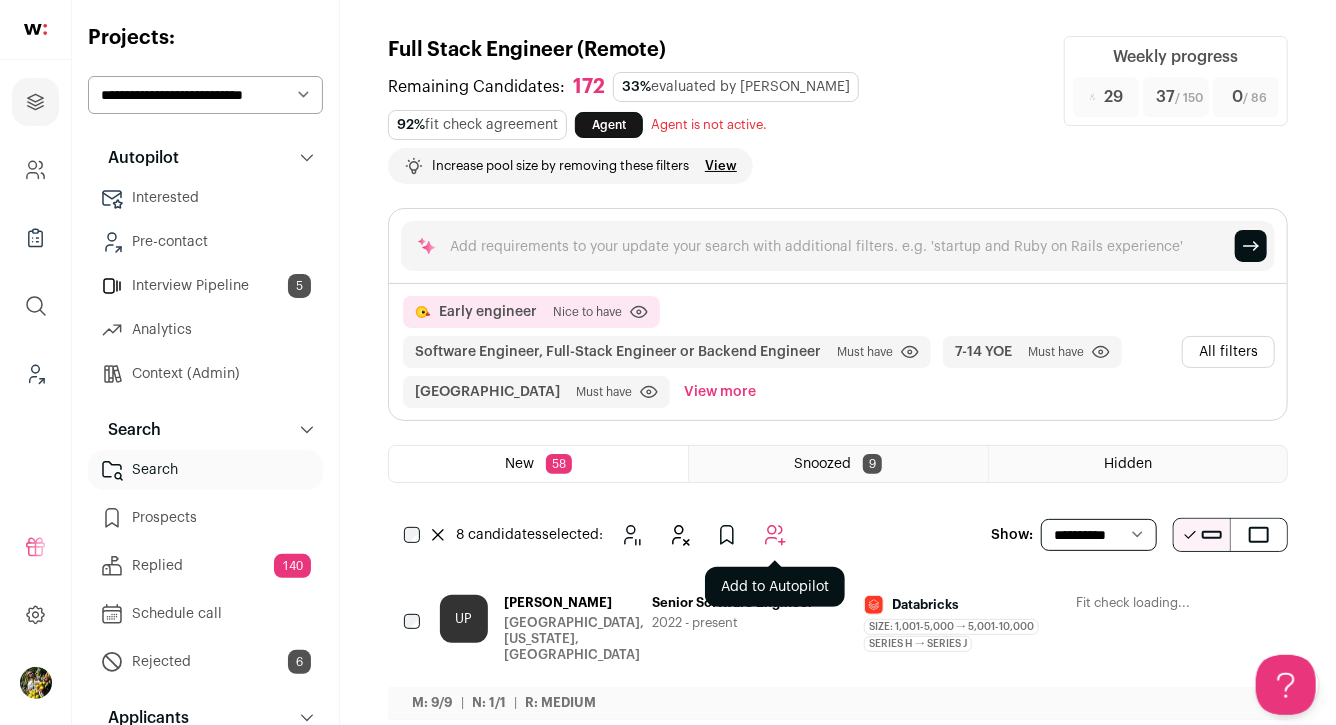 click 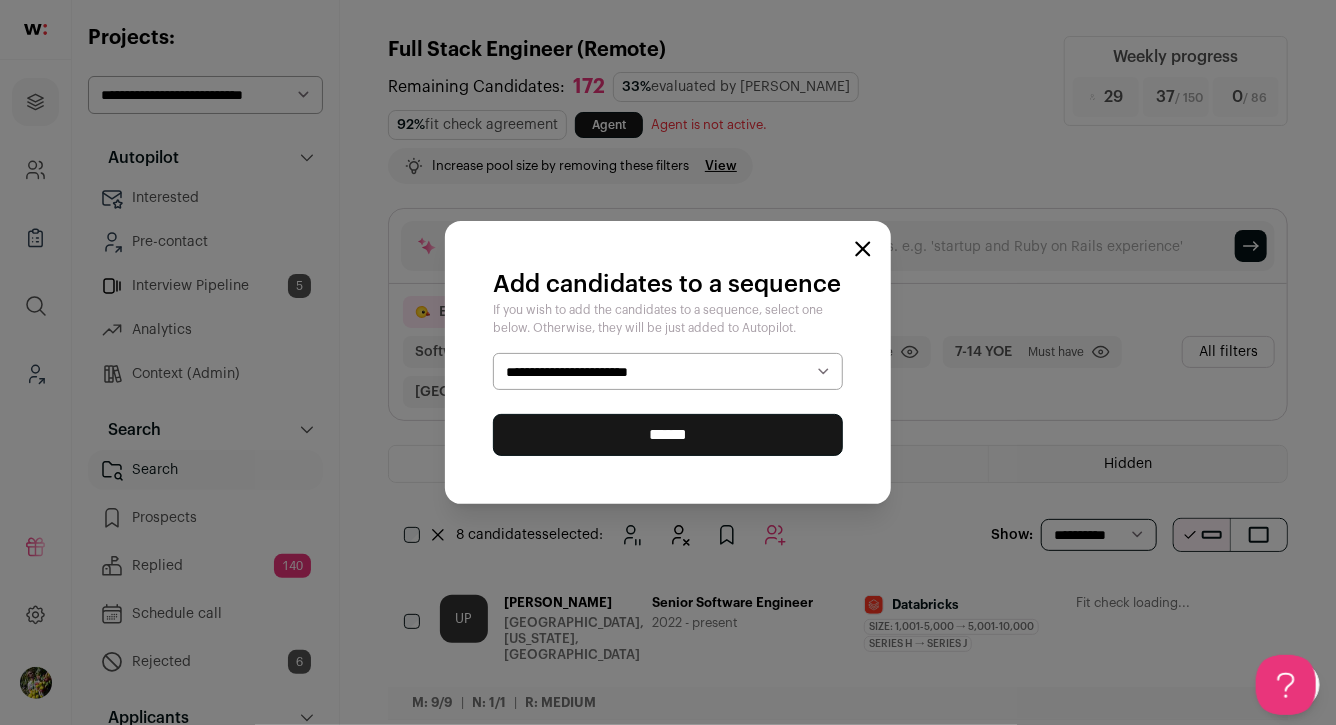 select on "*****" 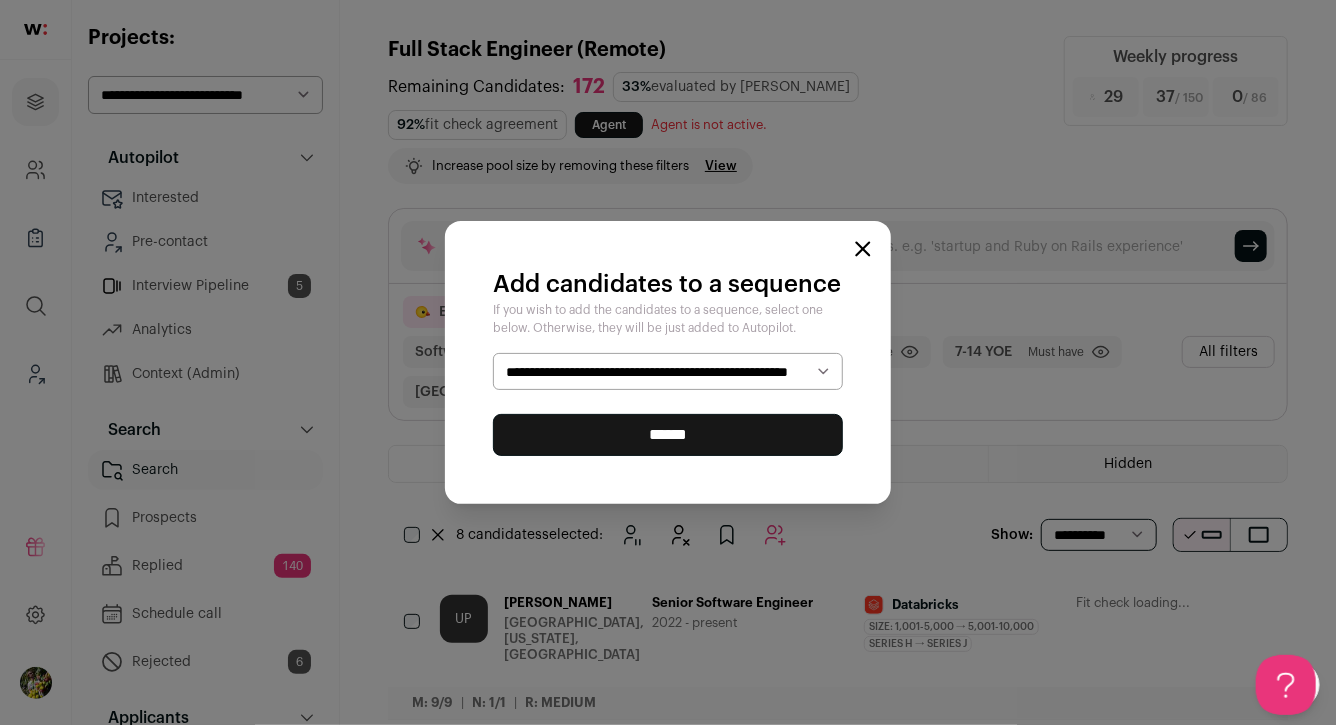 click on "******" at bounding box center (668, 435) 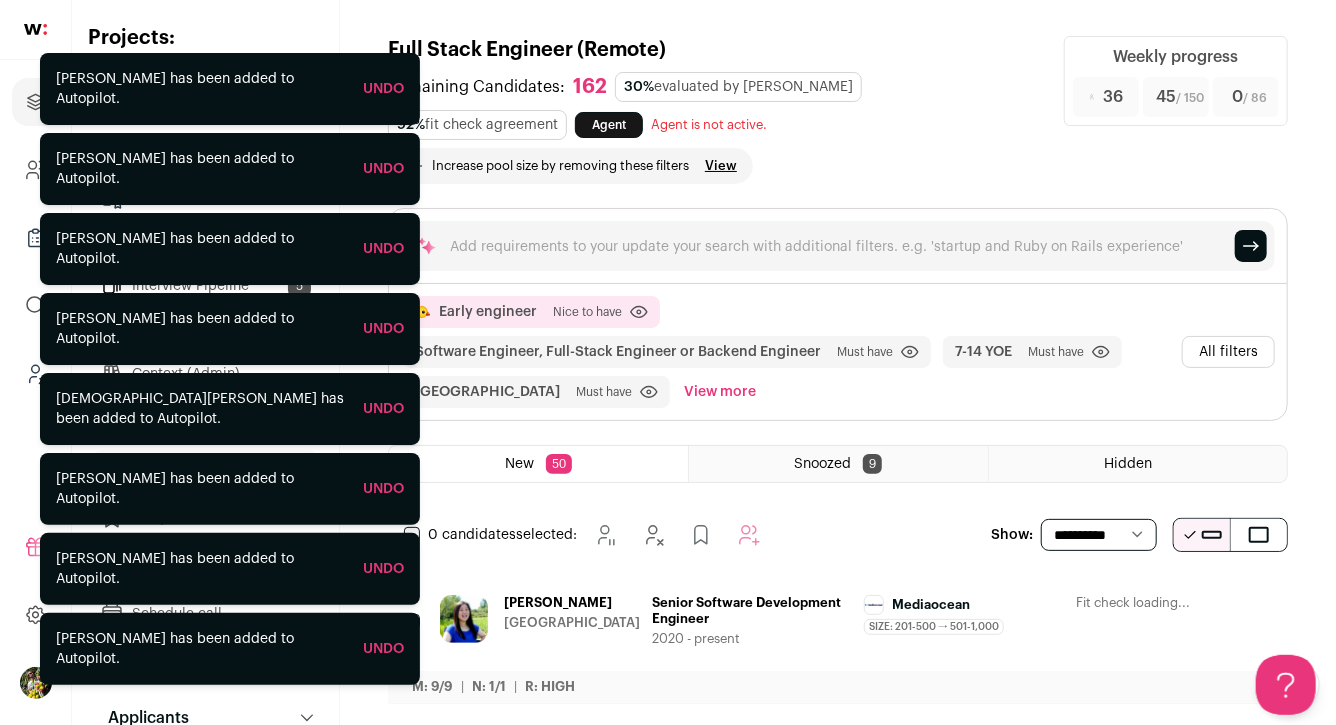 scroll, scrollTop: 0, scrollLeft: 0, axis: both 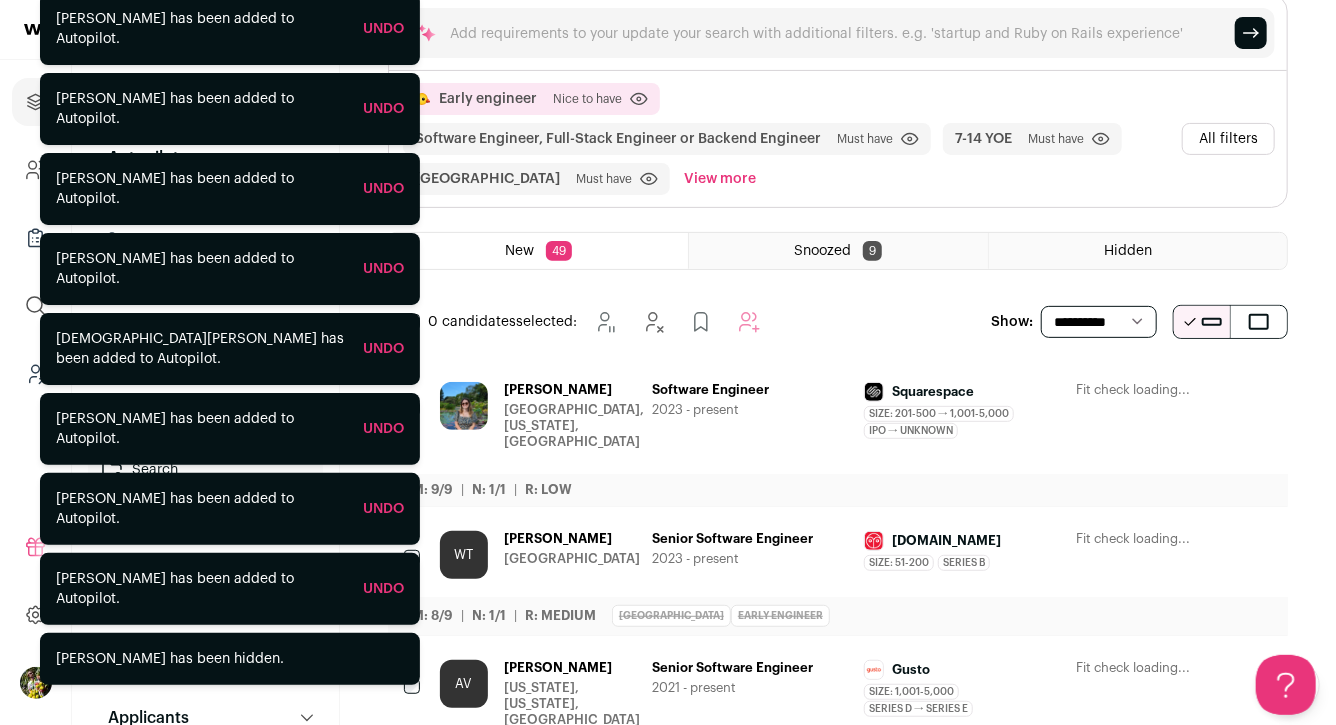 click 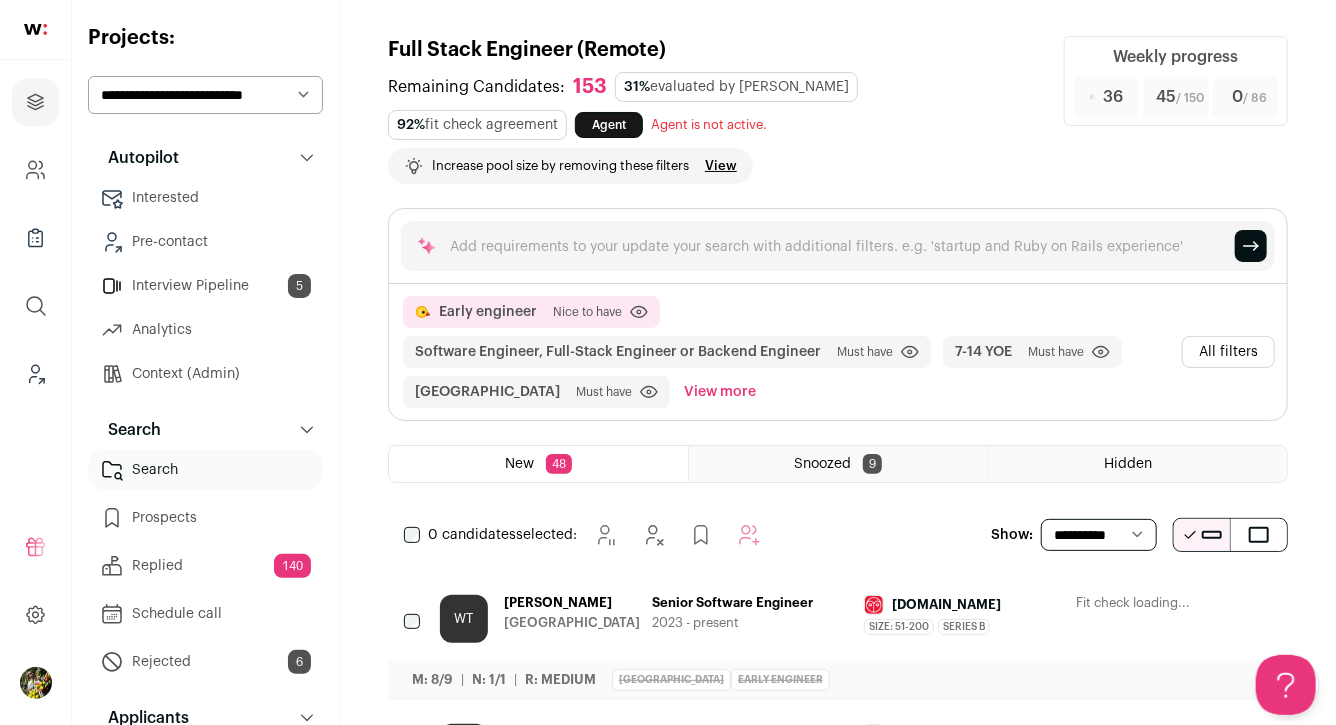scroll, scrollTop: 0, scrollLeft: 0, axis: both 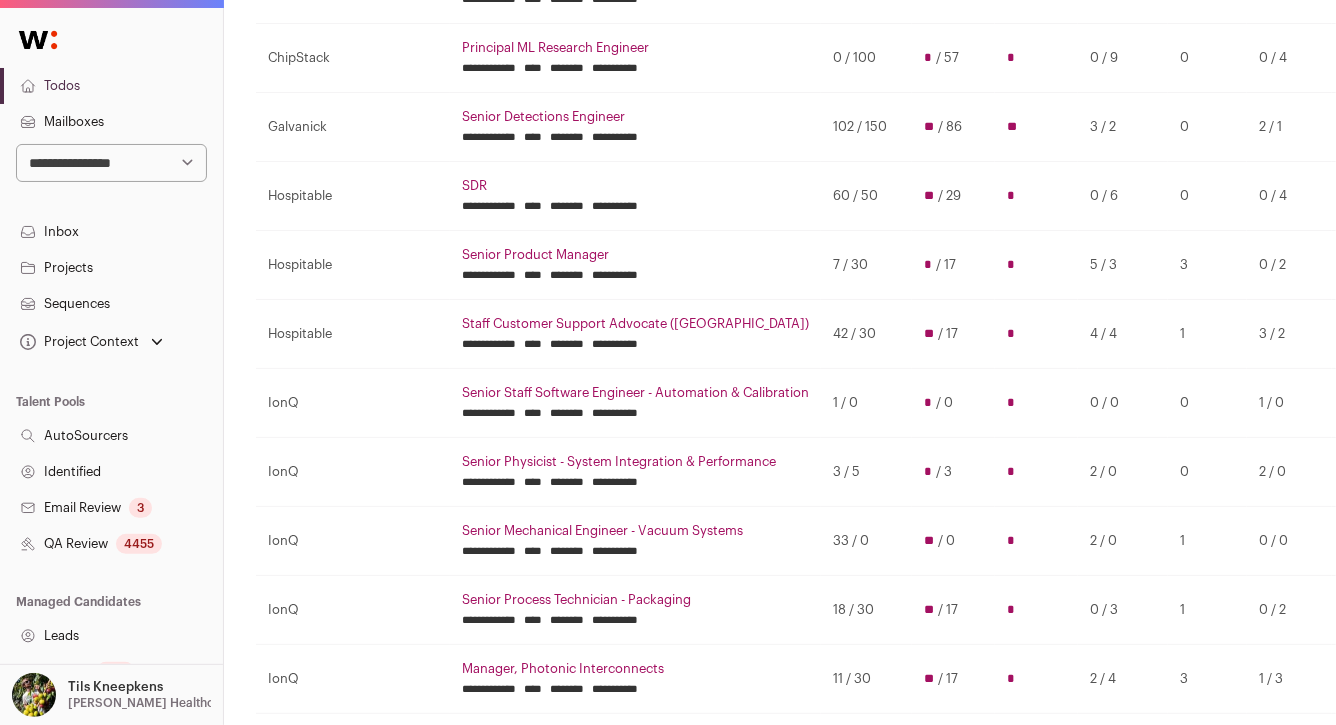 click on "Principal ML Research Engineer" at bounding box center (635, 48) 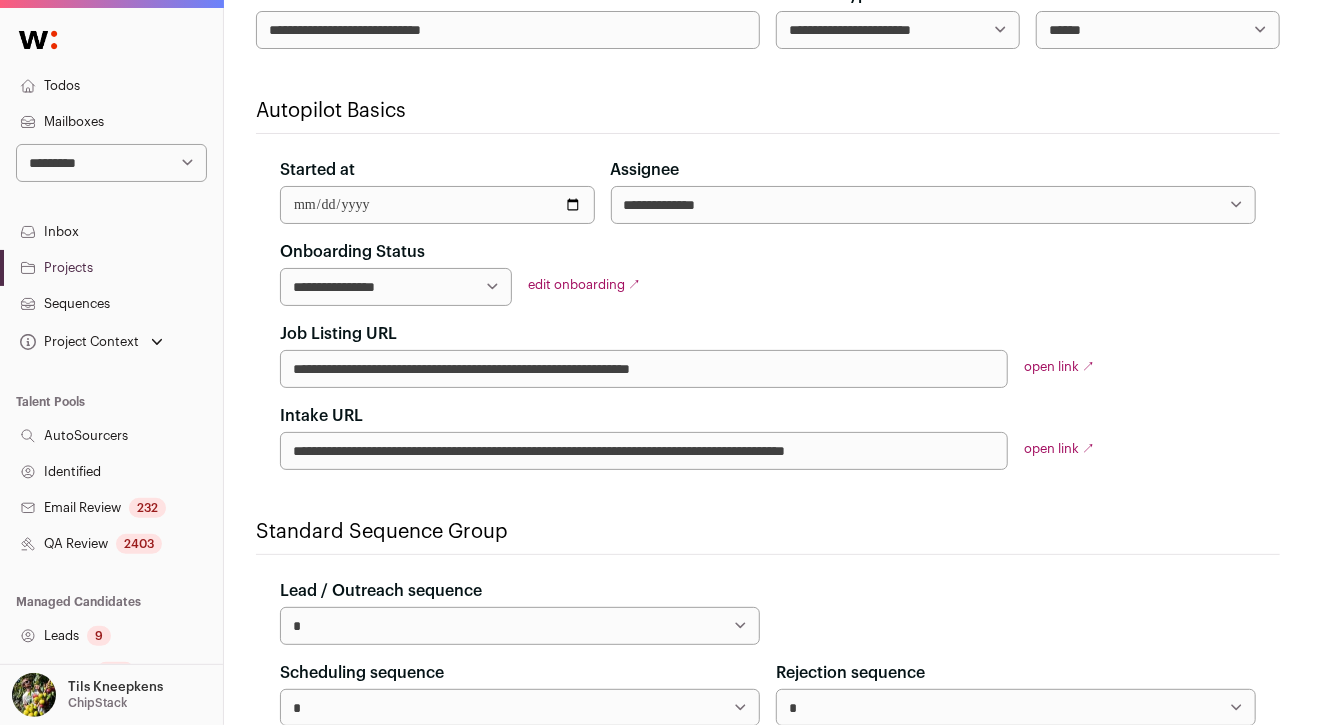 scroll, scrollTop: 0, scrollLeft: 0, axis: both 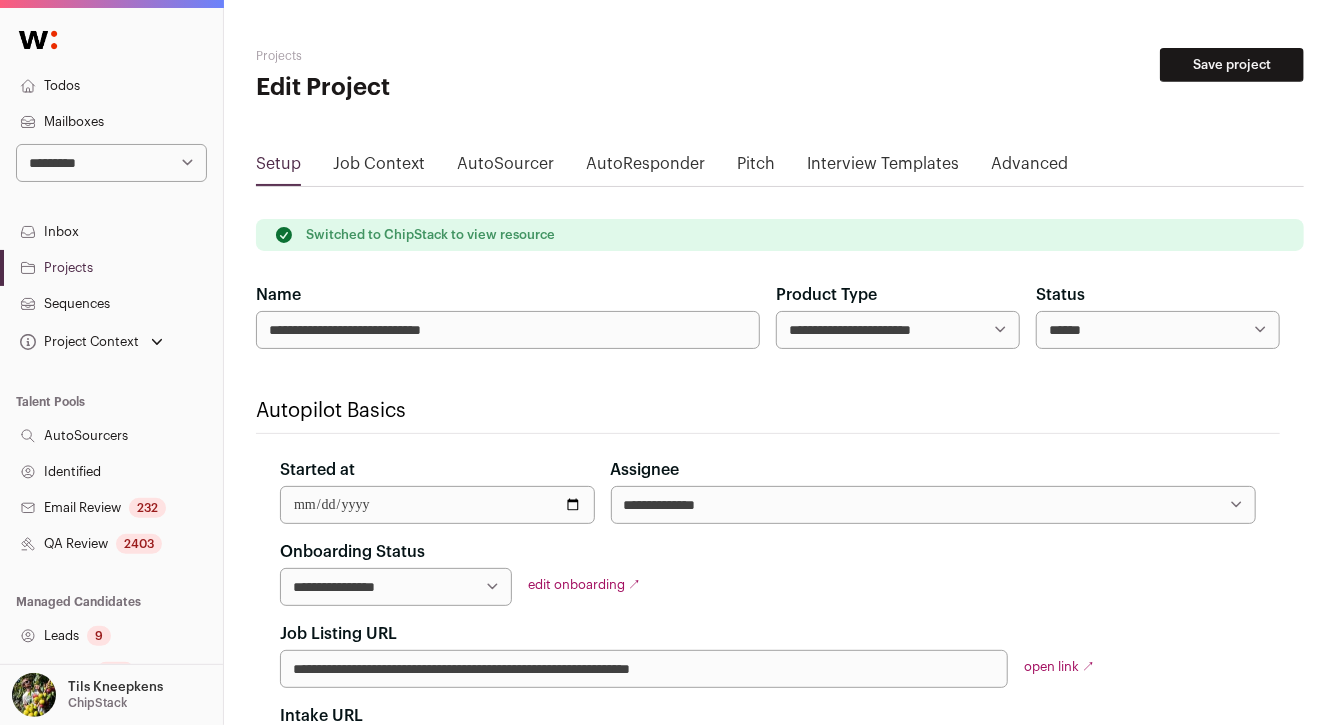 click on "Advanced" at bounding box center (1029, 168) 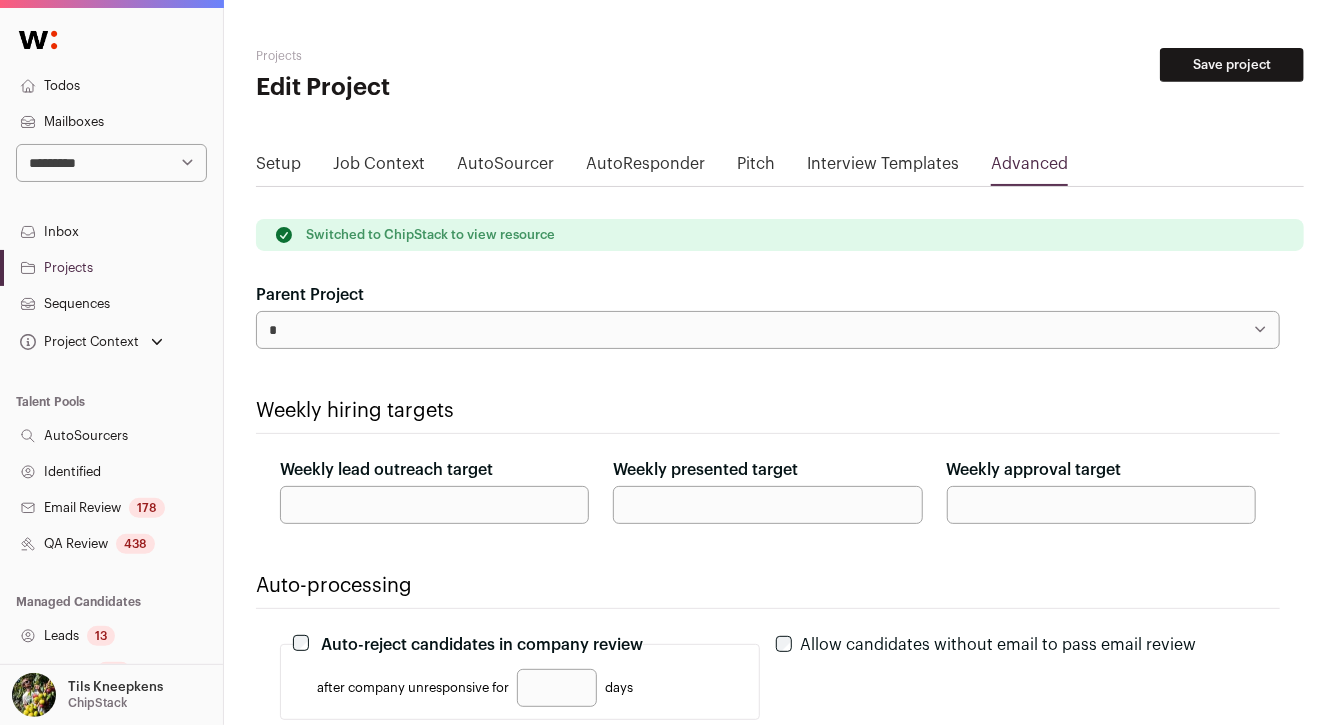 drag, startPoint x: 665, startPoint y: 505, endPoint x: 615, endPoint y: 505, distance: 50 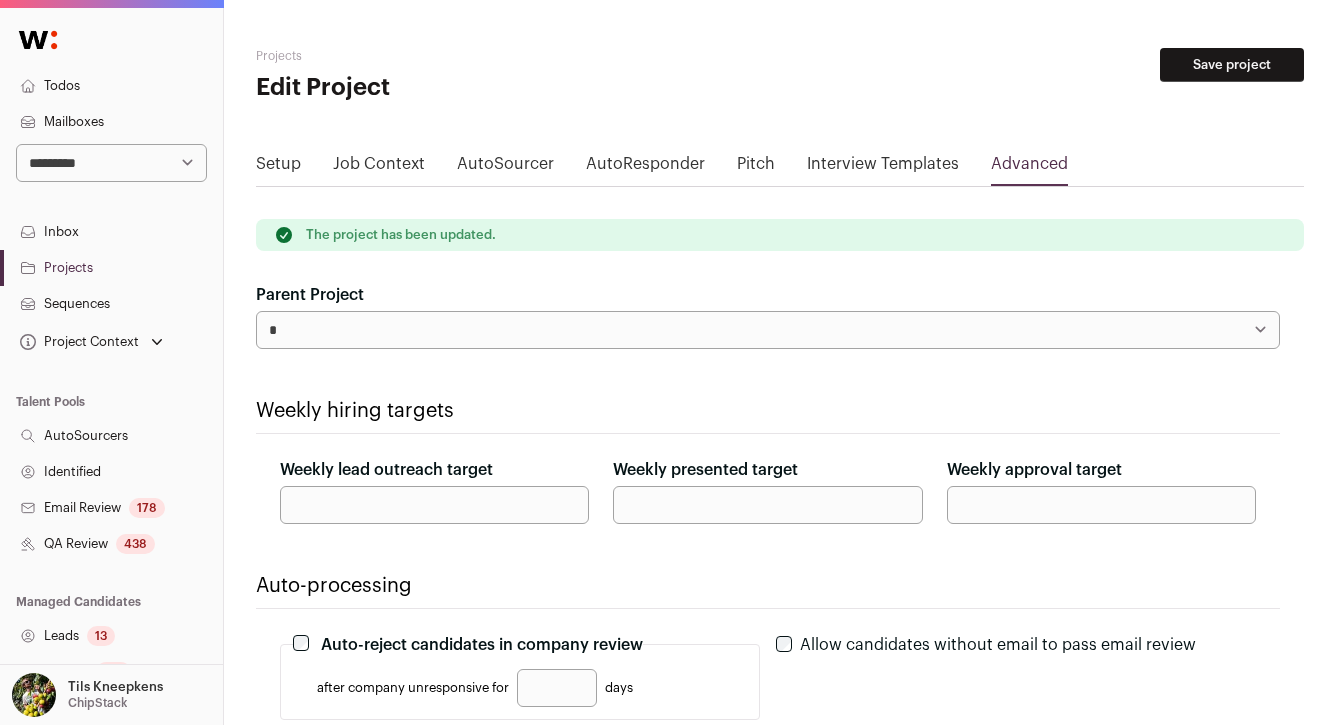 scroll, scrollTop: 0, scrollLeft: 0, axis: both 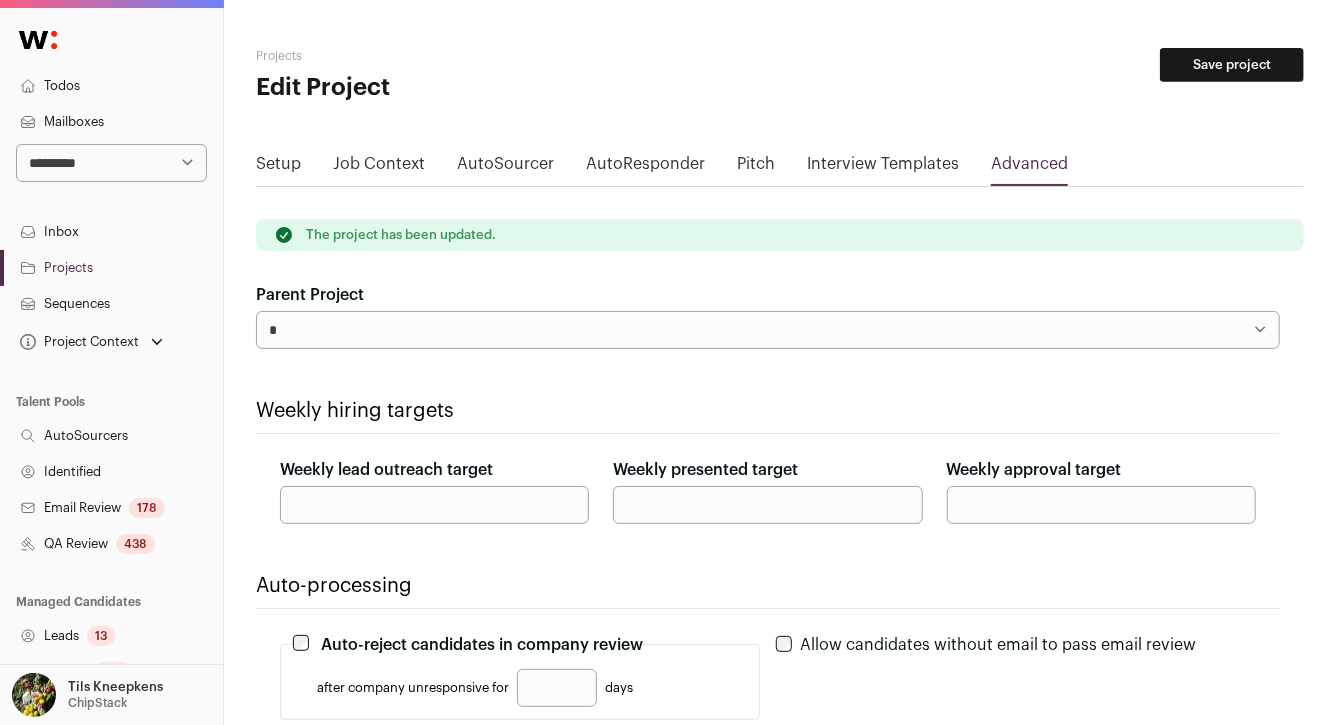 click on "Projects" at bounding box center (111, 268) 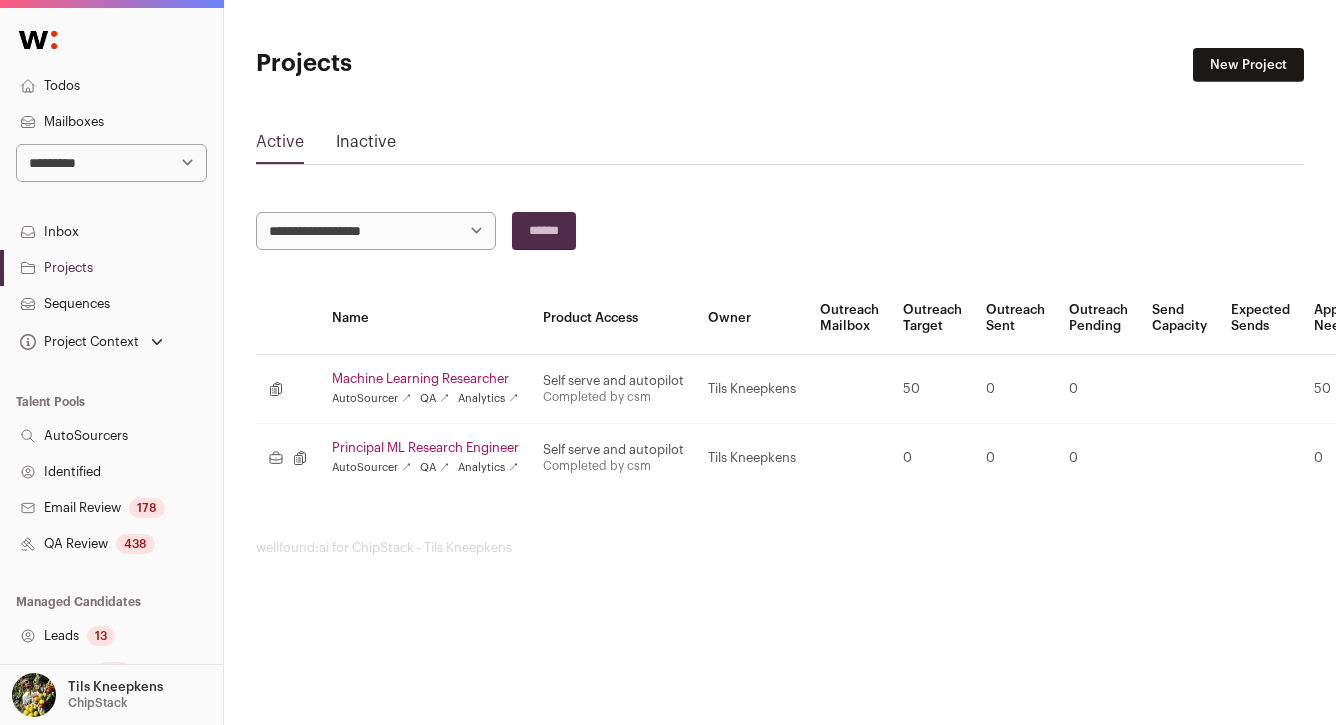scroll, scrollTop: 0, scrollLeft: 0, axis: both 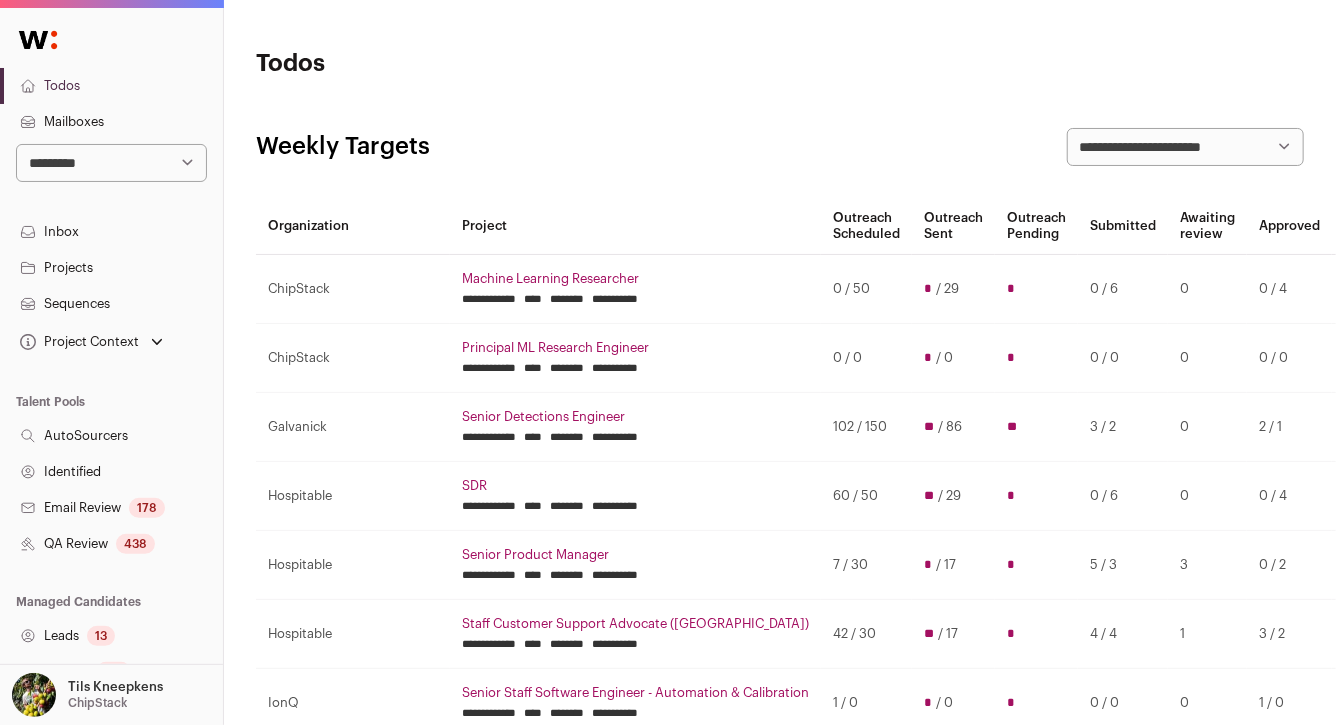 click on "Machine Learning Researcher" at bounding box center [635, 279] 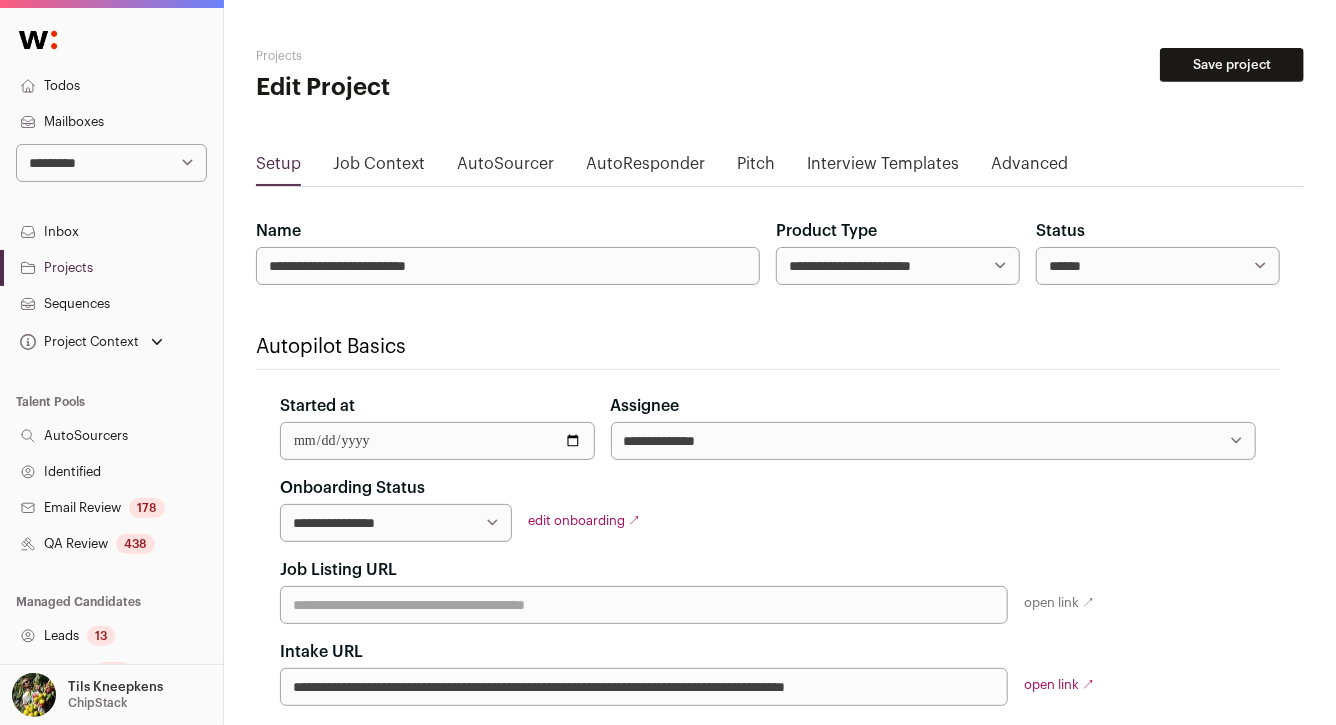 click on "Advanced" at bounding box center (1029, 168) 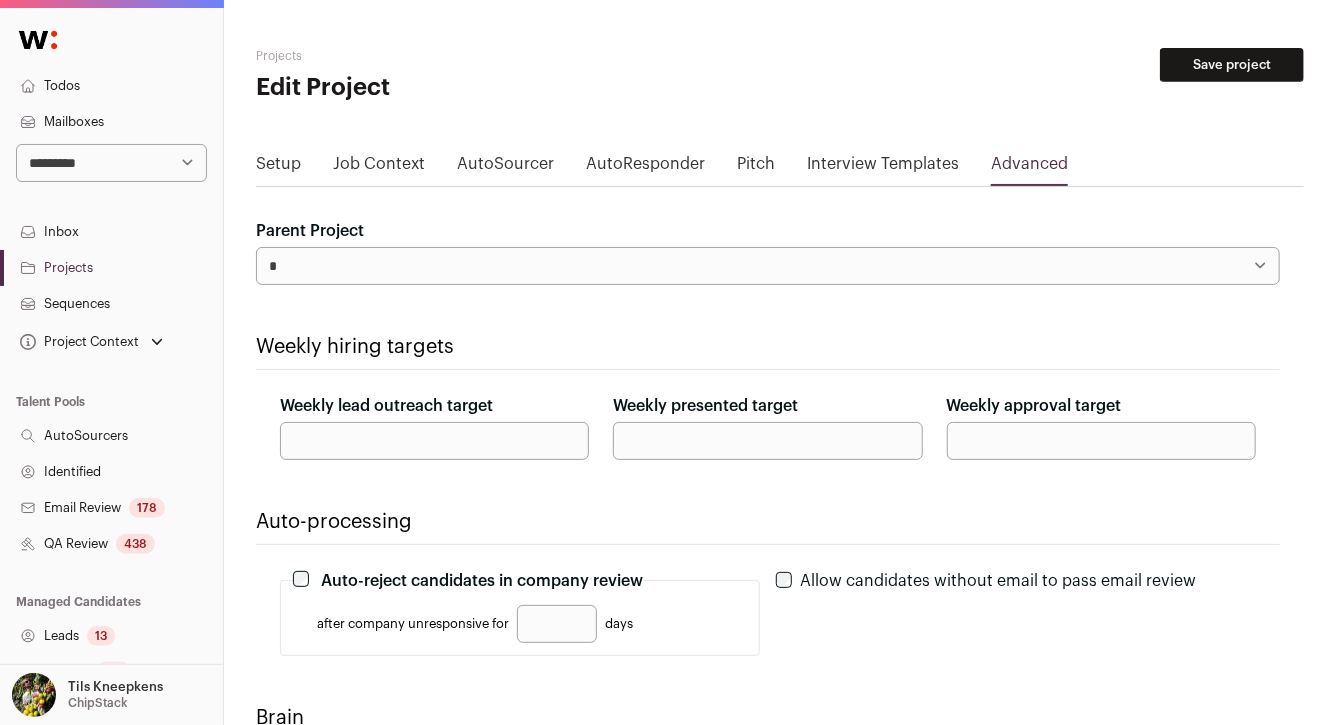 click on "**" at bounding box center [434, 441] 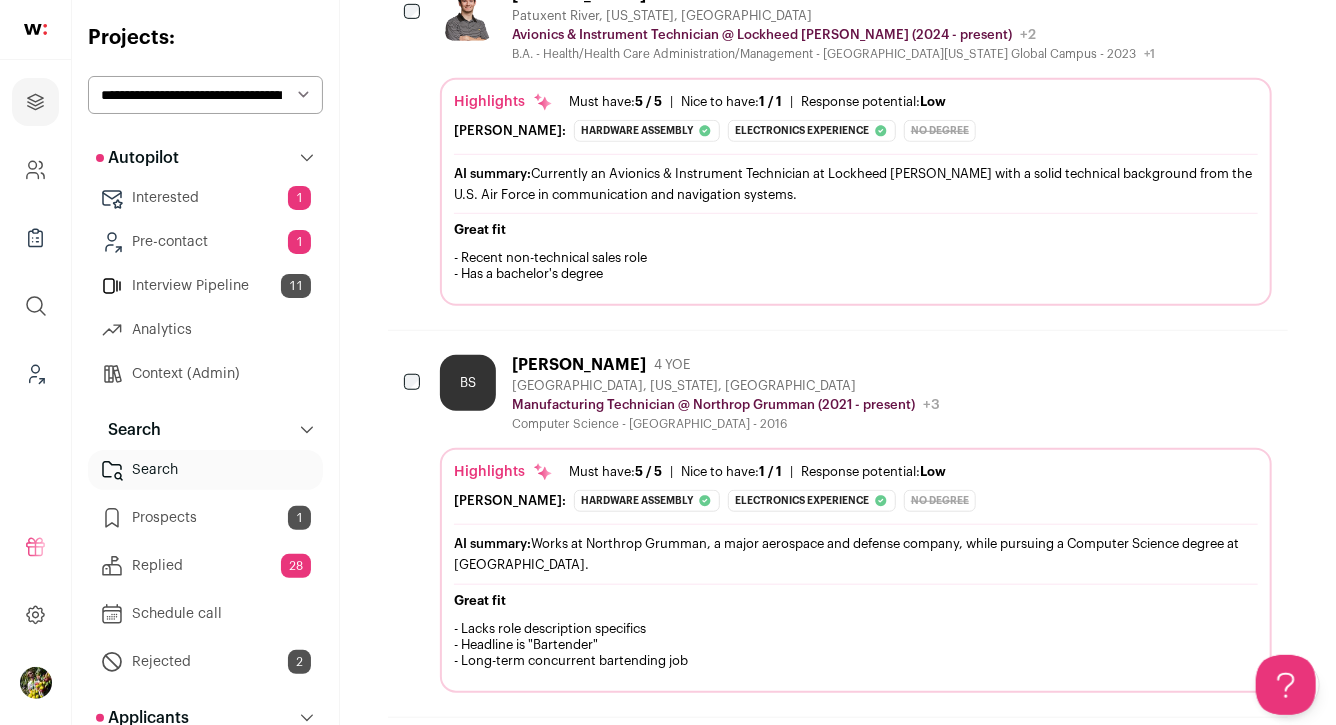 scroll, scrollTop: 588, scrollLeft: 0, axis: vertical 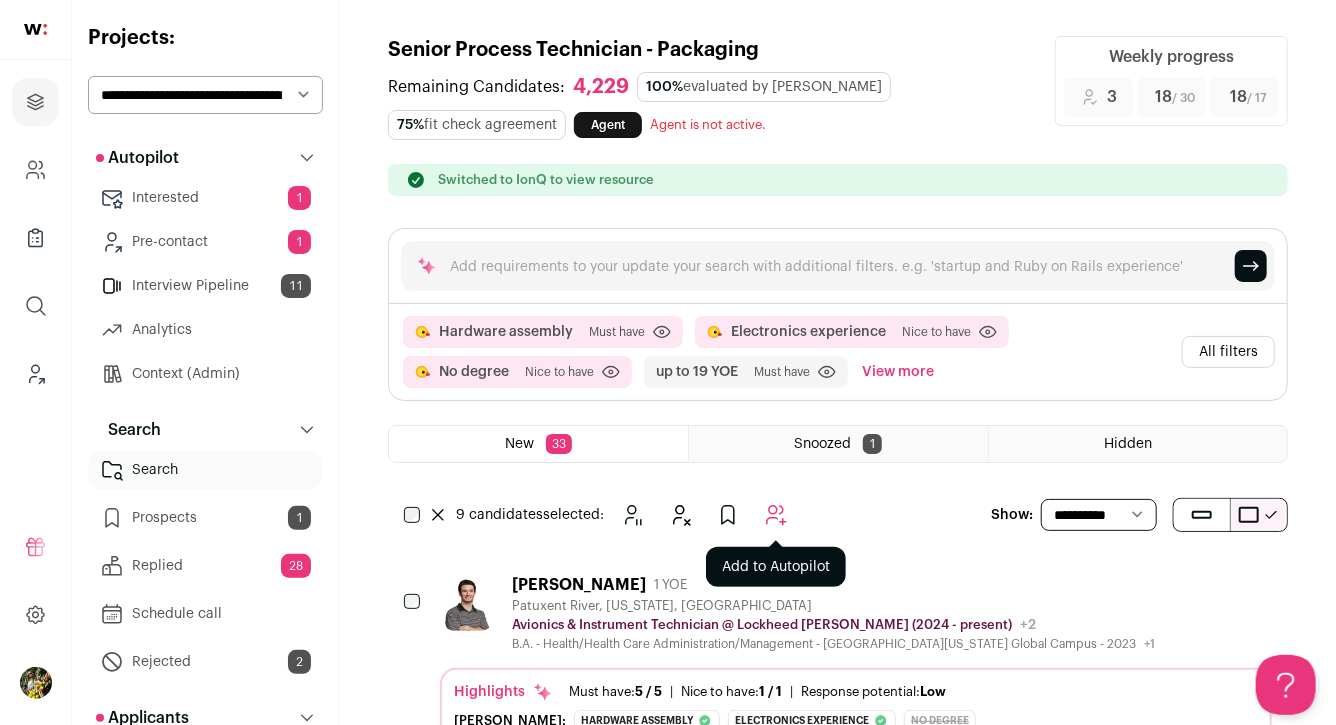 click 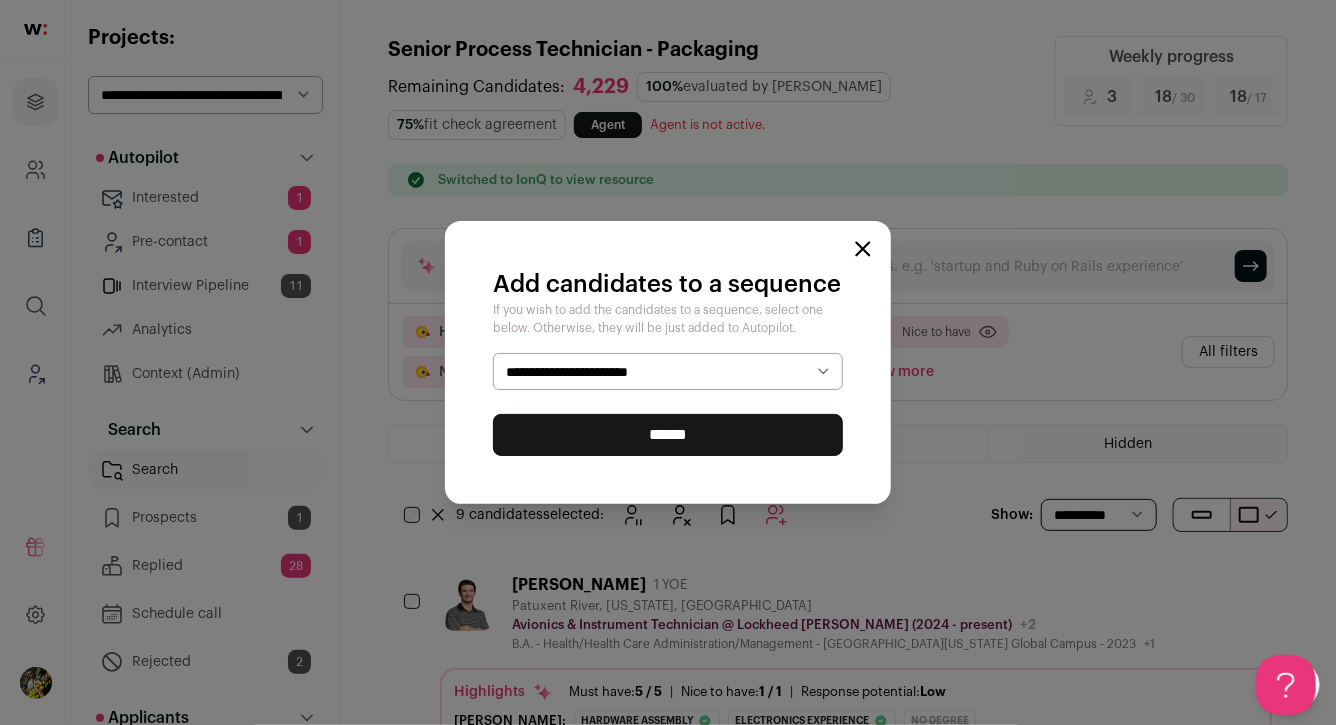 select on "*****" 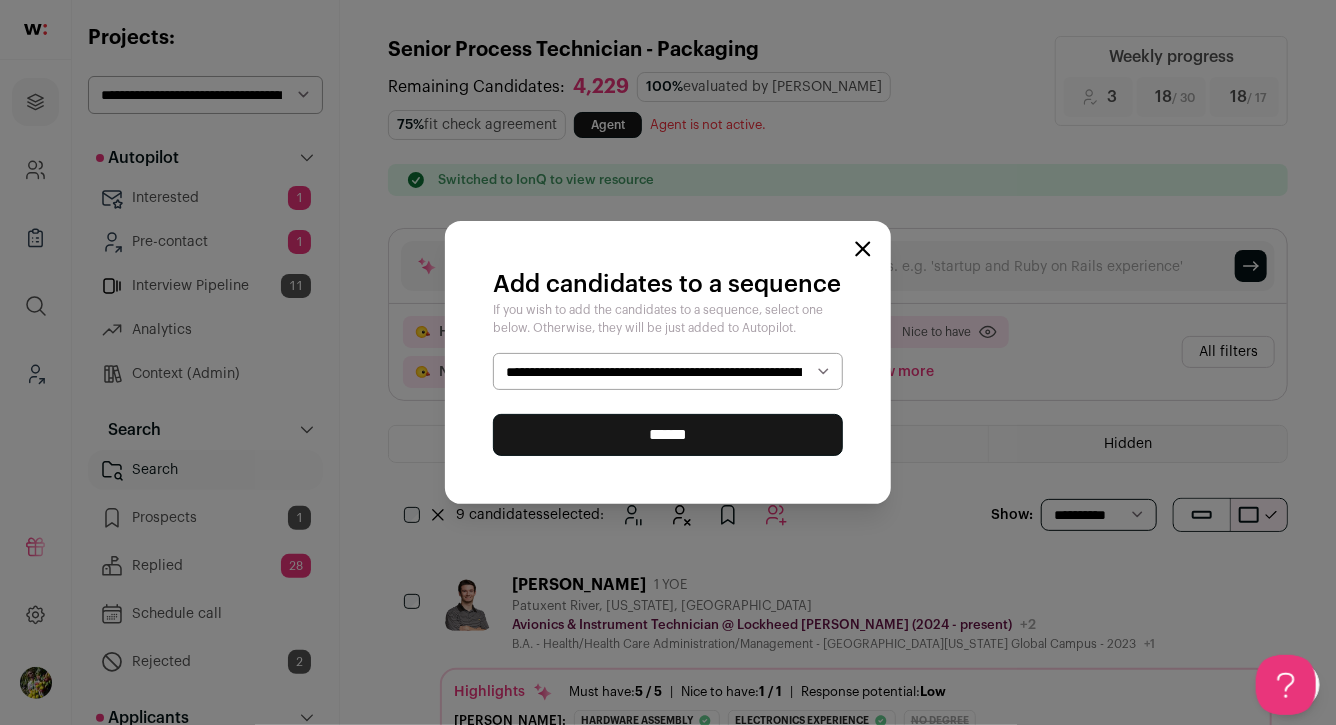 click on "******" at bounding box center [668, 435] 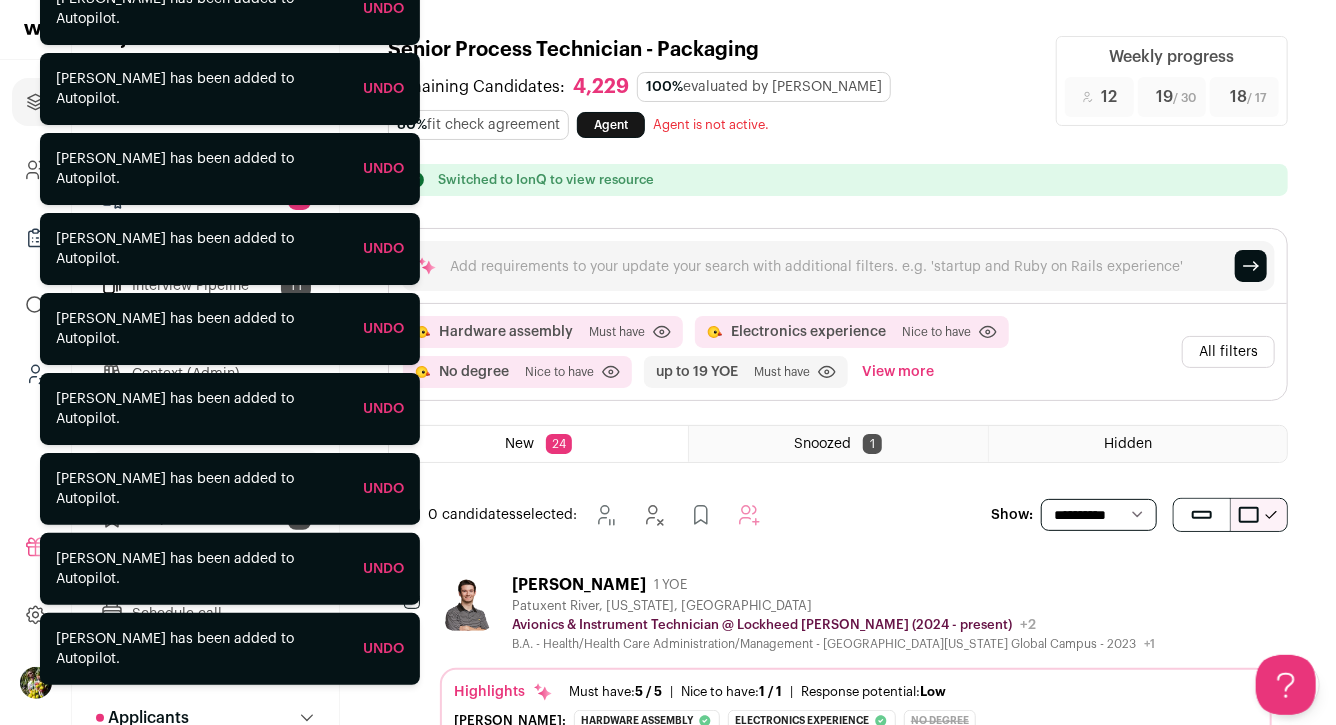 scroll, scrollTop: 0, scrollLeft: 0, axis: both 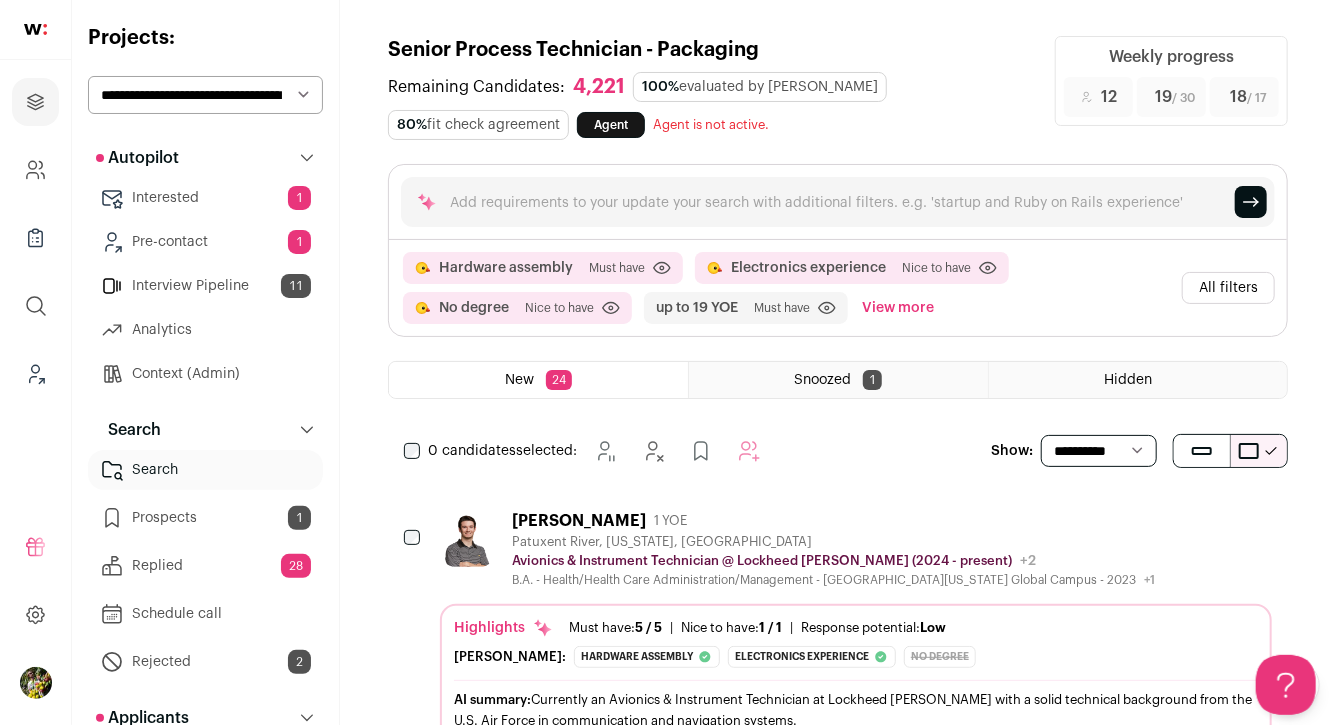 click on "All filters" at bounding box center [1228, 288] 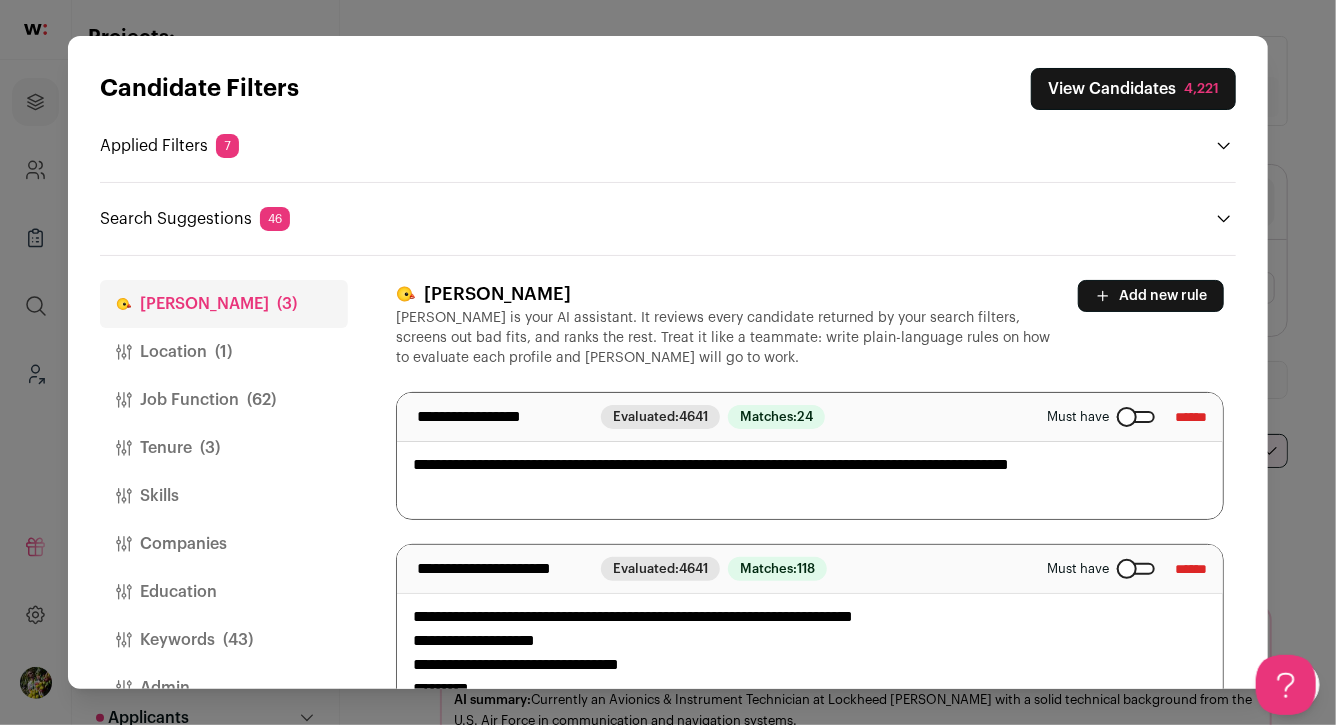 click on "Location
(1)" at bounding box center (224, 352) 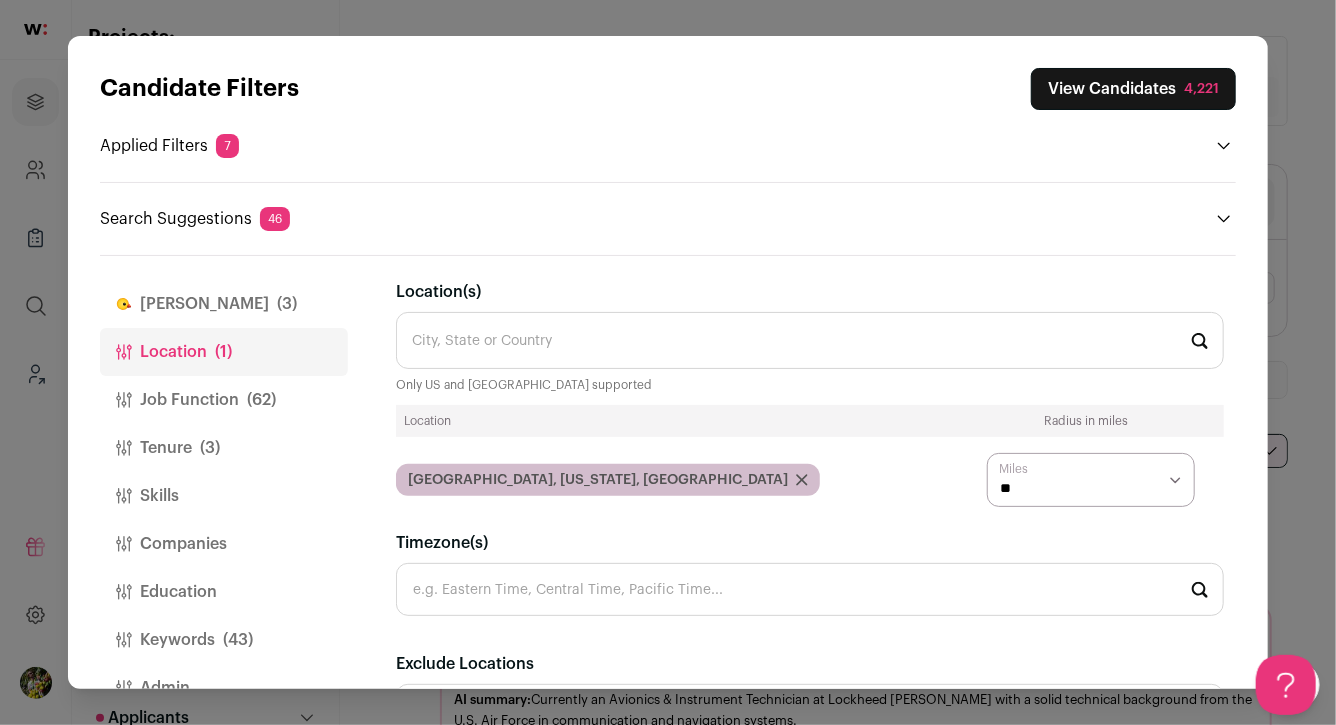 click on "Job Function
(62)" at bounding box center (224, 400) 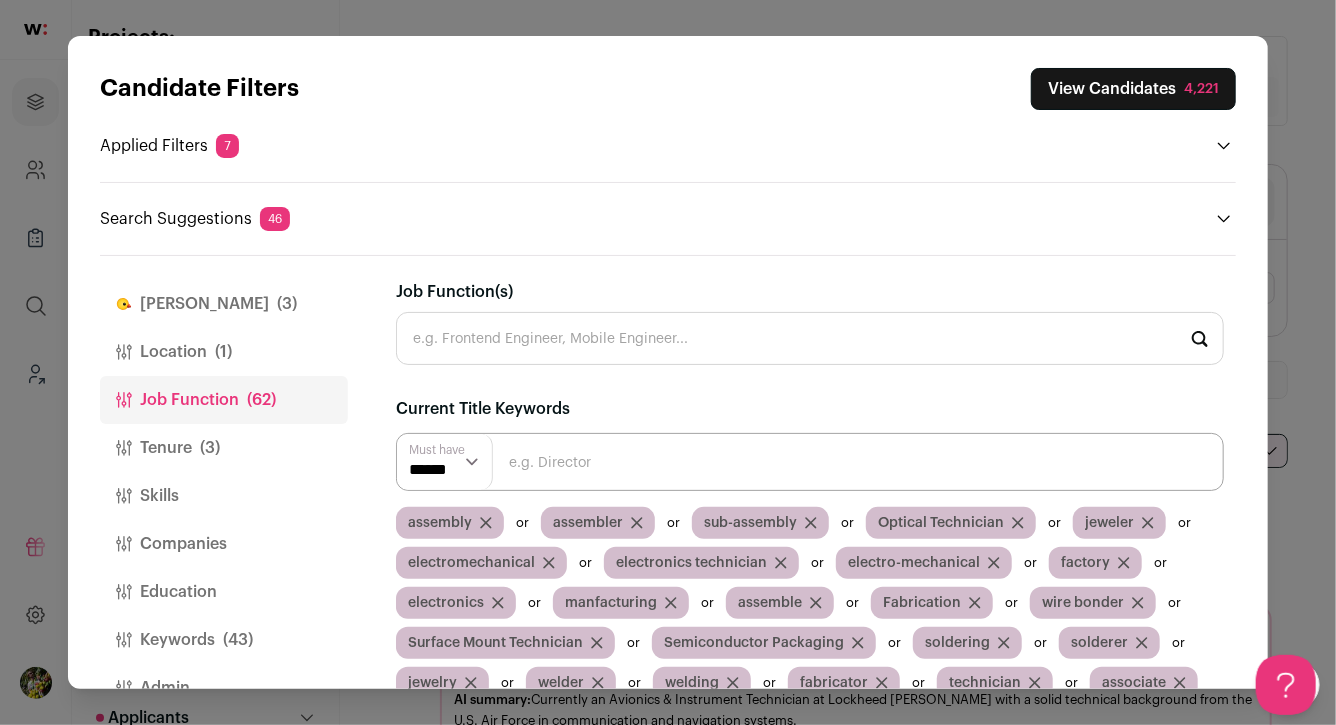 click on "Job Function(s)" at bounding box center [810, 338] 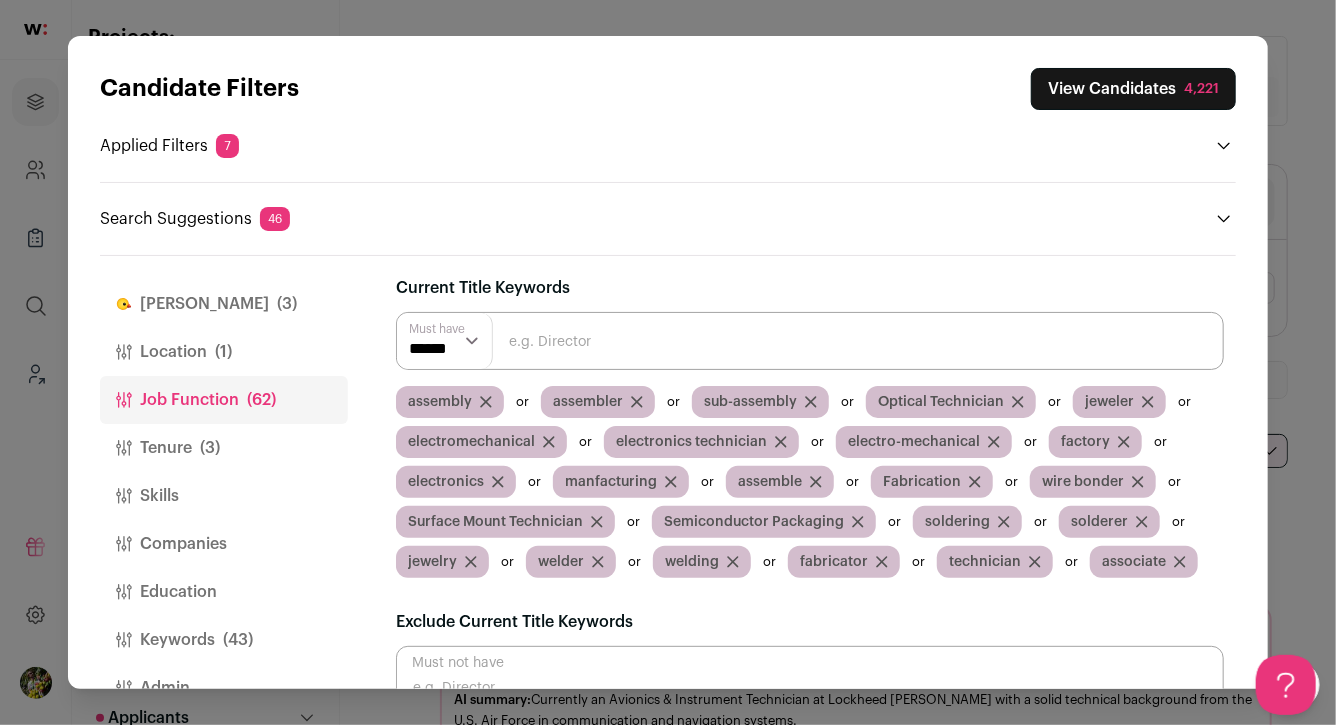 scroll, scrollTop: 74, scrollLeft: 0, axis: vertical 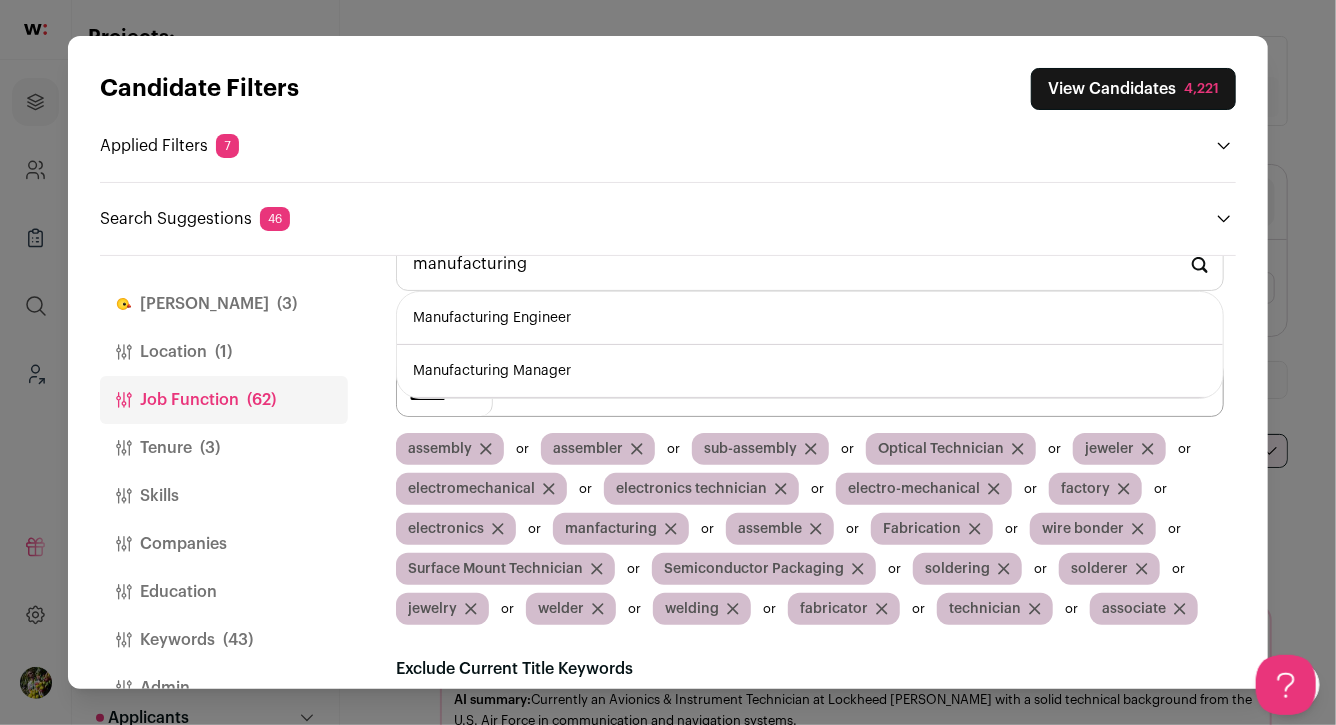 type on "manufacturing" 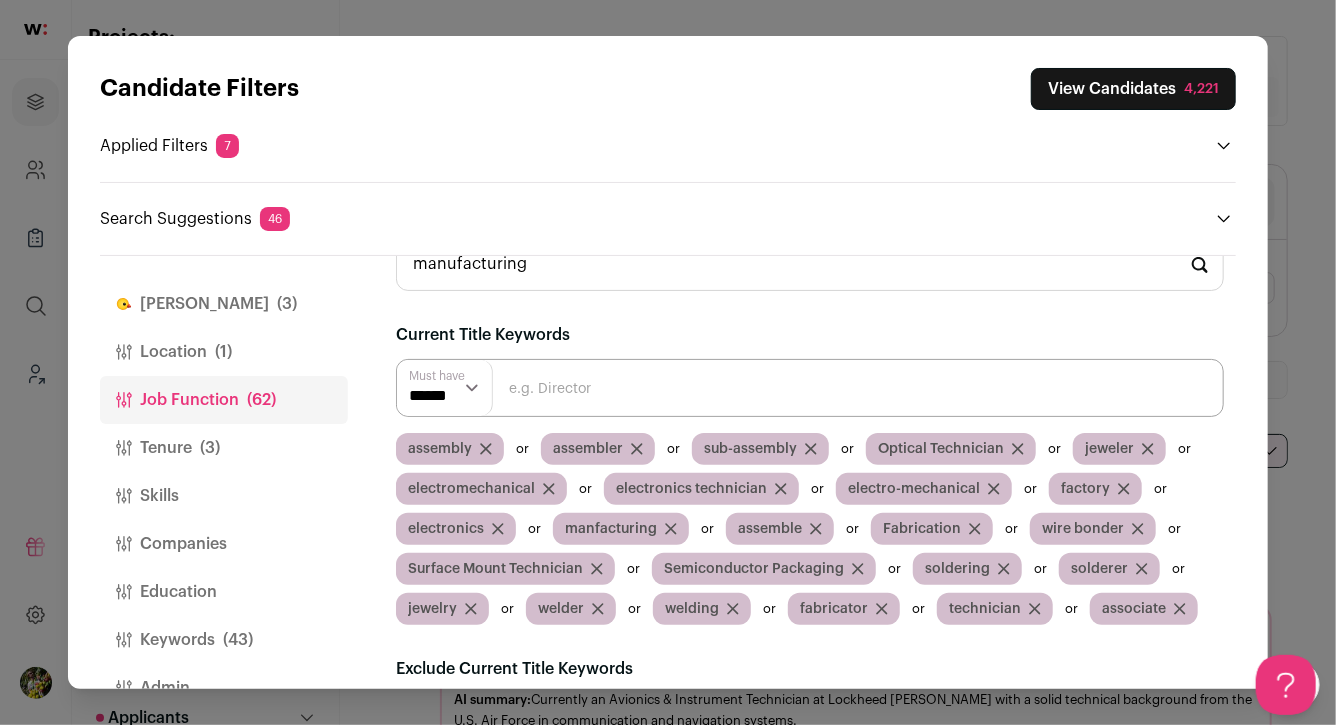 click on "manufacturing" at bounding box center (810, 264) 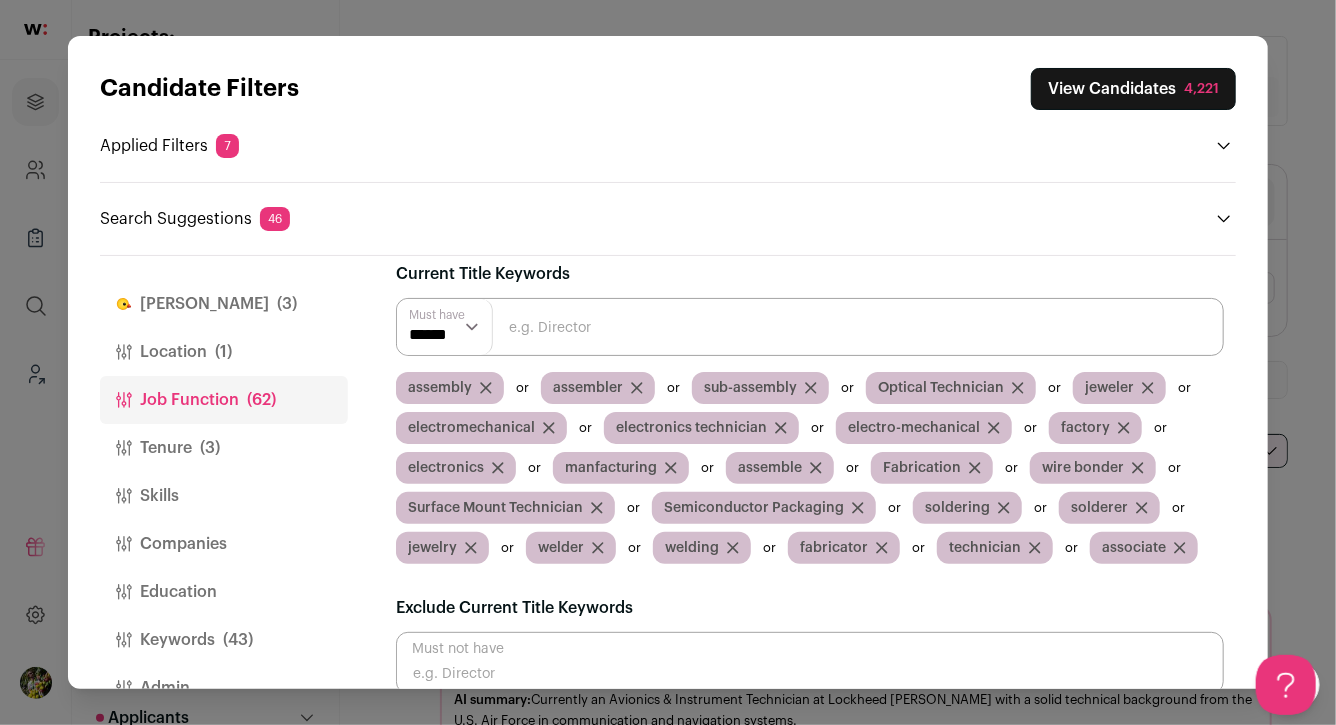 scroll, scrollTop: 139, scrollLeft: 0, axis: vertical 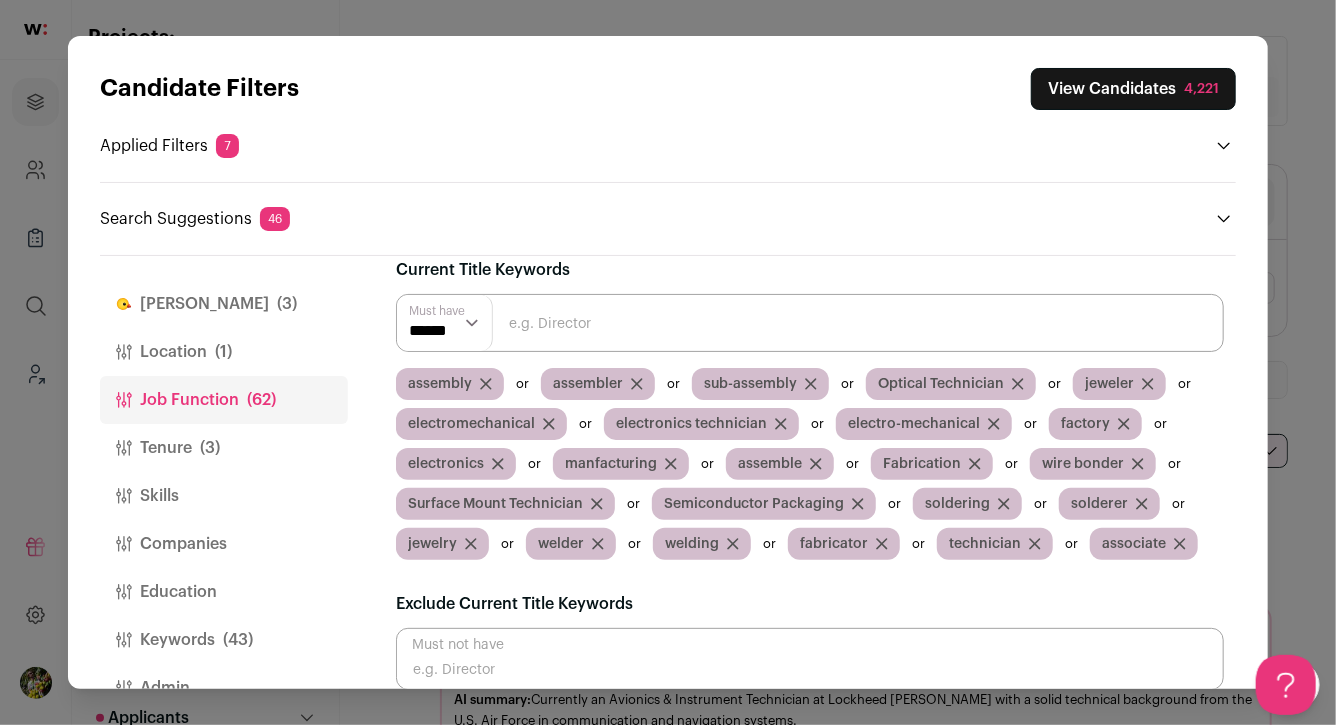 click 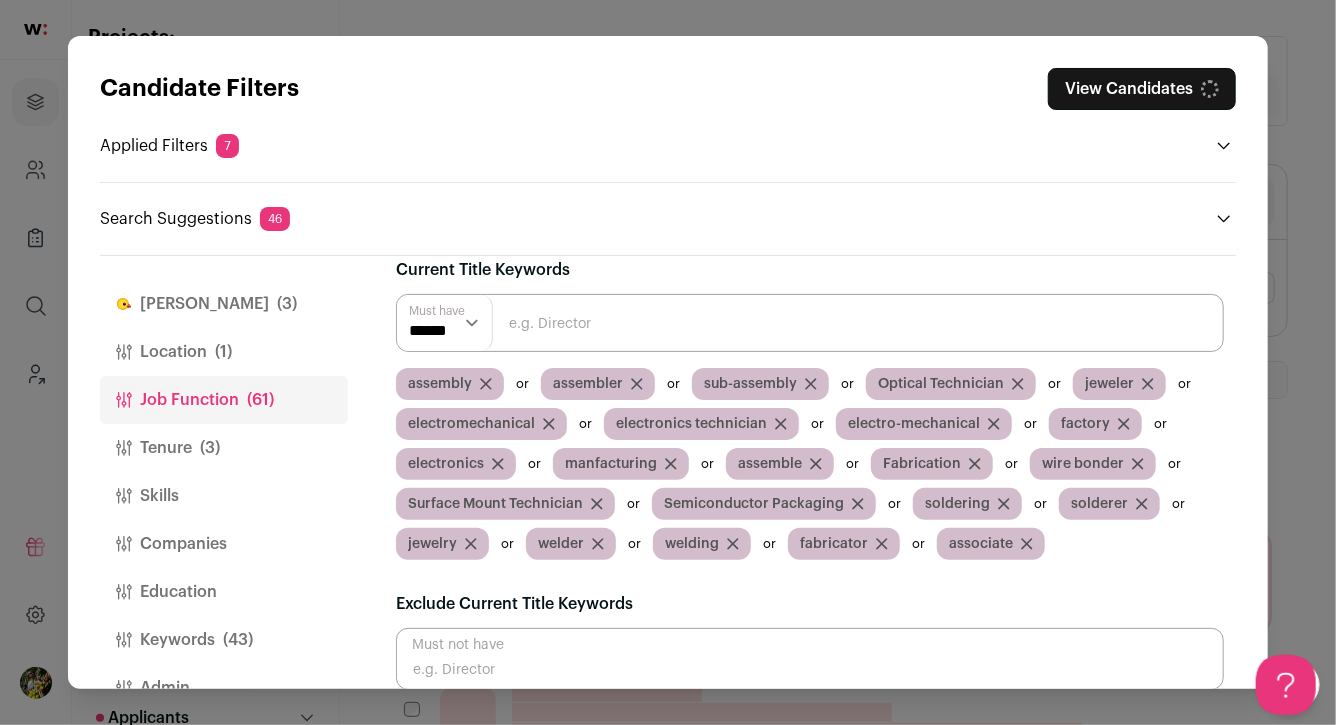 click 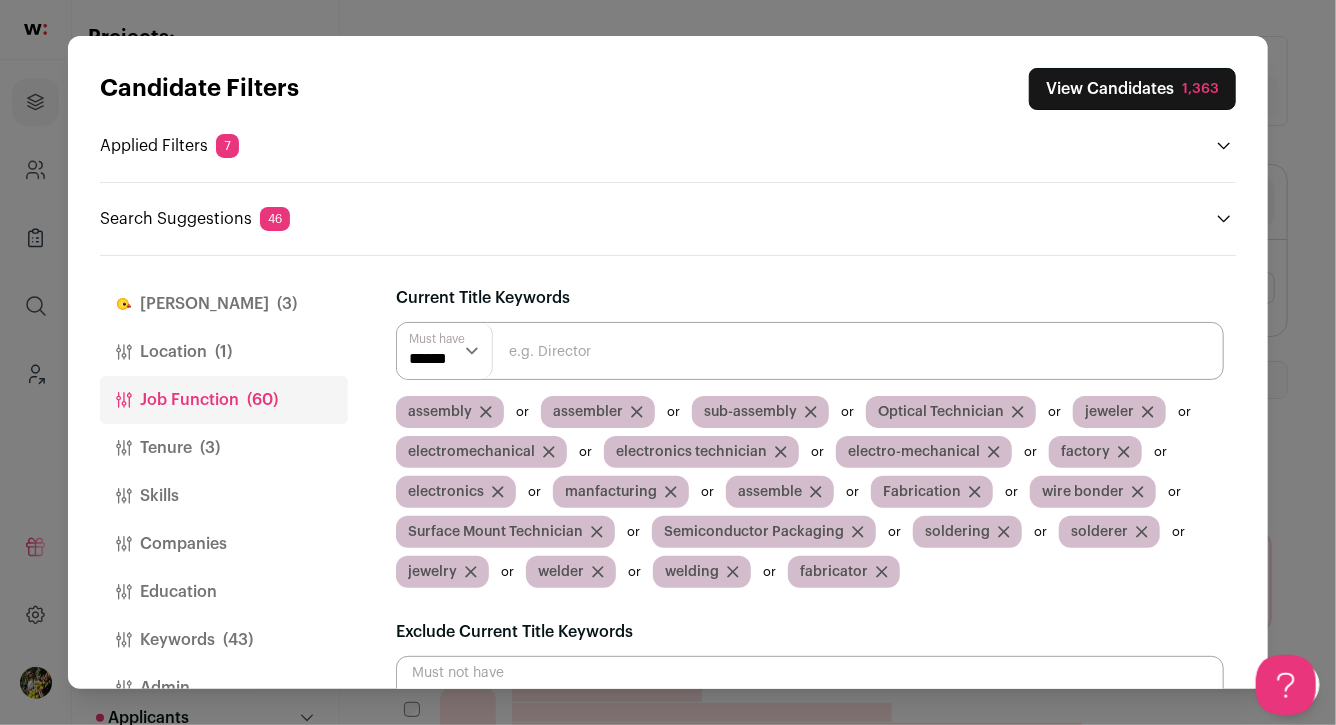 scroll, scrollTop: 112, scrollLeft: 0, axis: vertical 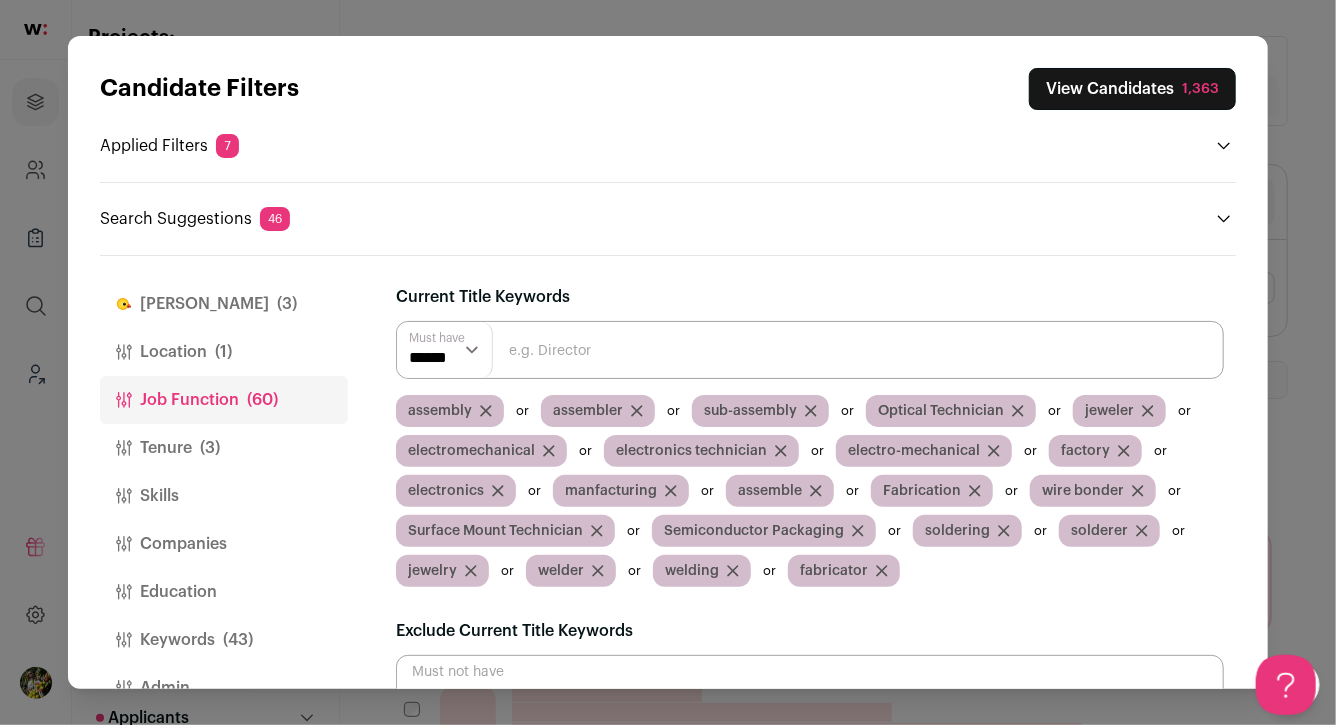 click at bounding box center (810, 350) 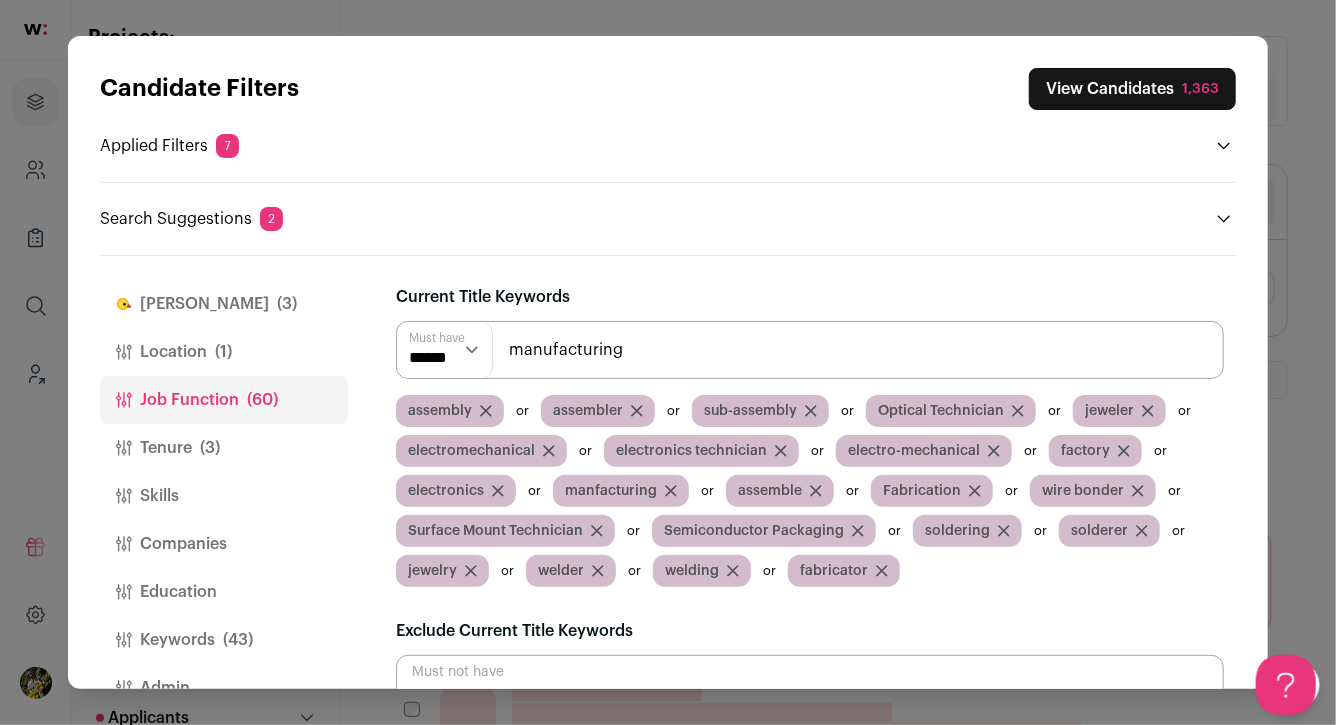 type on "manufacturing" 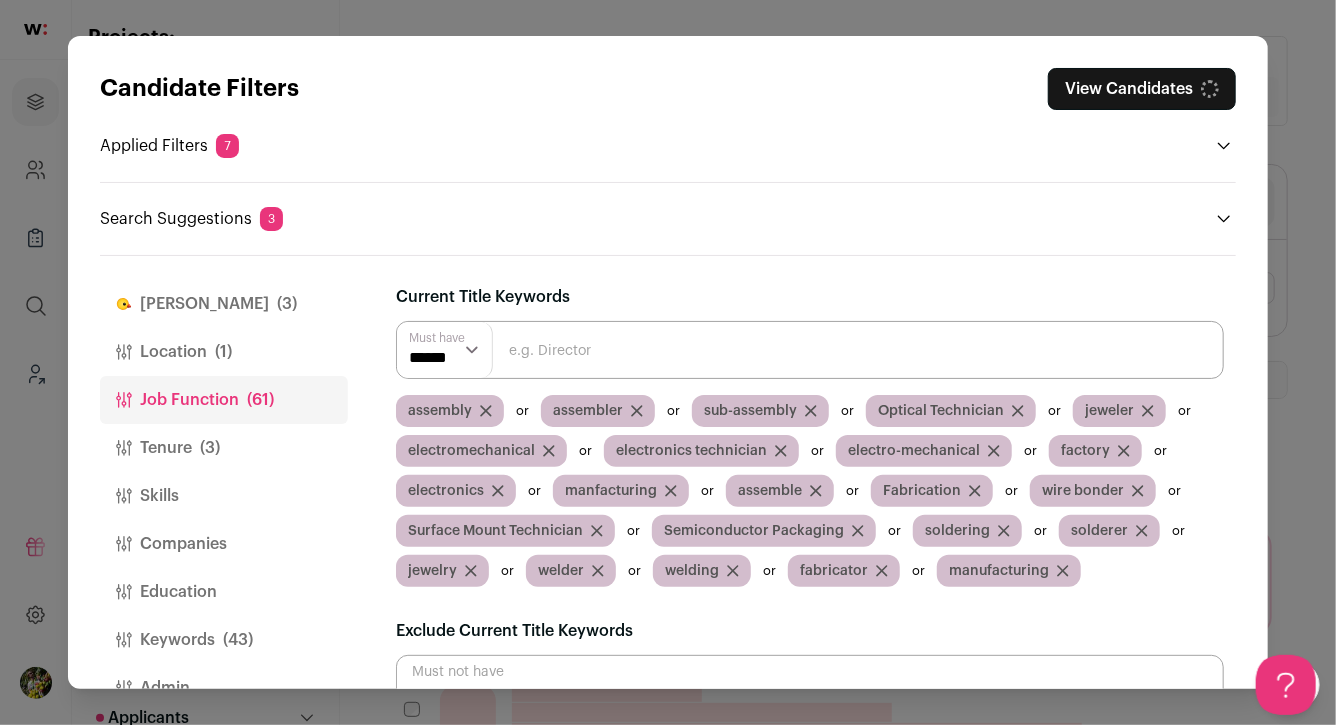 click at bounding box center (810, 350) 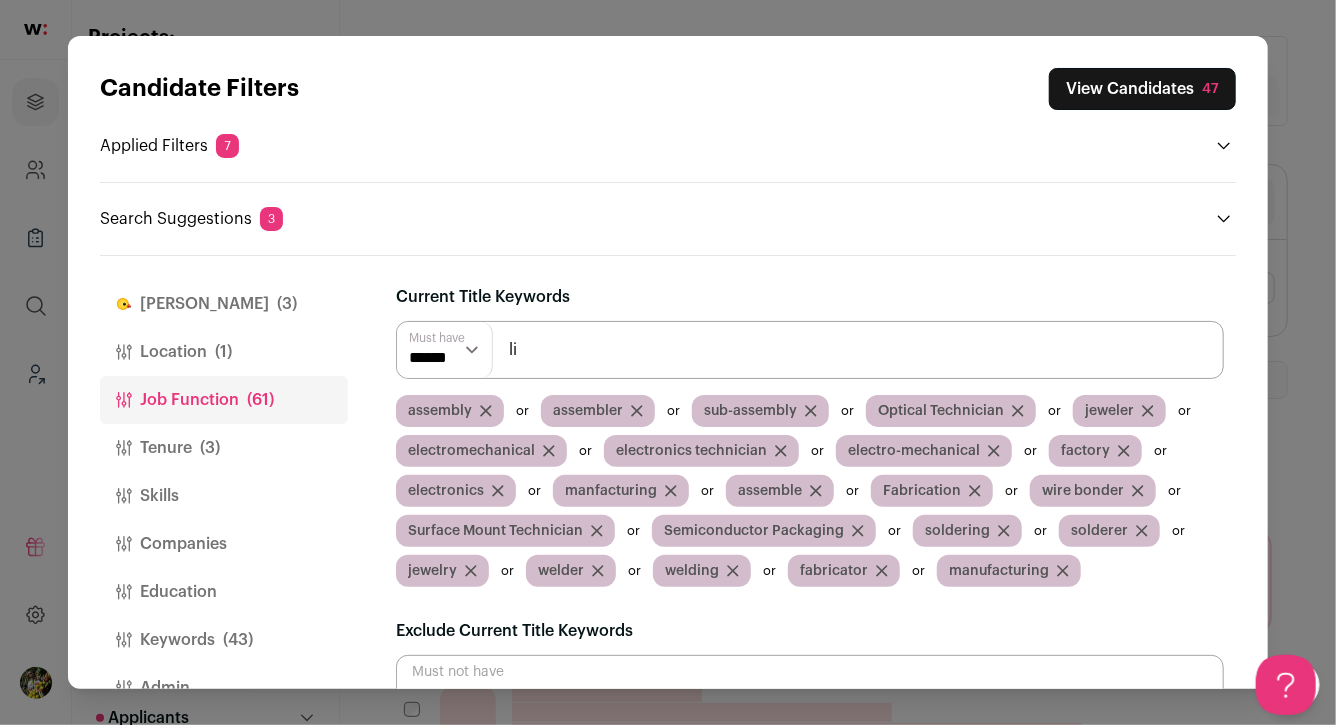 type on "l" 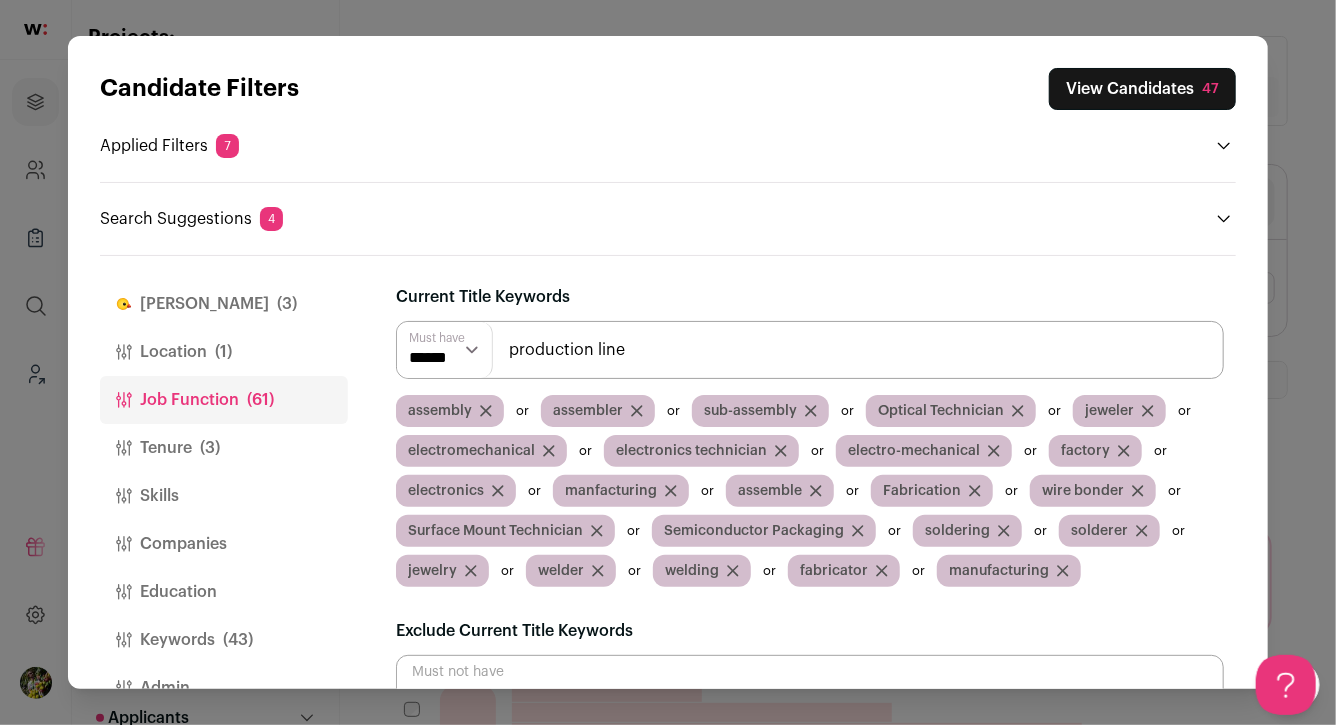 type on "production line" 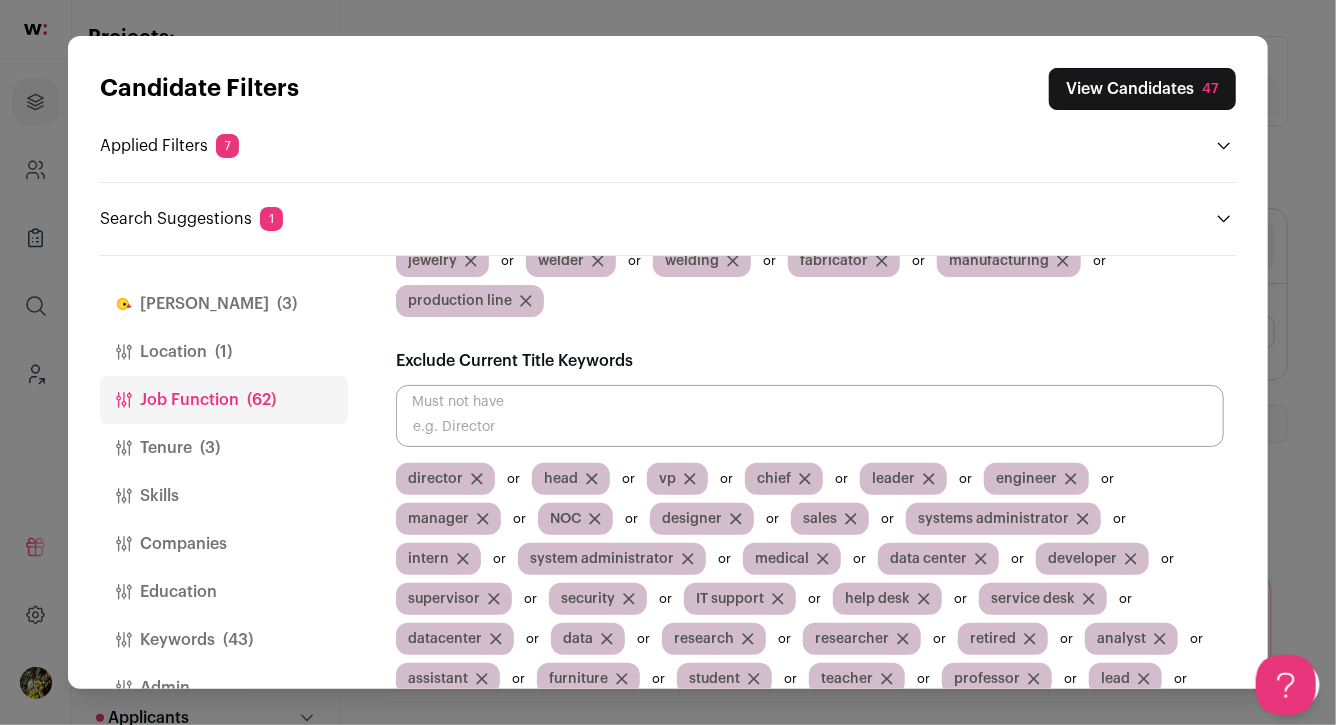 scroll, scrollTop: 490, scrollLeft: 0, axis: vertical 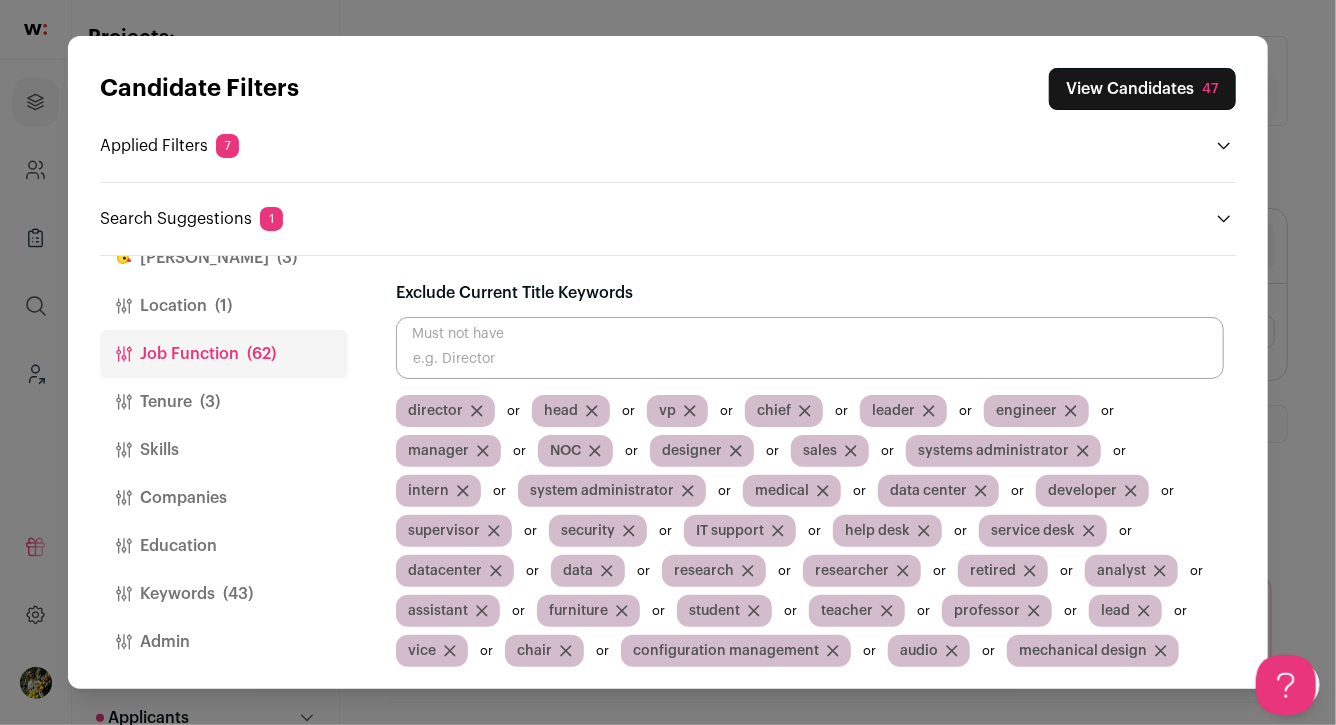 click on "Tenure
(3)" at bounding box center (224, 402) 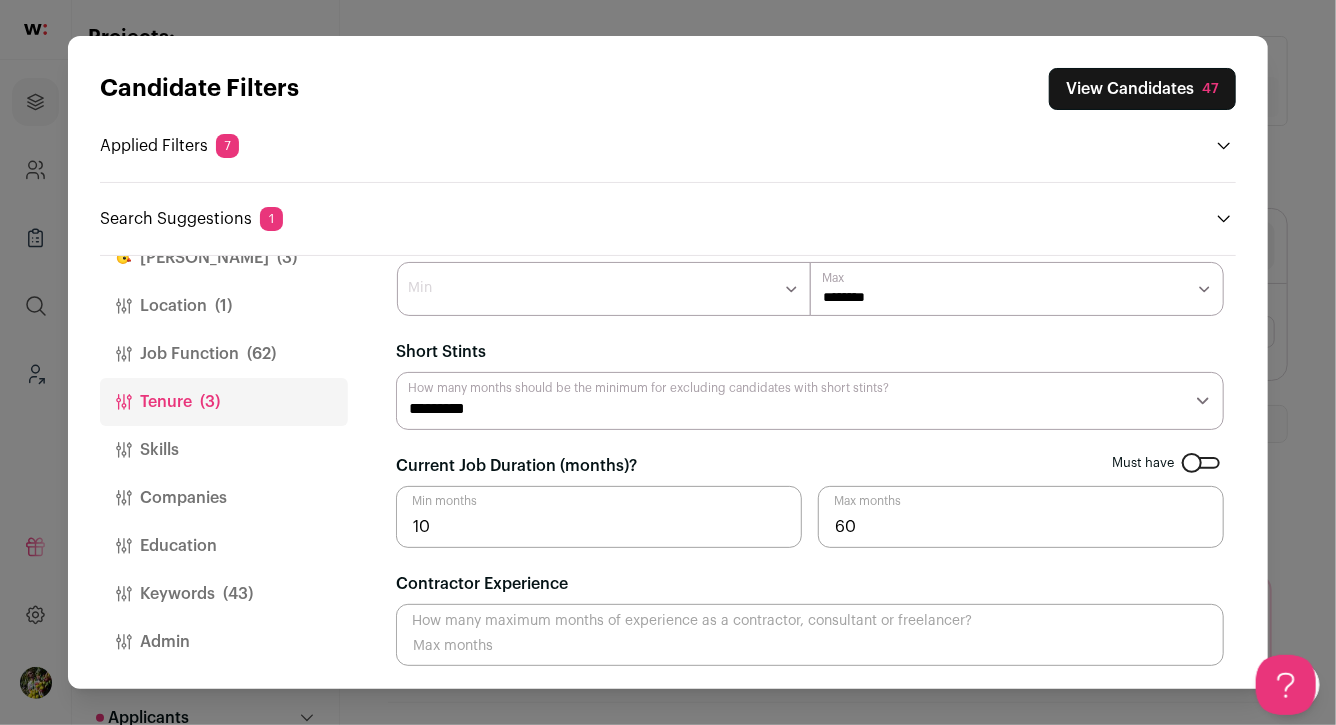 click on "Keywords
(43)" at bounding box center [224, 594] 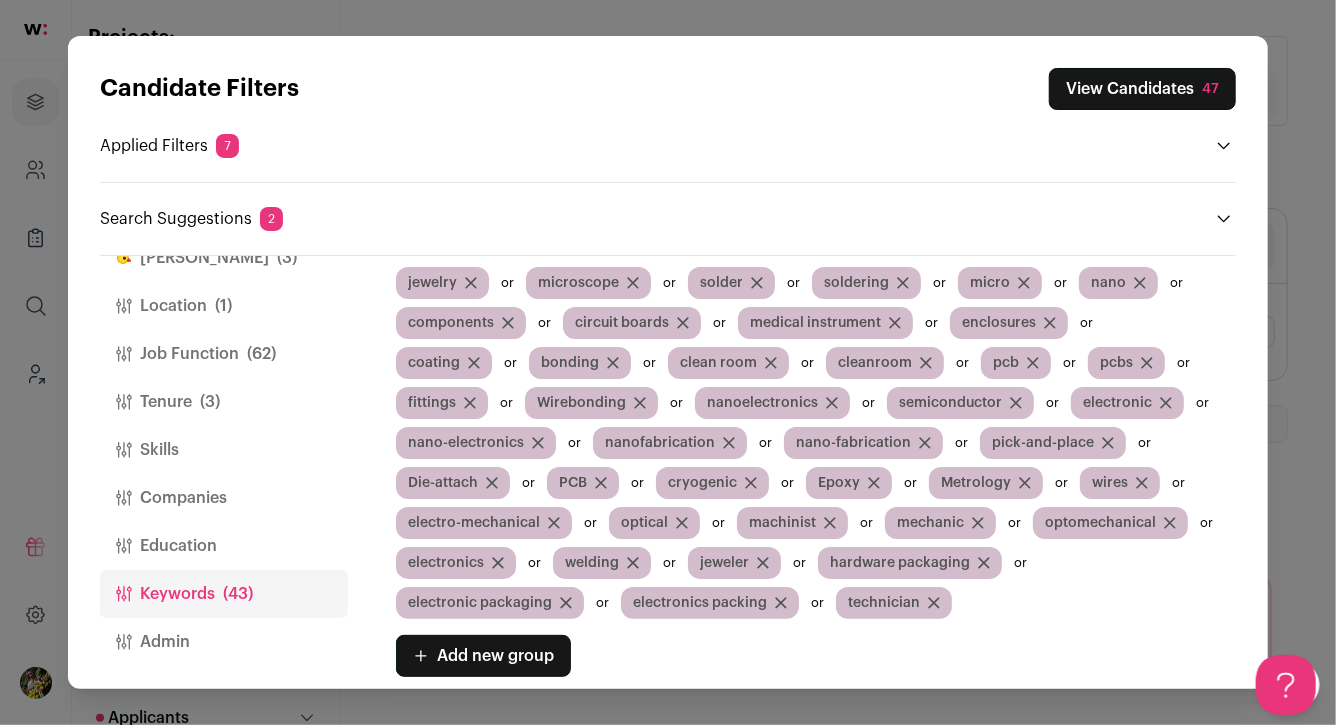 scroll, scrollTop: 0, scrollLeft: 0, axis: both 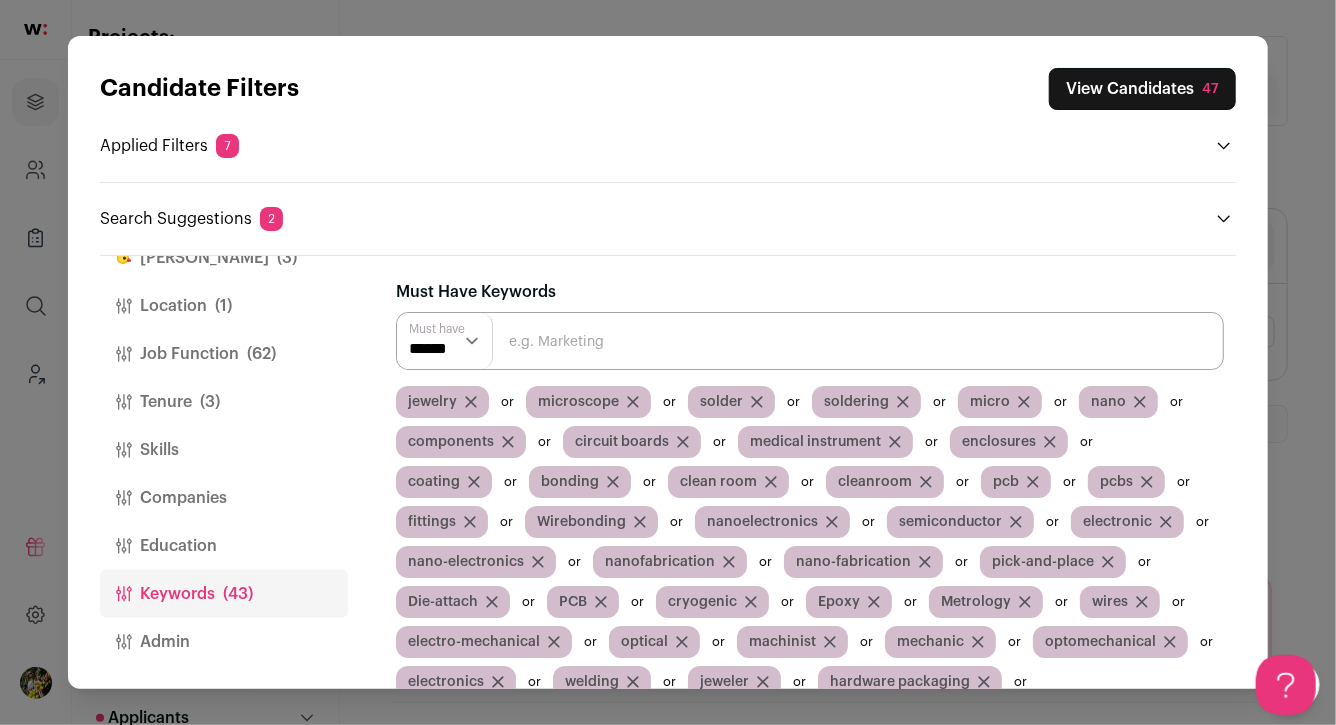 click on "View Candidates
47" at bounding box center [1142, 89] 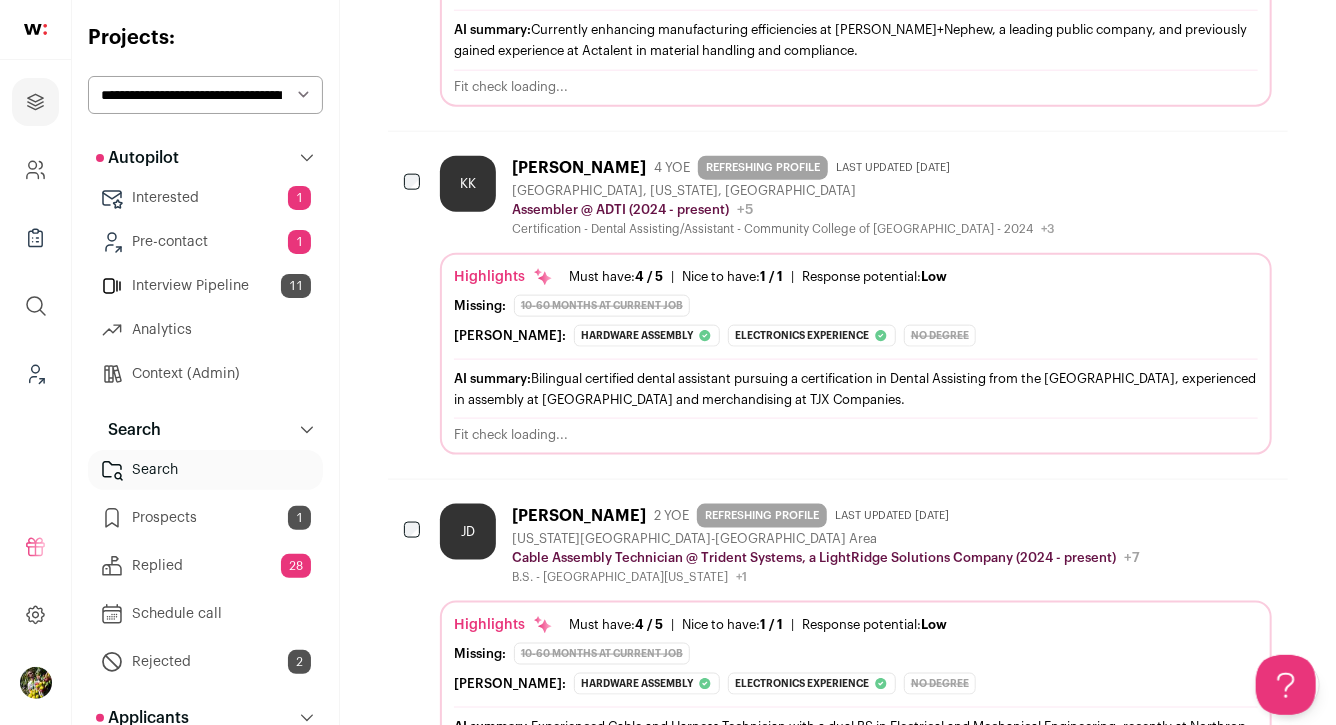 scroll, scrollTop: 1122, scrollLeft: 0, axis: vertical 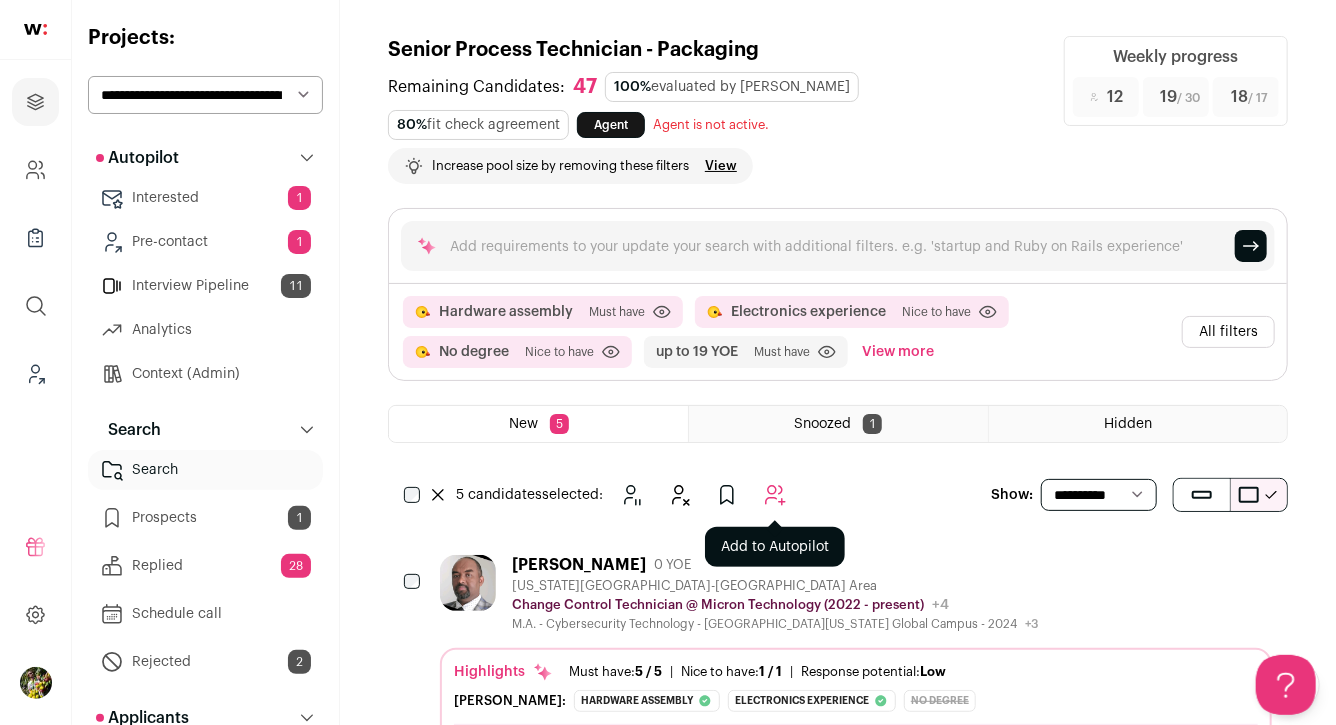click 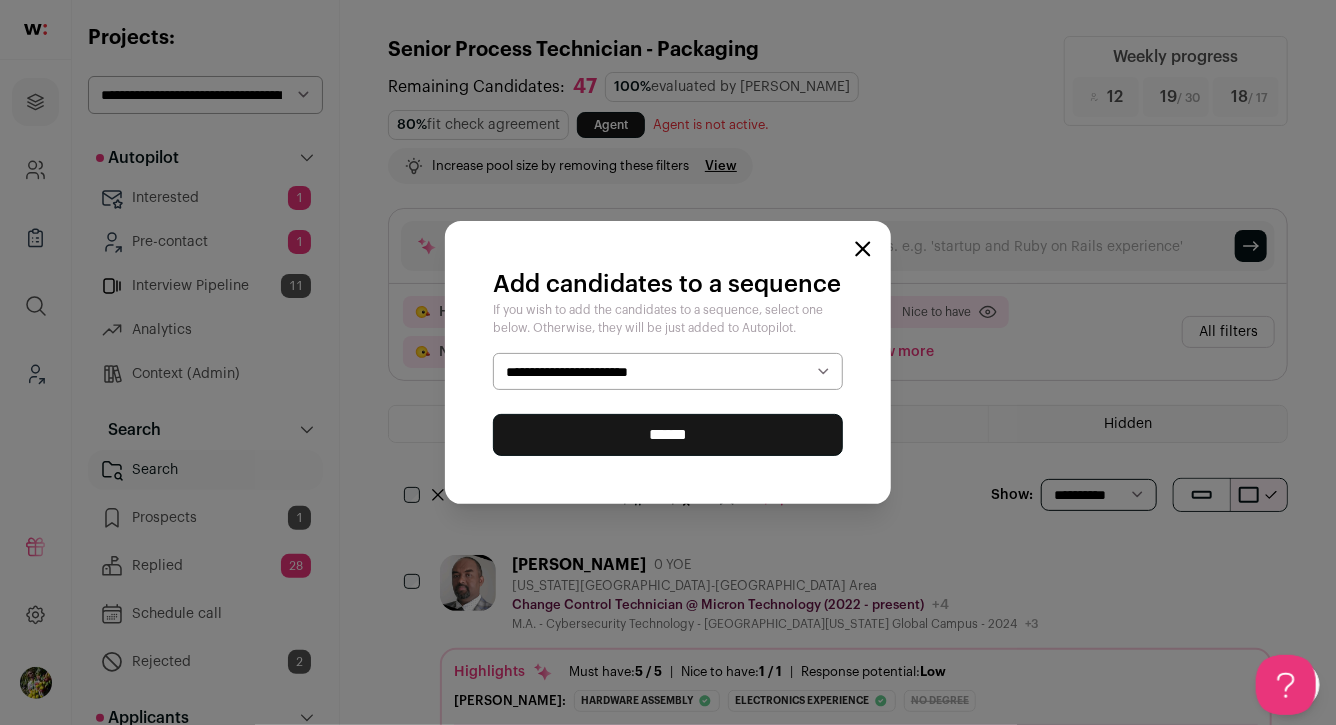 select on "*****" 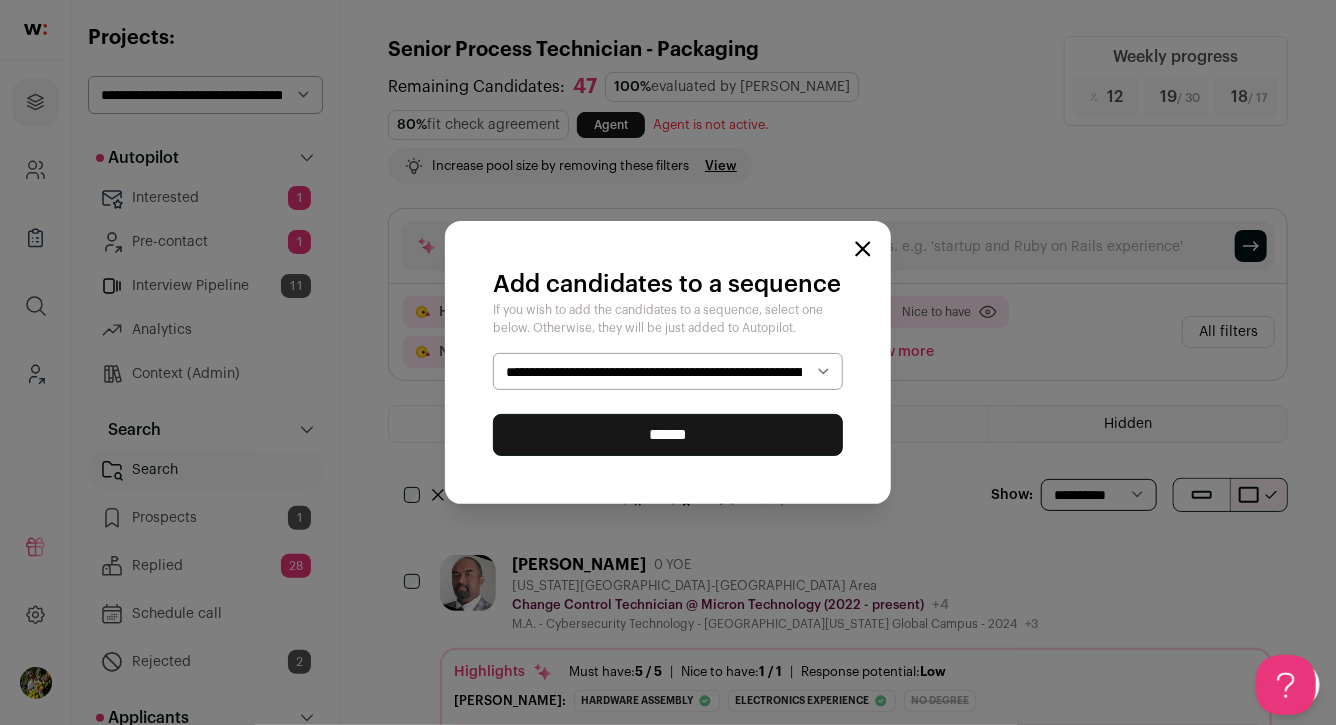 click on "******" at bounding box center [668, 435] 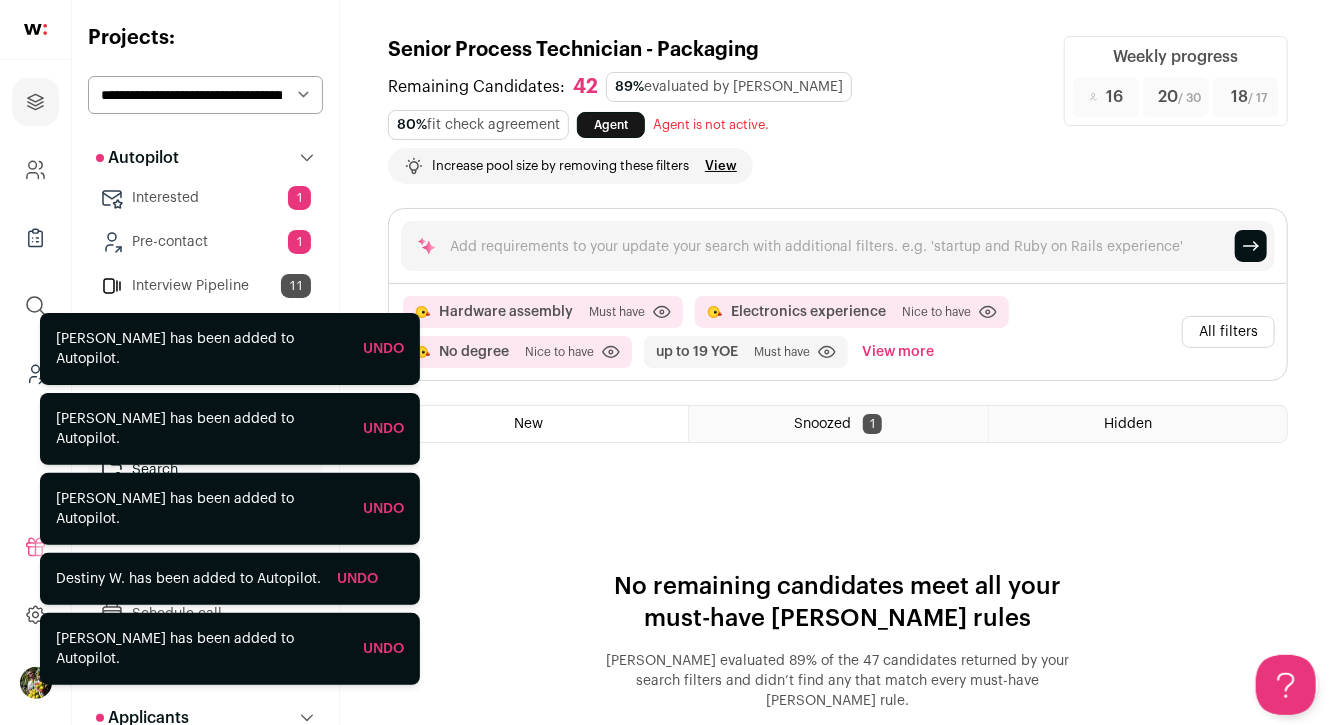 scroll, scrollTop: 0, scrollLeft: 0, axis: both 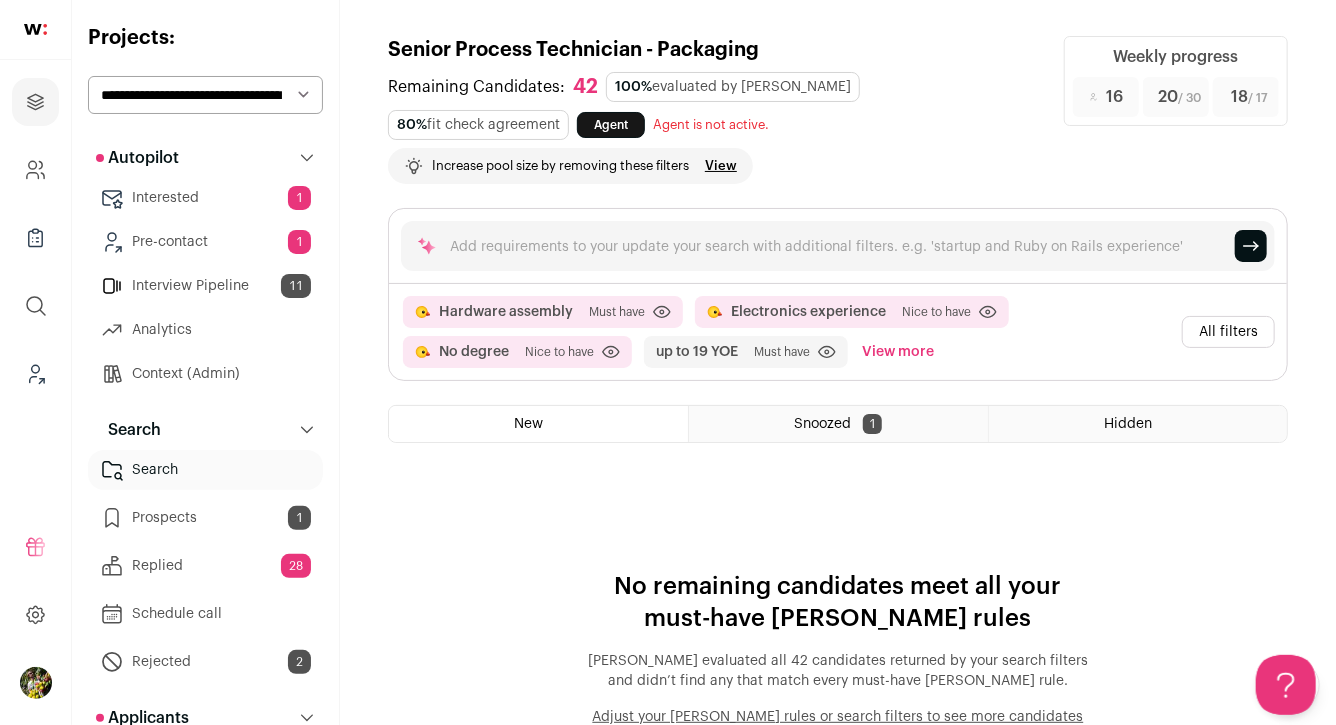 click on "View more" at bounding box center (898, 352) 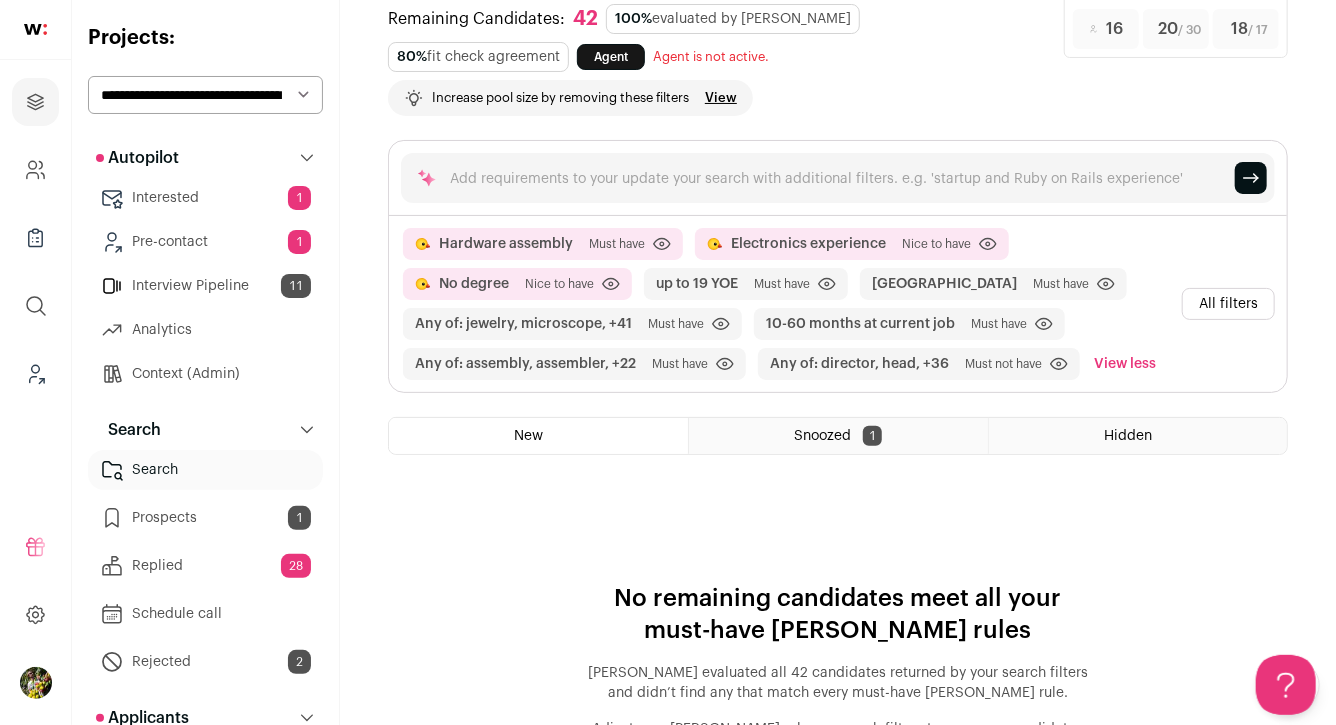 scroll, scrollTop: 0, scrollLeft: 0, axis: both 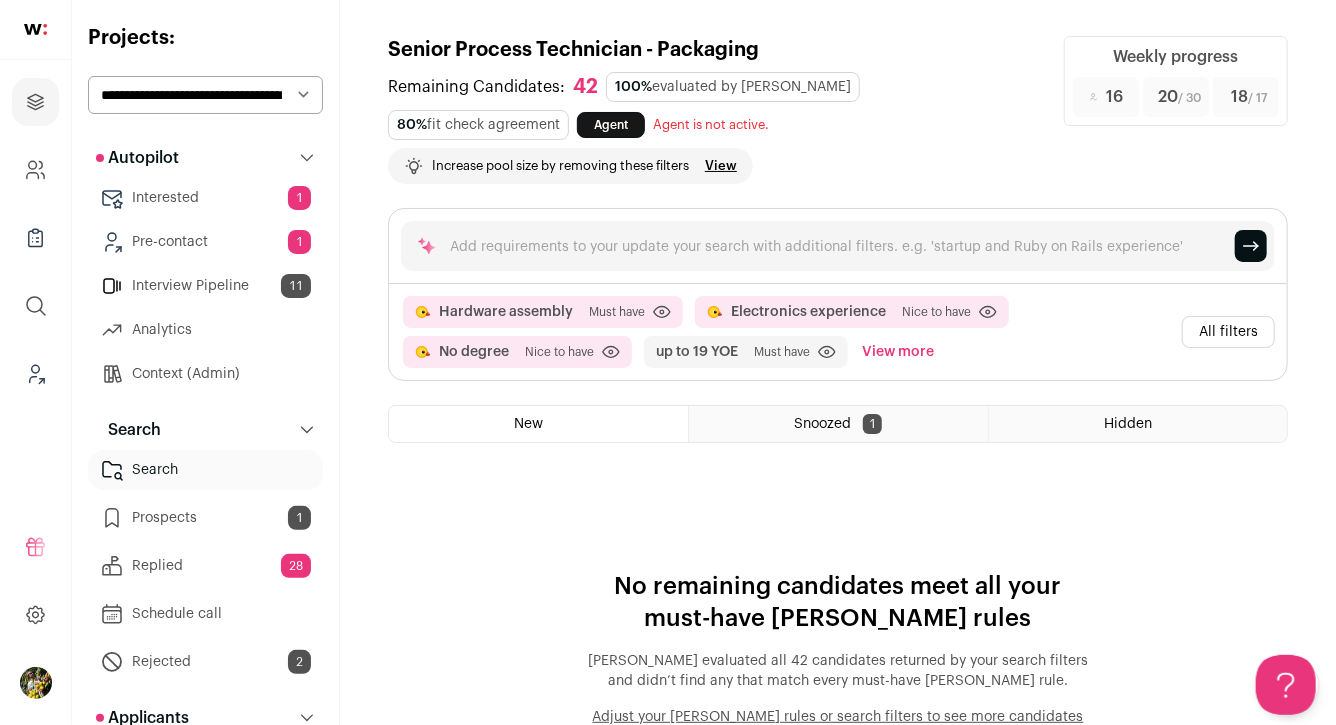 click on "View more" at bounding box center (898, 352) 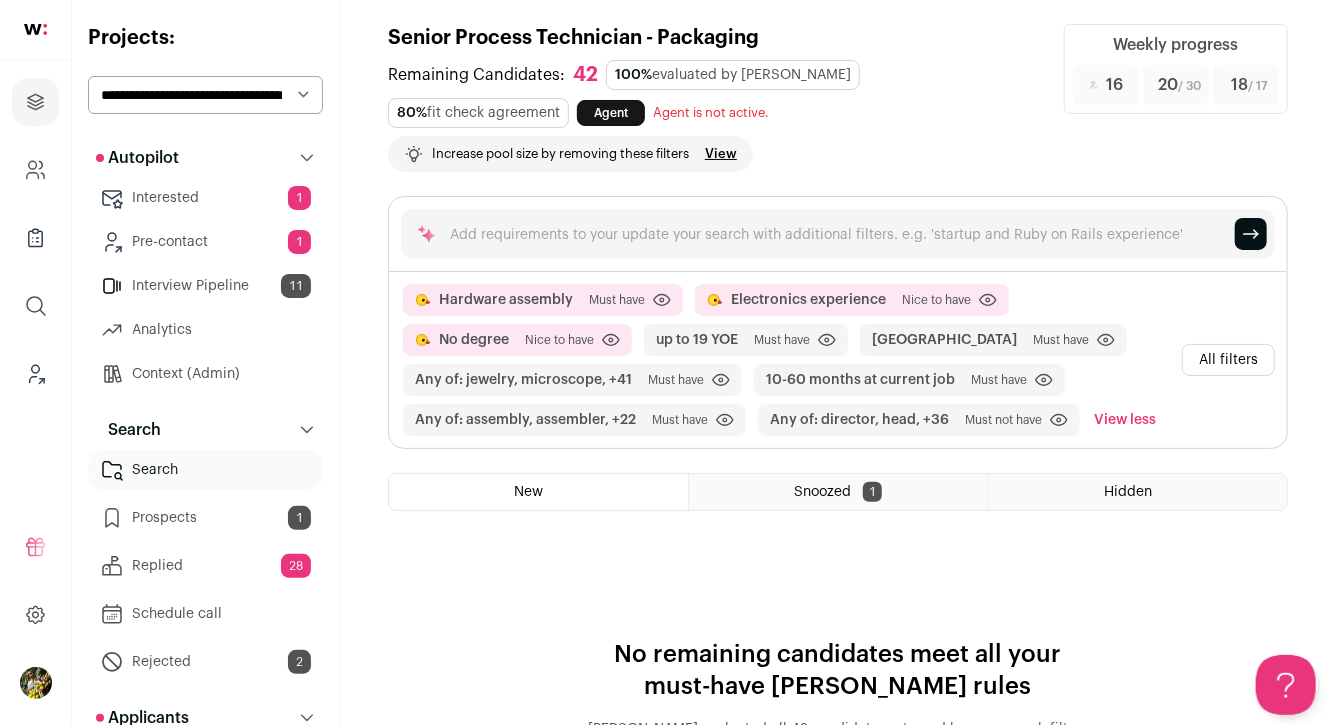 scroll, scrollTop: 0, scrollLeft: 0, axis: both 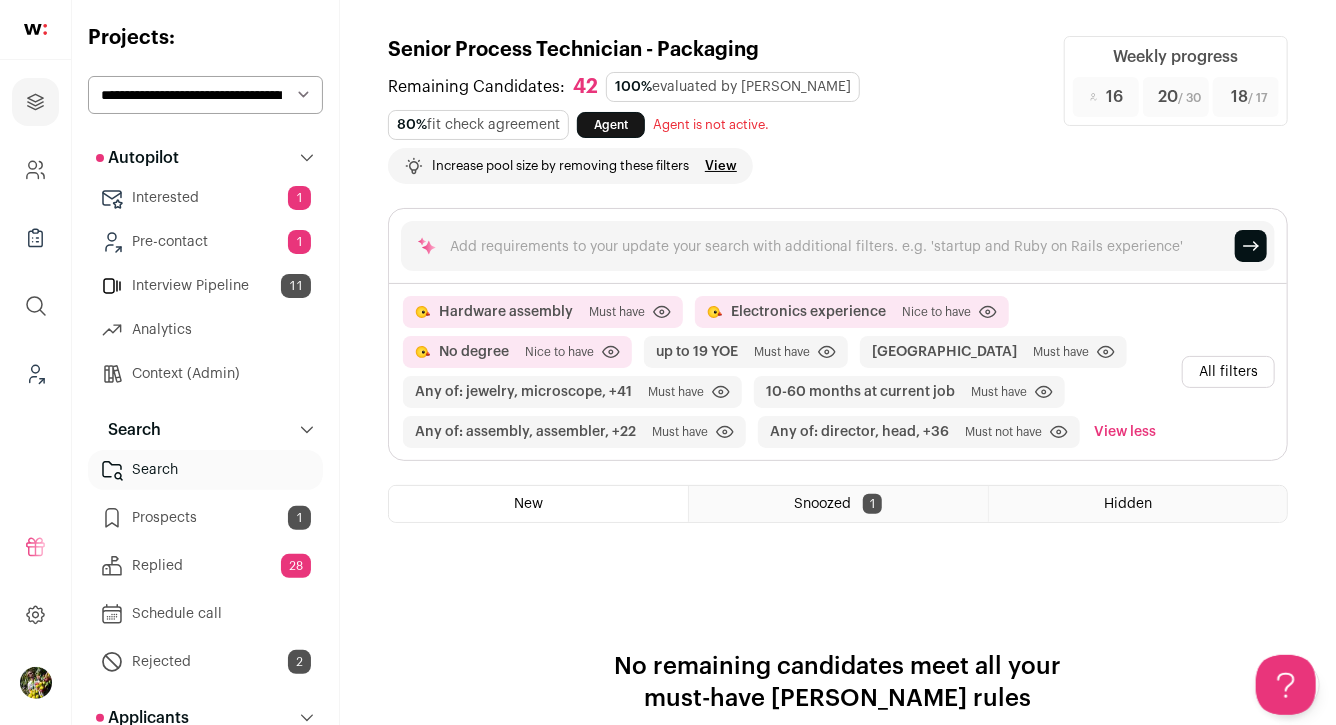 click on "**********" at bounding box center [205, 95] 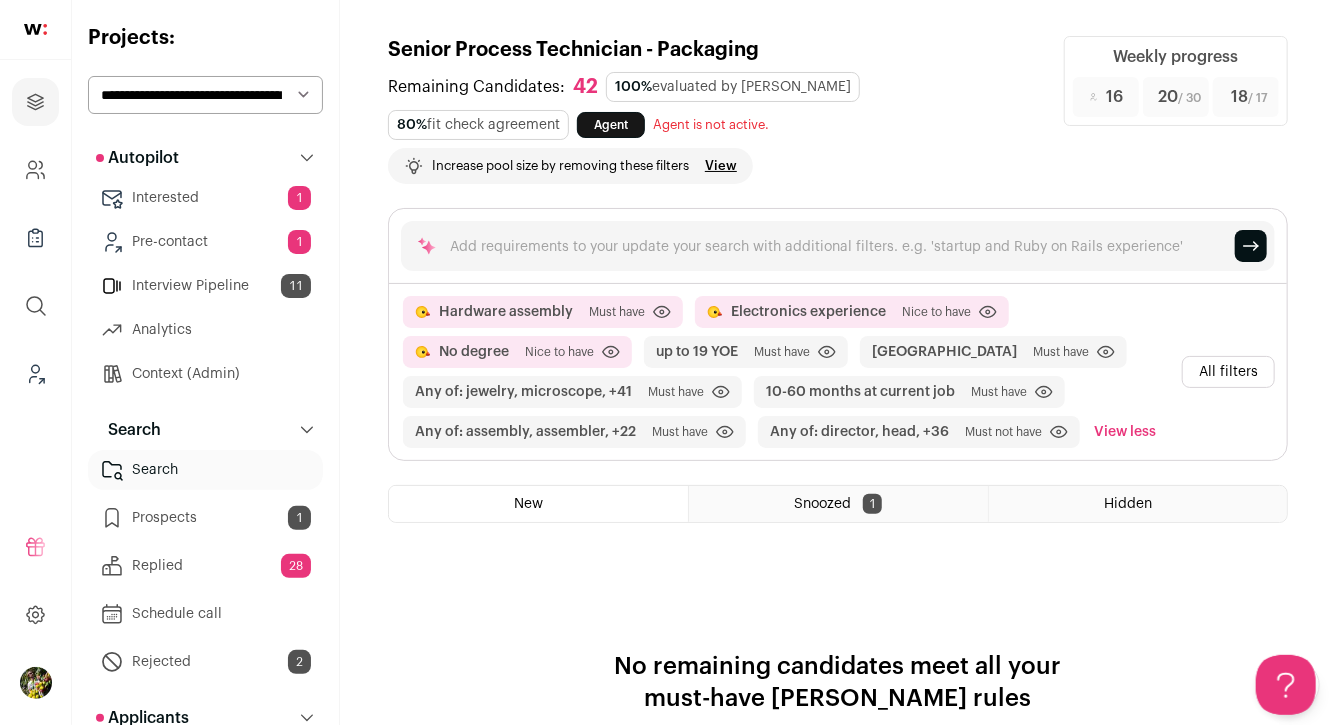 select on "*****" 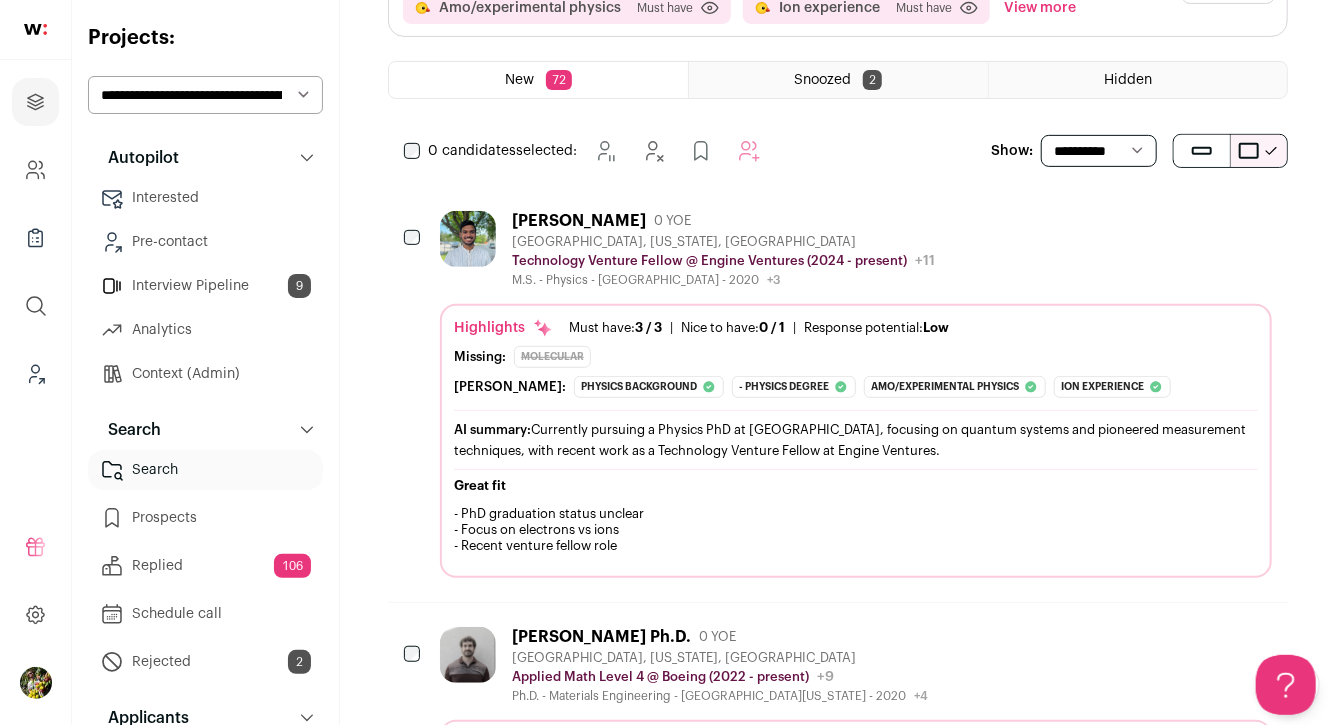 scroll, scrollTop: 0, scrollLeft: 0, axis: both 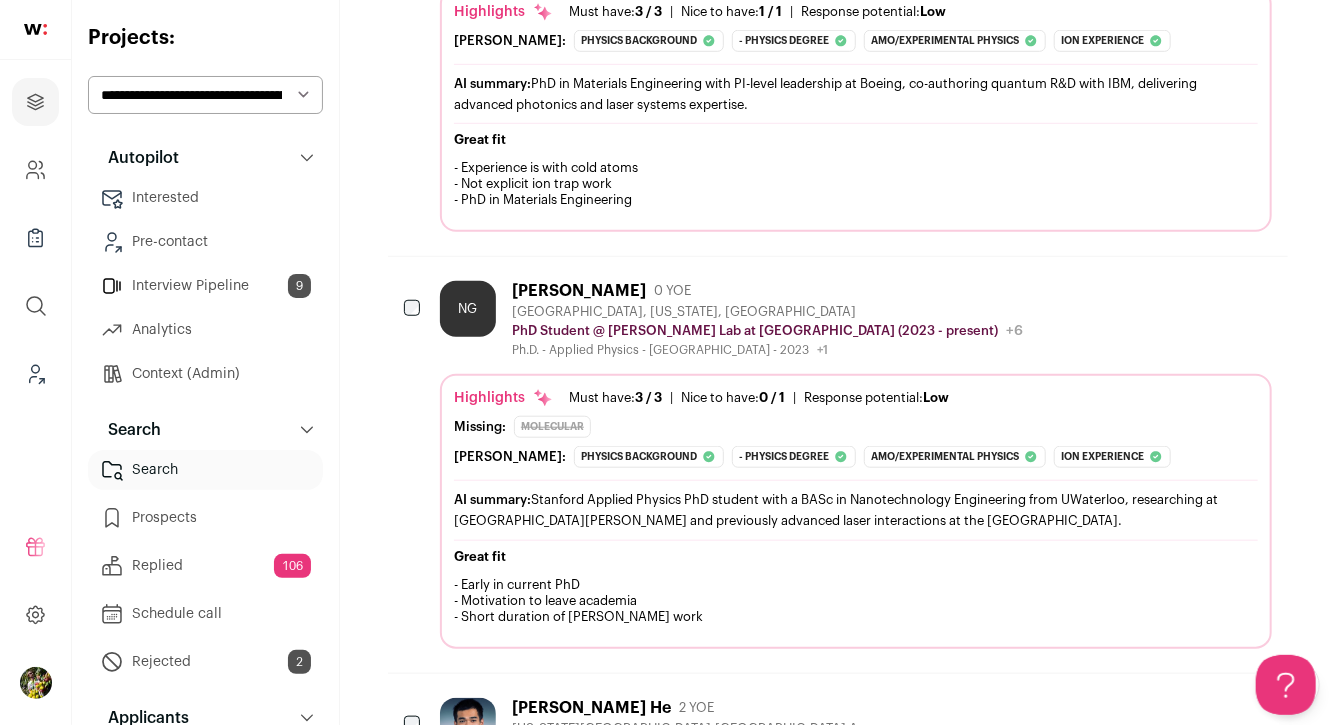 click on "[PERSON_NAME]:
Physics background
The candidate is a PhD student in Applied Physics and has extensive research assistant experience in areas such as light-matter interactions, quantum optics, and nanophotonics, clearly indicating a physics-related professional background.
- physics degree
The profile indicates a PhD in Applied Physics from [GEOGRAPHIC_DATA], fulfilling the requirement for a master's or PhD degree in physics. The candidate is currently a PhD student.
Amo/experimental physics
Ion experience" at bounding box center (856, 457) 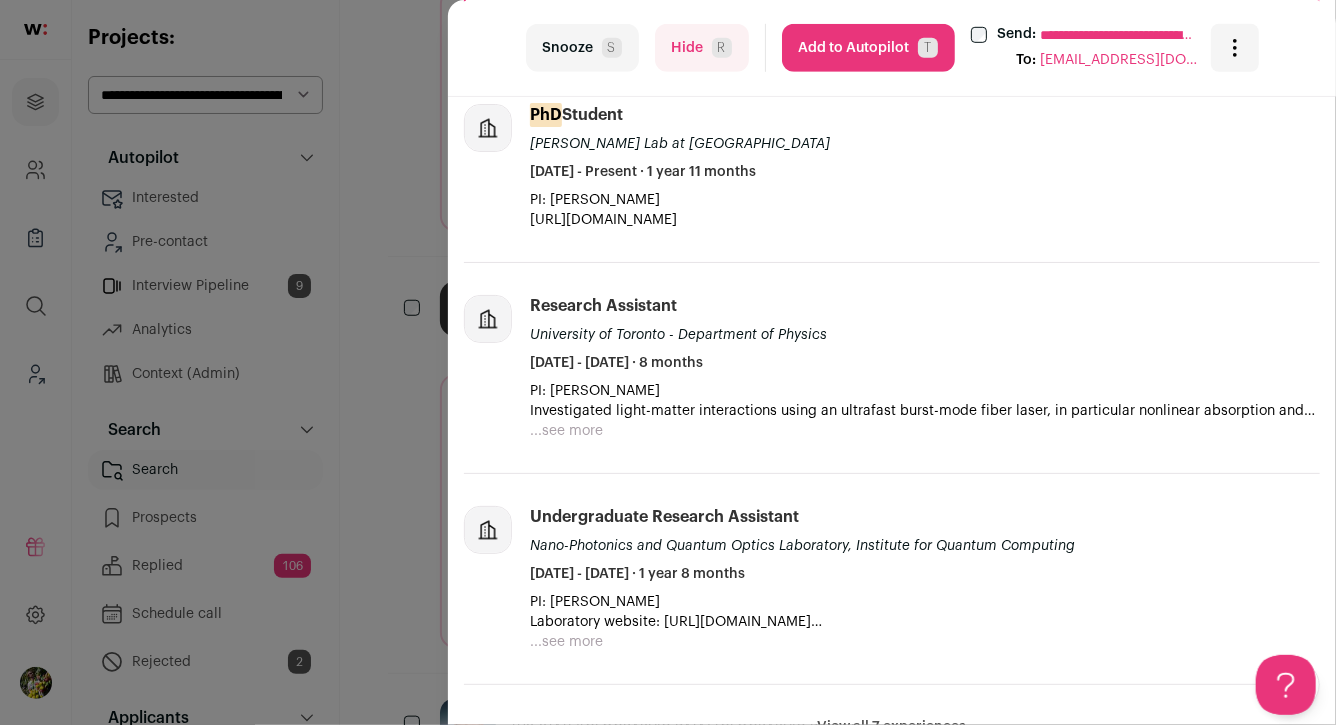 scroll, scrollTop: 442, scrollLeft: 0, axis: vertical 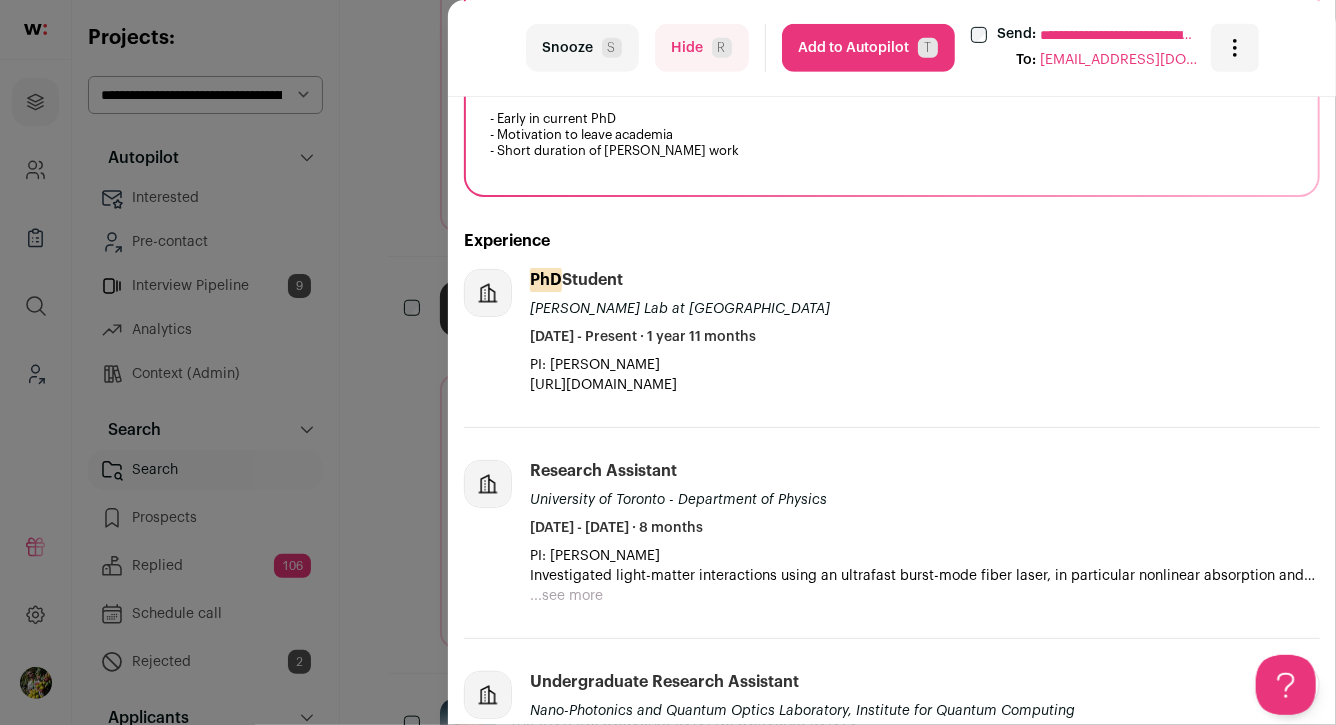 click on "Add to Autopilot
T" at bounding box center [868, 48] 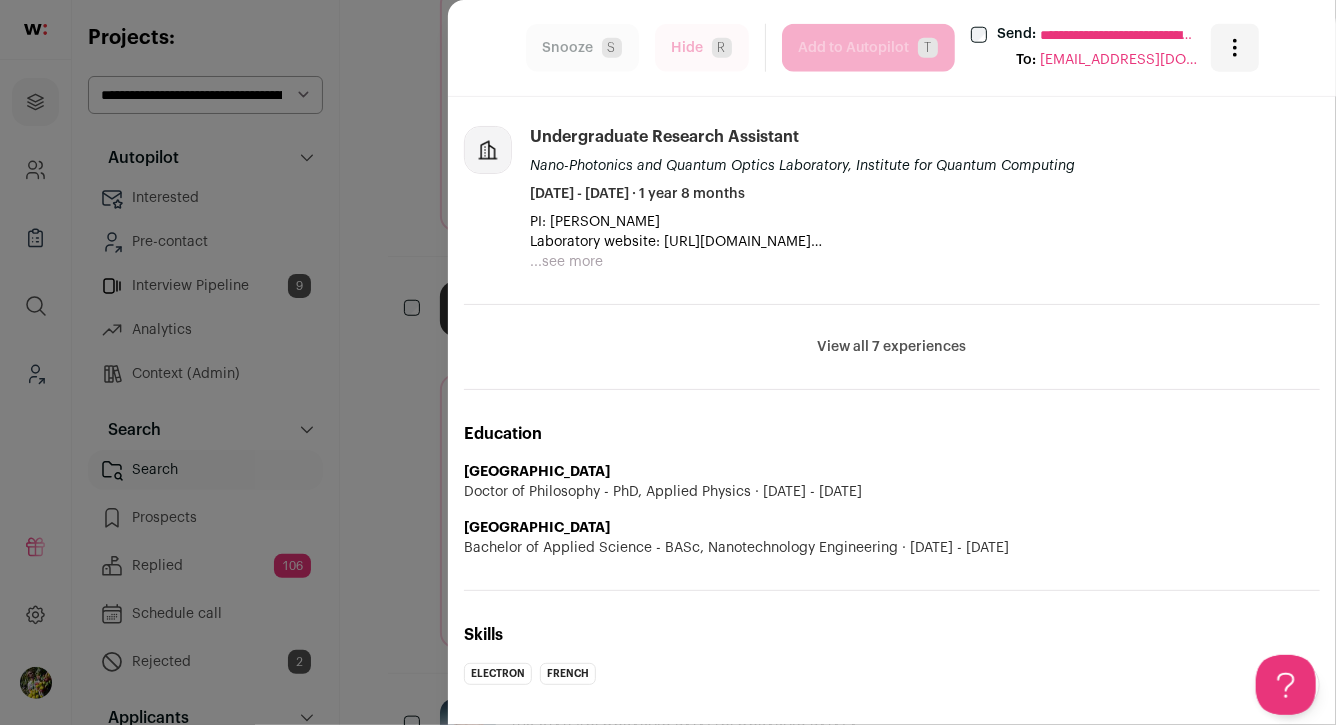scroll, scrollTop: 1009, scrollLeft: 0, axis: vertical 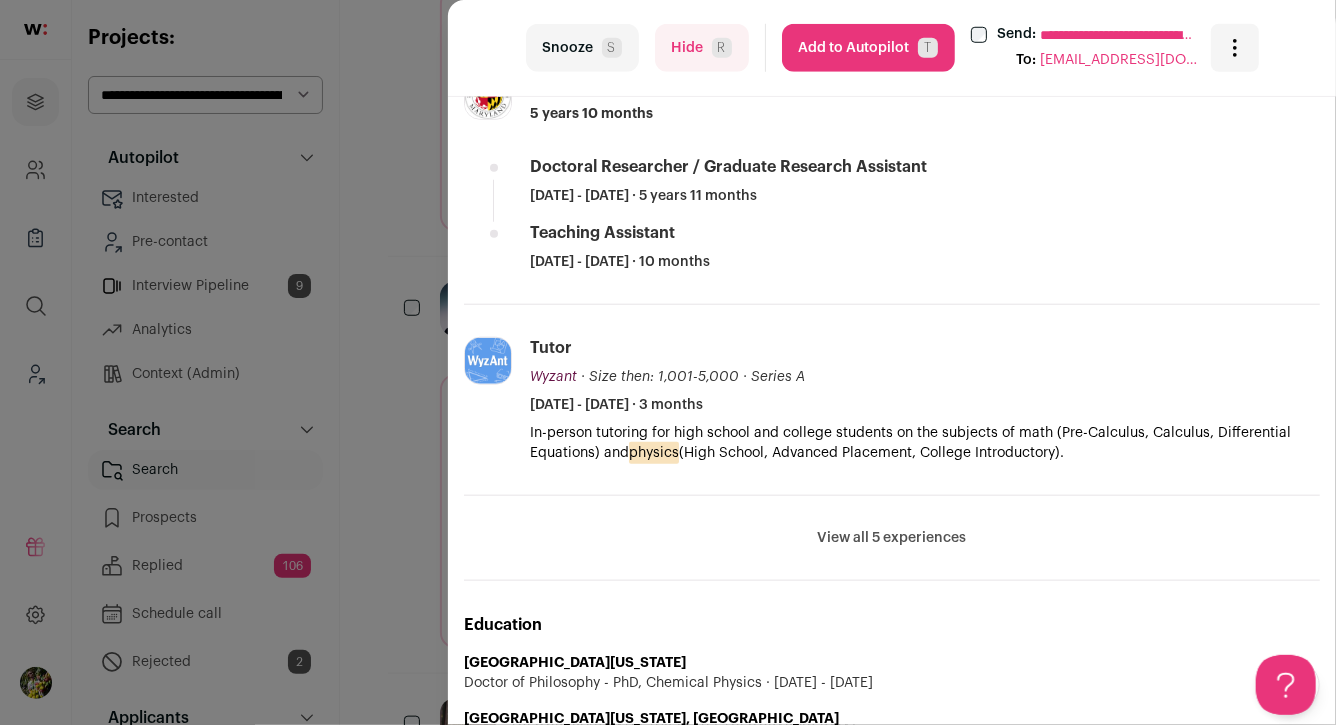 click on "View all 5 experiences" at bounding box center [892, 538] 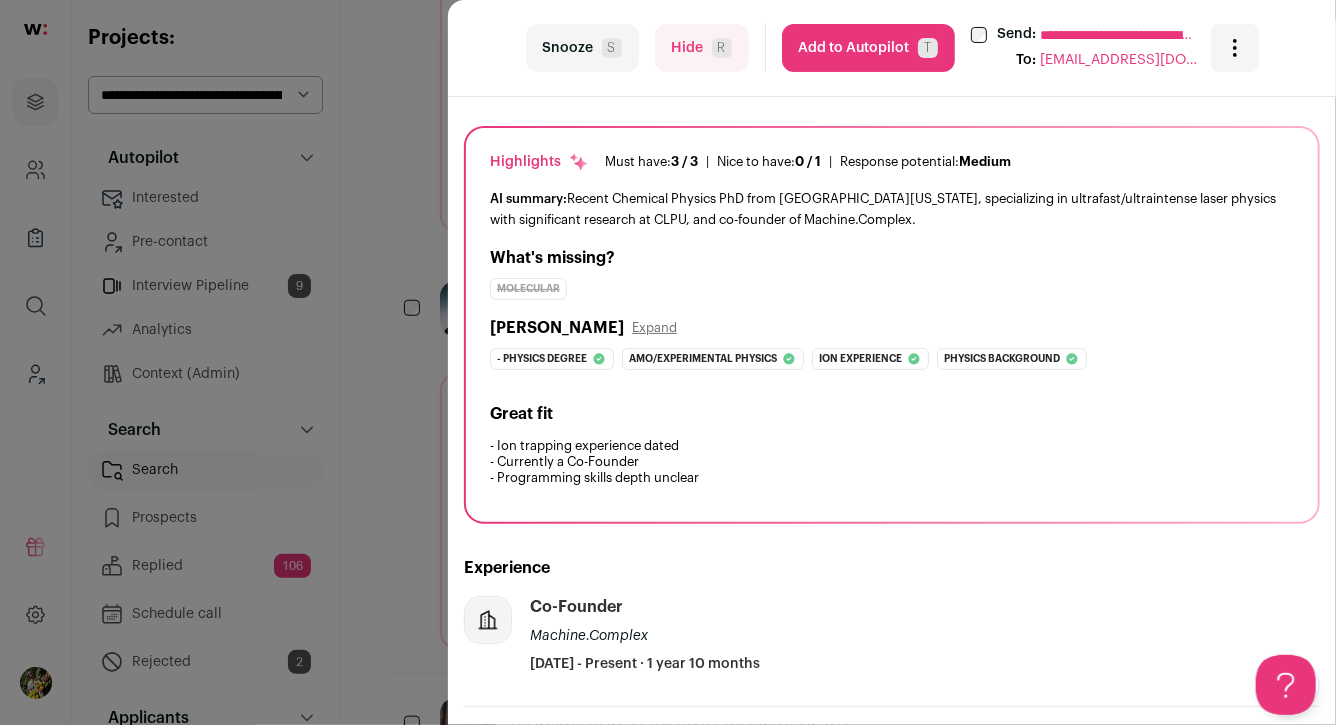 scroll, scrollTop: 0, scrollLeft: 0, axis: both 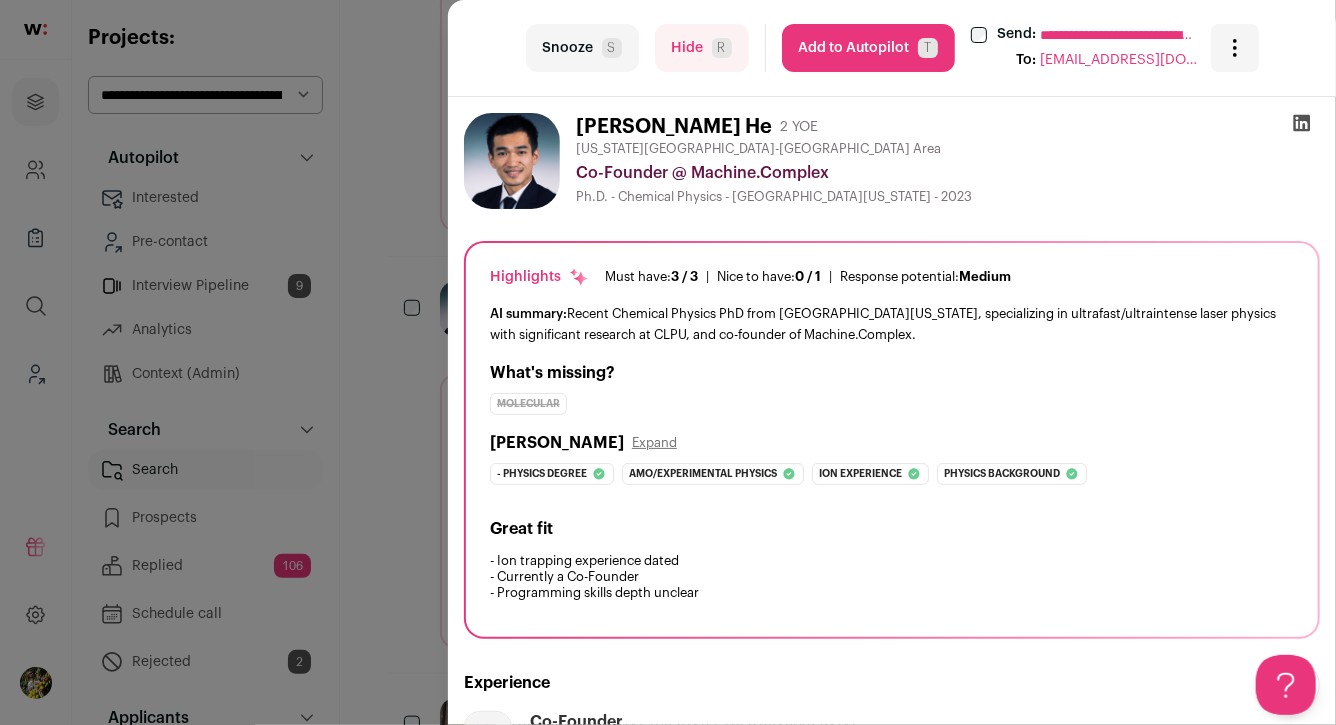 click on "R" at bounding box center (722, 48) 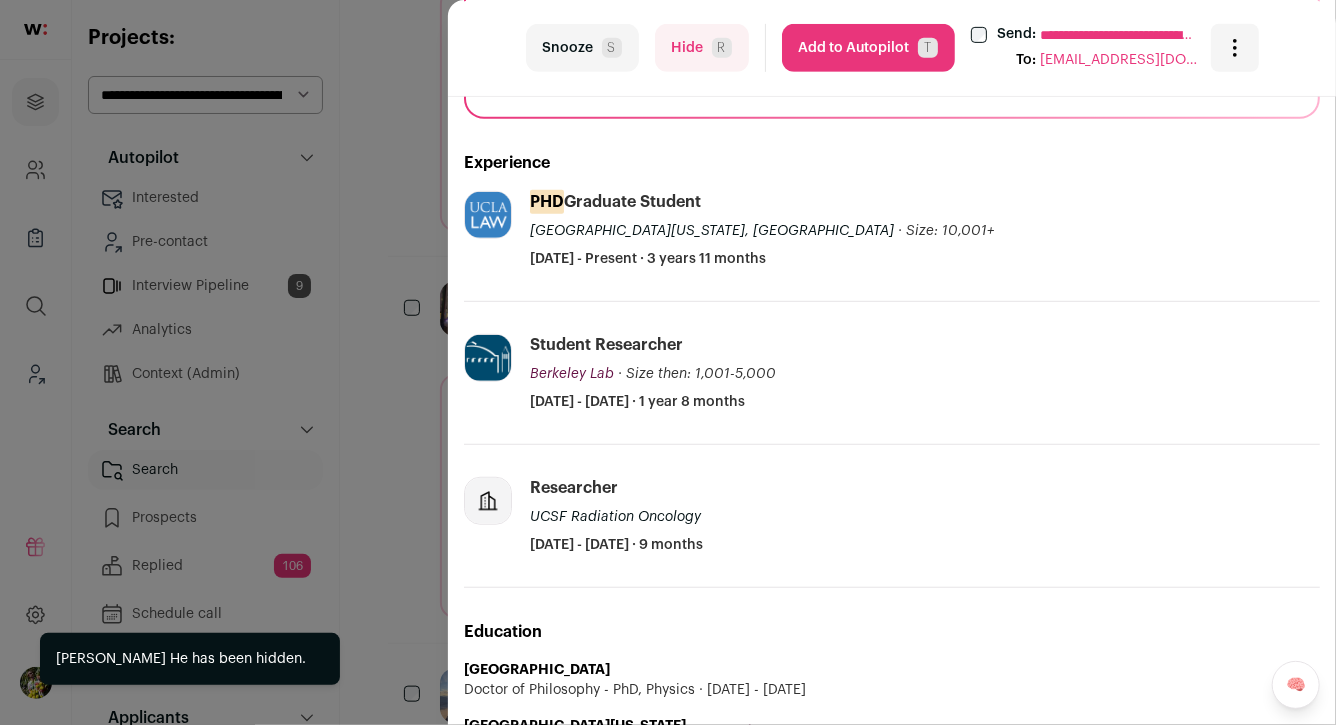 scroll, scrollTop: 670, scrollLeft: 0, axis: vertical 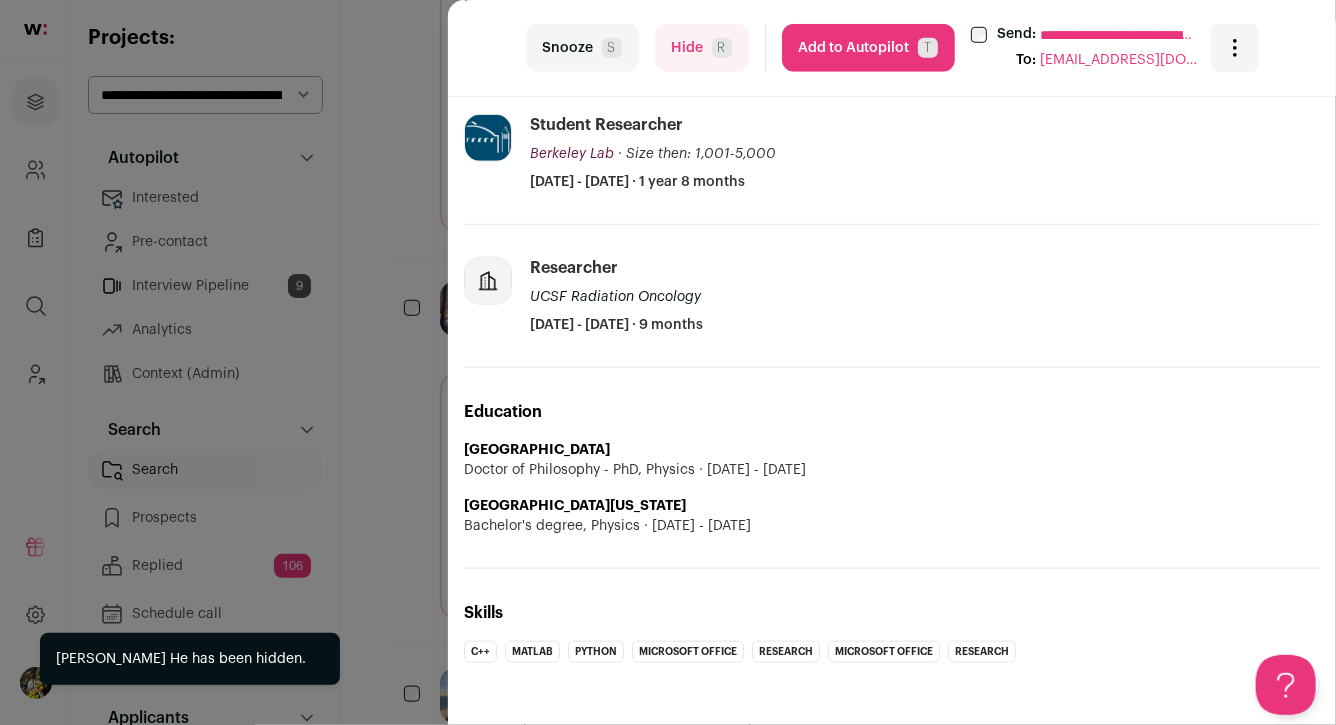 click on "R" at bounding box center [722, 48] 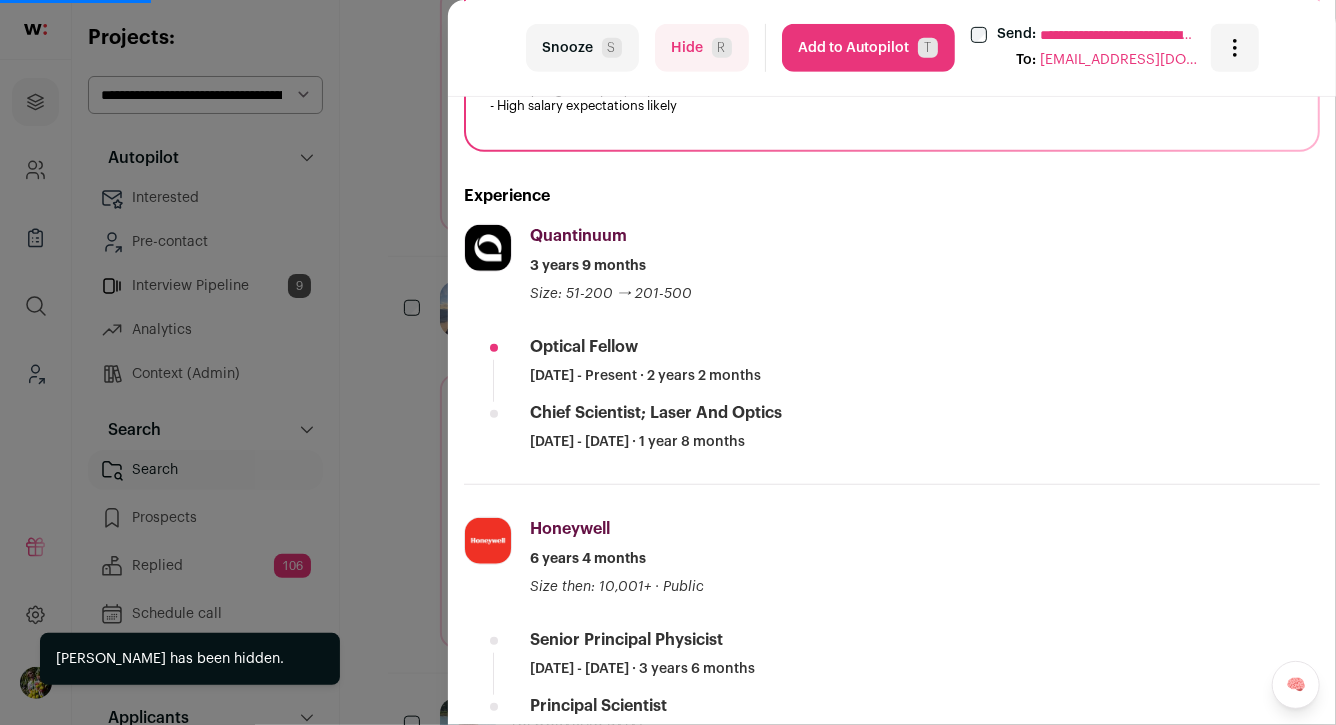 scroll, scrollTop: 488, scrollLeft: 0, axis: vertical 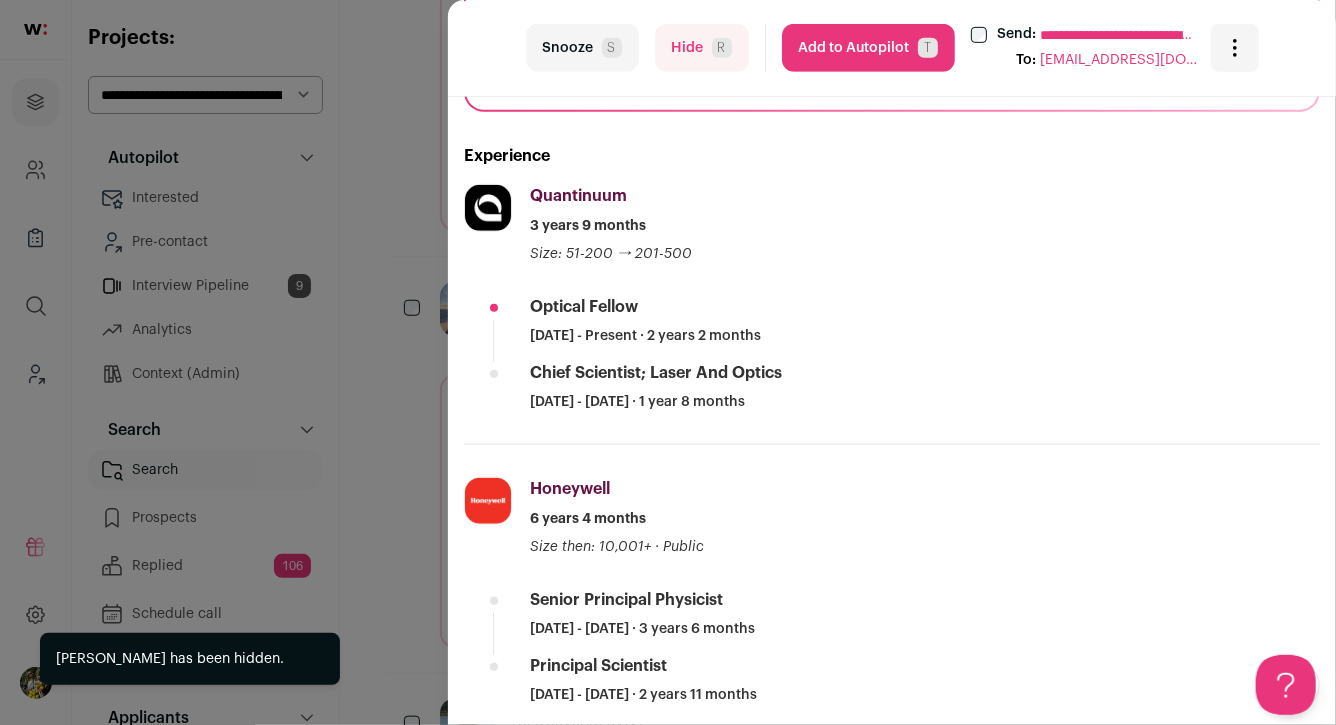 click on "R" at bounding box center (722, 48) 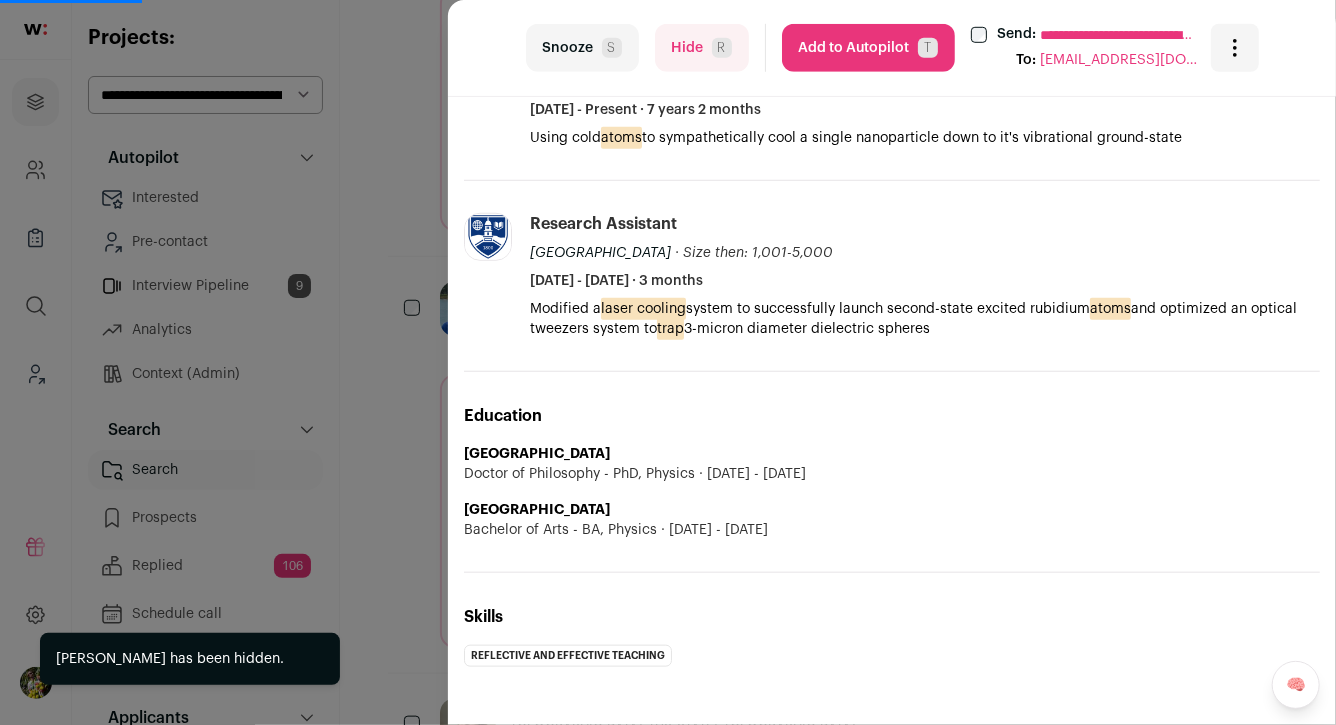 scroll, scrollTop: 673, scrollLeft: 0, axis: vertical 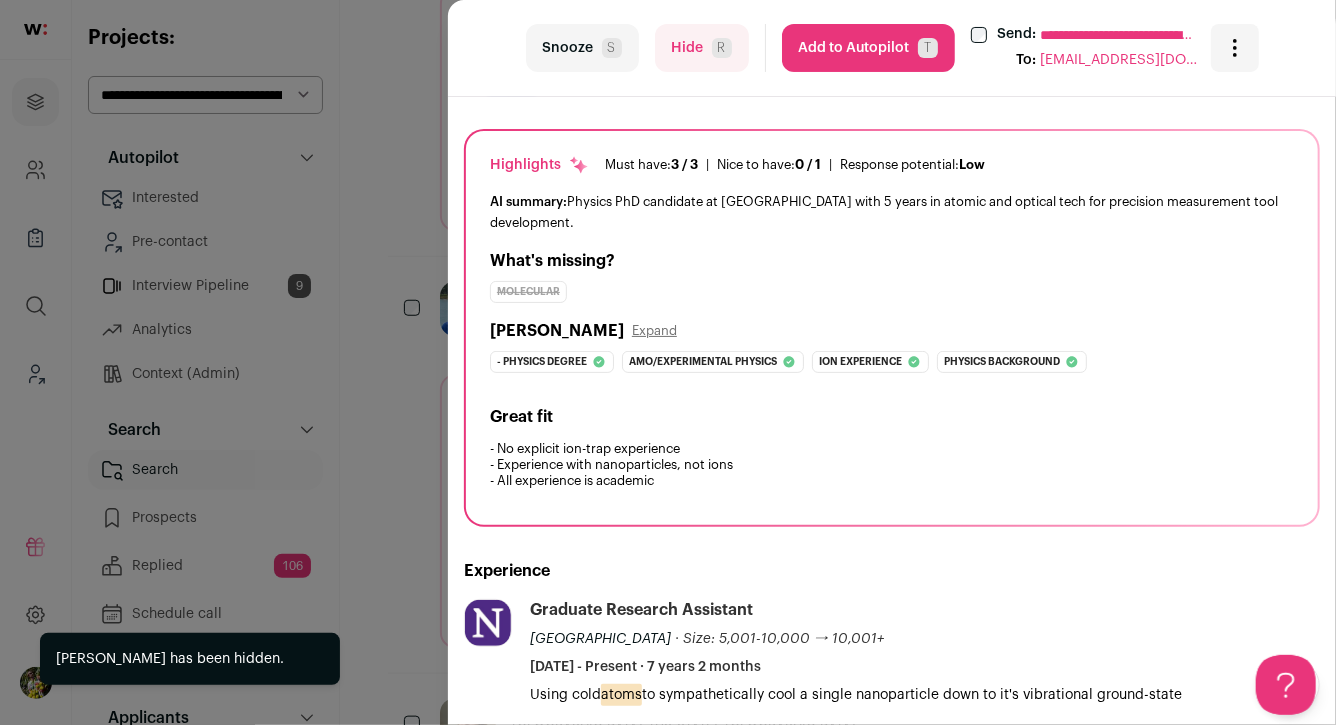 click on "Add to Autopilot
T" at bounding box center (868, 48) 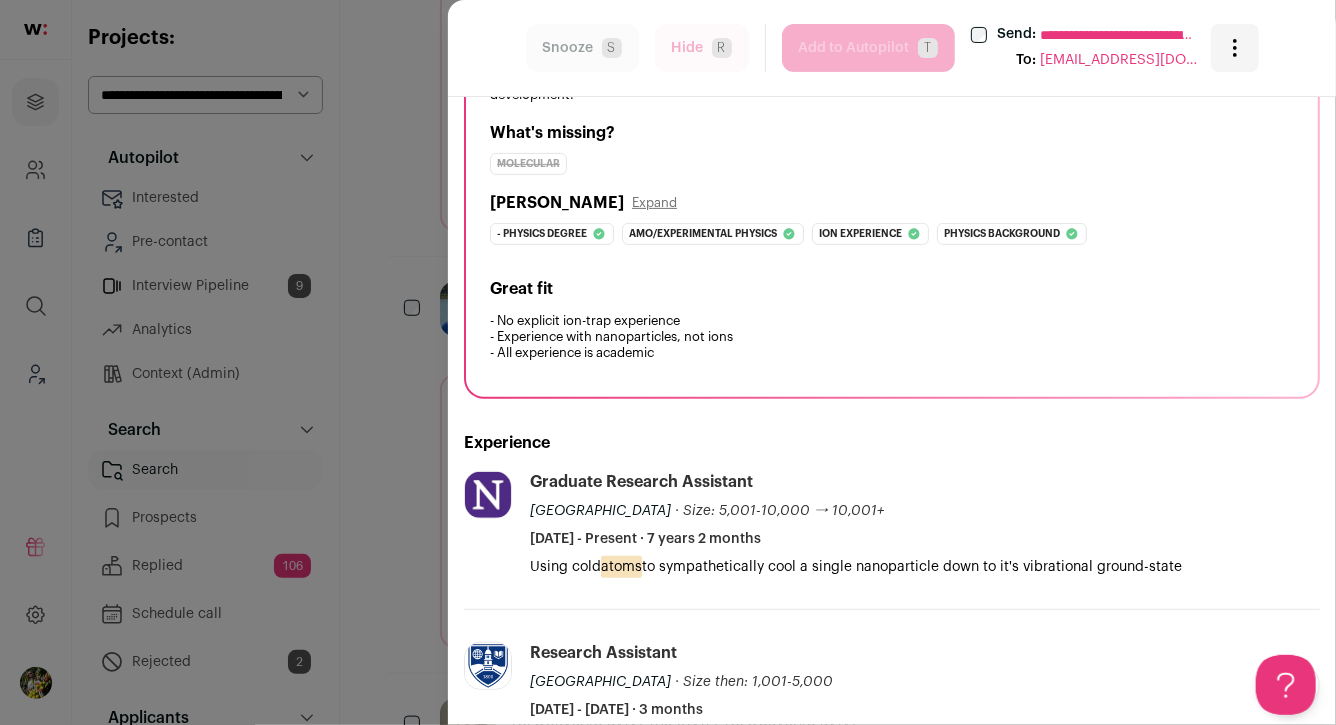 scroll, scrollTop: 301, scrollLeft: 0, axis: vertical 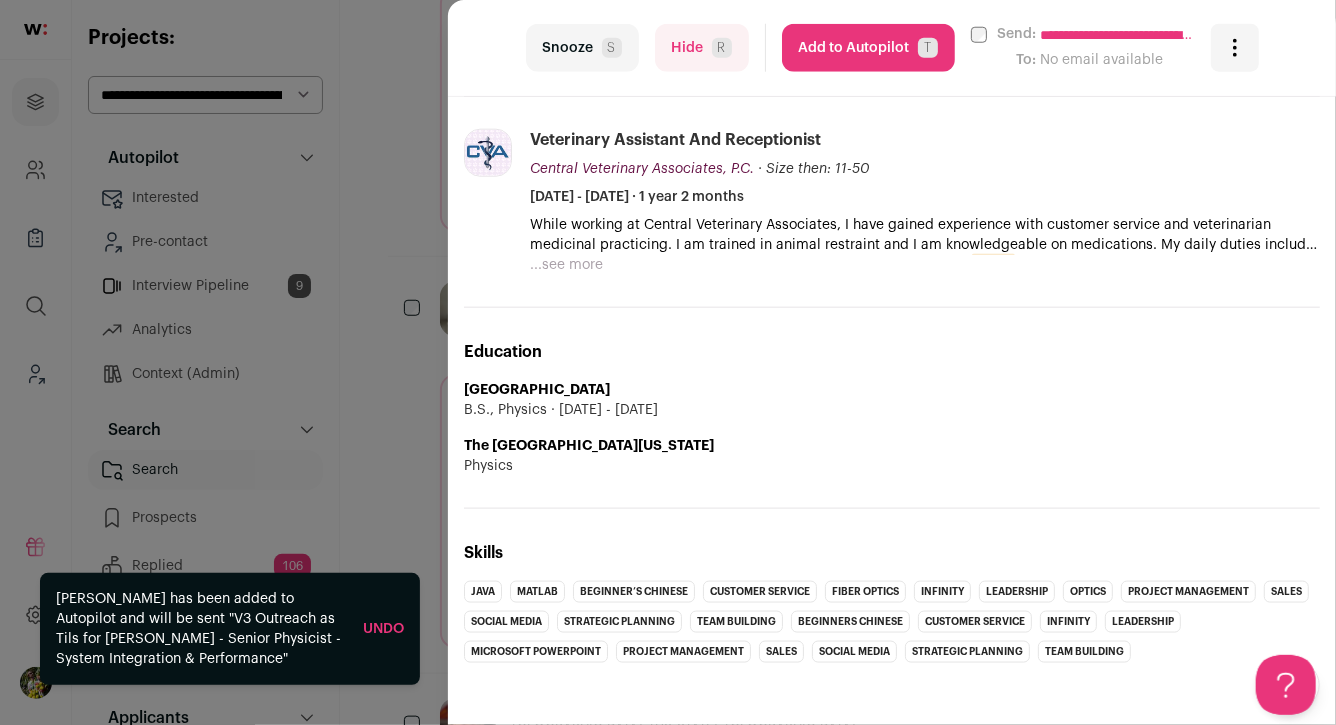 click on "R" at bounding box center (722, 48) 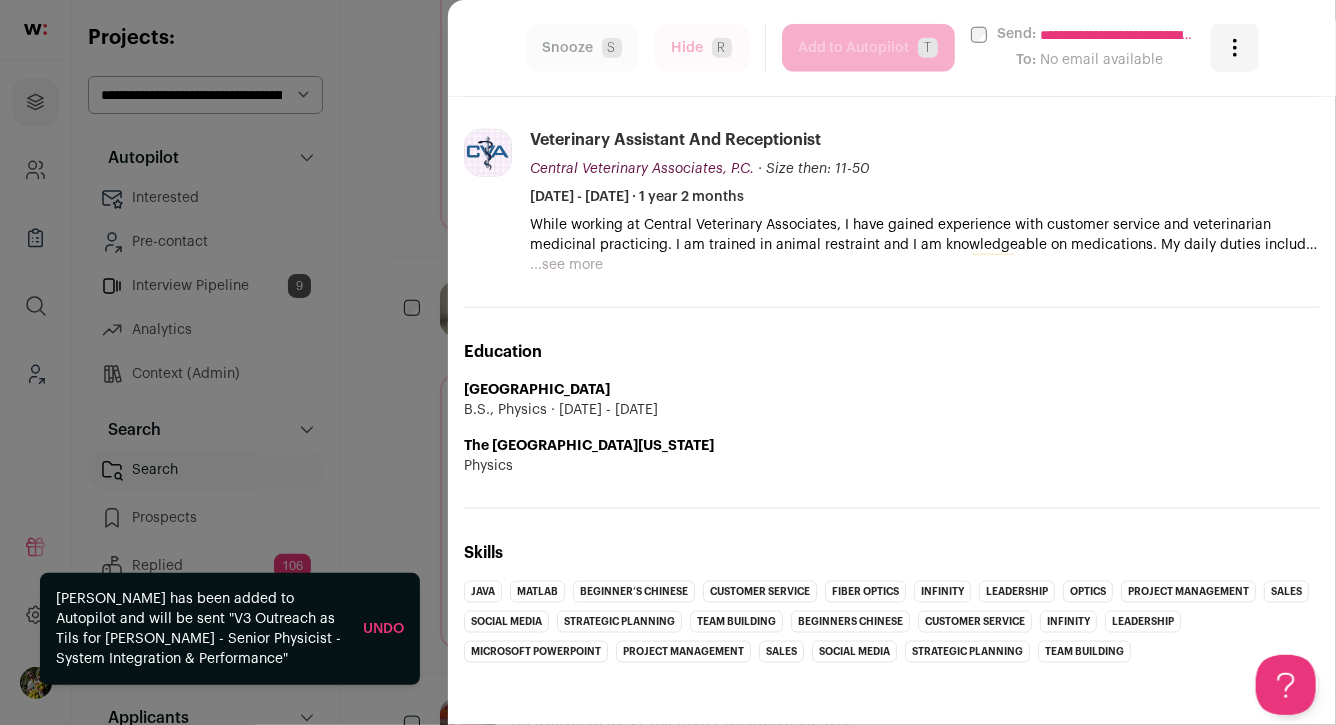 scroll, scrollTop: 953, scrollLeft: 0, axis: vertical 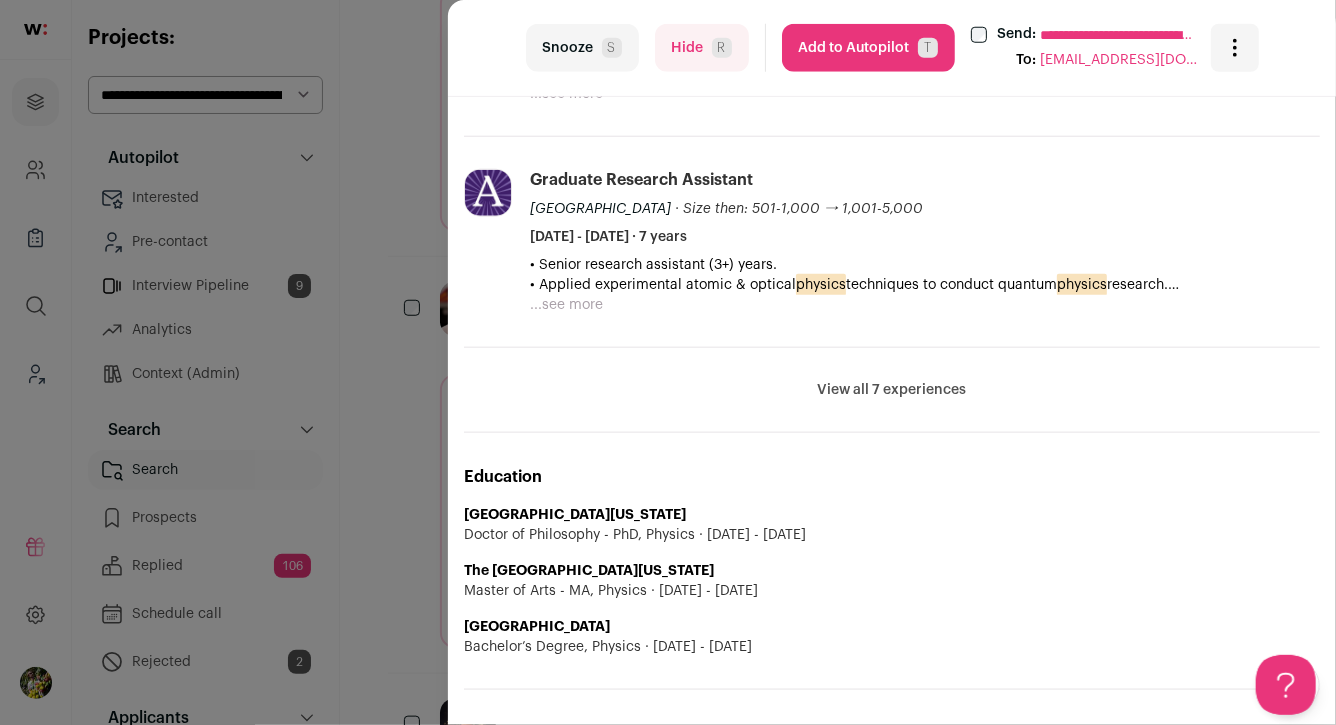 click on "View all 7 experiences" at bounding box center (892, 390) 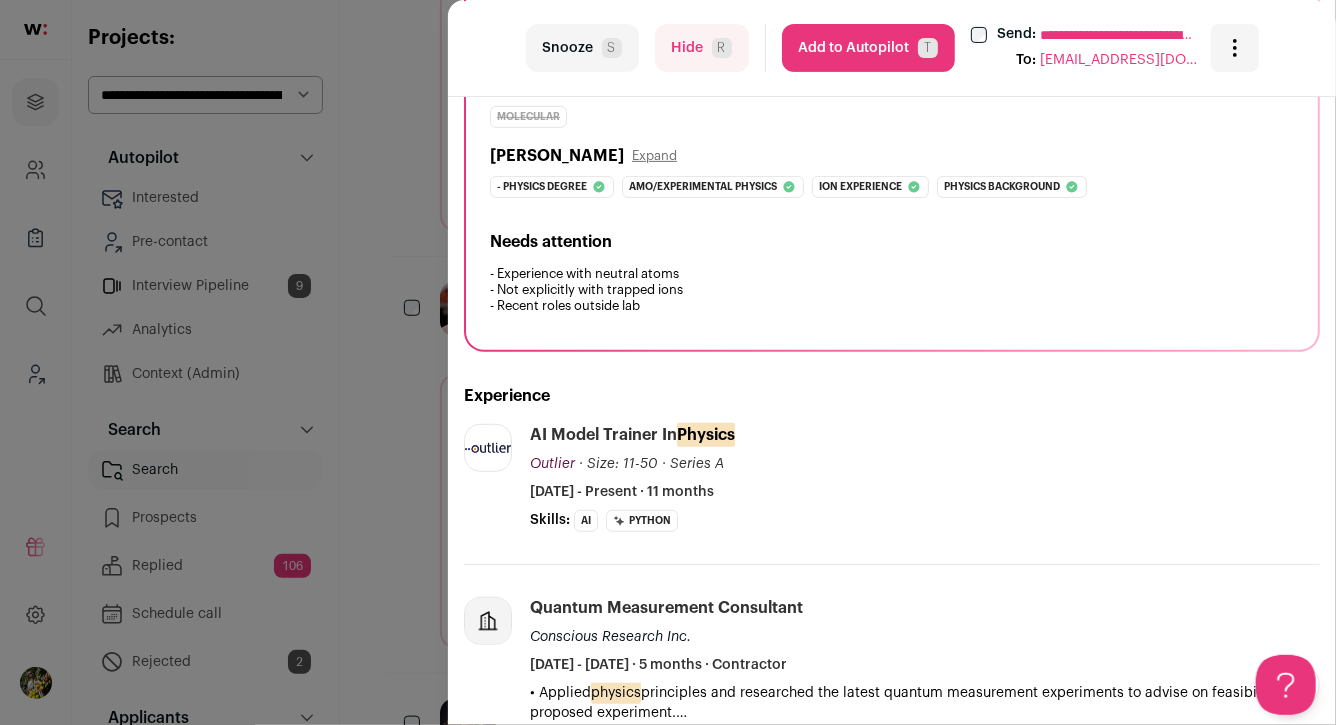 scroll, scrollTop: 286, scrollLeft: 0, axis: vertical 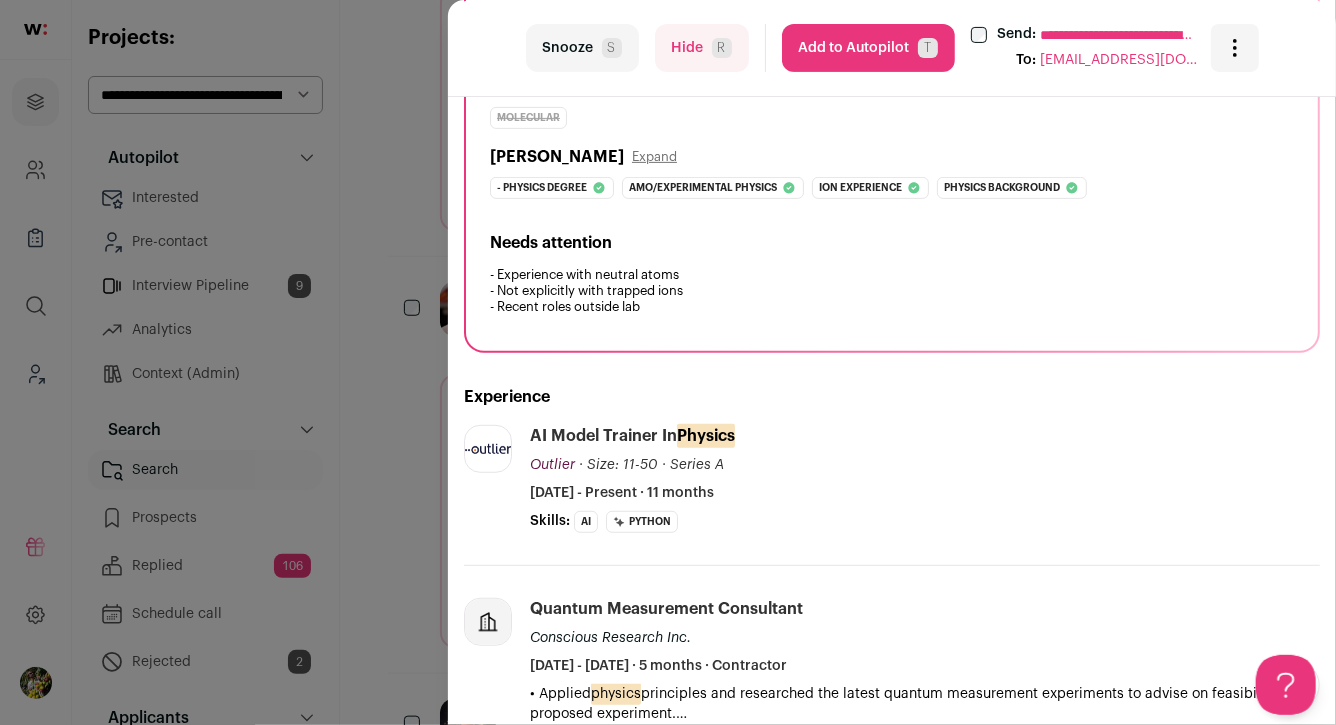 click on "R" at bounding box center [722, 48] 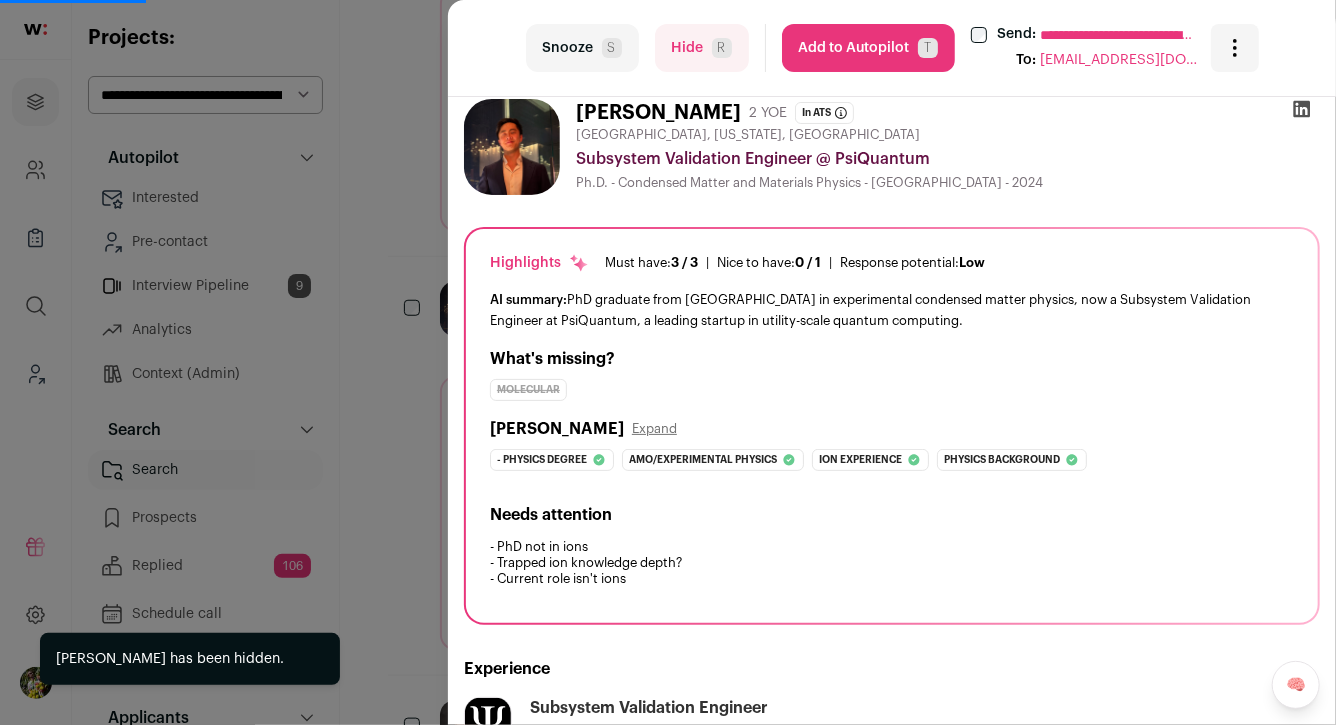 scroll, scrollTop: 15, scrollLeft: 0, axis: vertical 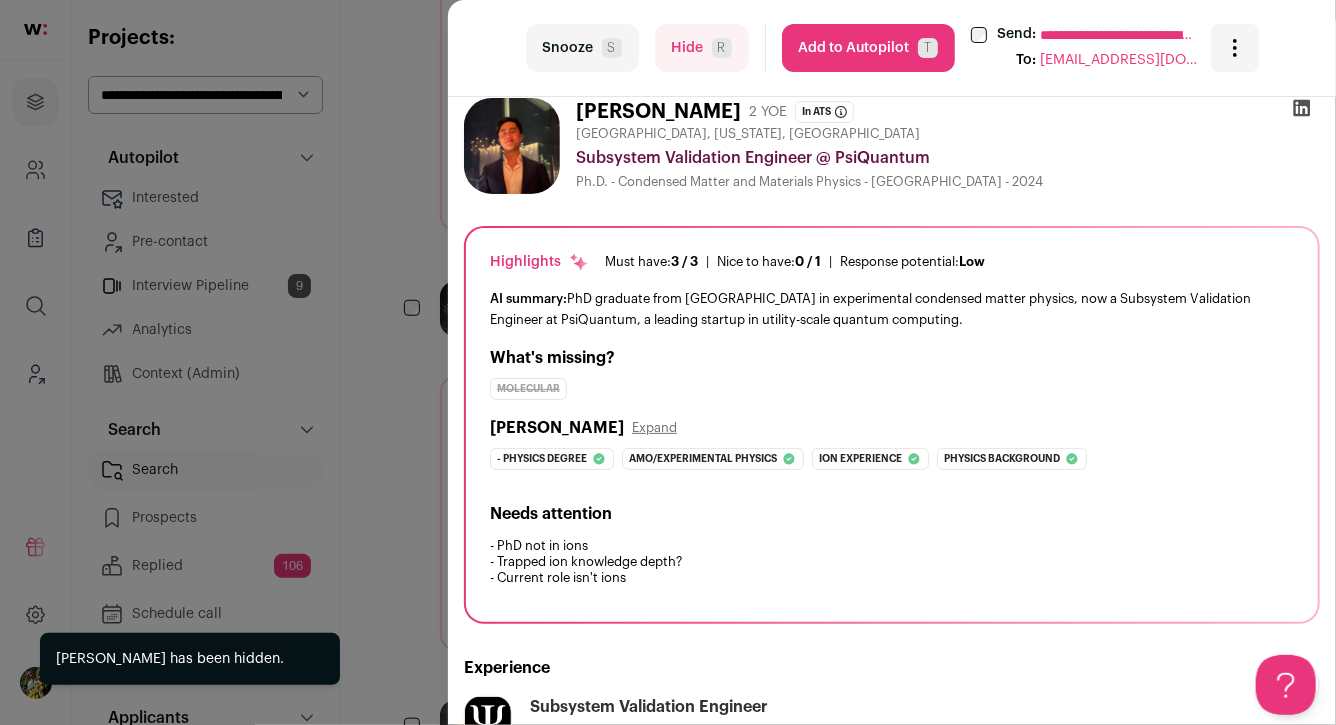 click on "Hide
R" at bounding box center [702, 48] 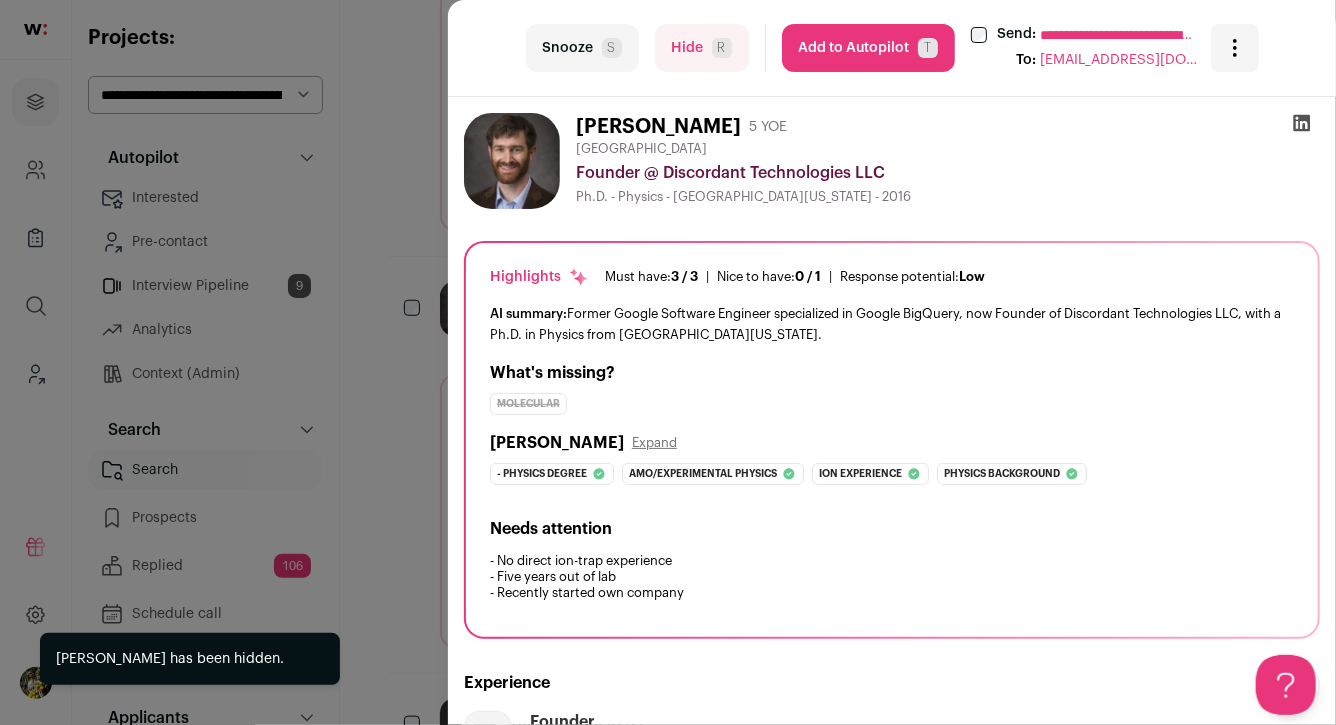 scroll, scrollTop: 0, scrollLeft: 0, axis: both 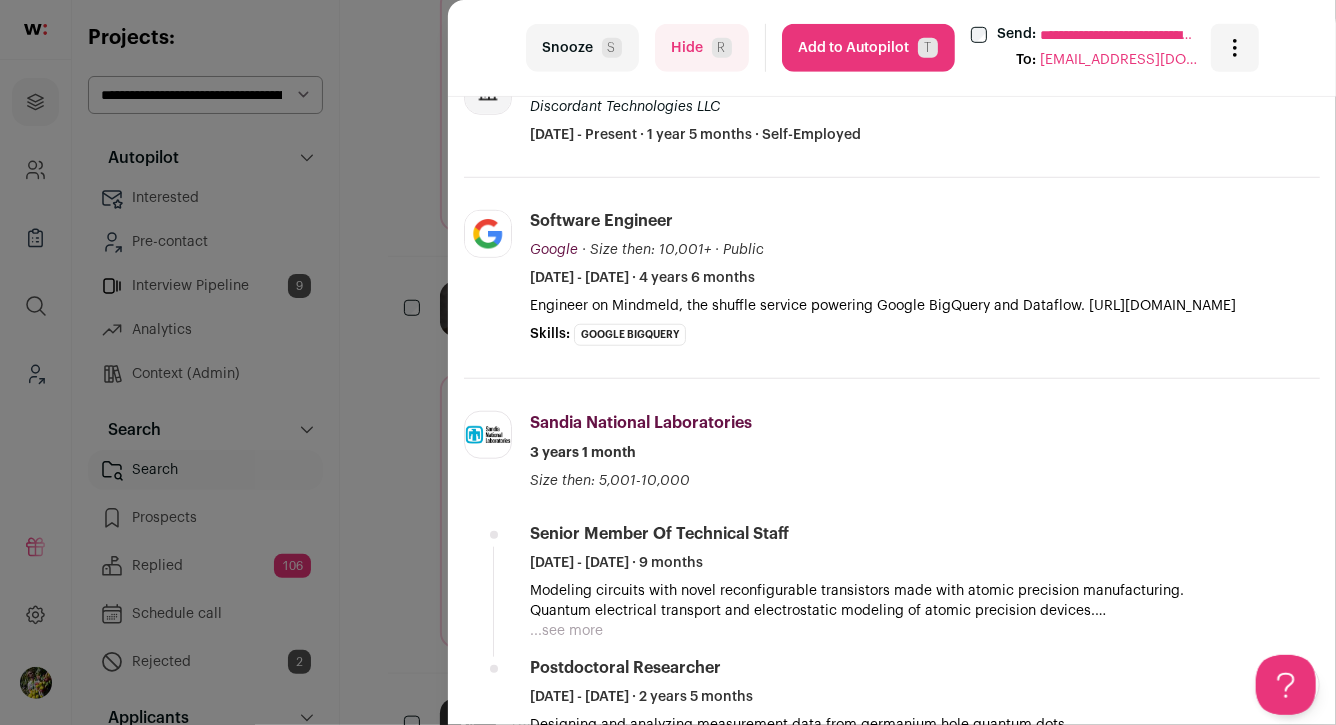 click on "Hide
R" at bounding box center (702, 48) 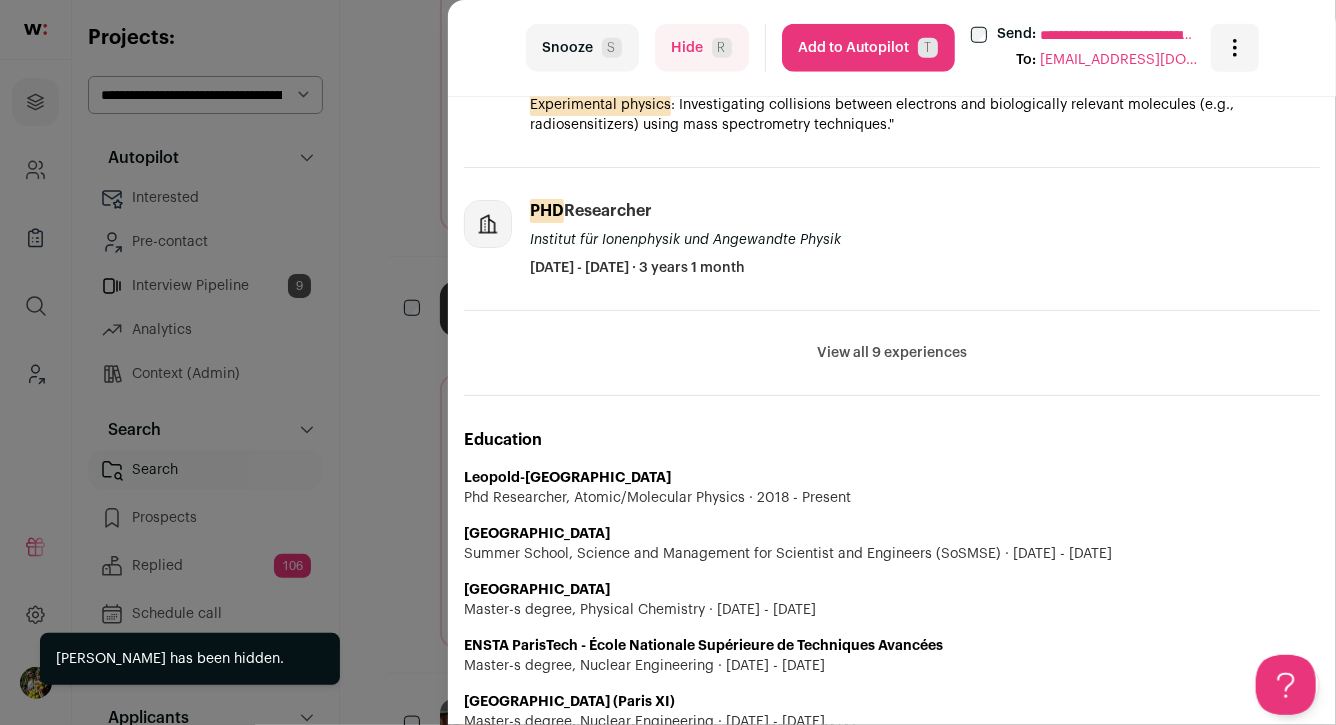 scroll, scrollTop: 0, scrollLeft: 0, axis: both 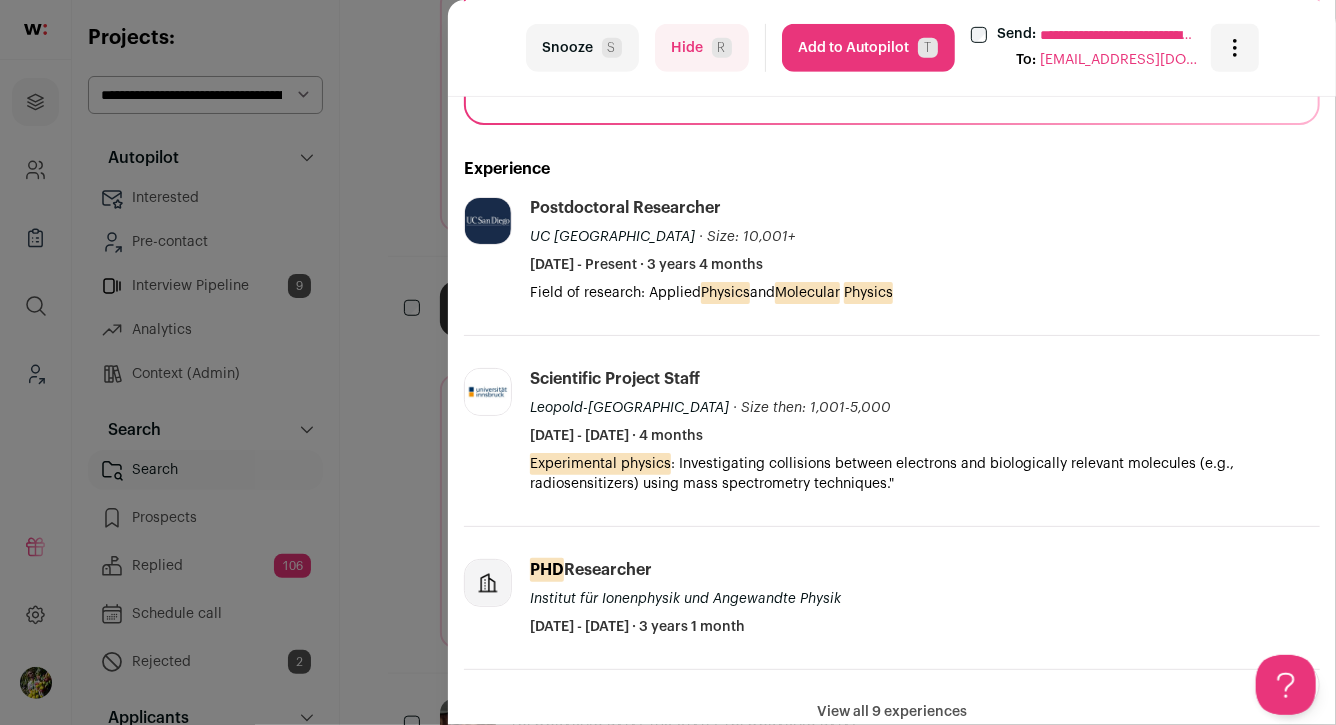 click on "Add to Autopilot
T" at bounding box center [868, 48] 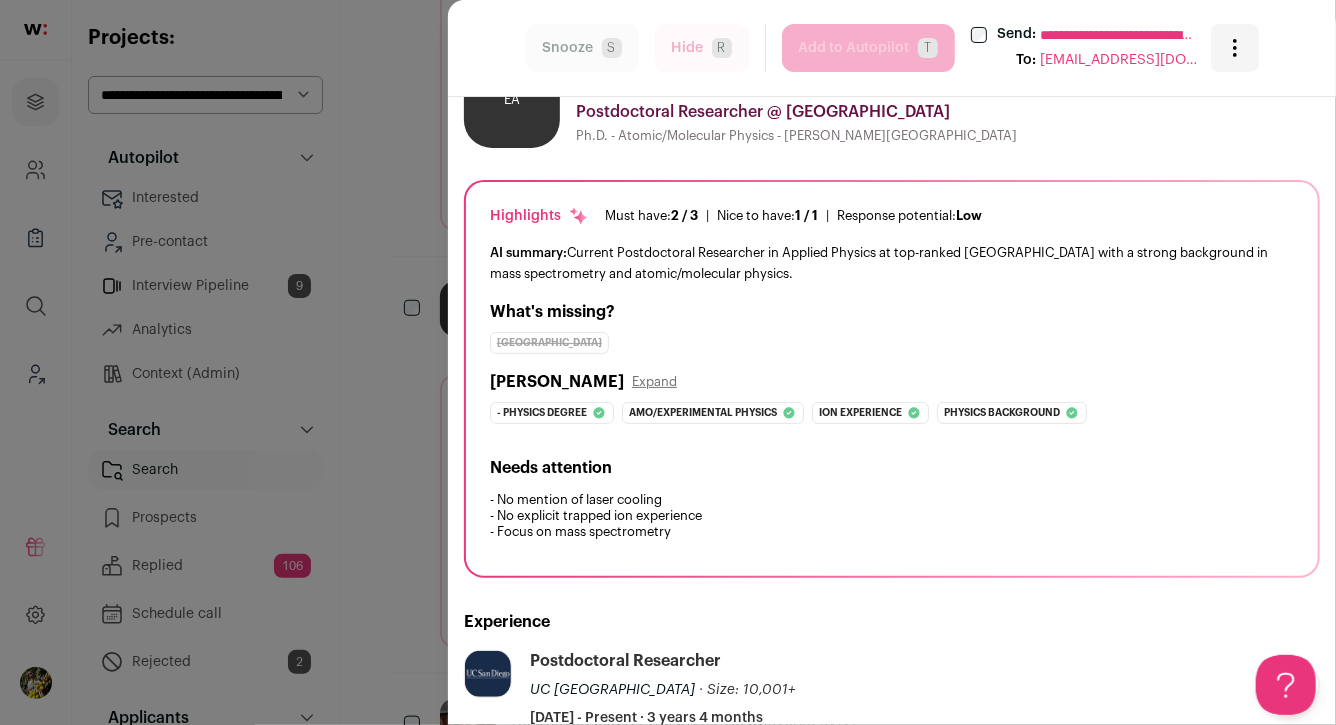 scroll, scrollTop: 0, scrollLeft: 0, axis: both 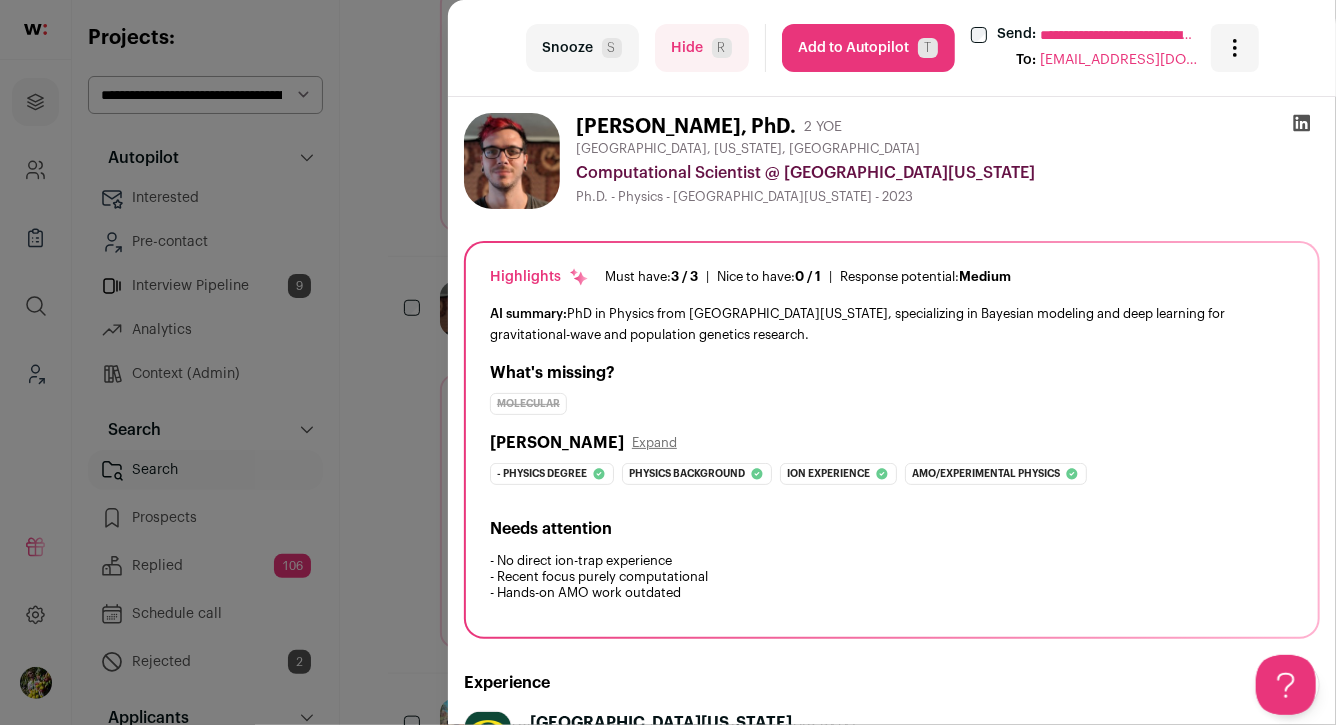 click on "Add to Autopilot
T" at bounding box center [868, 48] 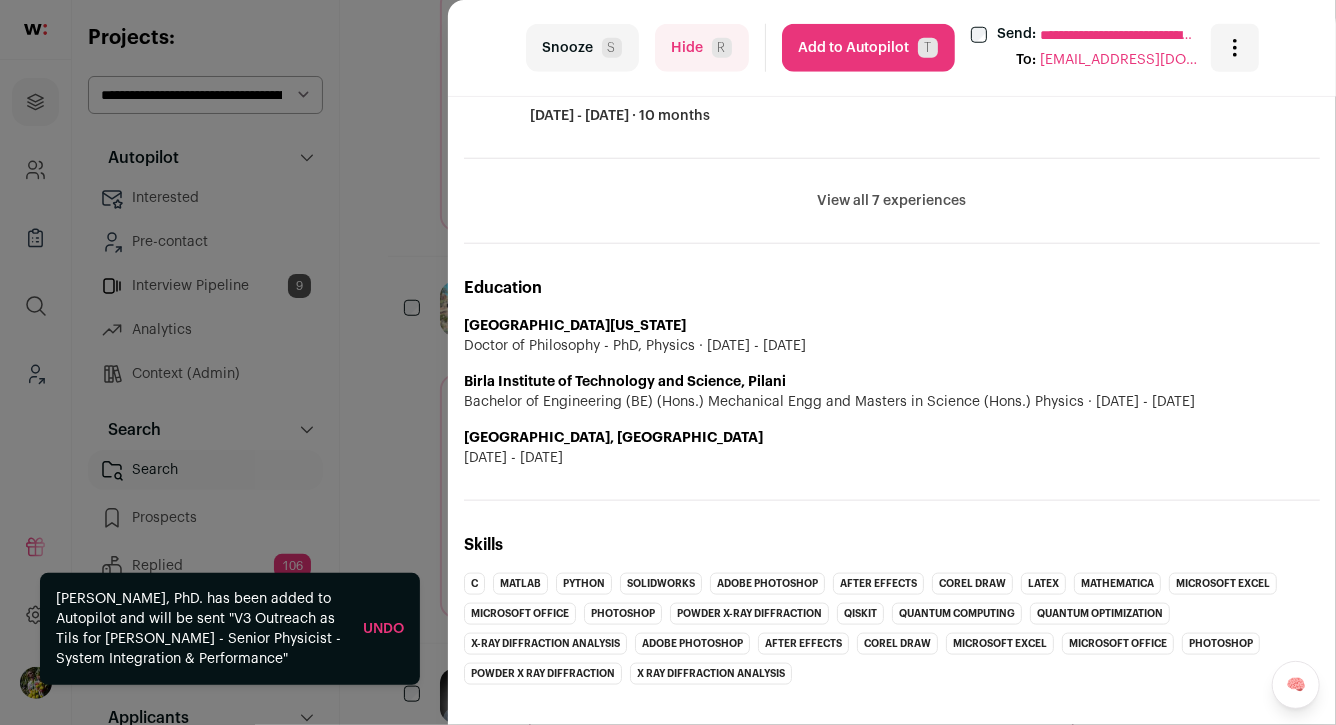 scroll, scrollTop: 900, scrollLeft: 0, axis: vertical 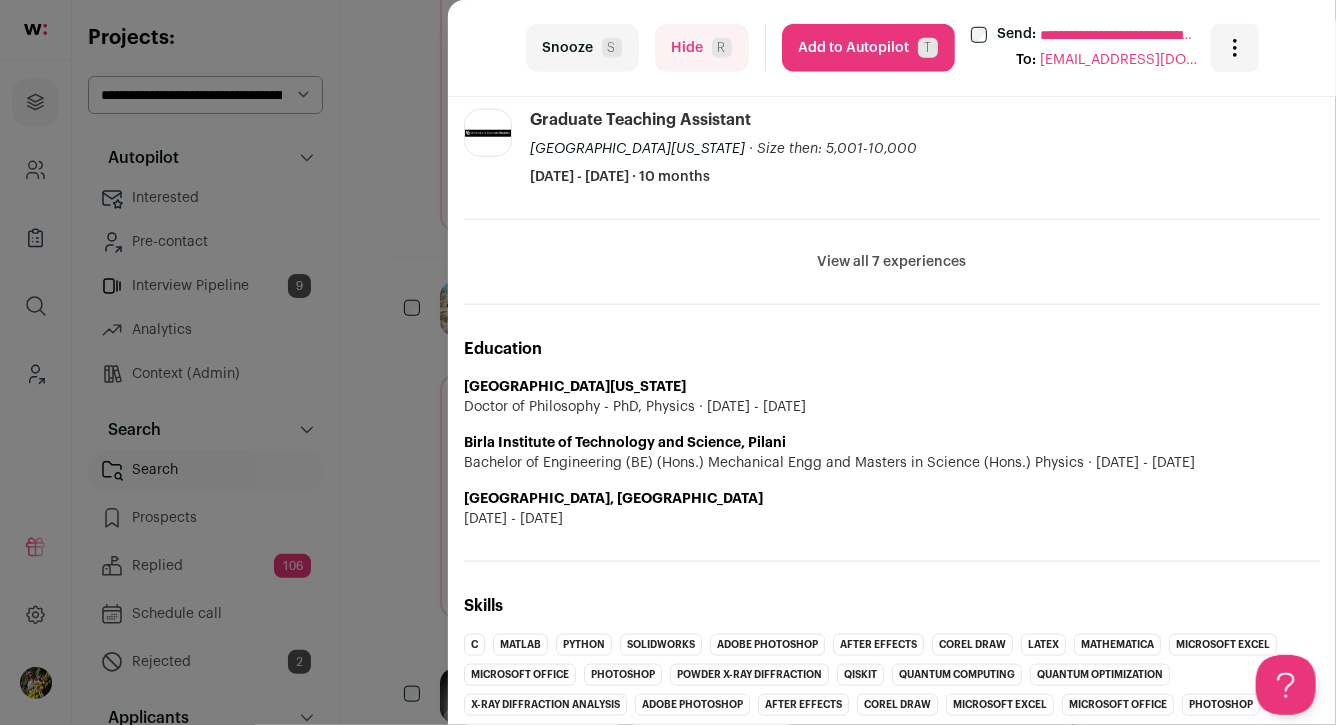 click on "Education" at bounding box center (892, 349) 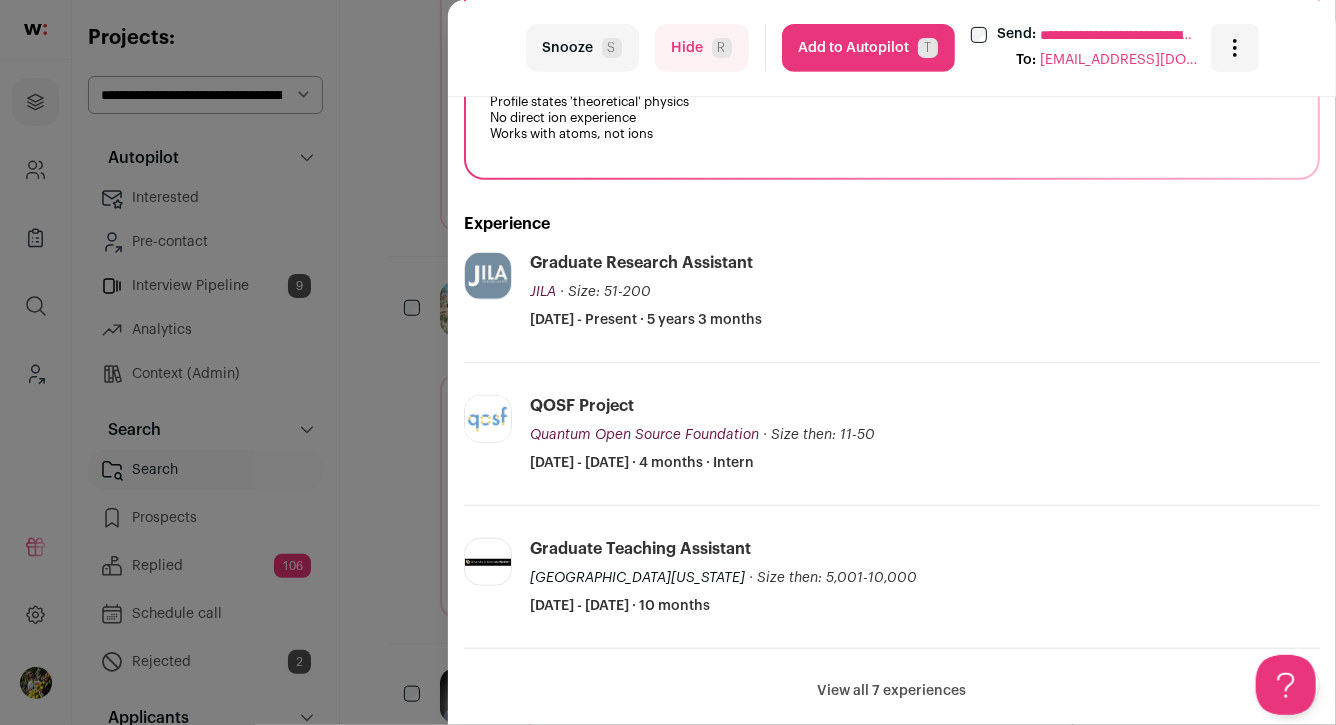 scroll, scrollTop: 0, scrollLeft: 0, axis: both 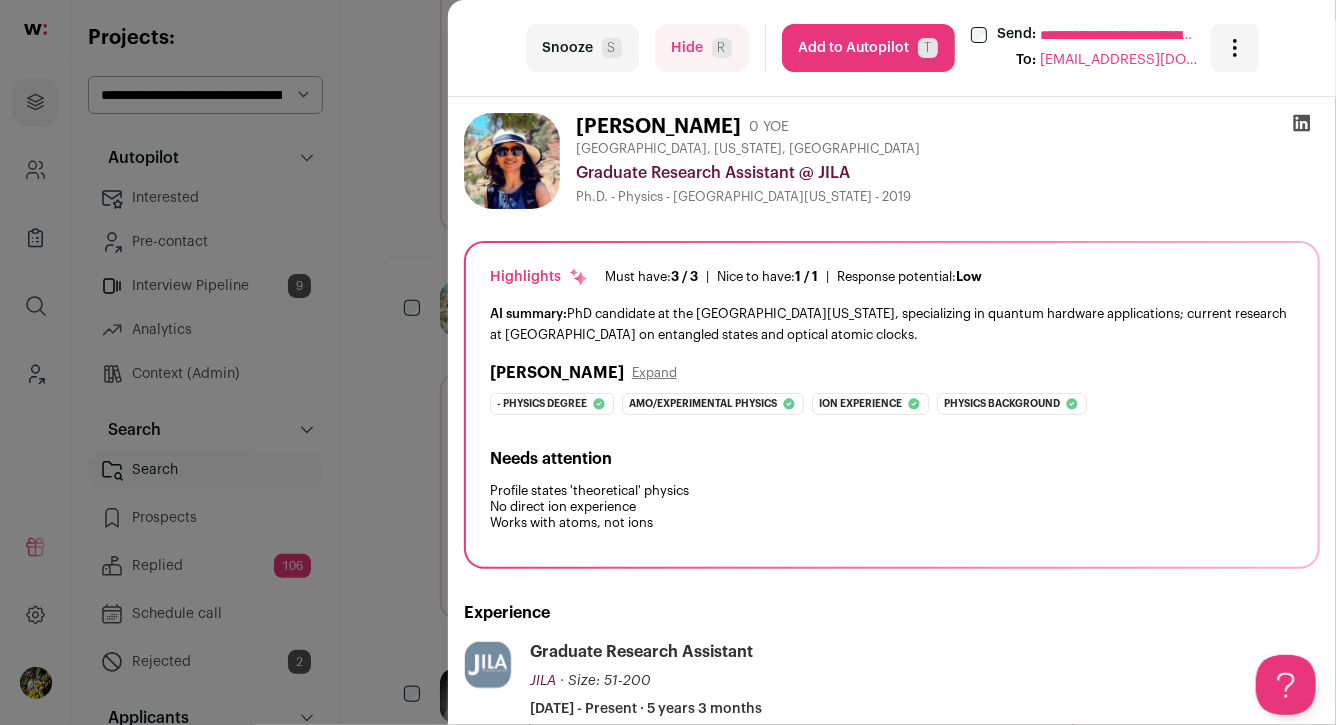 click on "Add to Autopilot
T" at bounding box center (868, 48) 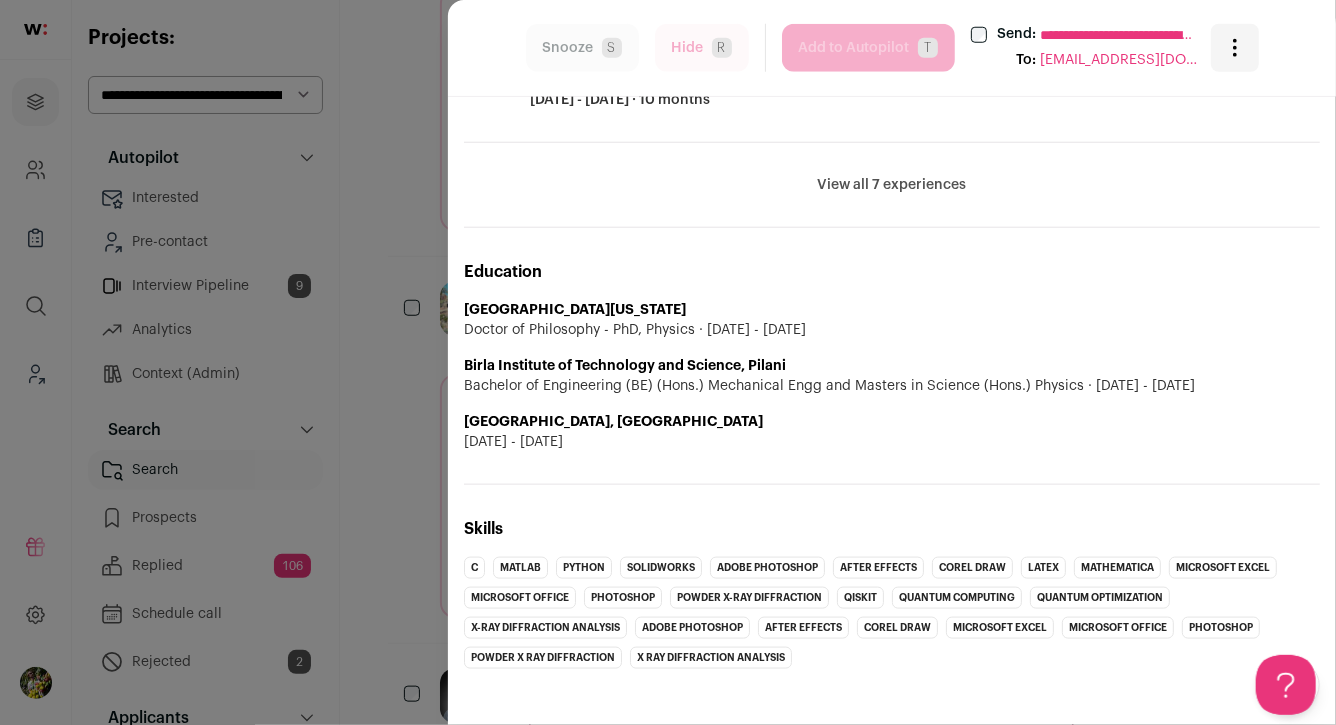 scroll, scrollTop: 900, scrollLeft: 0, axis: vertical 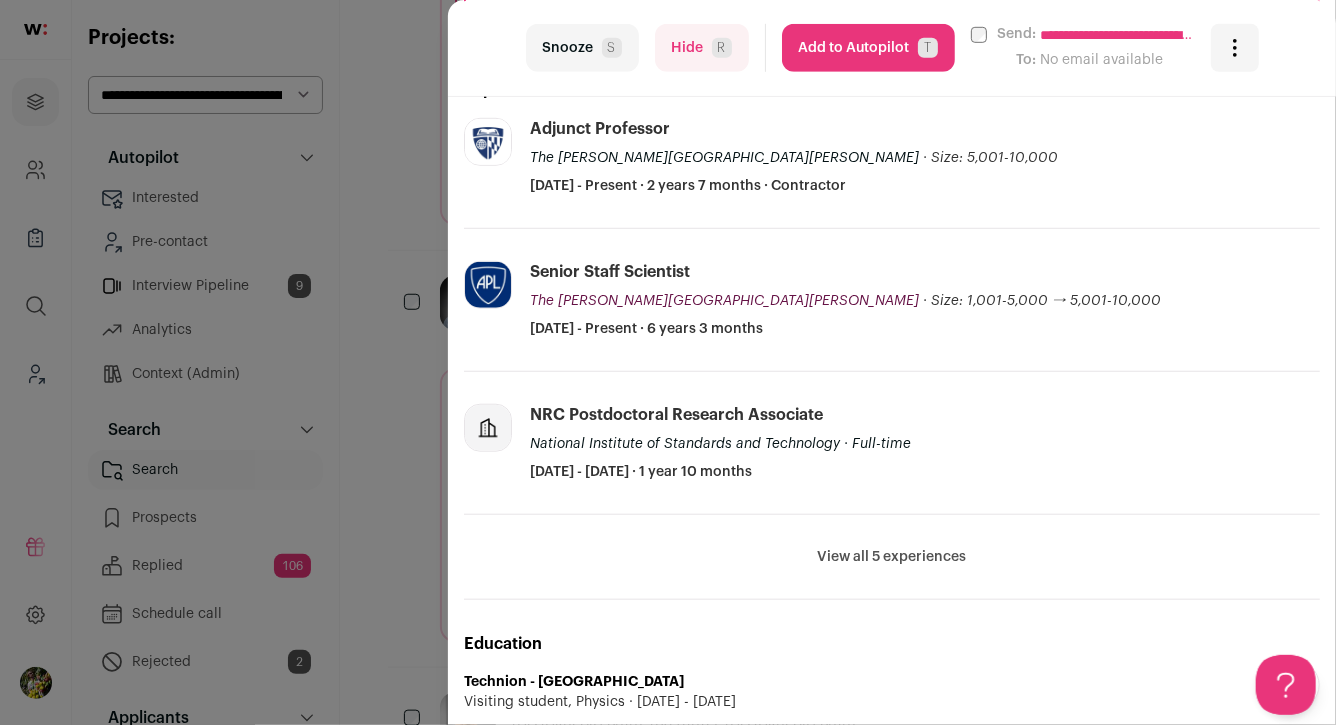 click on "Add to Autopilot
T" at bounding box center (868, 48) 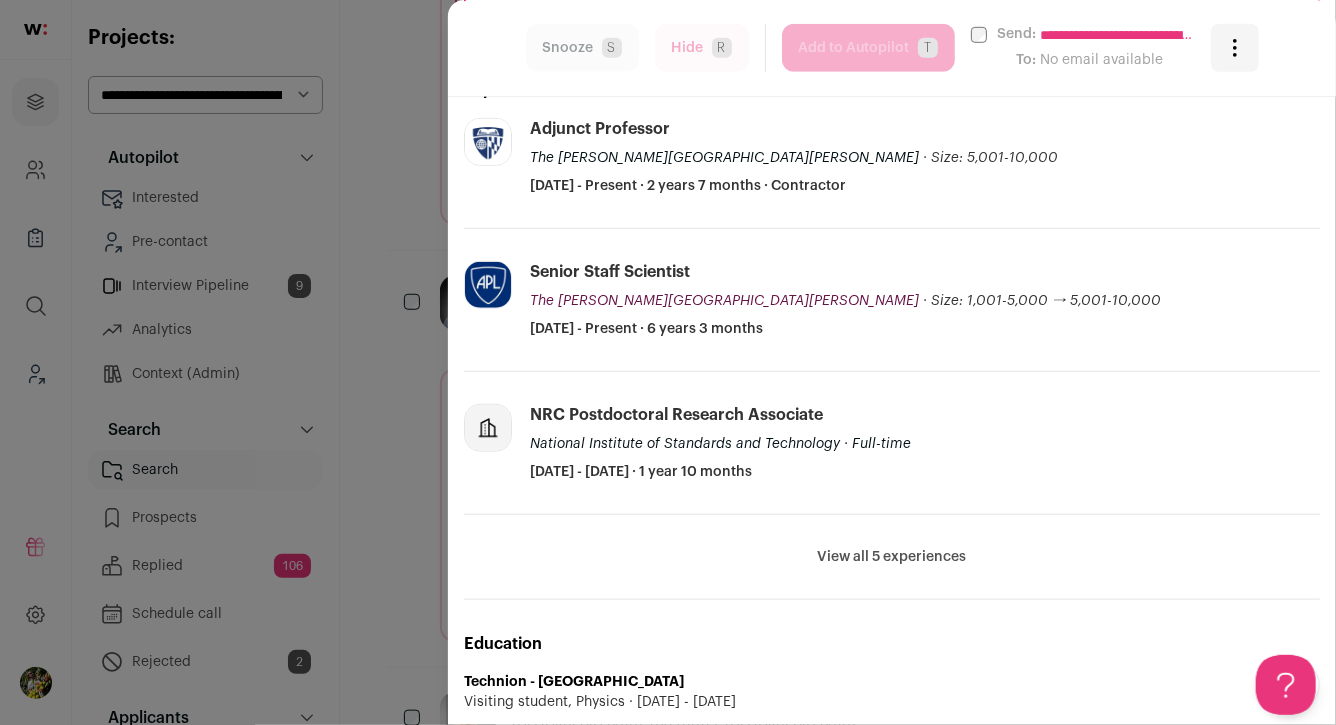 click on "**********" at bounding box center (668, 362) 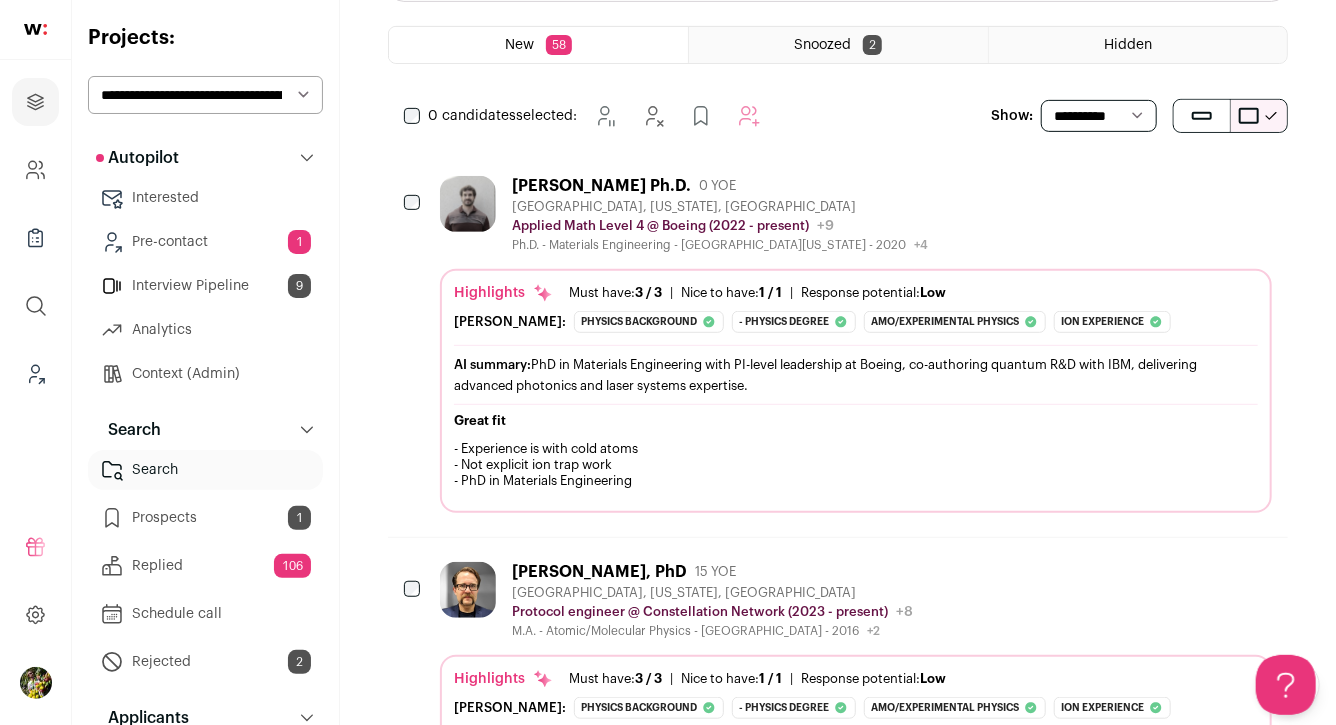 scroll, scrollTop: 404, scrollLeft: 0, axis: vertical 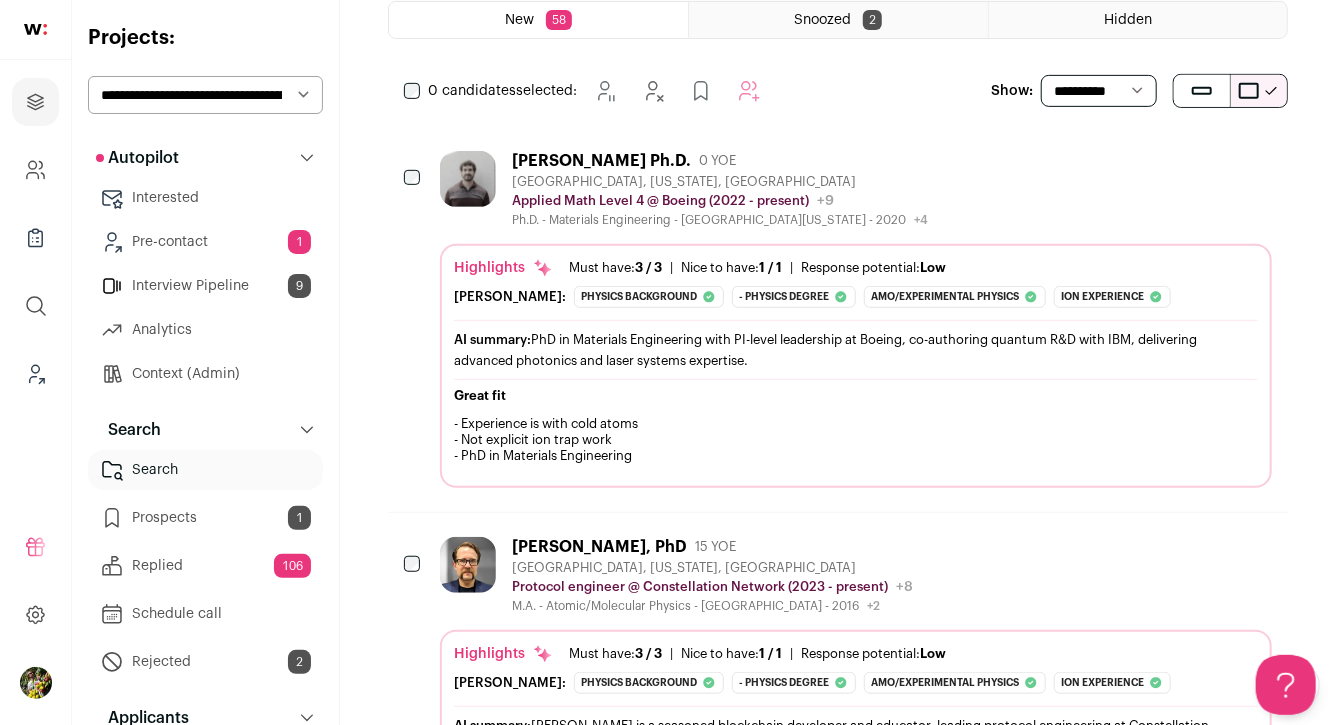 click 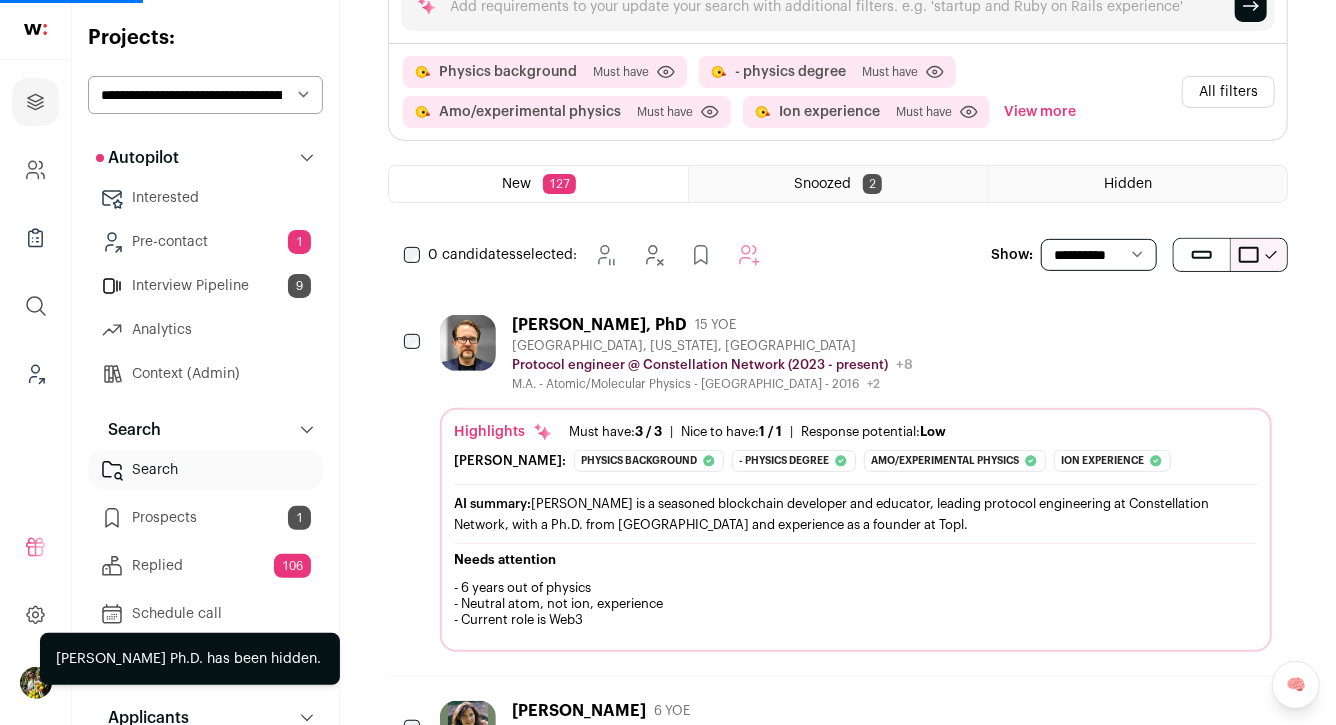 scroll, scrollTop: 0, scrollLeft: 0, axis: both 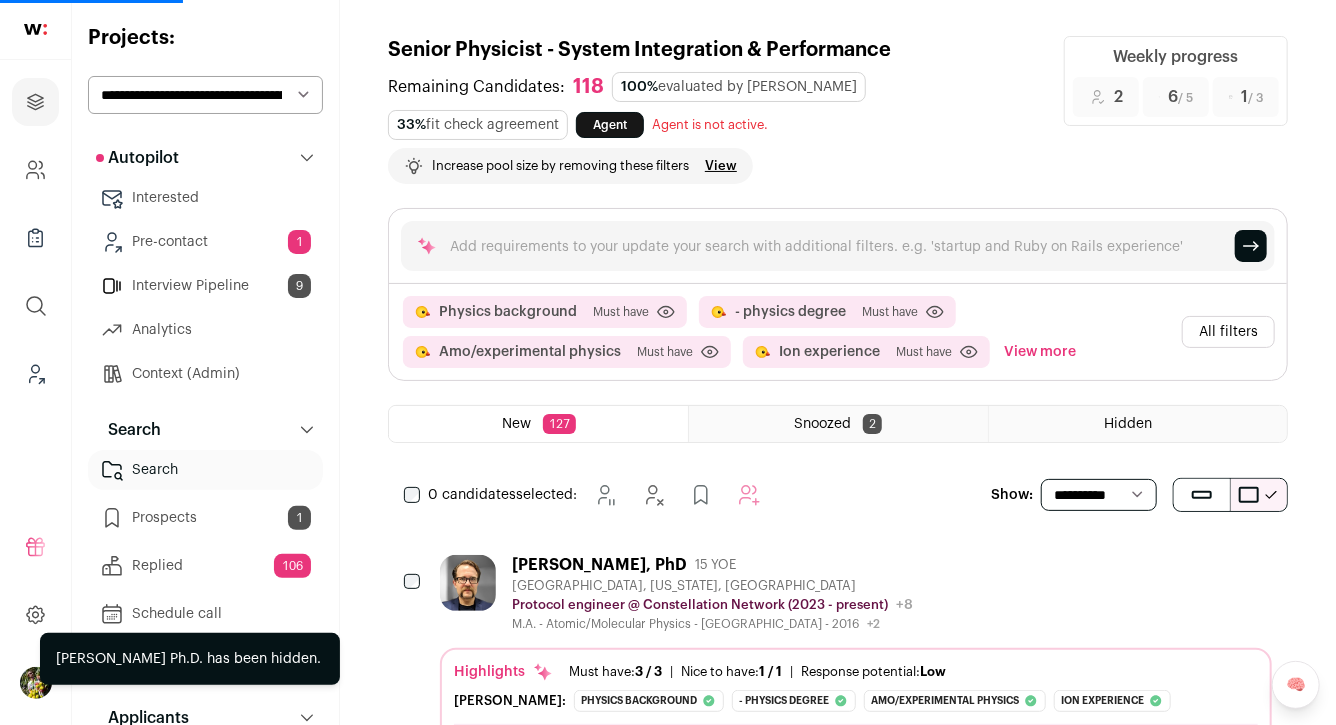 click on "**********" at bounding box center (205, 95) 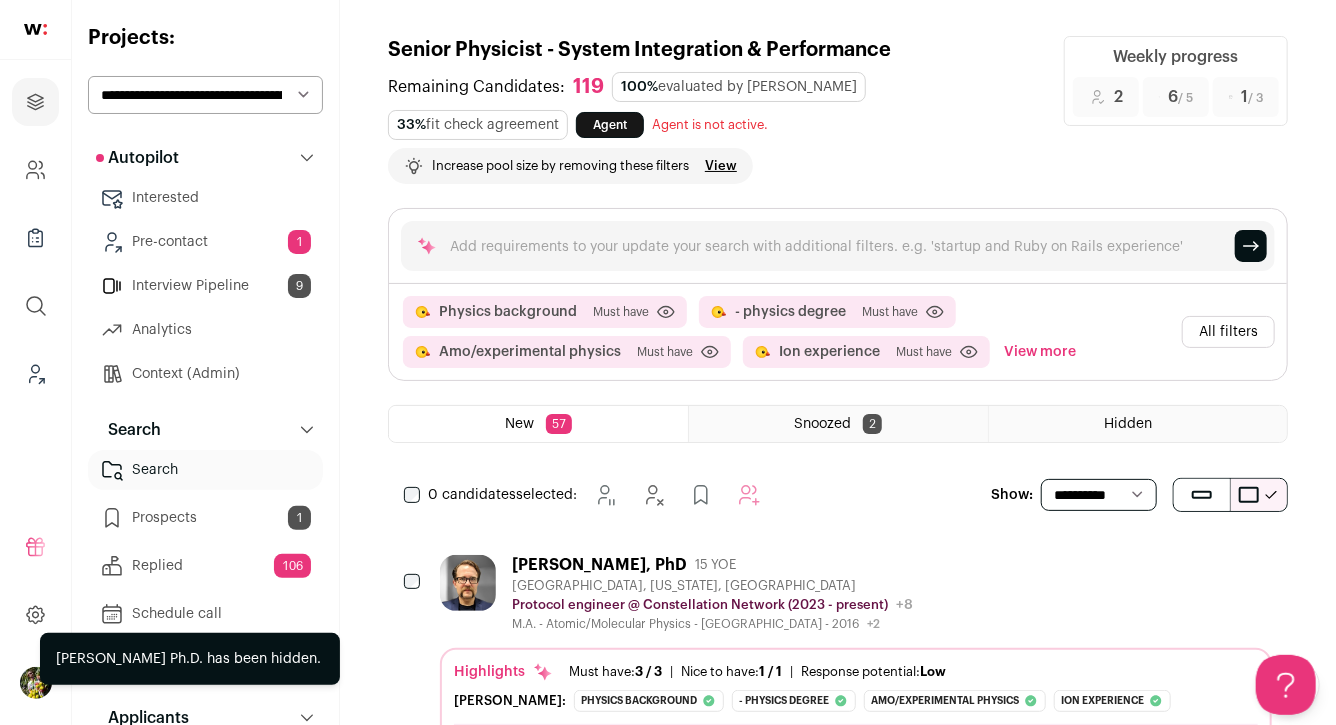 scroll, scrollTop: 0, scrollLeft: 0, axis: both 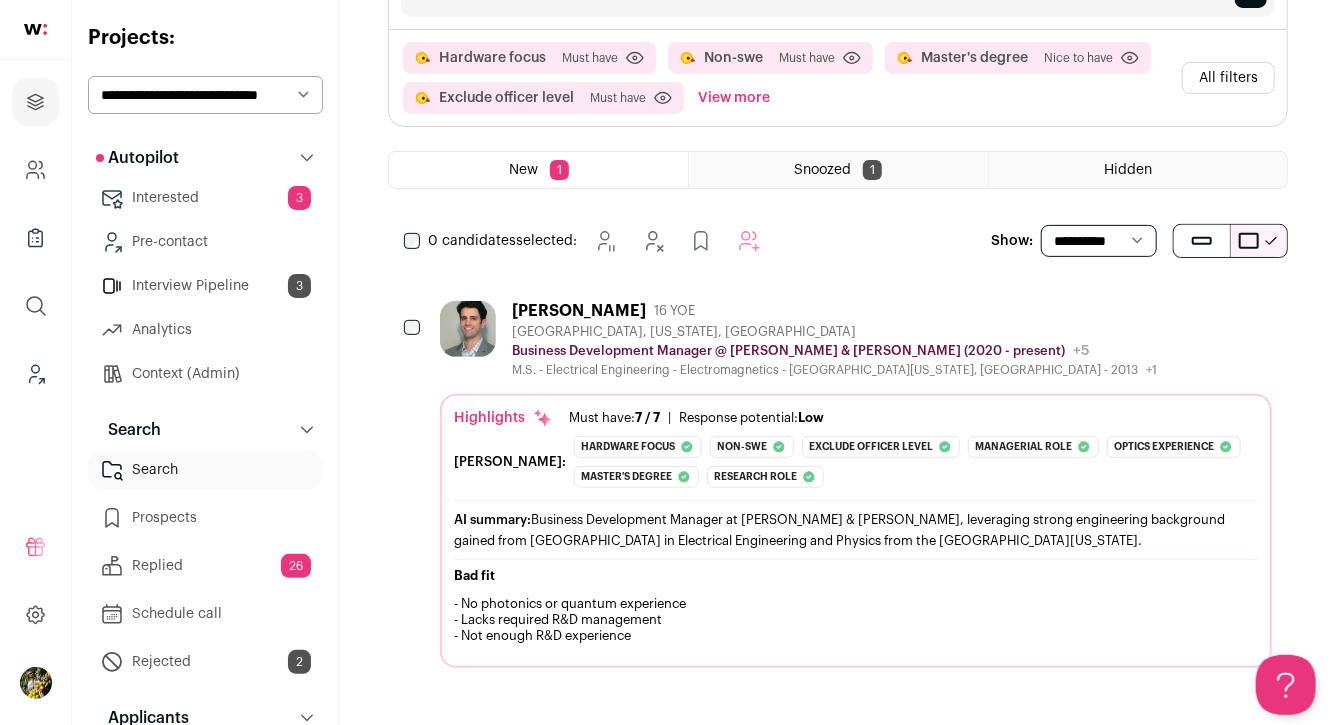 click 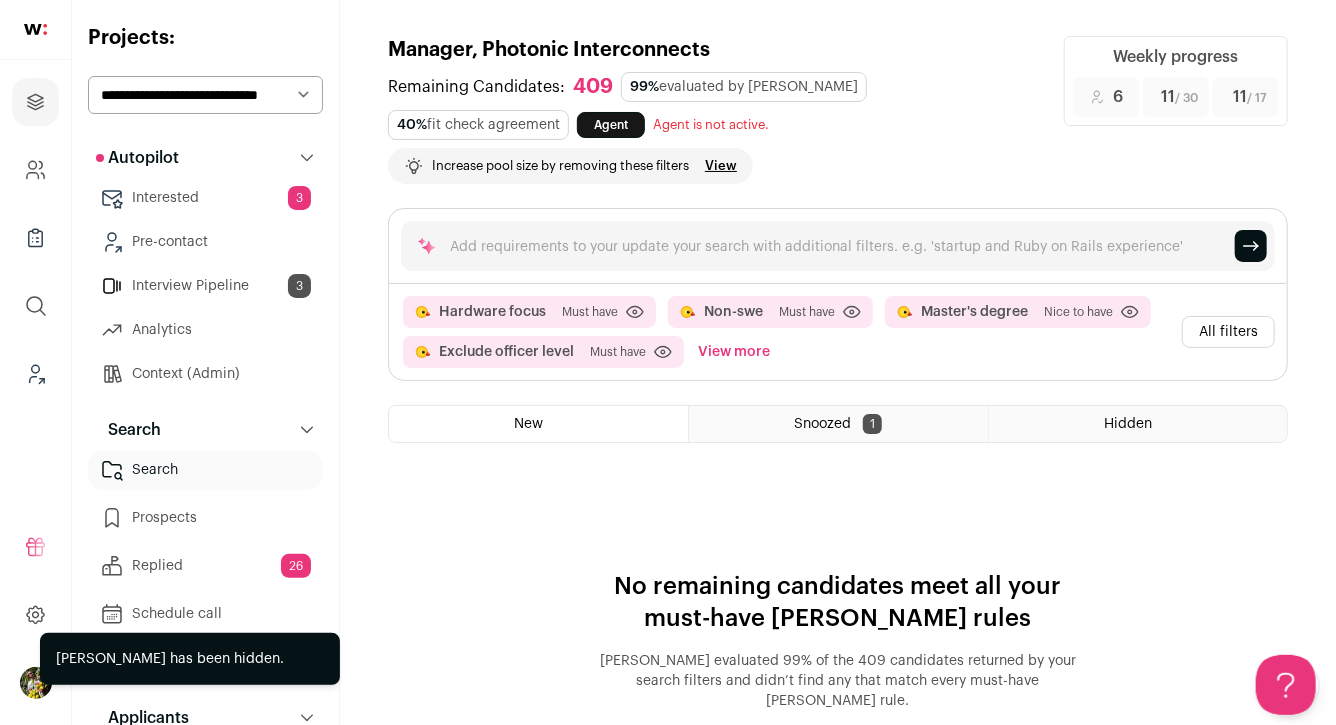 scroll, scrollTop: 0, scrollLeft: 0, axis: both 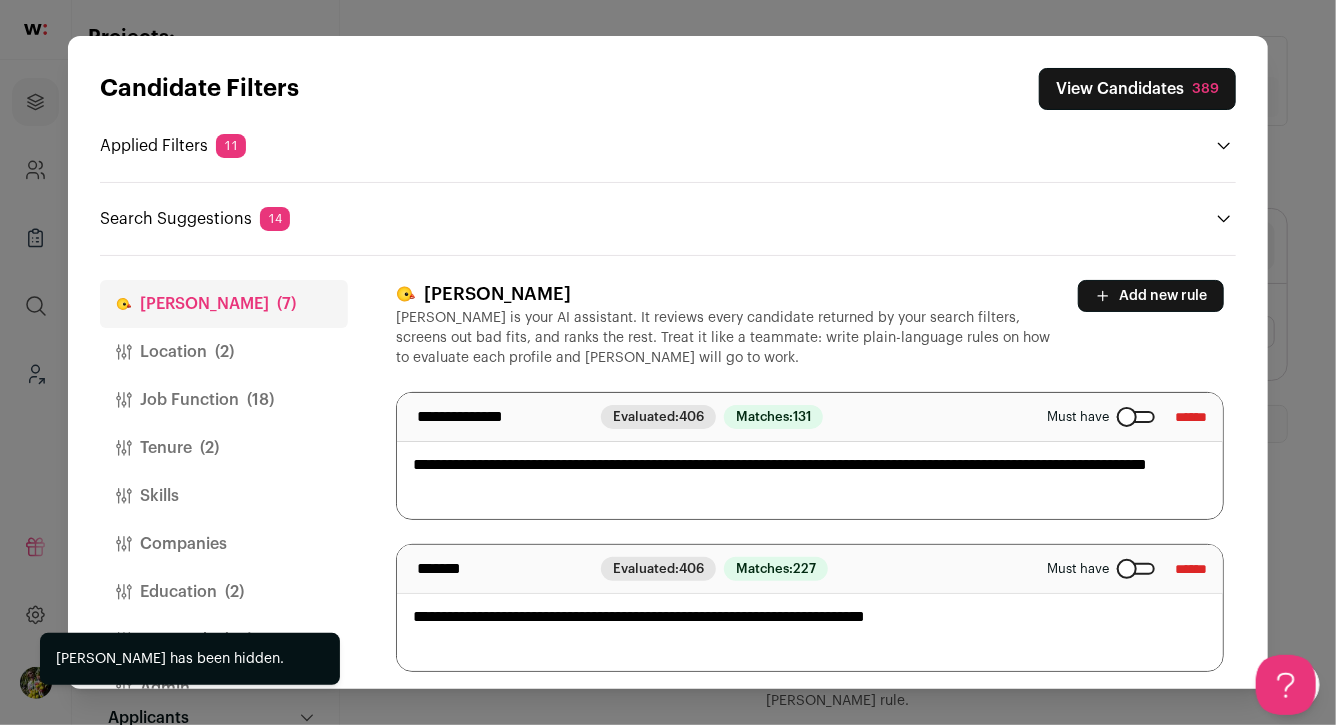 click on "Job Function
(18)" at bounding box center (224, 400) 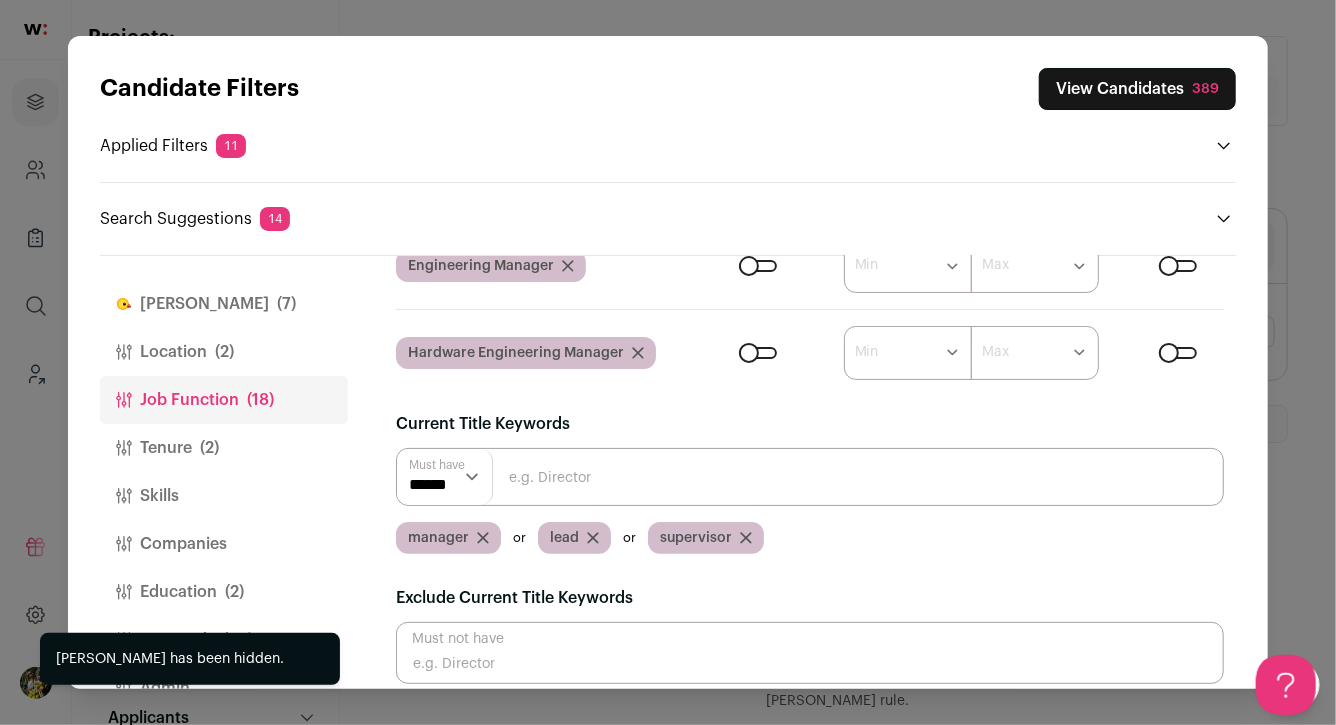 scroll, scrollTop: 335, scrollLeft: 0, axis: vertical 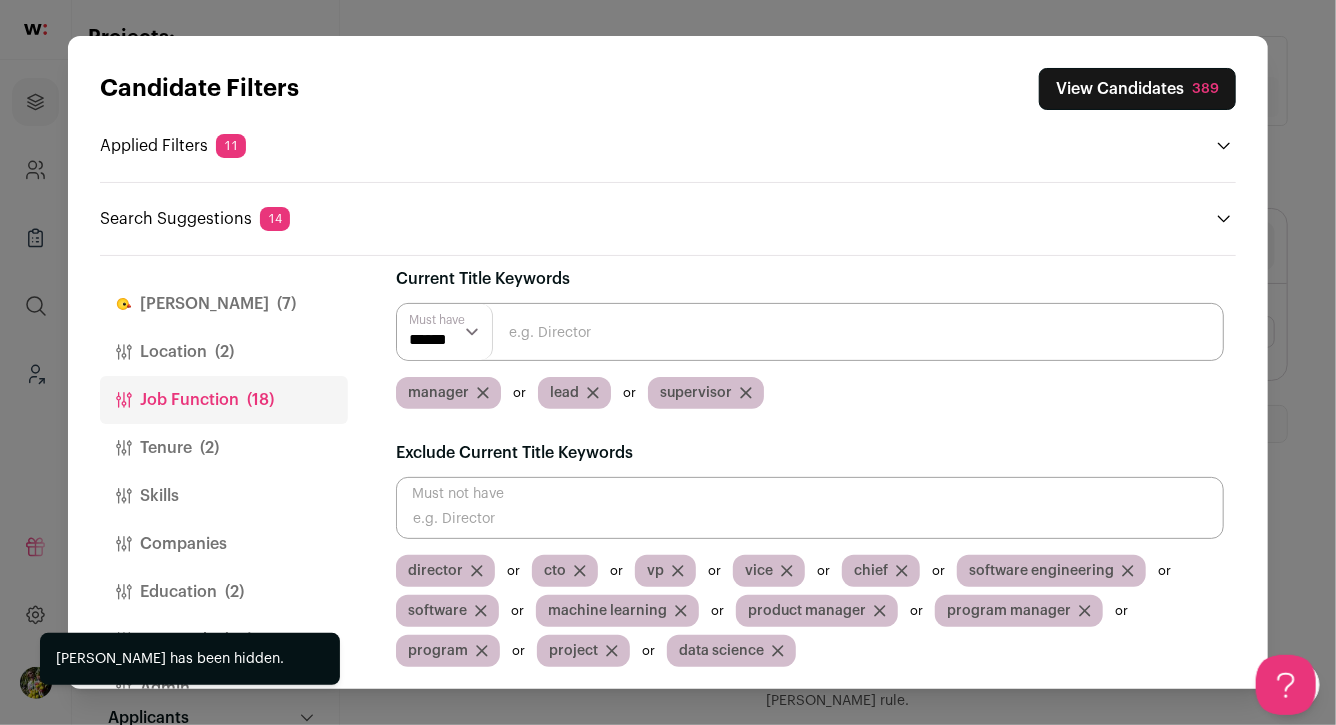 click at bounding box center (810, 508) 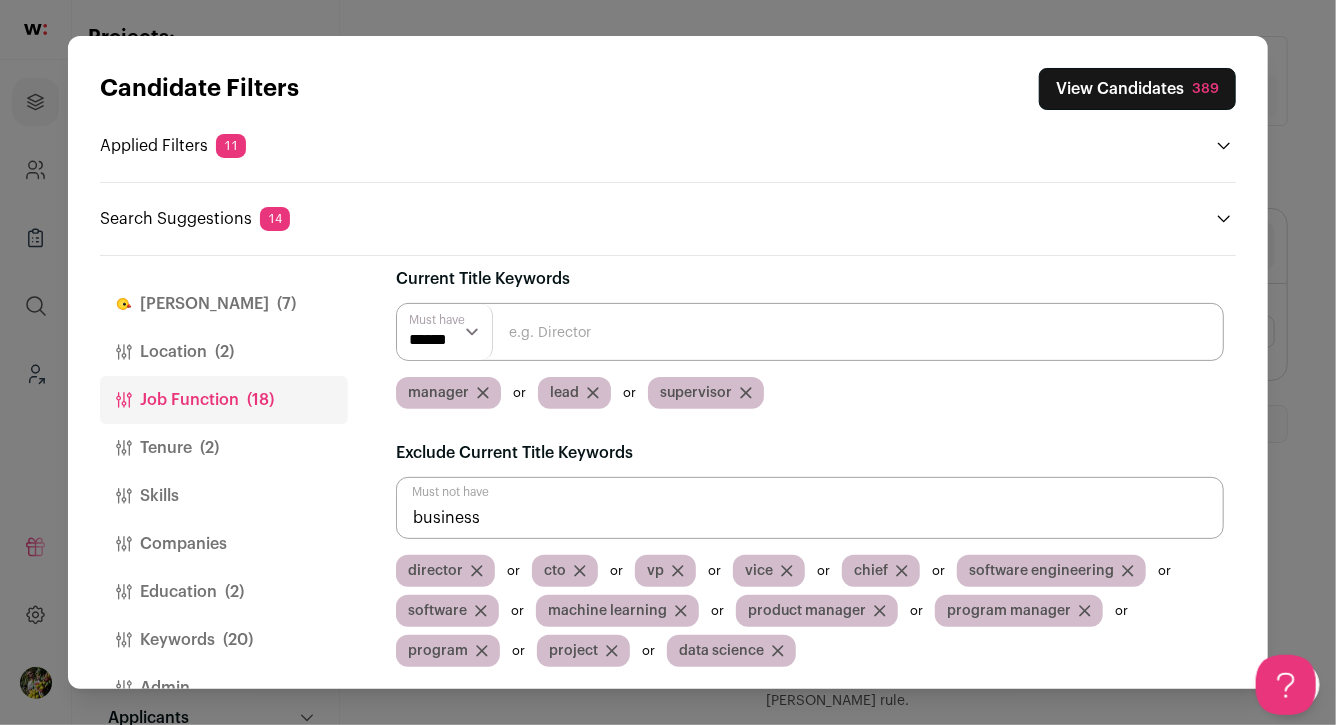type on "business" 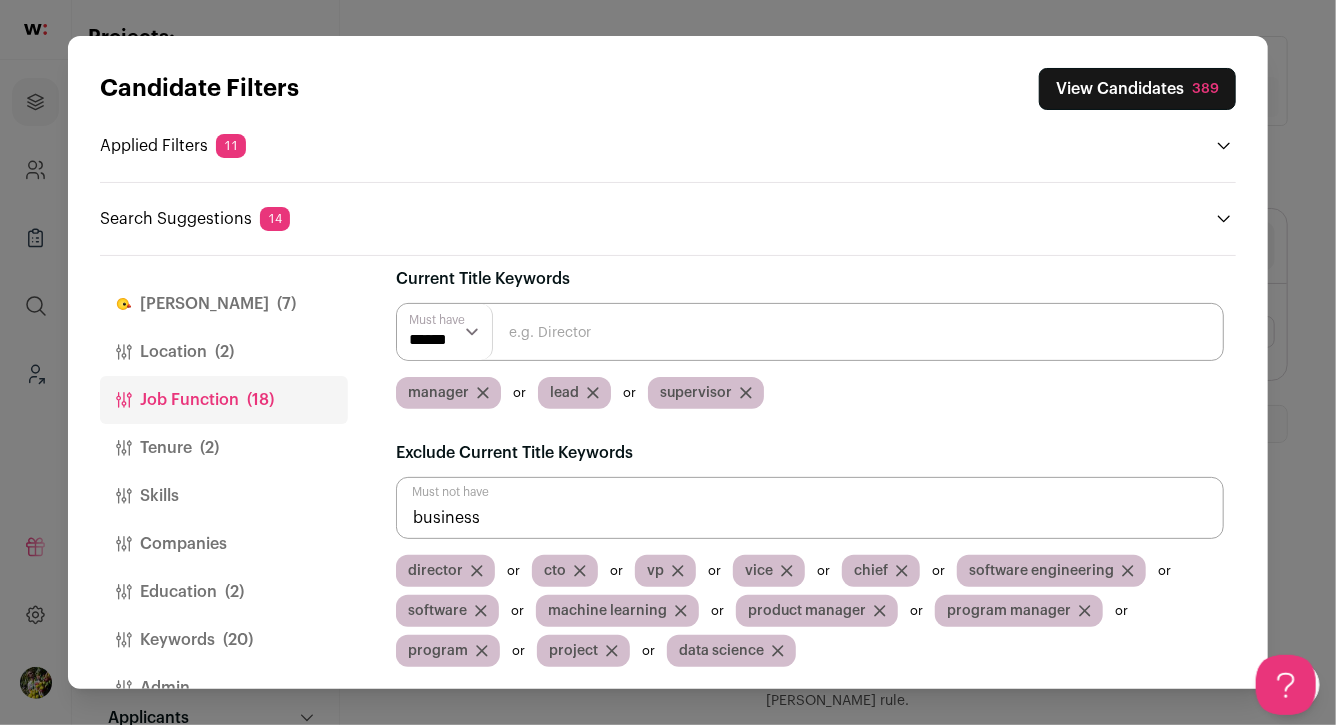 click on "View Candidates
389" at bounding box center [1137, 89] 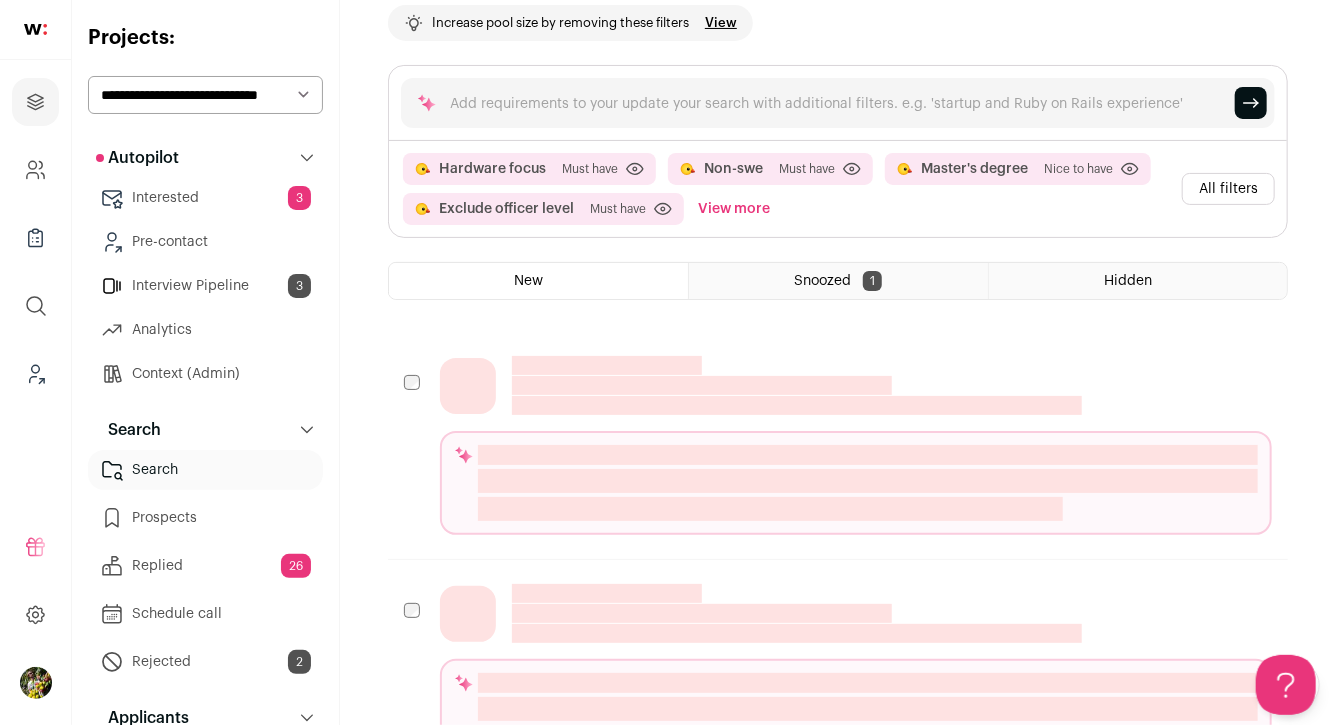 scroll, scrollTop: 0, scrollLeft: 0, axis: both 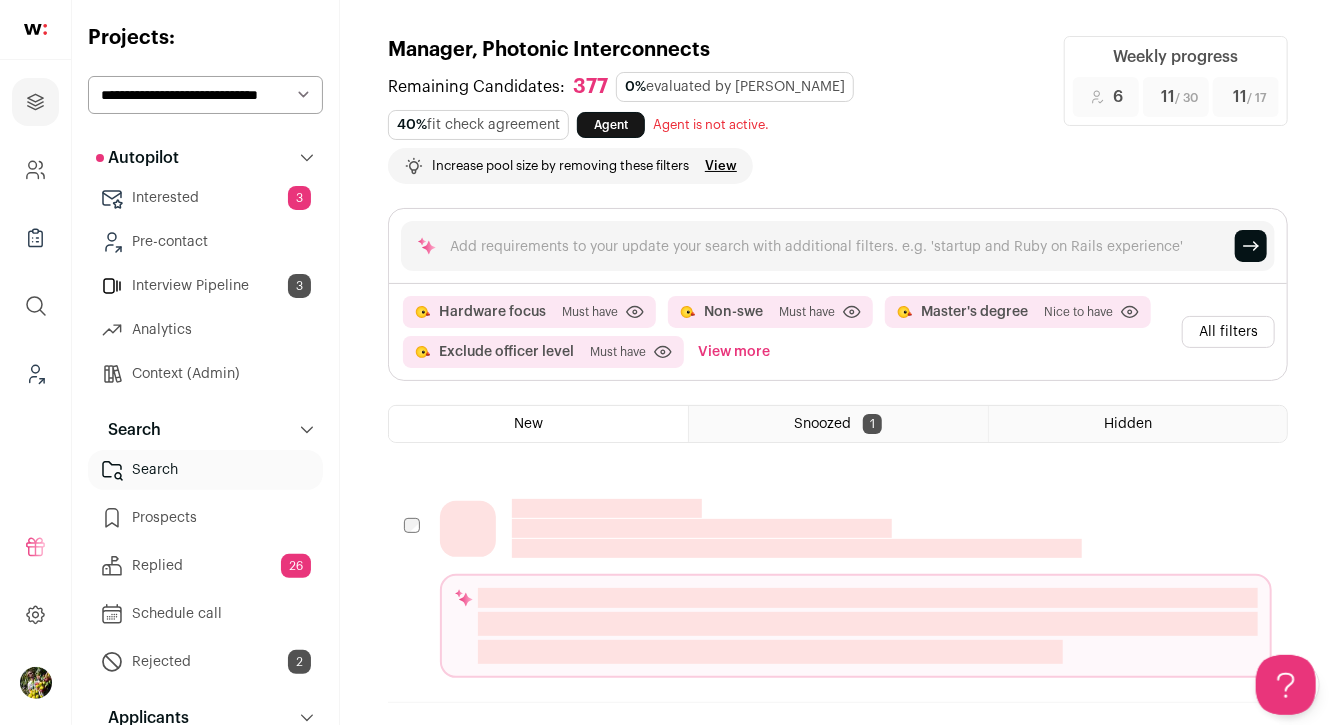 click on "**********" at bounding box center (205, 95) 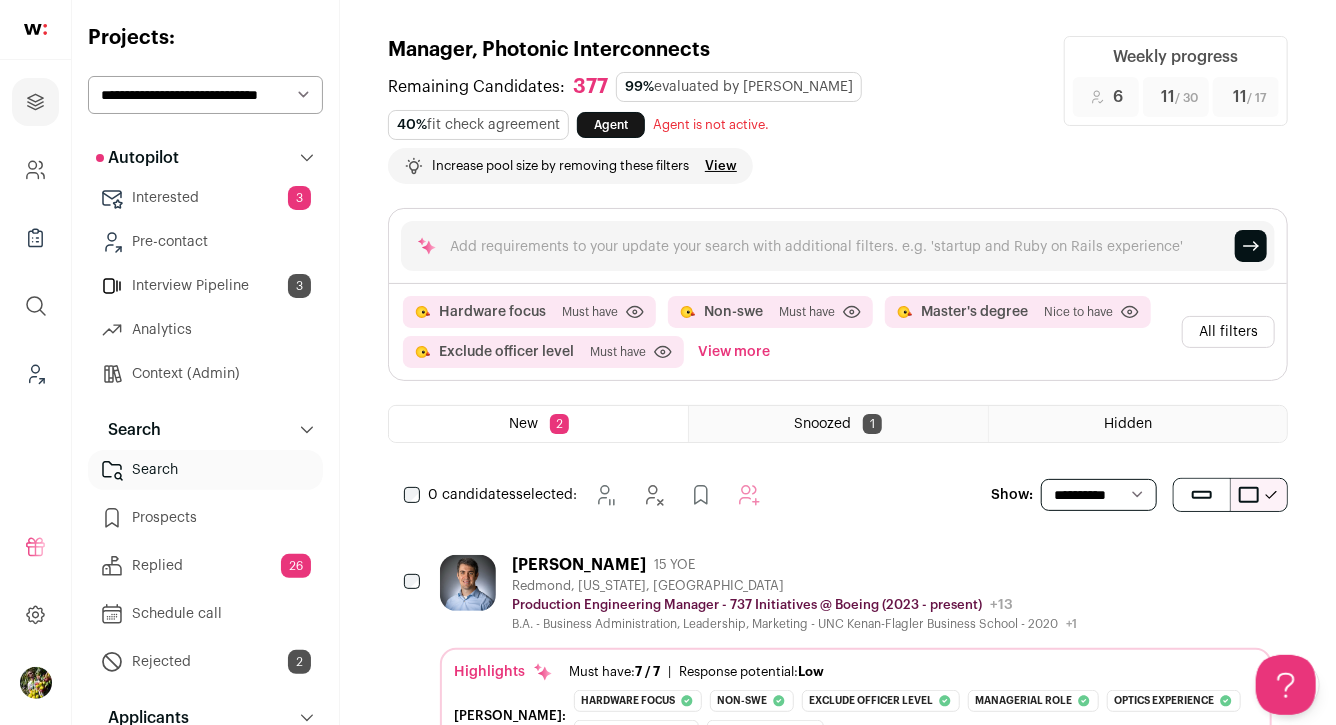 scroll, scrollTop: 0, scrollLeft: 0, axis: both 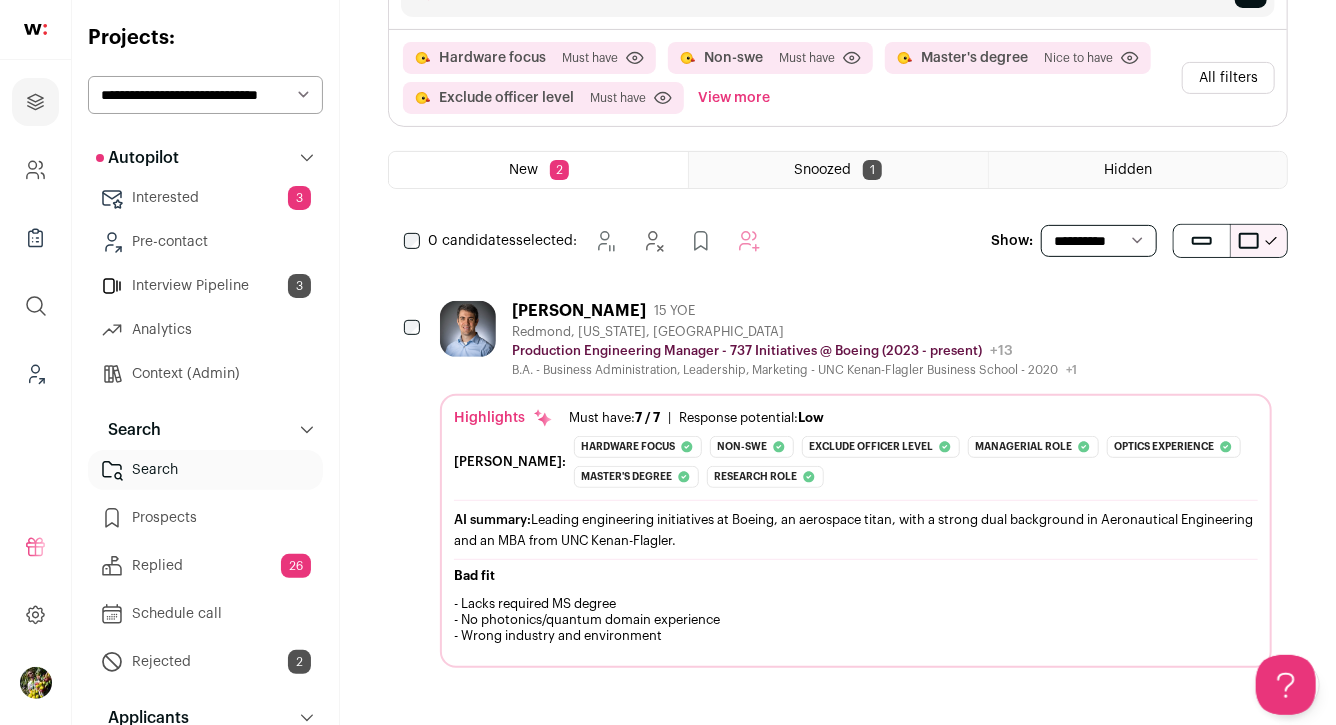 click 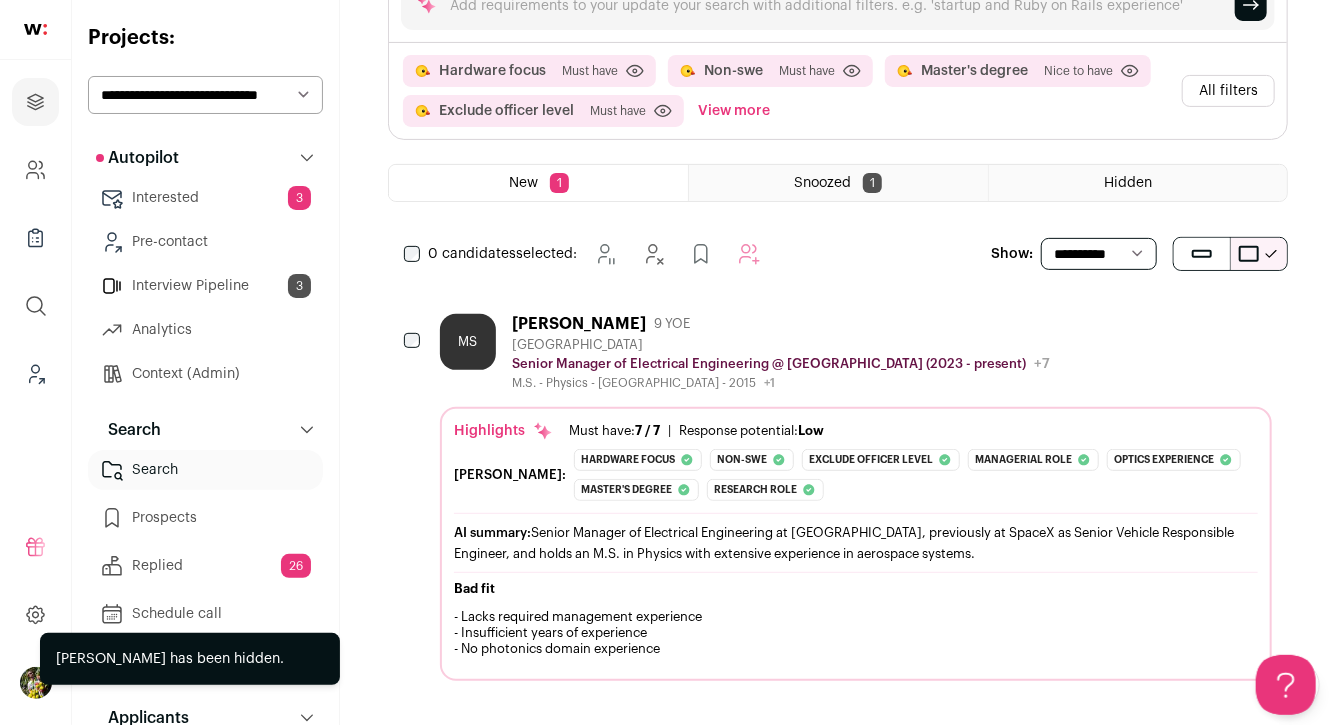 scroll, scrollTop: 254, scrollLeft: 0, axis: vertical 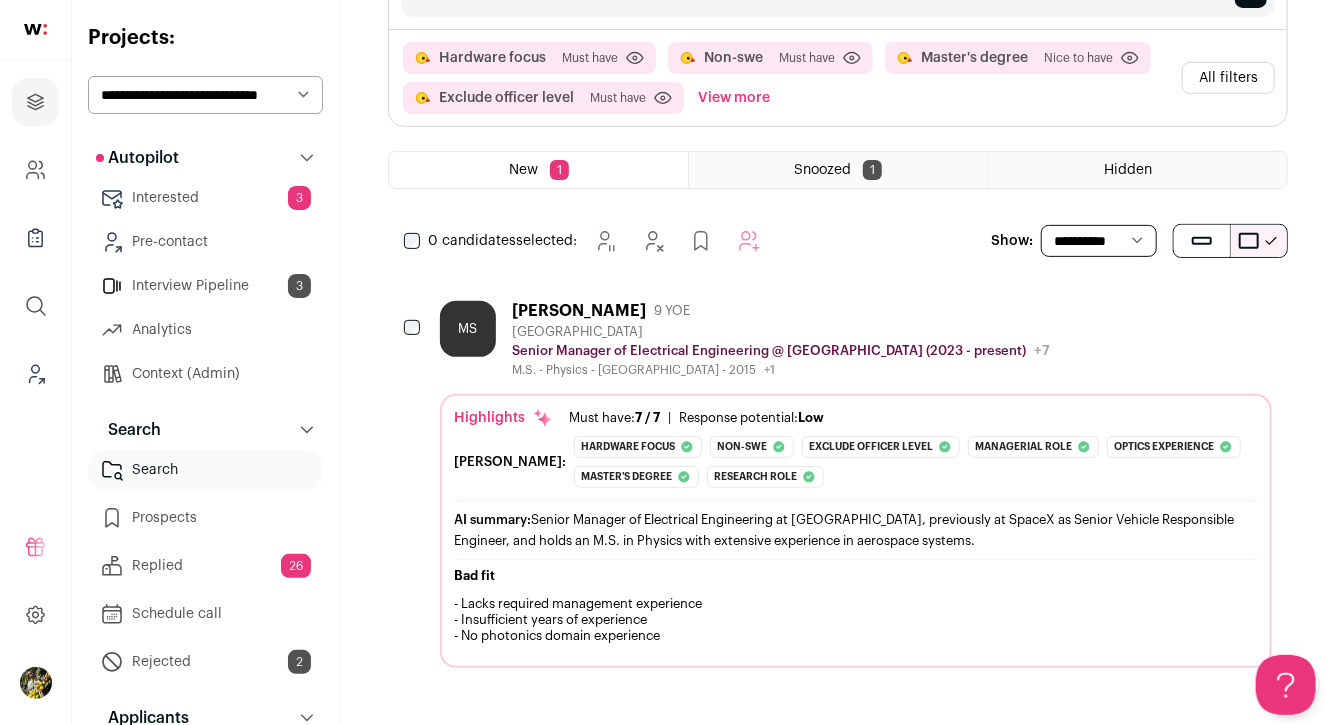click on "[PERSON_NAME]
9 YOE
[GEOGRAPHIC_DATA]
Senior Manager of Electrical Engineering @ [GEOGRAPHIC_DATA]
(2023 - present)
Helion
Public / Private
Private
Valuation
$5.43B
Company size
251-500
Founded
2013" at bounding box center [856, 339] 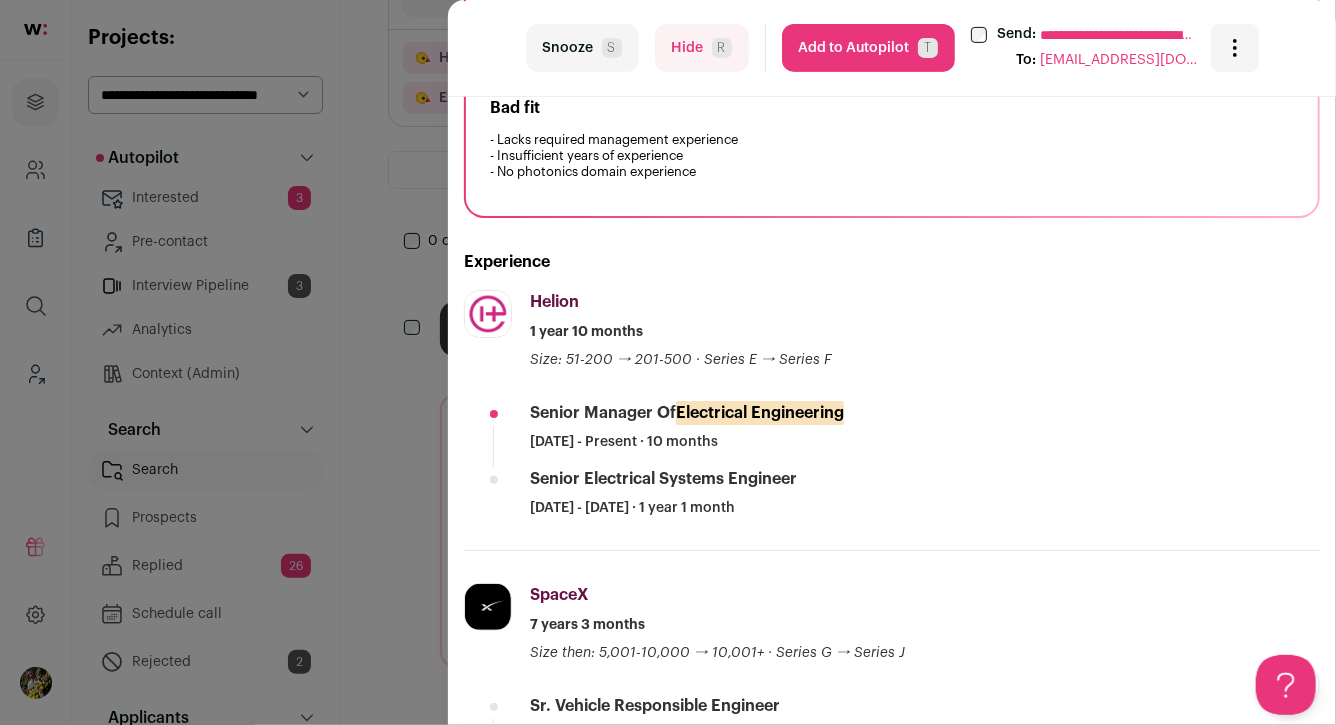 scroll, scrollTop: 346, scrollLeft: 0, axis: vertical 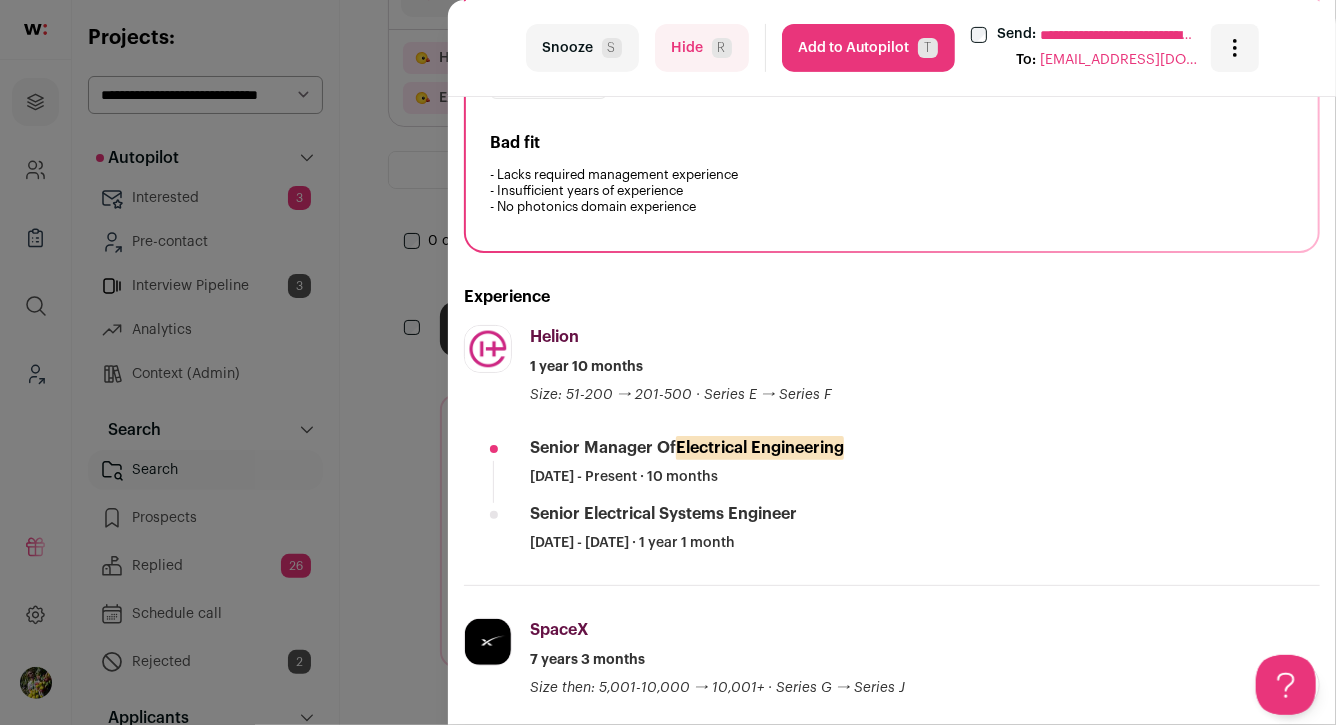 click on "Hide
R" at bounding box center (702, 48) 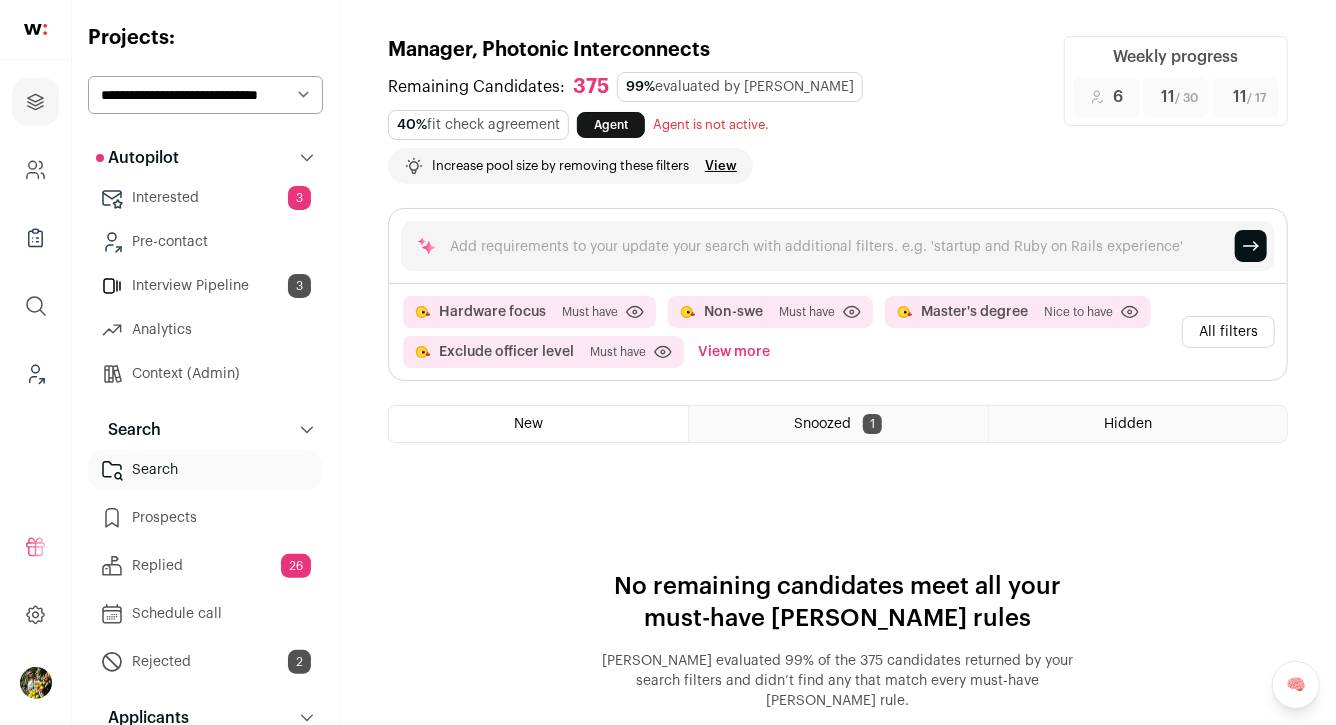 scroll, scrollTop: 0, scrollLeft: 0, axis: both 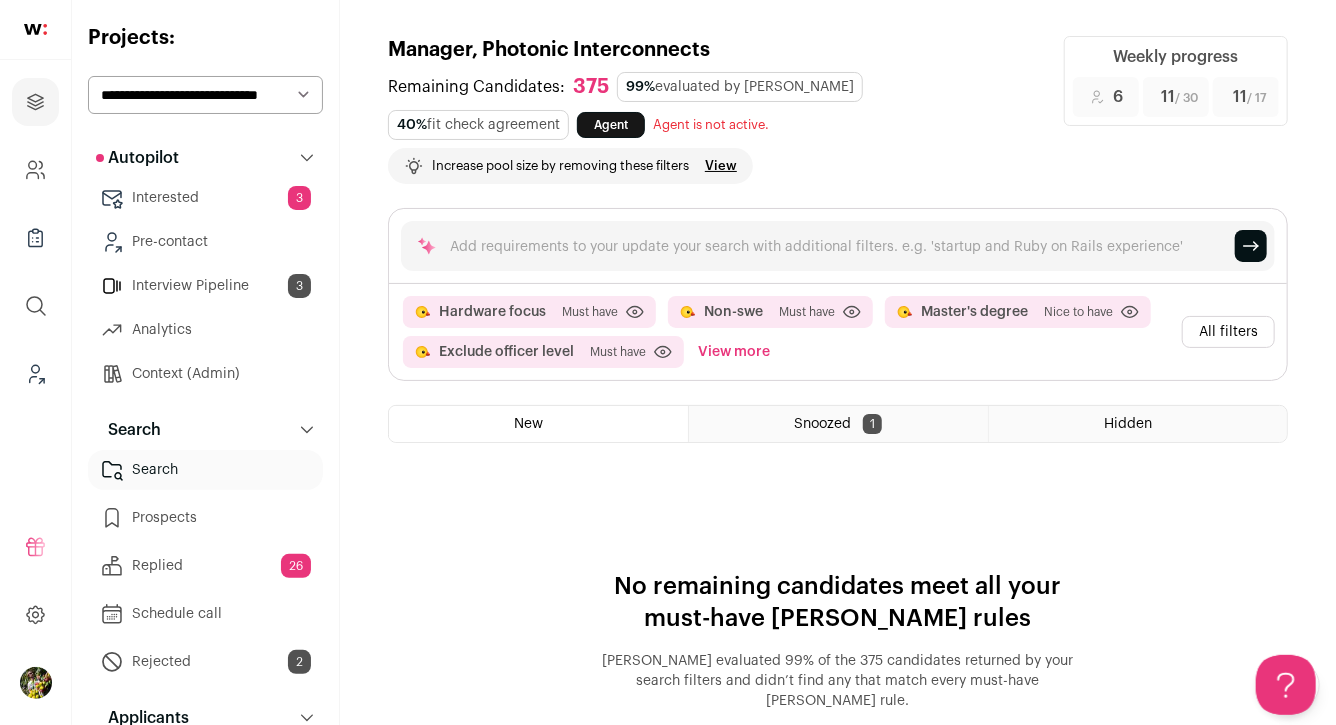 click on "**********" at bounding box center (205, 95) 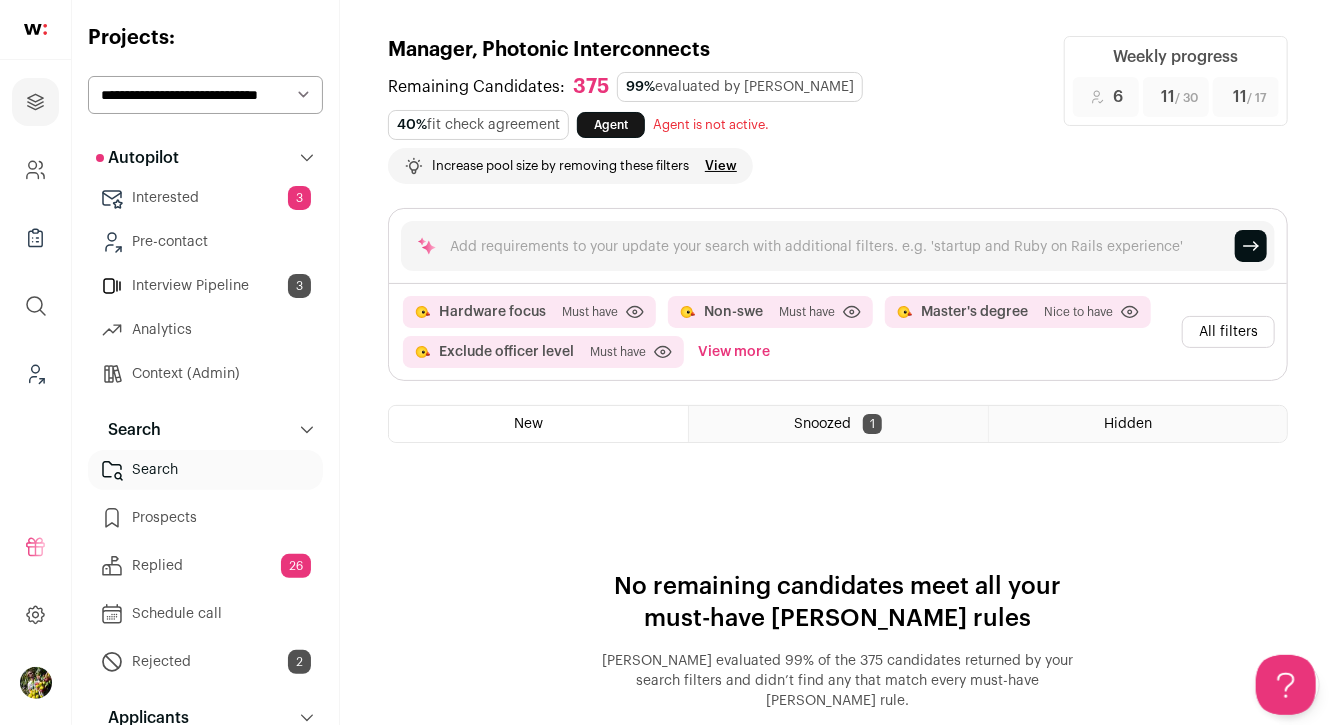 select on "*****" 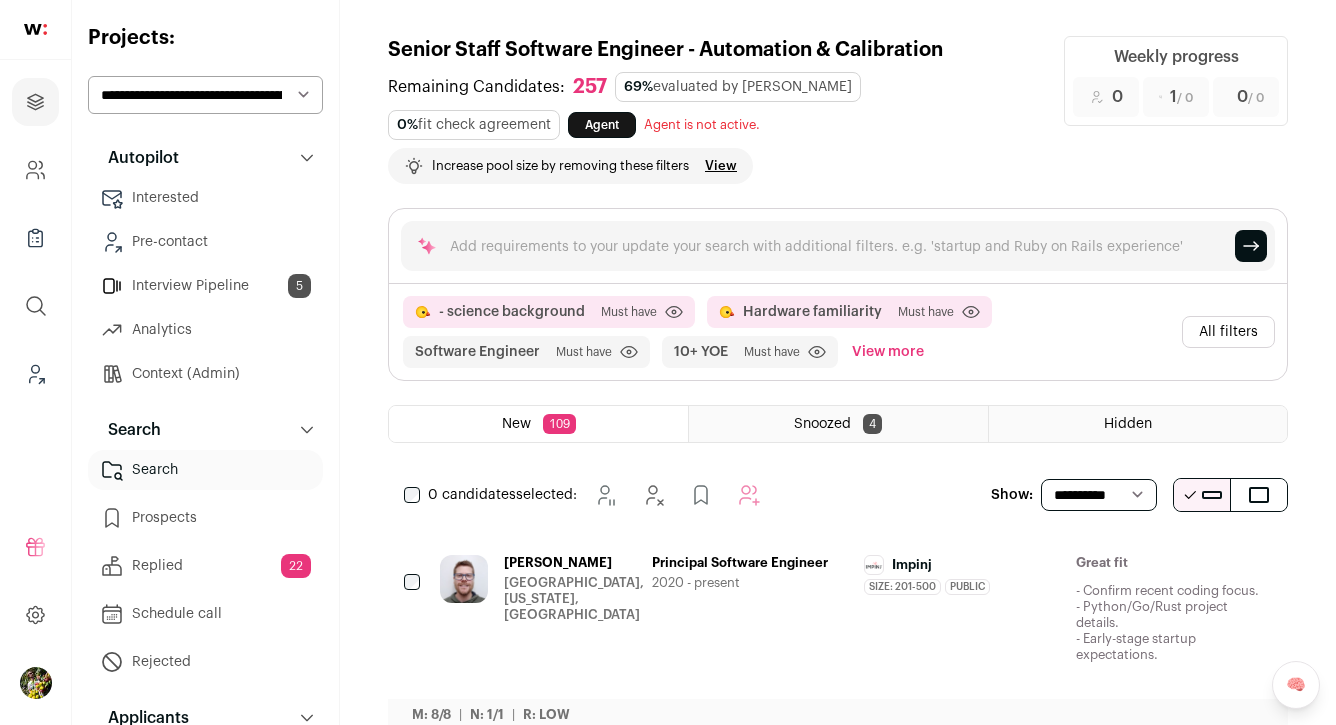 scroll, scrollTop: 0, scrollLeft: 0, axis: both 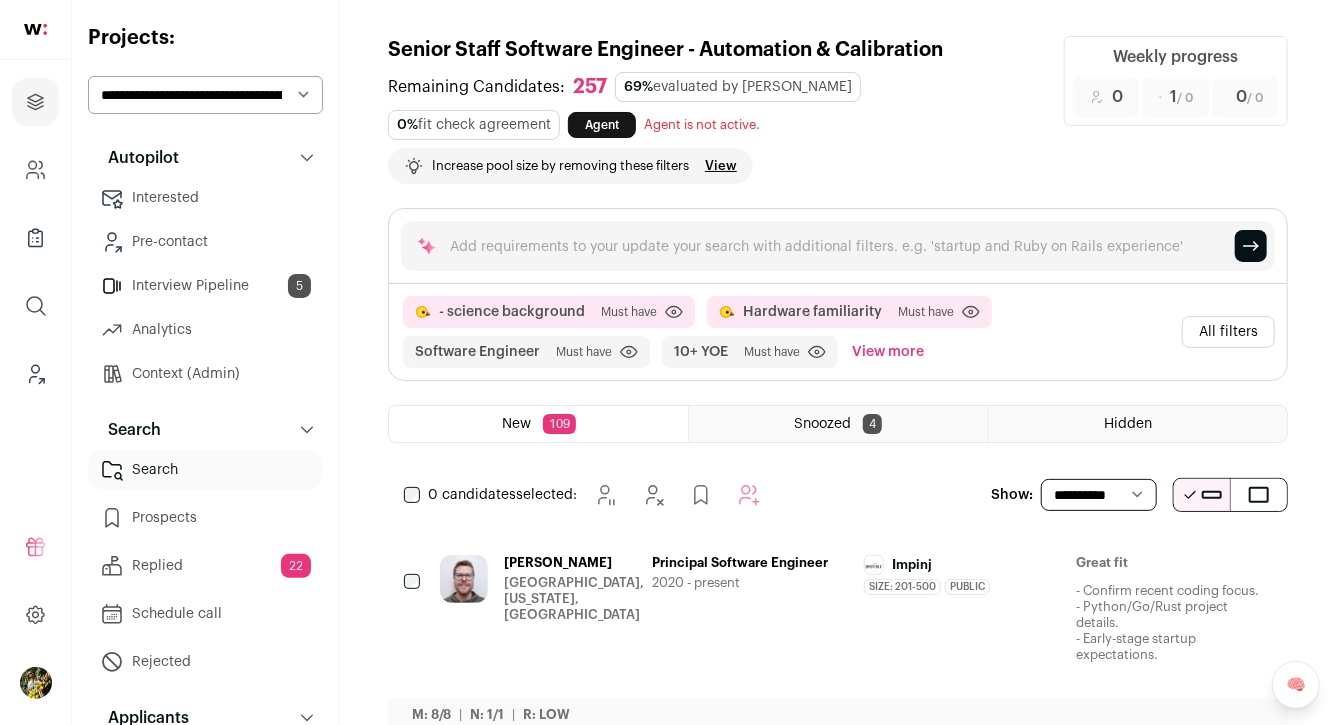 click on "Interested" at bounding box center [205, 198] 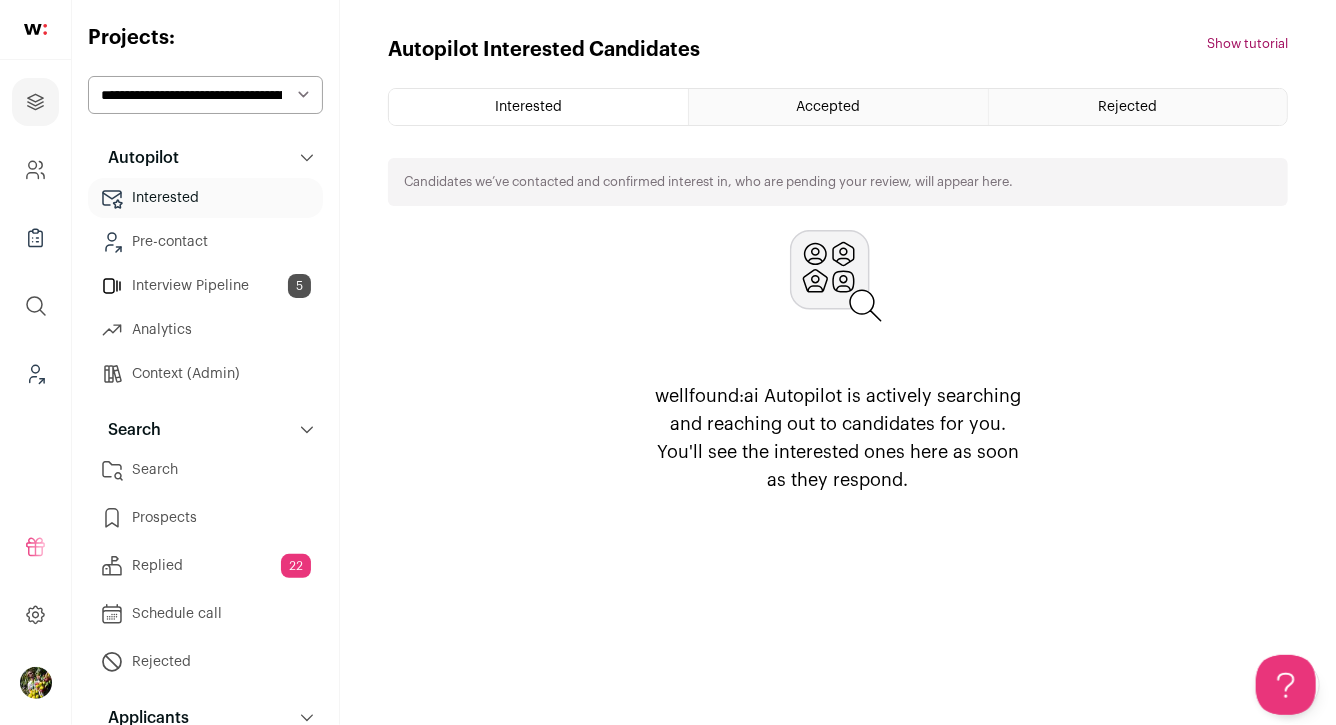 scroll, scrollTop: 0, scrollLeft: 0, axis: both 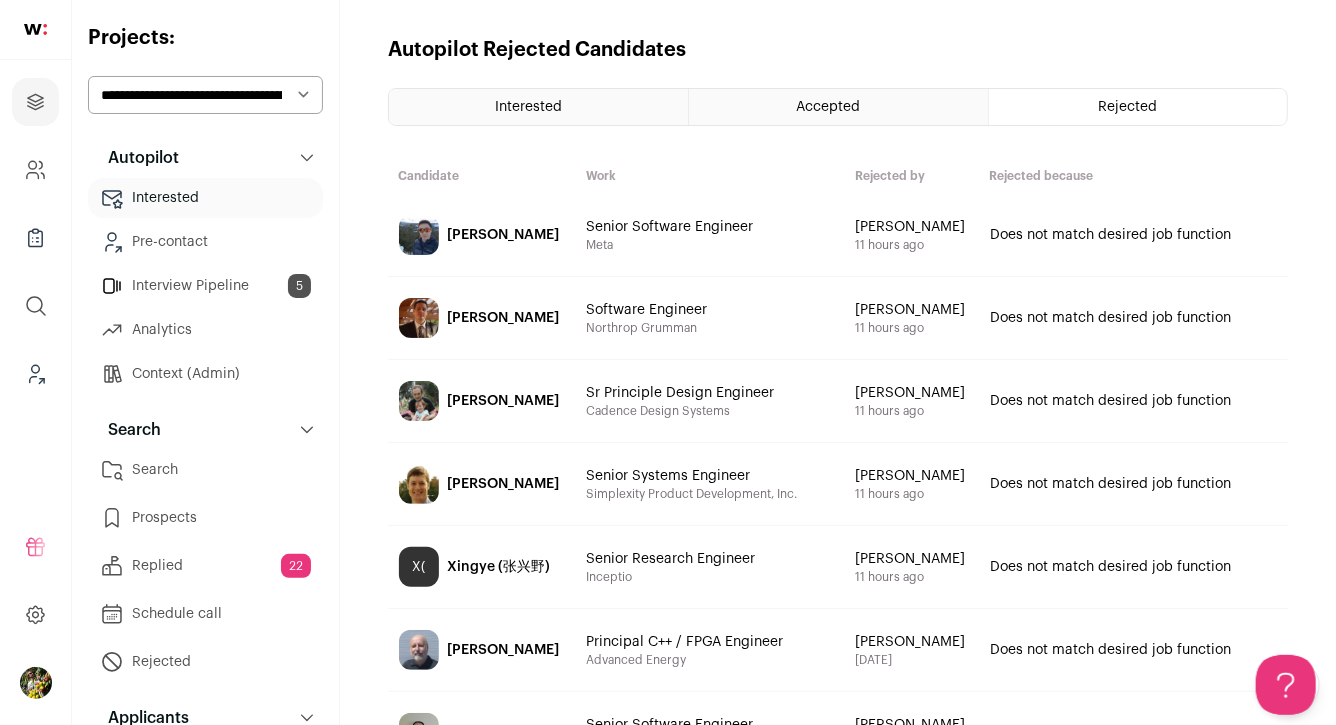 click on "Projects
Company and ATS Settings
Company Lists (Experimental)
Global Search
Leads (Backoffice)
Refer and earn $
User Settings" at bounding box center (668, 585) 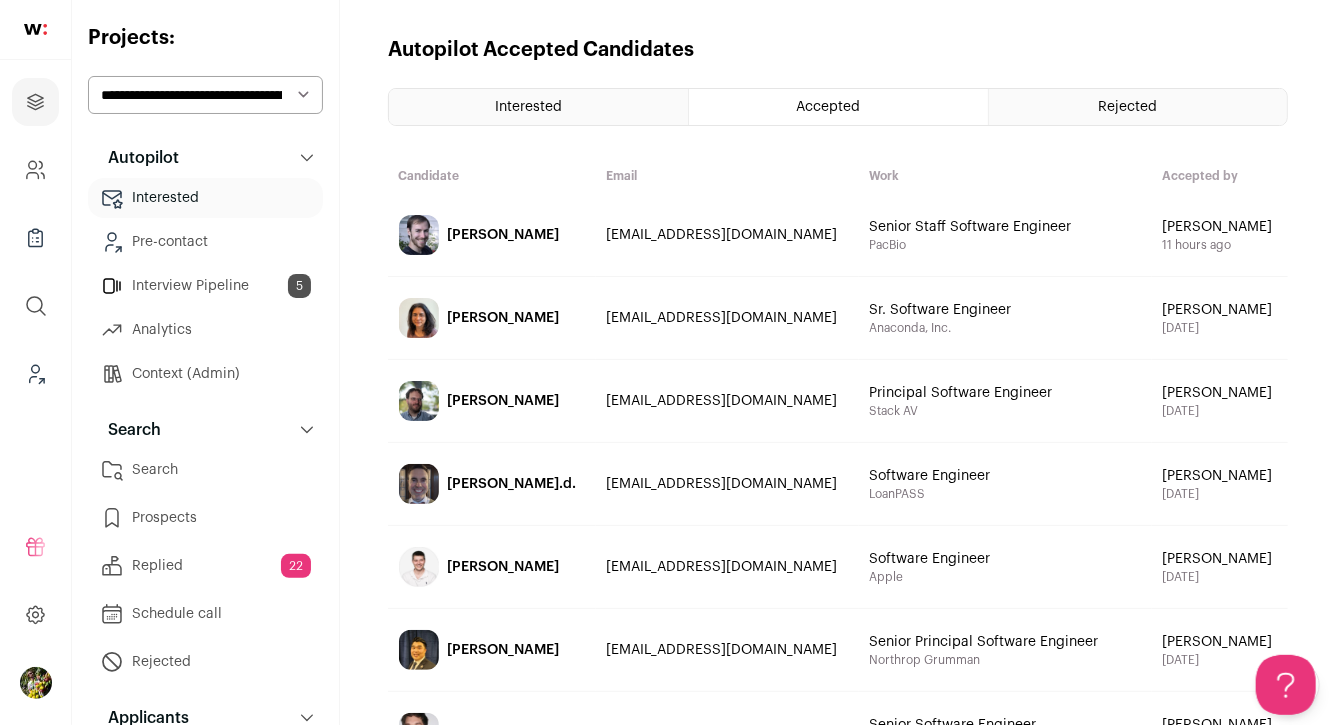 scroll, scrollTop: 0, scrollLeft: 0, axis: both 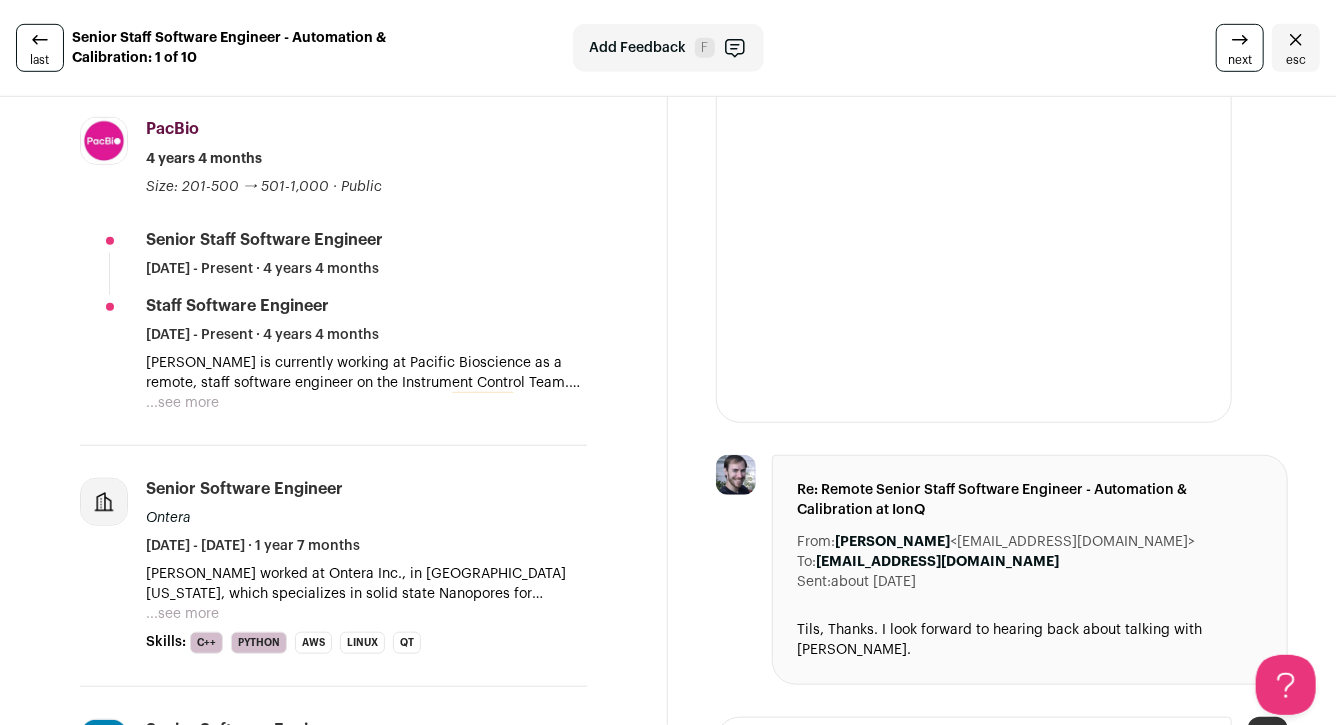 click on "...see more" at bounding box center (182, 403) 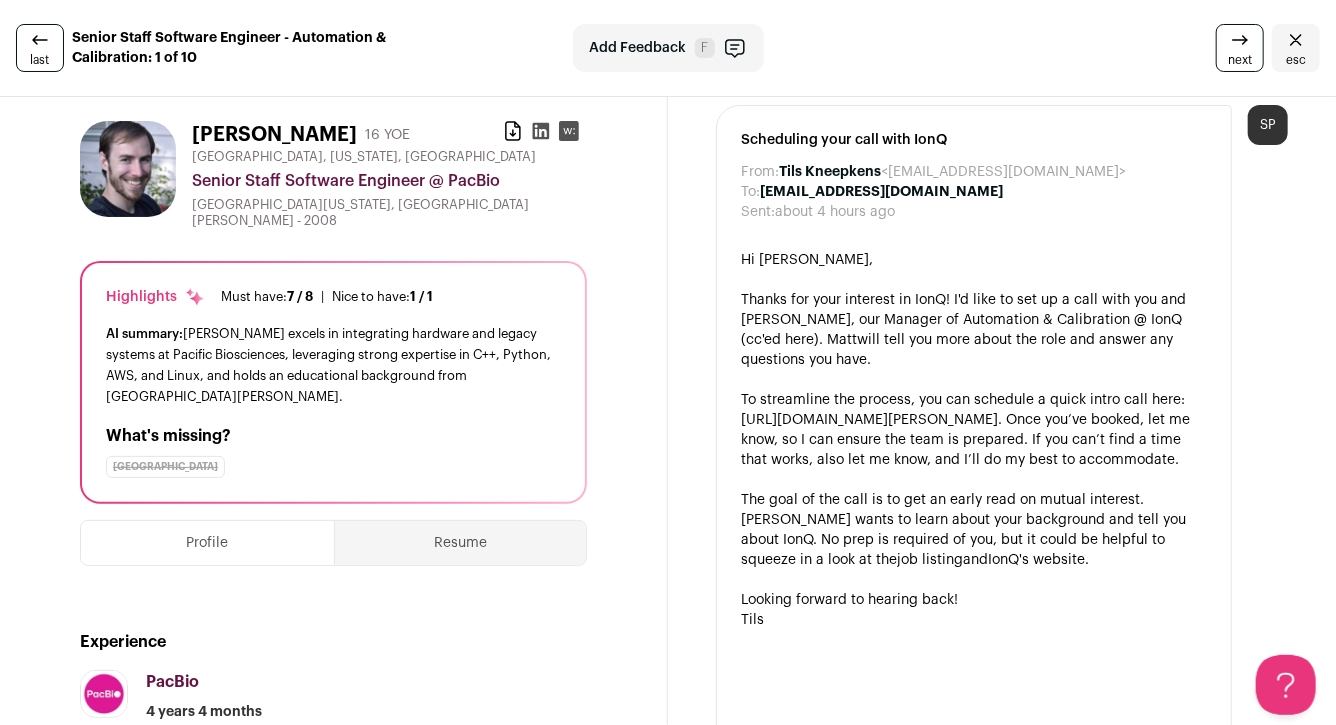scroll, scrollTop: 50, scrollLeft: 0, axis: vertical 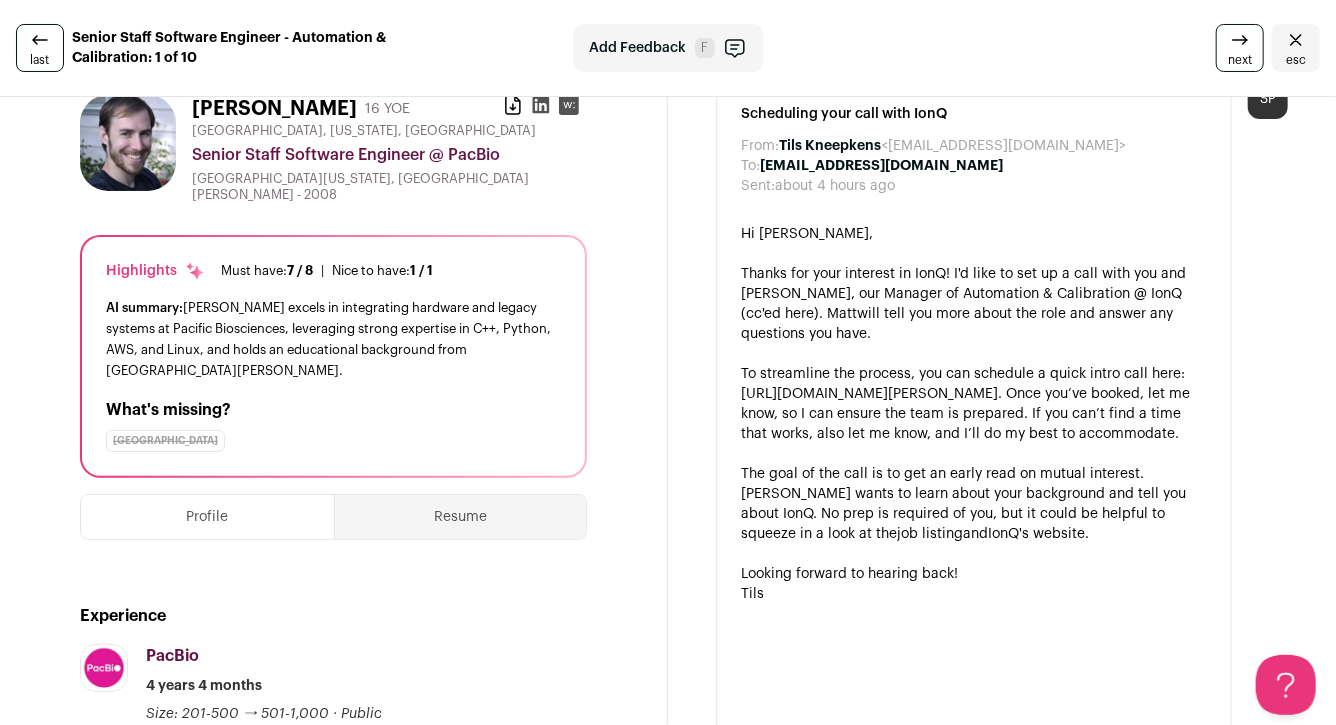 click 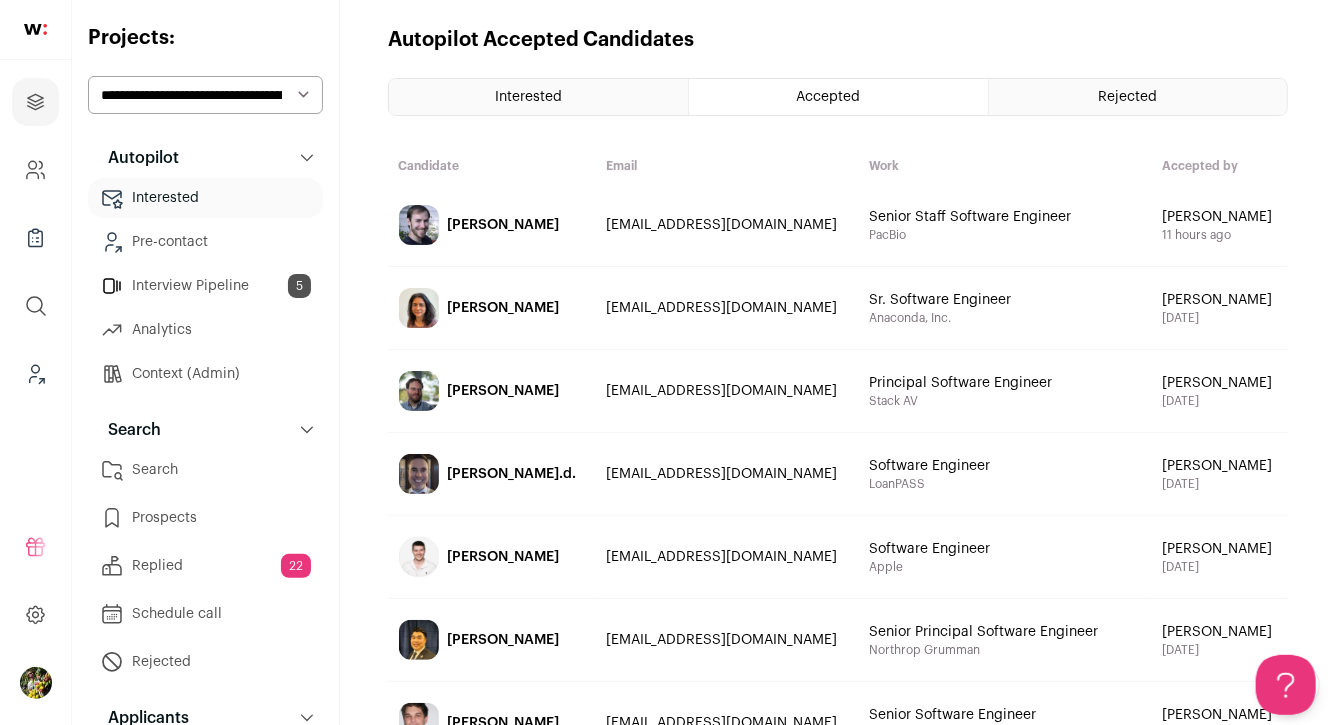 scroll, scrollTop: 11, scrollLeft: 0, axis: vertical 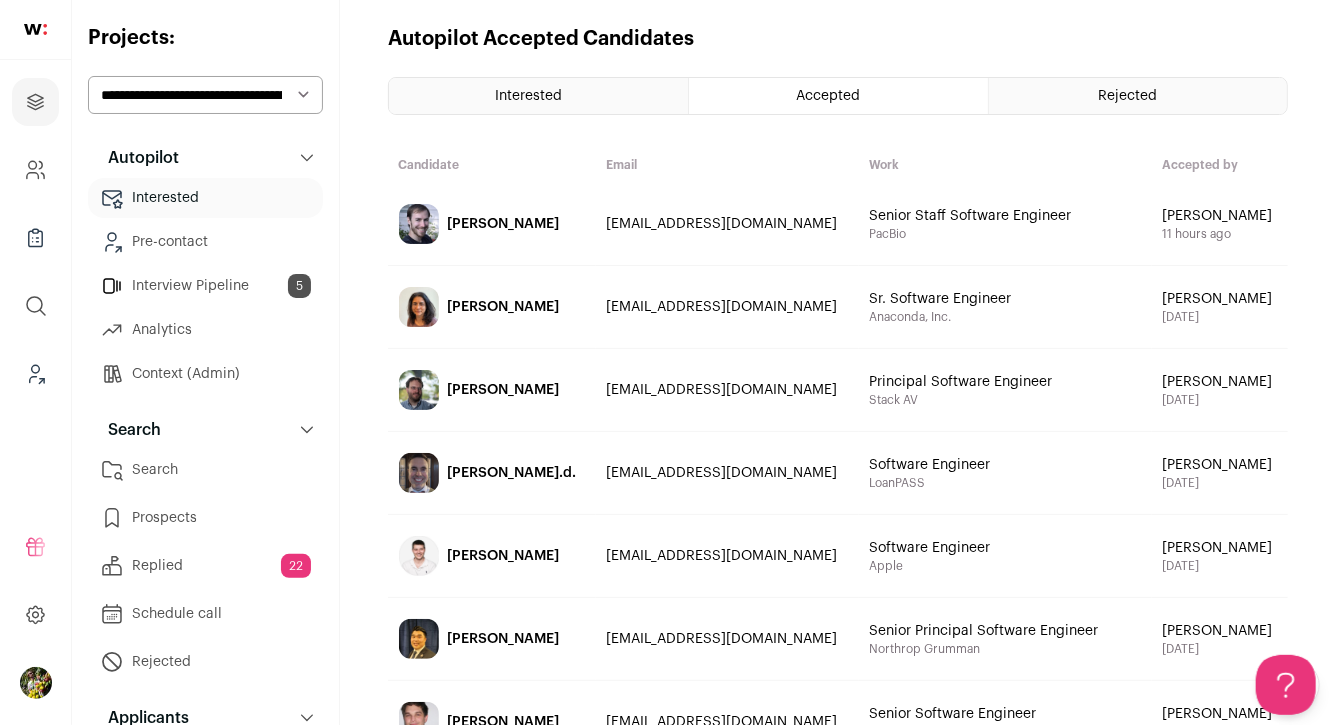 click on "[PERSON_NAME]" at bounding box center (503, 224) 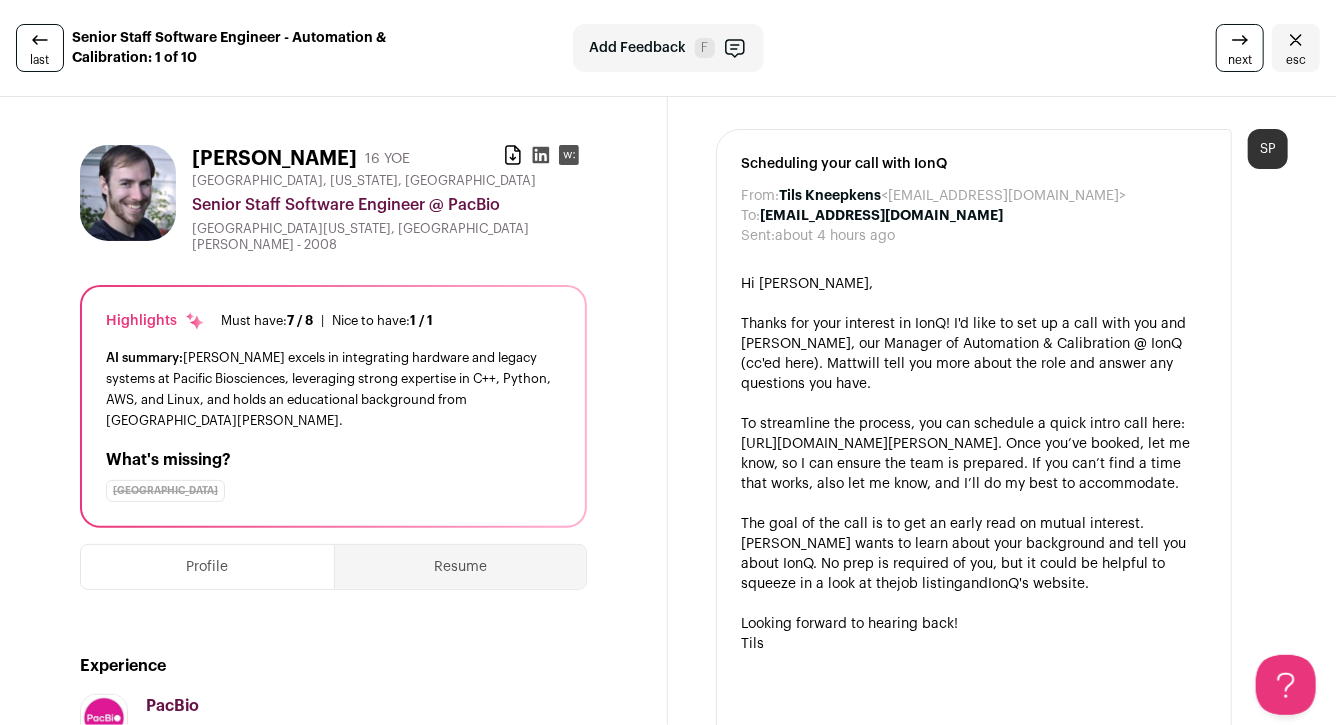 scroll, scrollTop: 0, scrollLeft: 0, axis: both 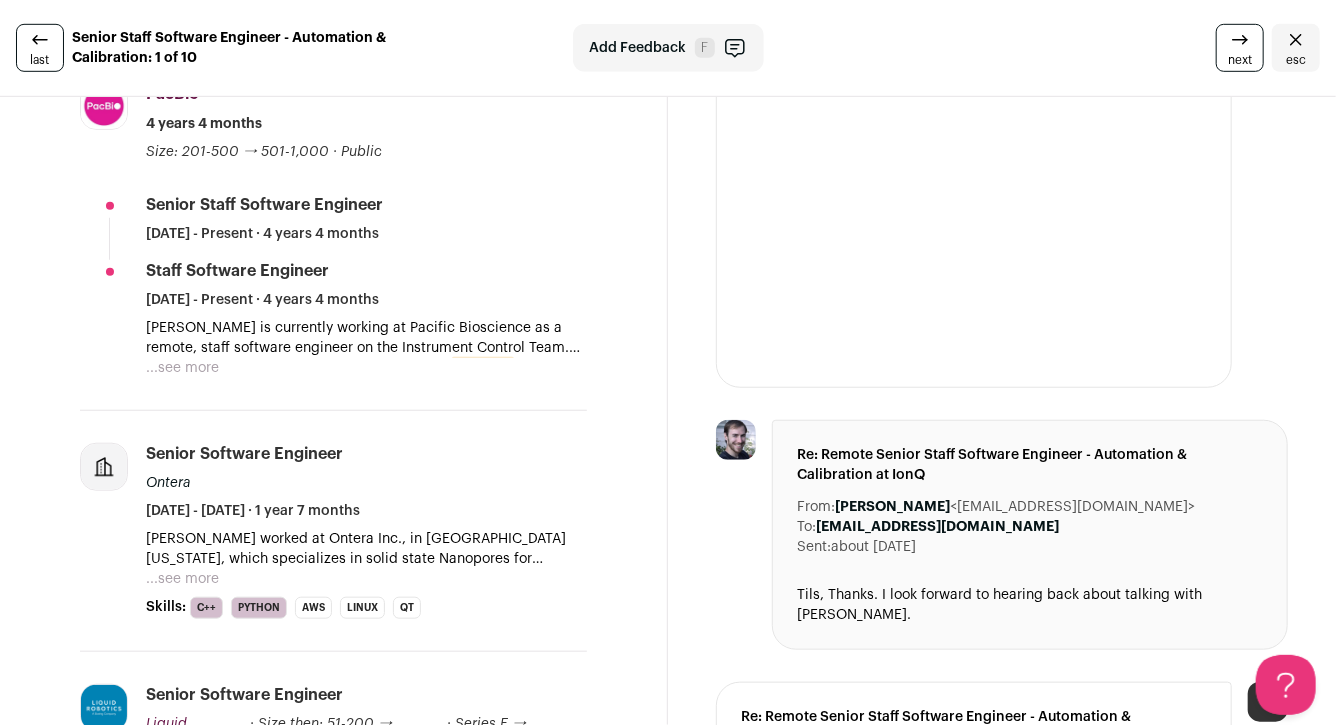 click on "...see more" at bounding box center (182, 368) 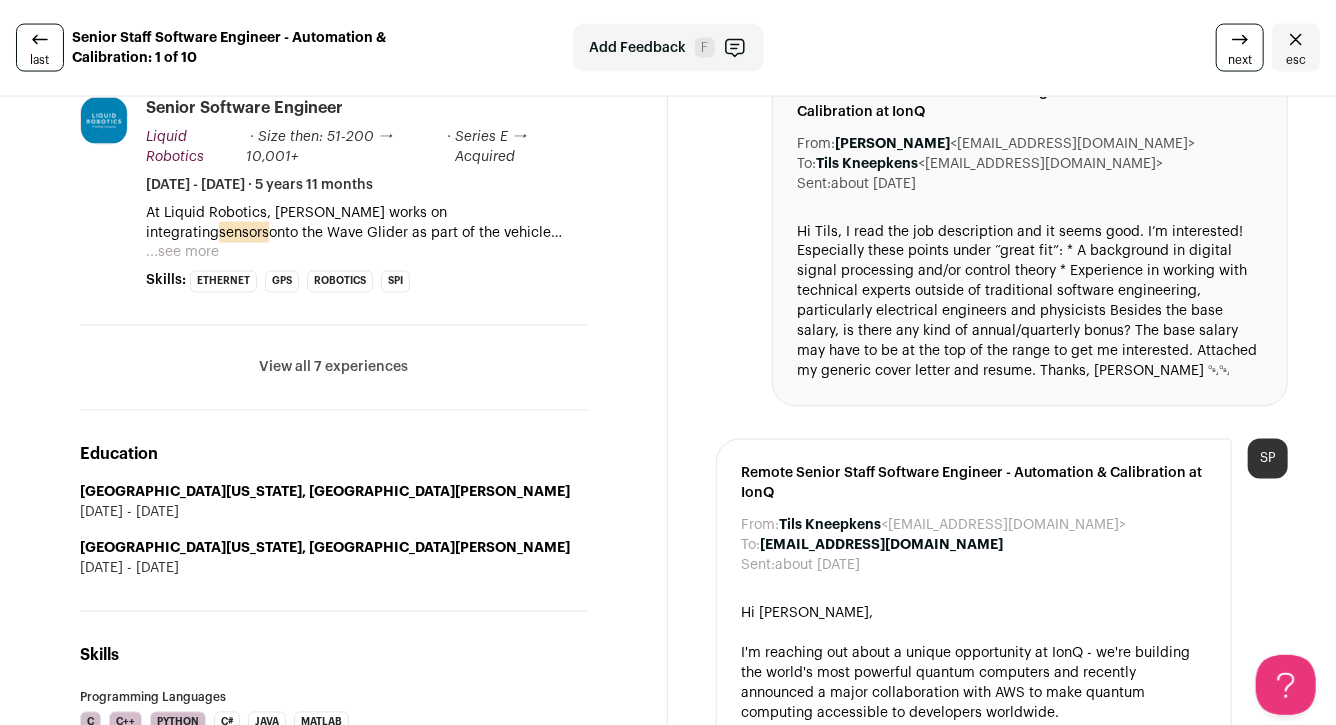 scroll, scrollTop: 1476, scrollLeft: 0, axis: vertical 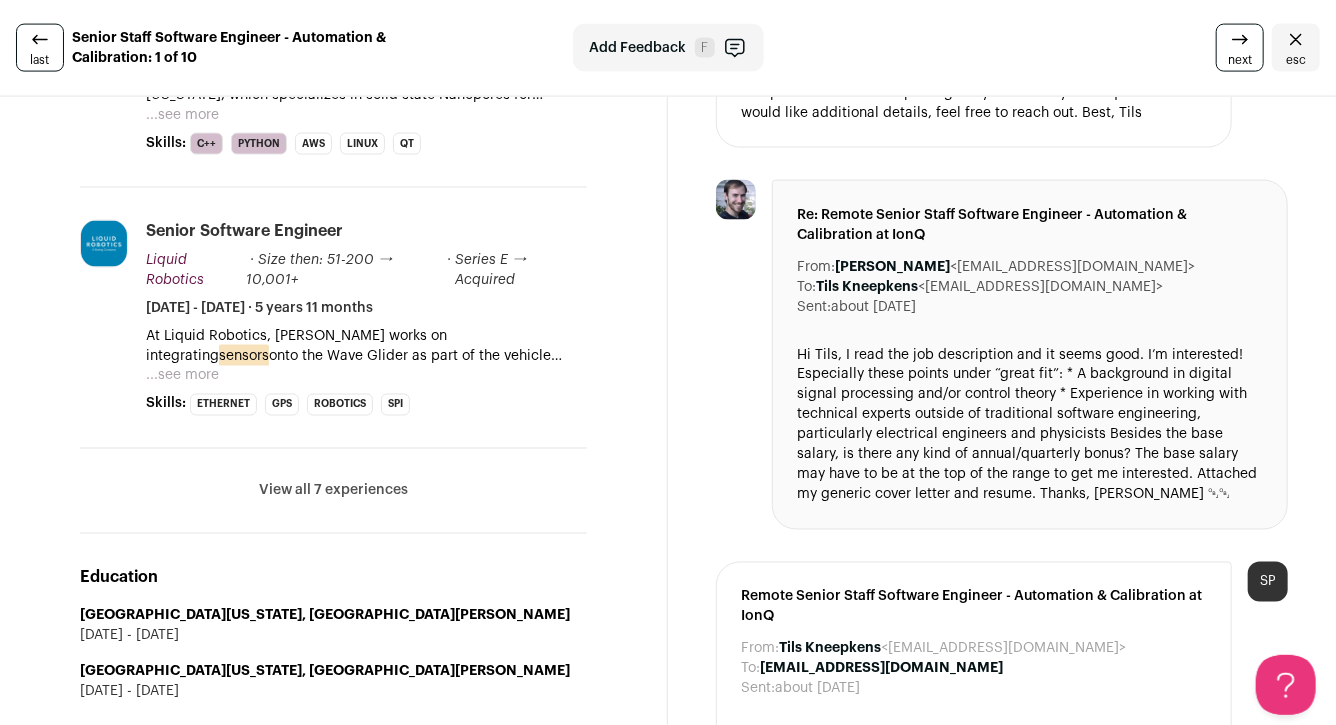 click on "View all 7 experiences" at bounding box center (333, 491) 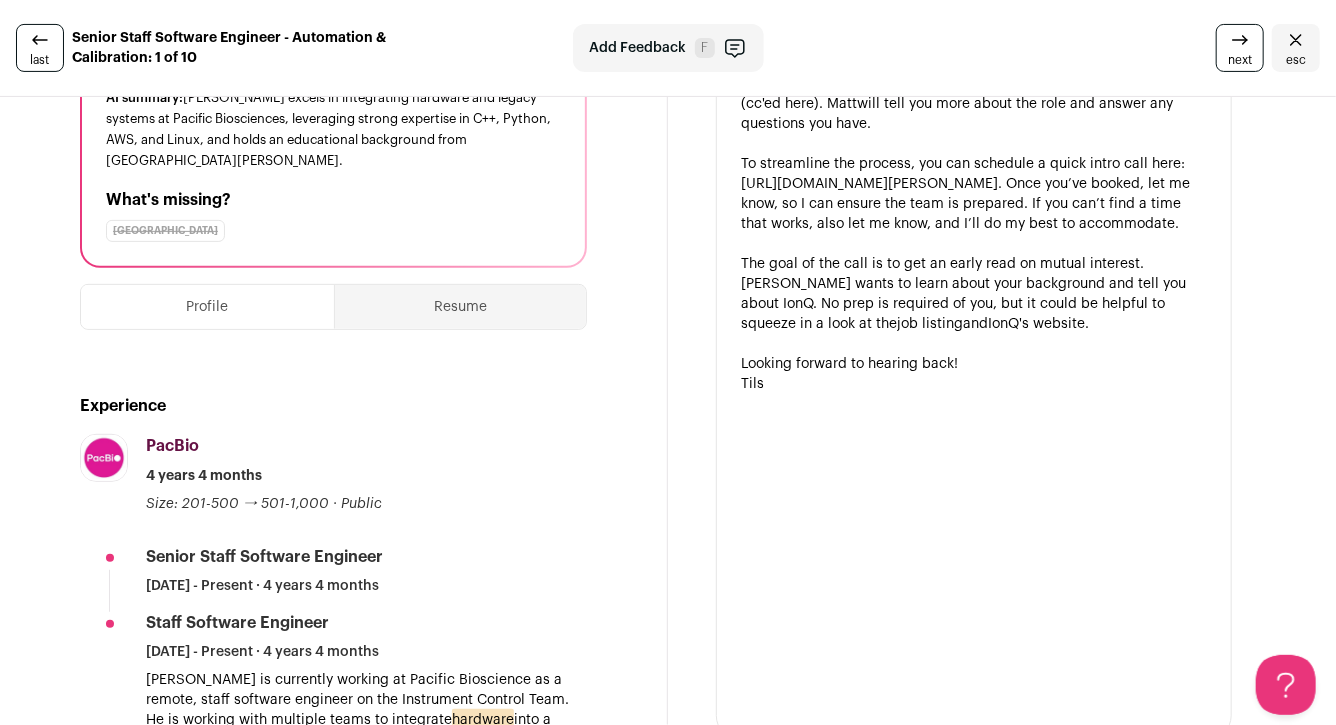 scroll, scrollTop: 0, scrollLeft: 0, axis: both 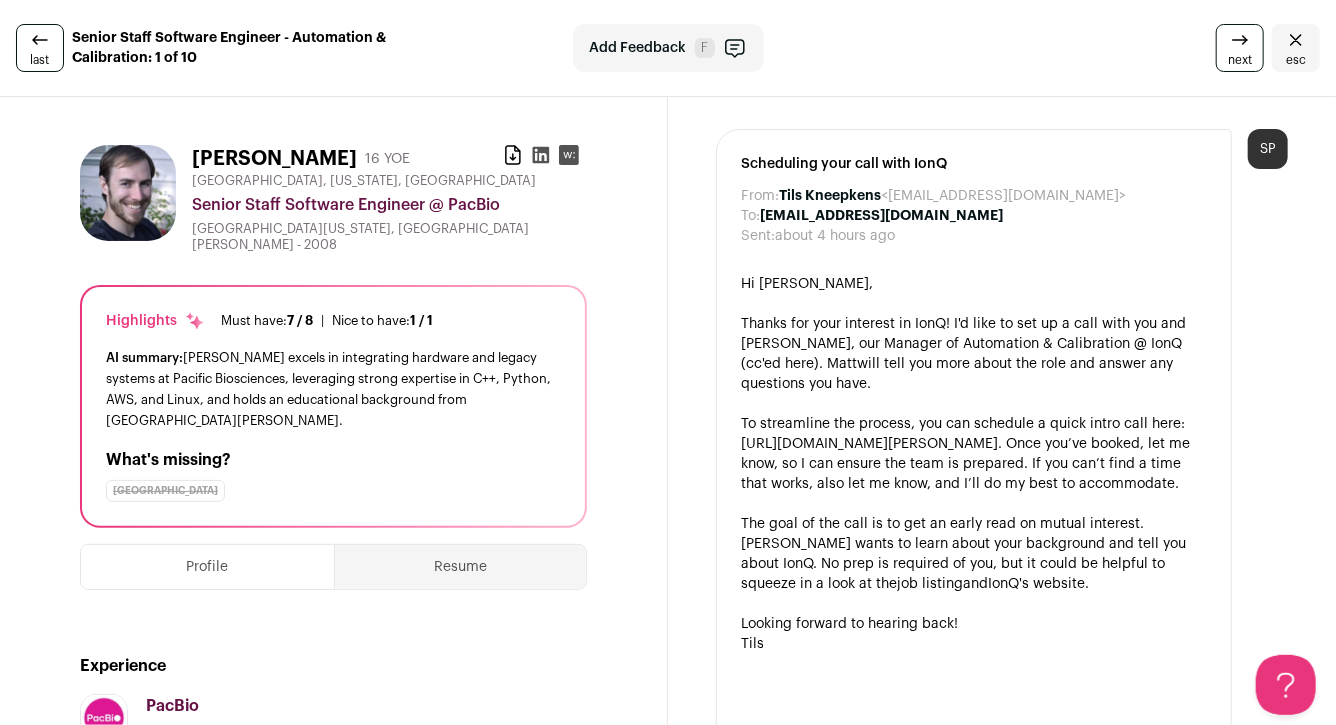 click on "Thanks for your interest in IonQ! I'd like to set up a call with you and [PERSON_NAME], our Manager of Automation & Calibration   @ IonQ (cc'ed here). [PERSON_NAME]  will tell you more about the role and answer any questions you have." at bounding box center [974, 354] 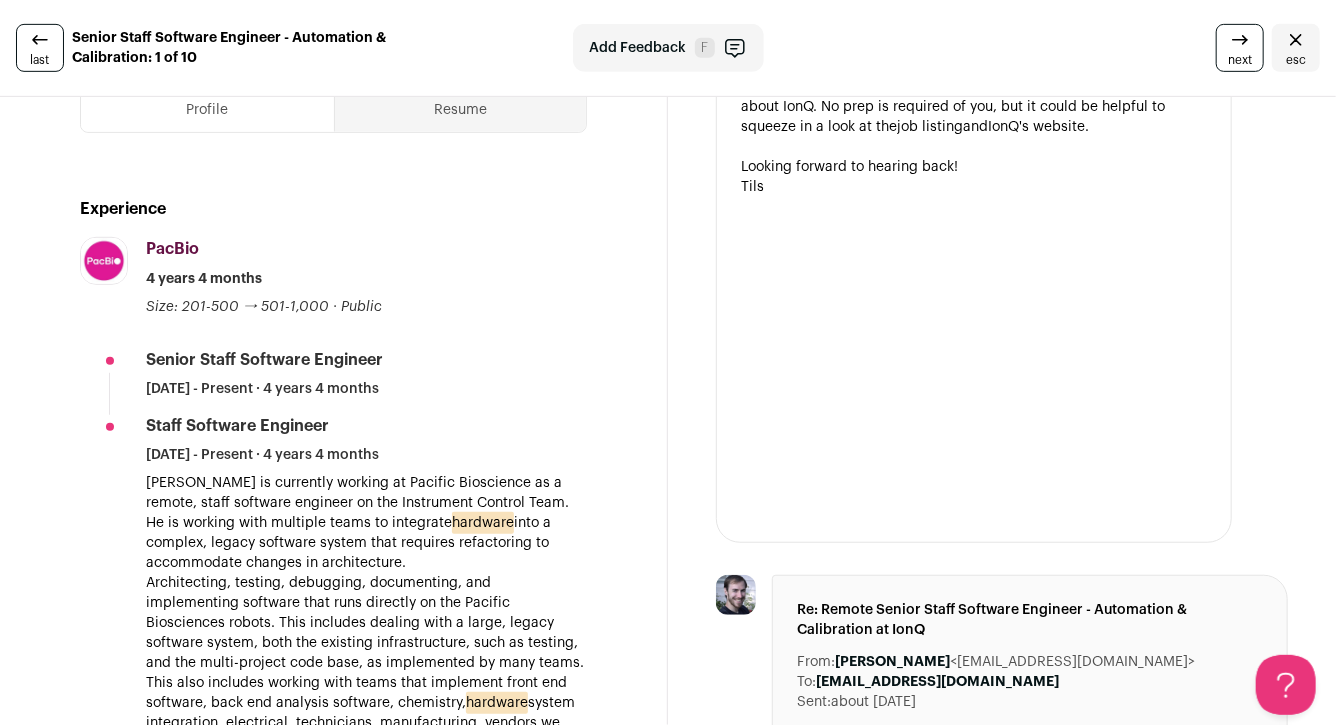 scroll, scrollTop: 464, scrollLeft: 0, axis: vertical 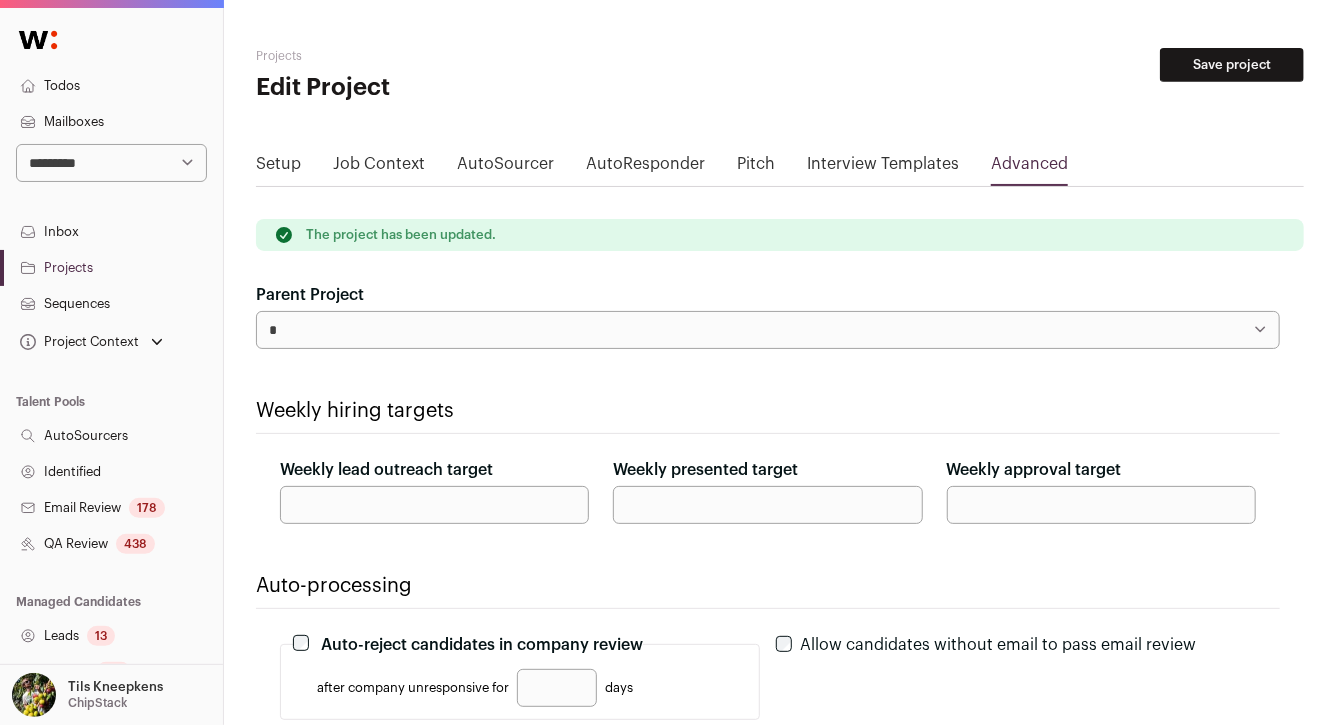click on "Todos" at bounding box center [111, 86] 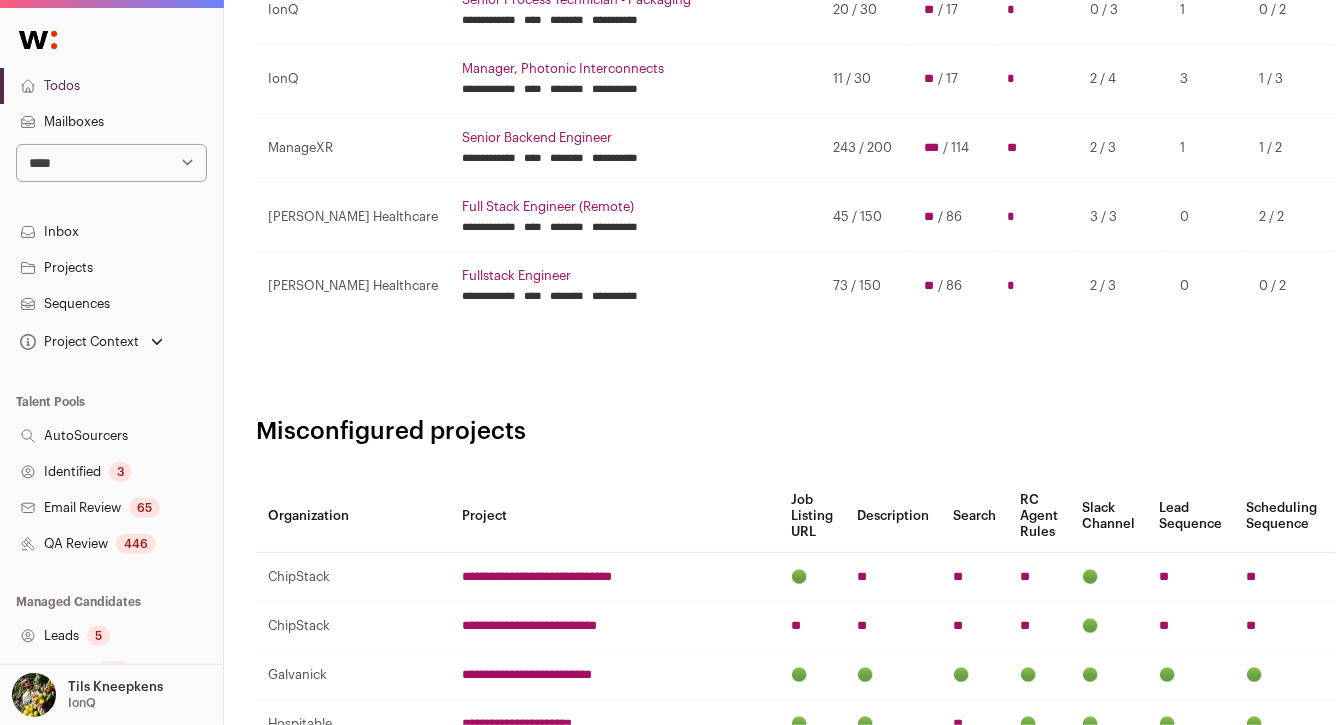 scroll, scrollTop: 928, scrollLeft: 0, axis: vertical 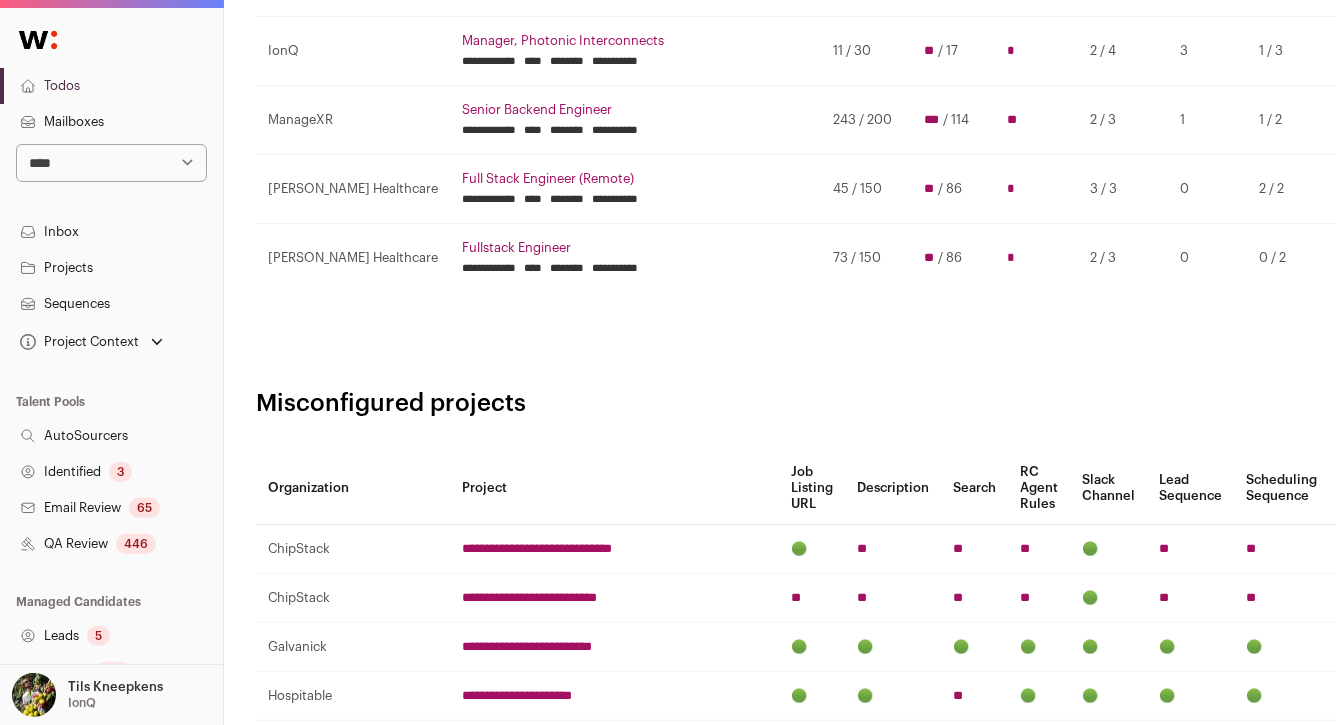 click on "Fullstack Engineer" at bounding box center [635, 248] 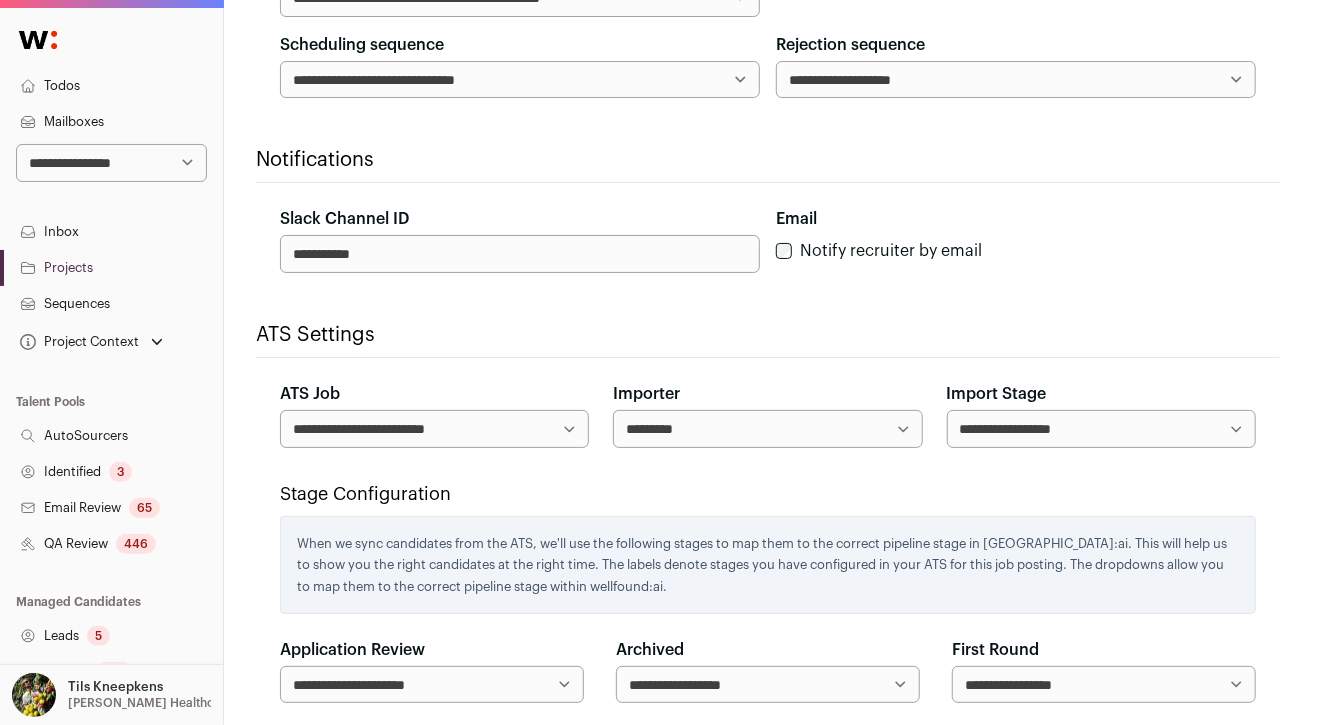 scroll, scrollTop: 0, scrollLeft: 0, axis: both 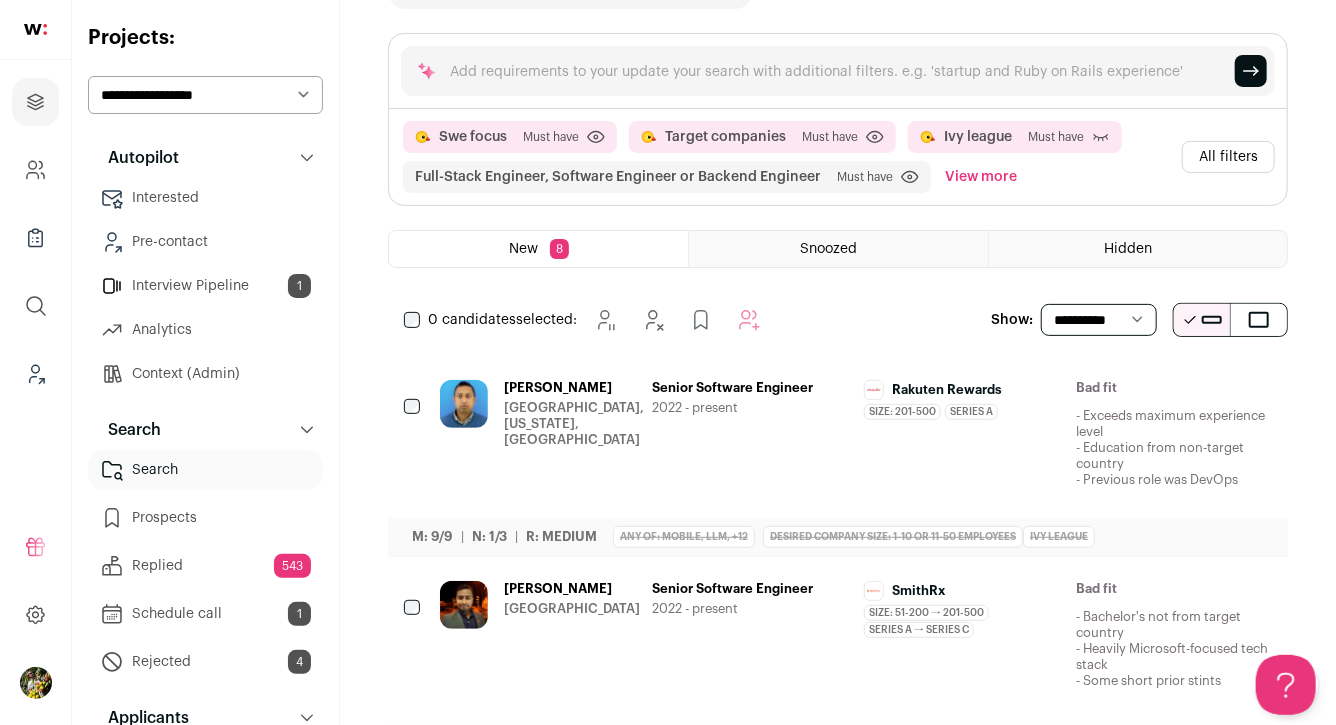 click on "All filters" at bounding box center [1228, 157] 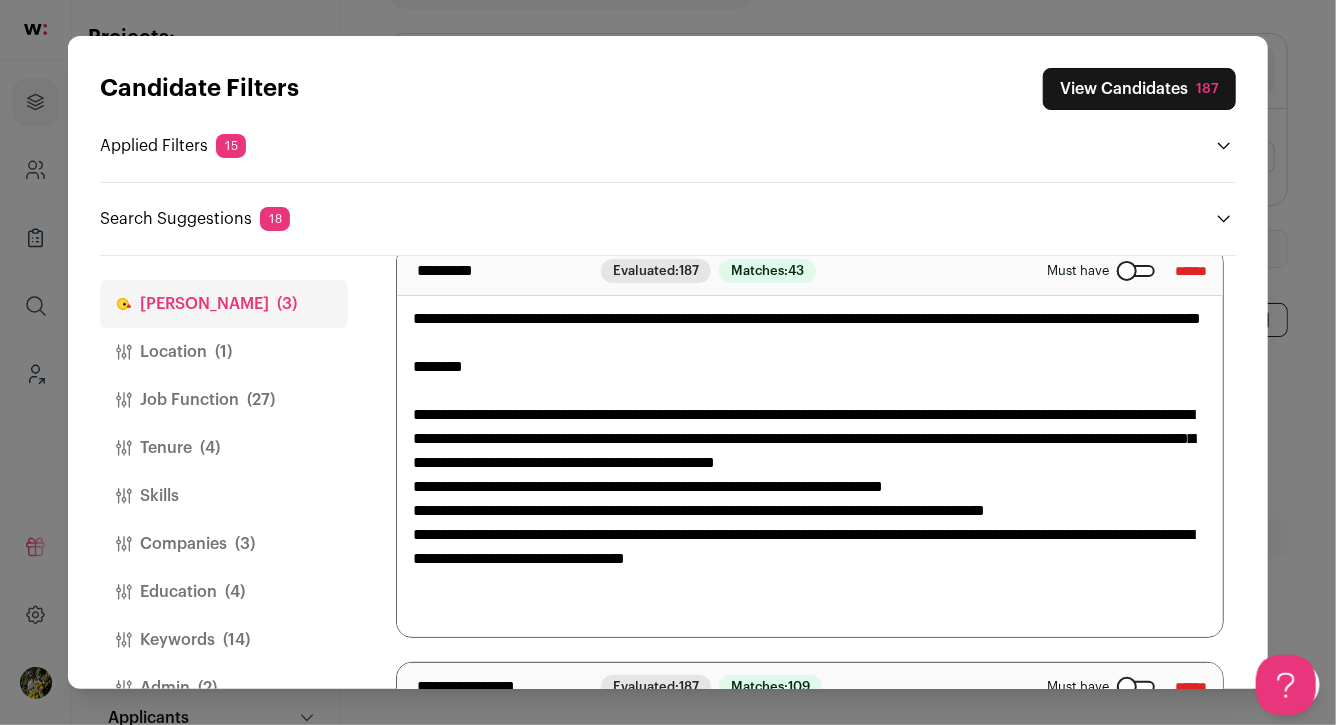 click on "Location
(1)" at bounding box center (224, 352) 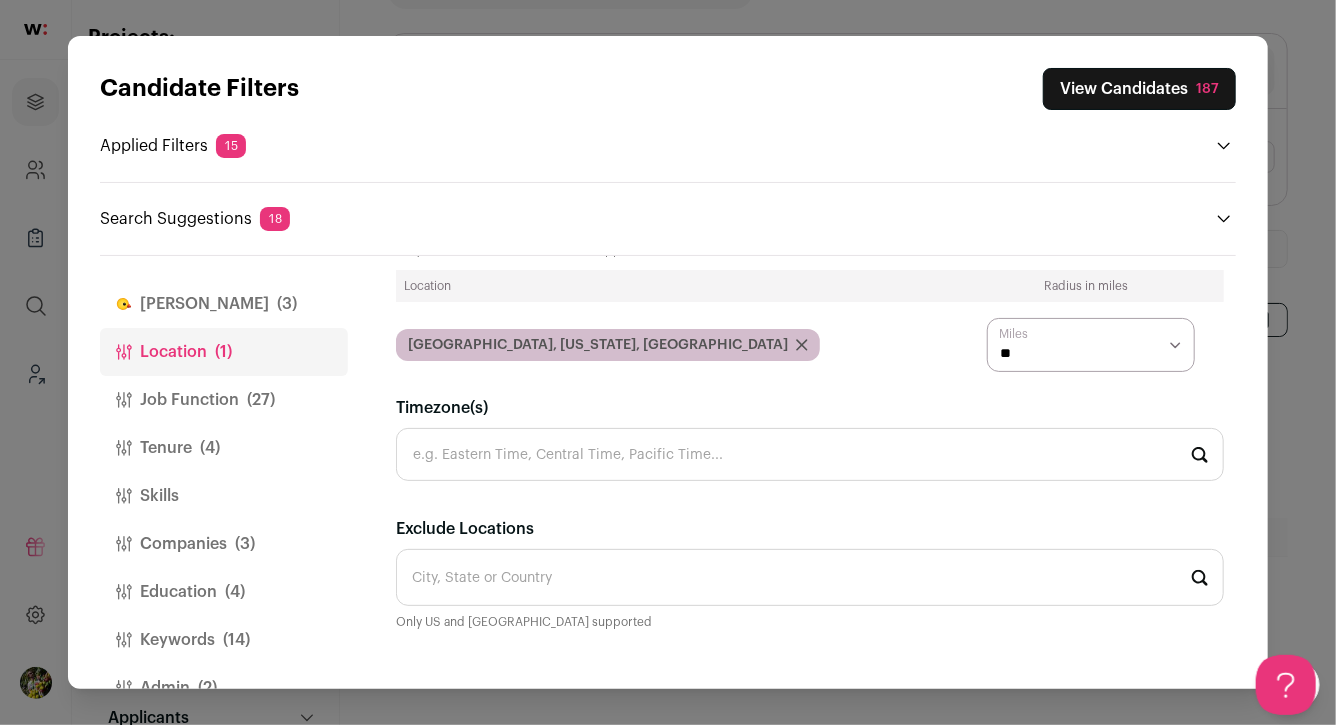 click on "Job Function
(27)" at bounding box center (224, 400) 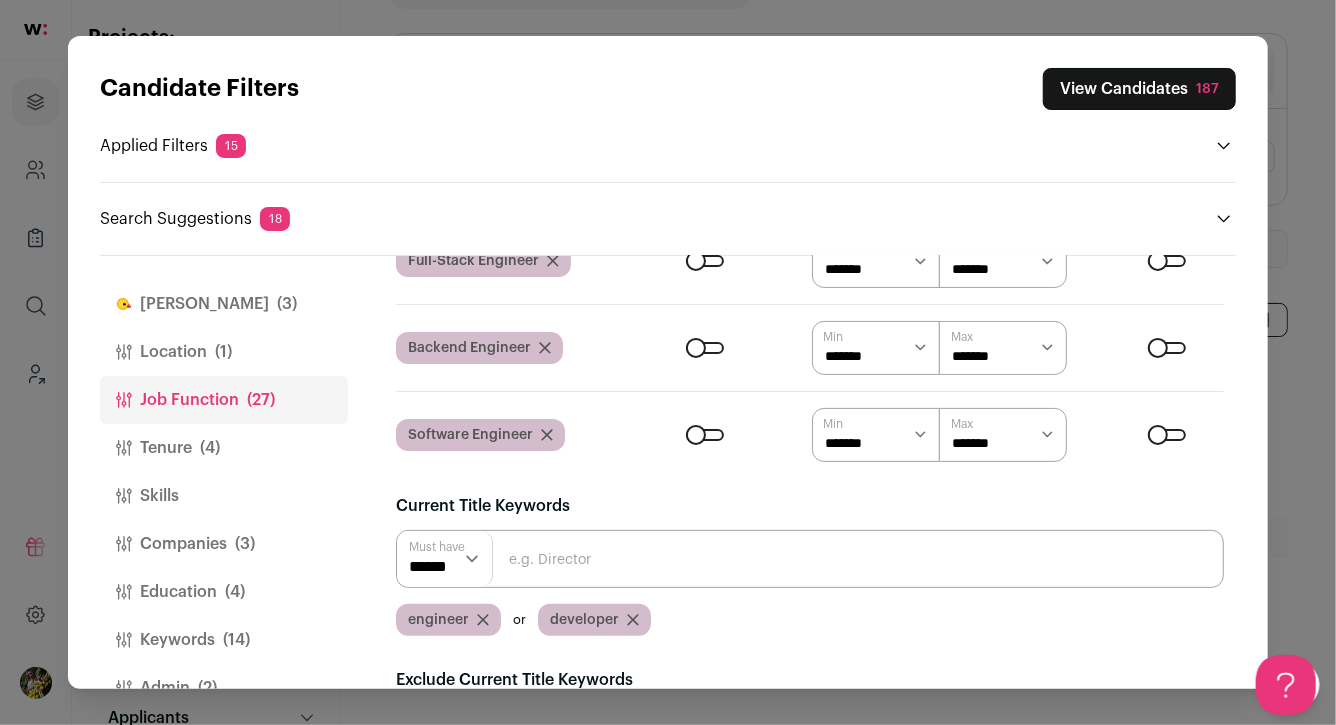 scroll, scrollTop: 462, scrollLeft: 0, axis: vertical 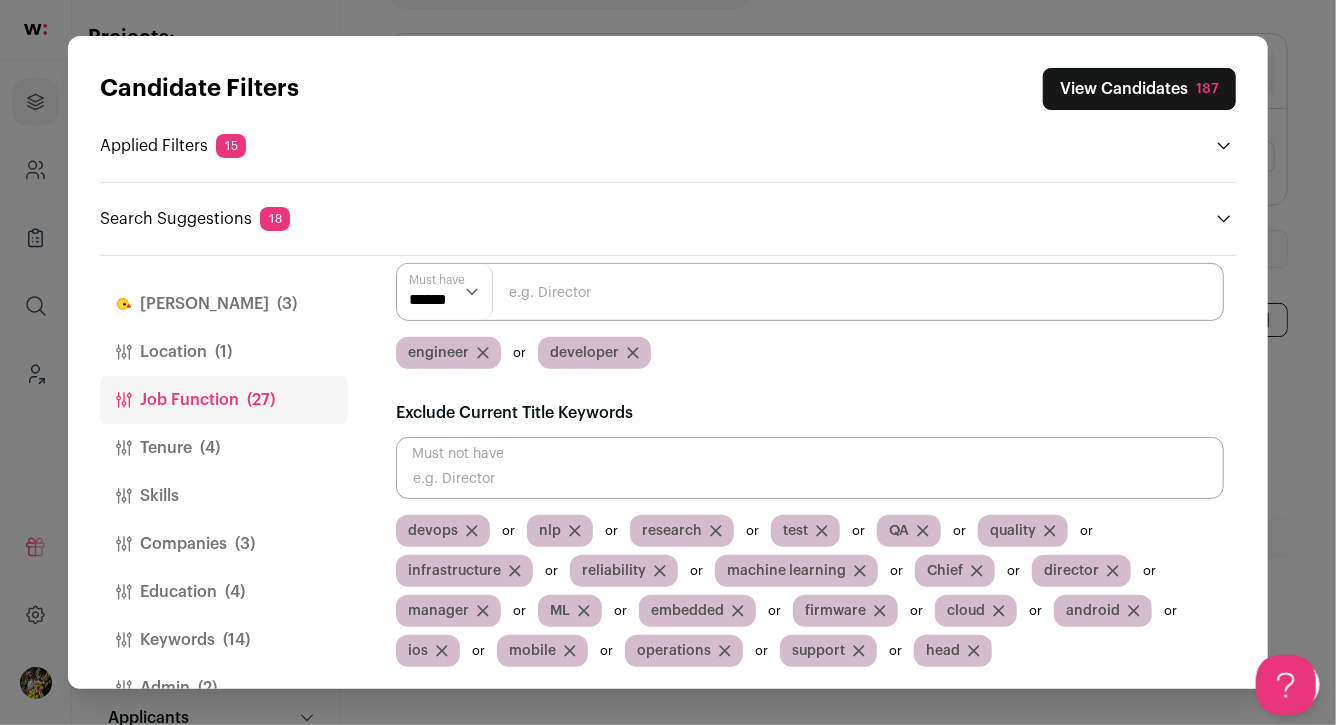 click on "Candidate Filters
View Candidates
187
Applied Filters
15
Swe focus, Target companies or Ivy league
Must have
Full-Stack Engineer, Software Engineer or Backend Engineer
Must have
[GEOGRAPHIC_DATA]
Must have
7-15 YOE
Must have
14-50 months at current job
Must have" at bounding box center (668, 362) 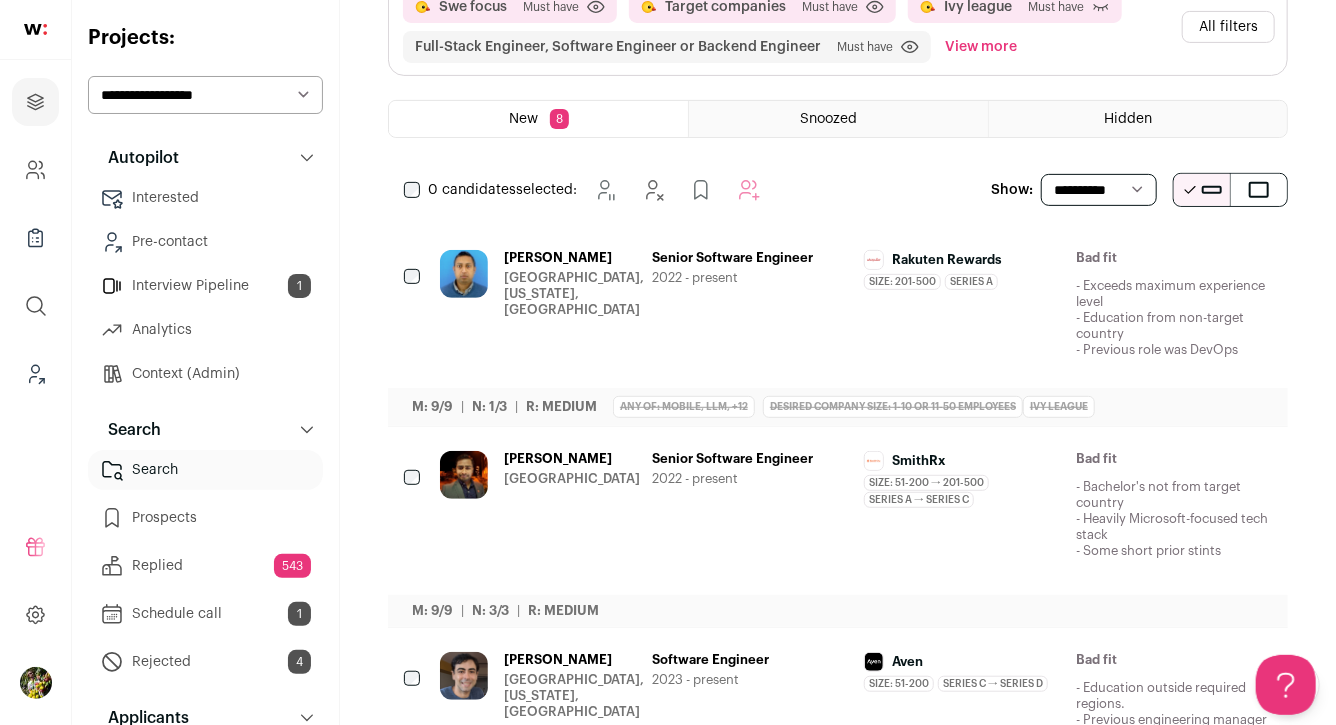scroll, scrollTop: 348, scrollLeft: 0, axis: vertical 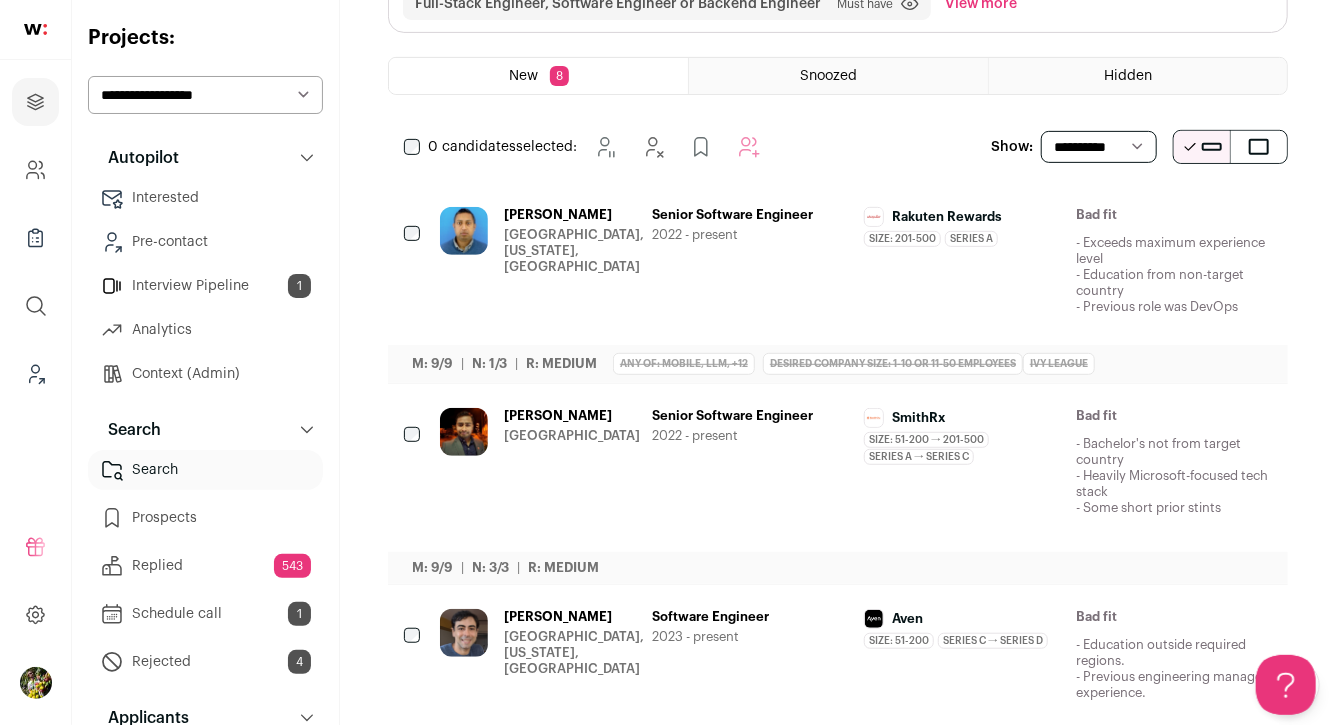 click 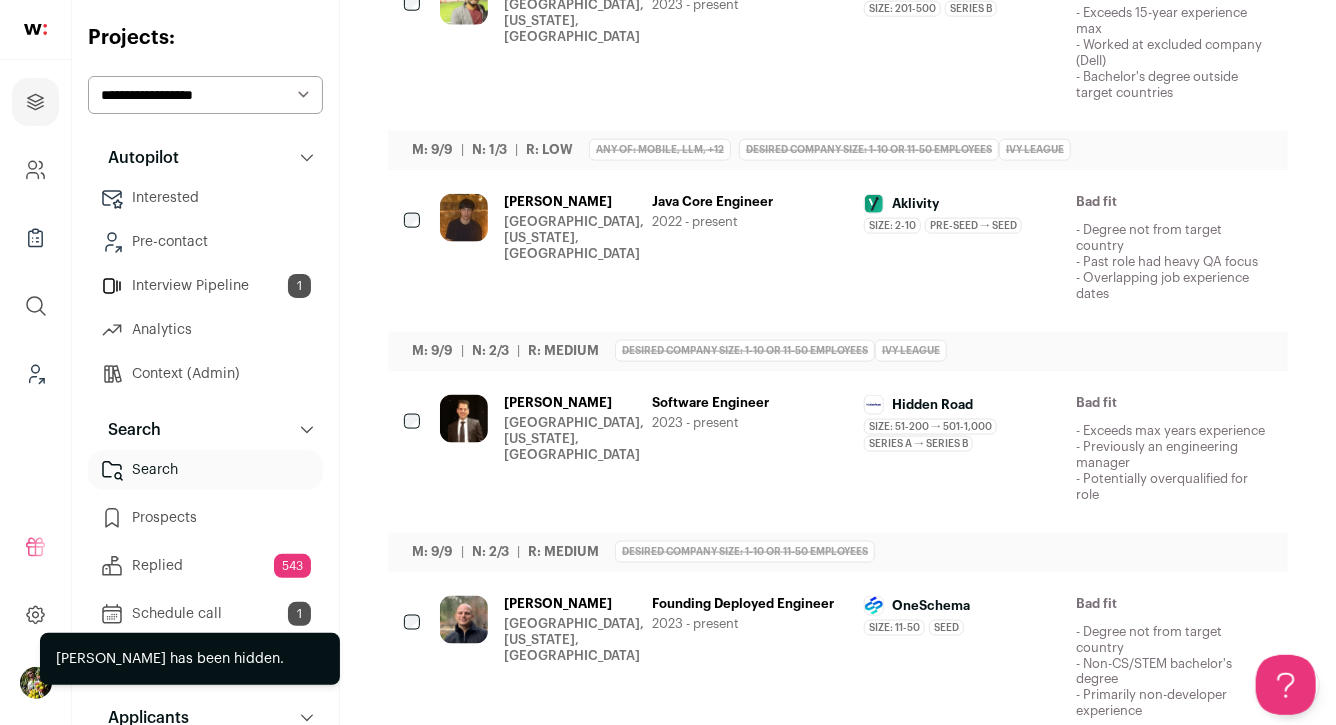 scroll, scrollTop: 1240, scrollLeft: 0, axis: vertical 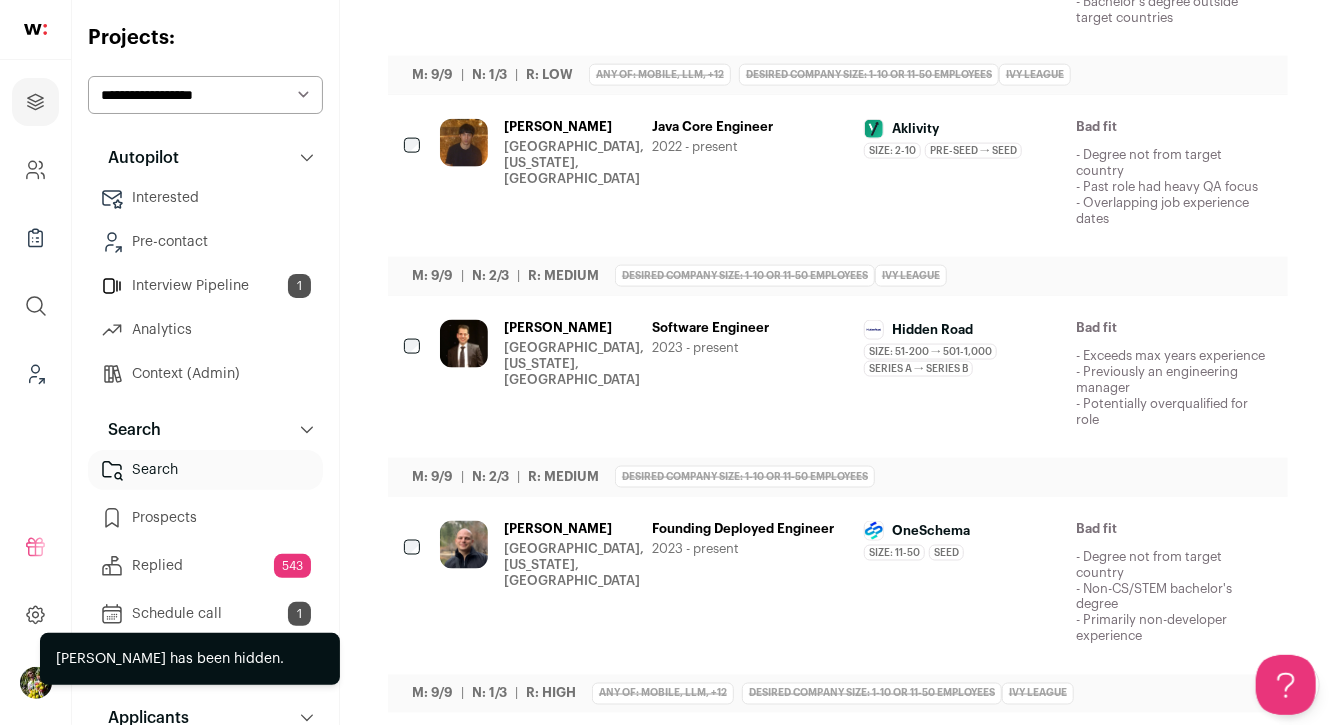 click 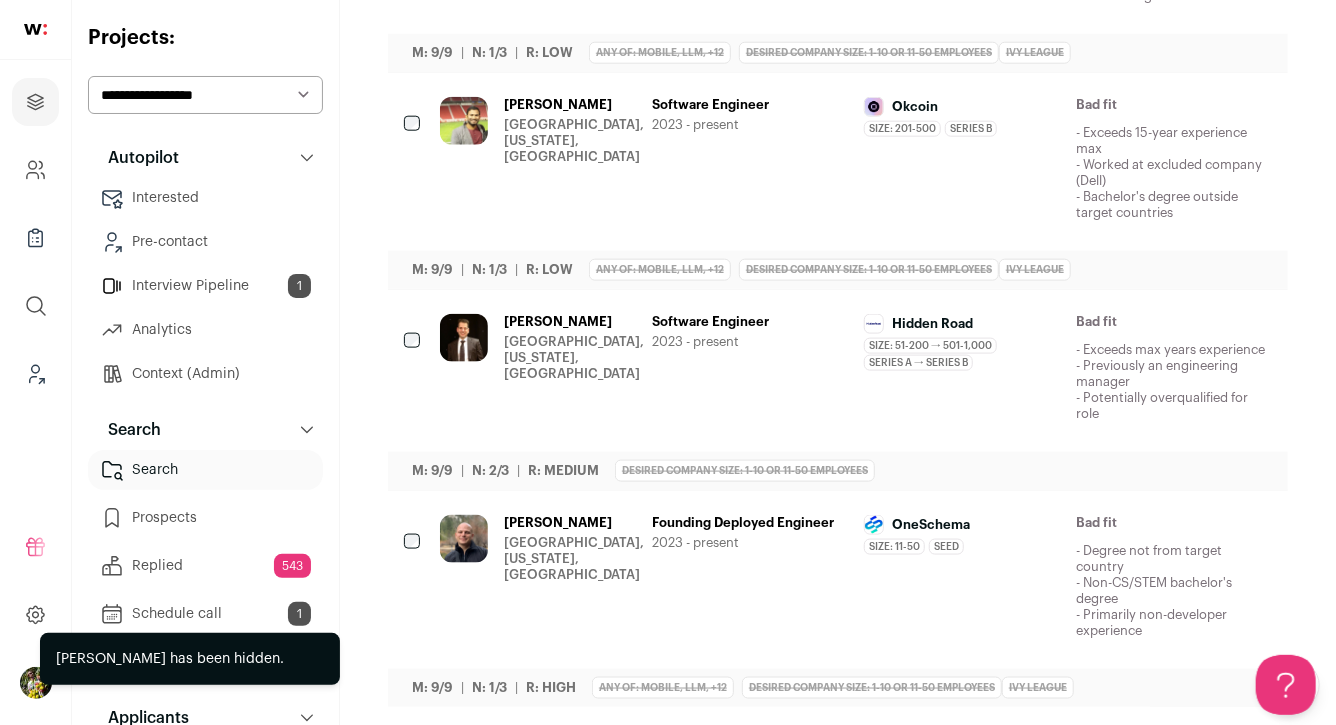 scroll, scrollTop: 0, scrollLeft: 0, axis: both 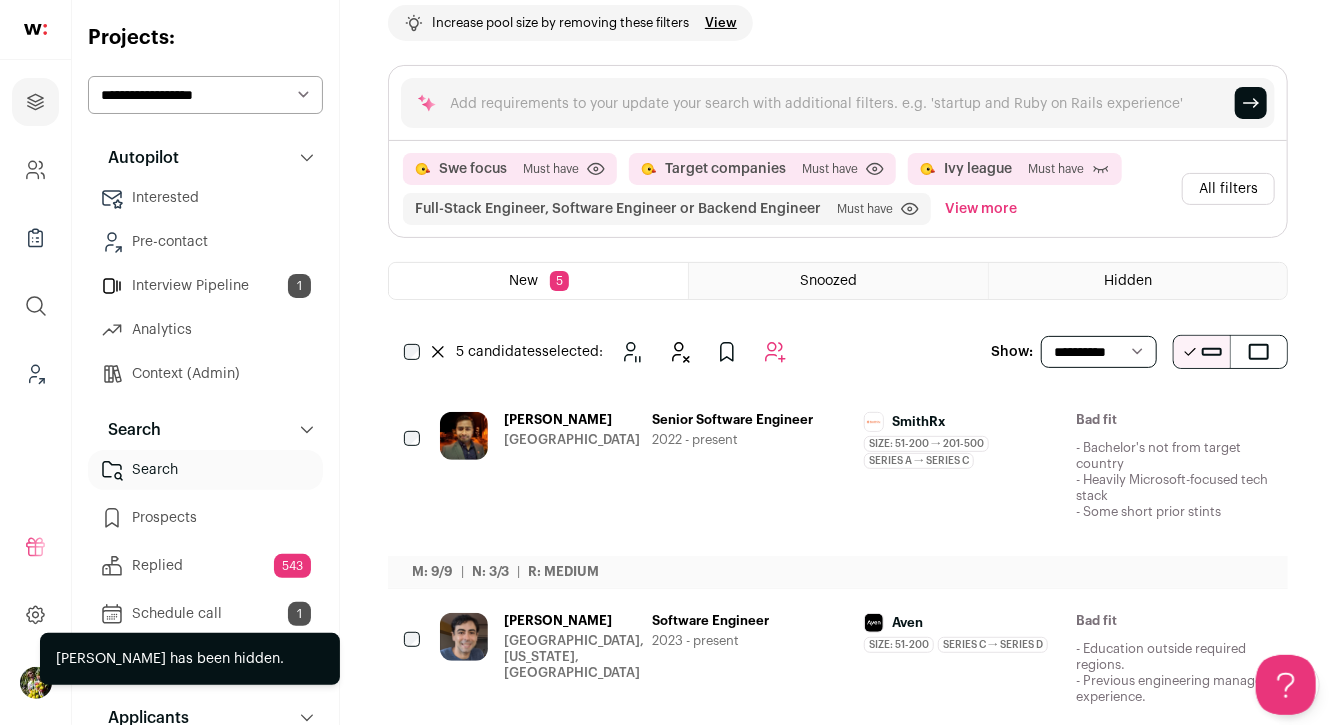 click on "View more" at bounding box center (981, 209) 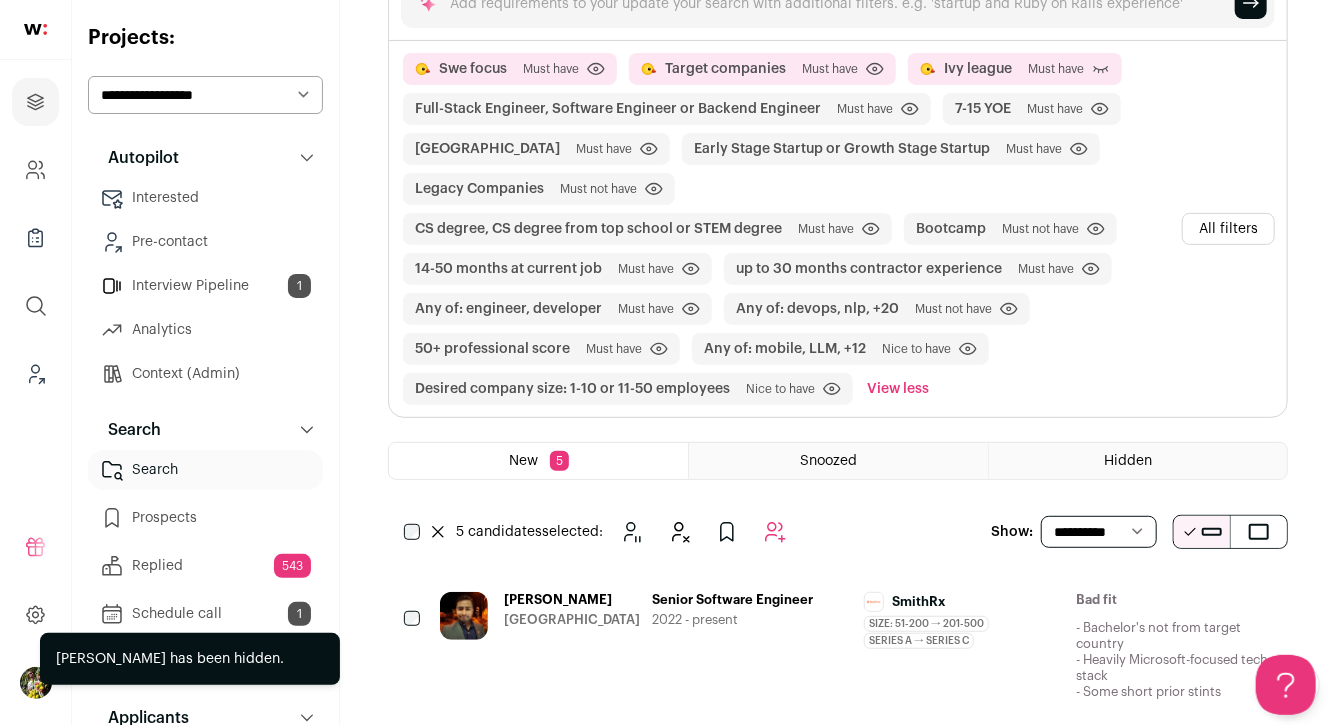 scroll, scrollTop: 244, scrollLeft: 0, axis: vertical 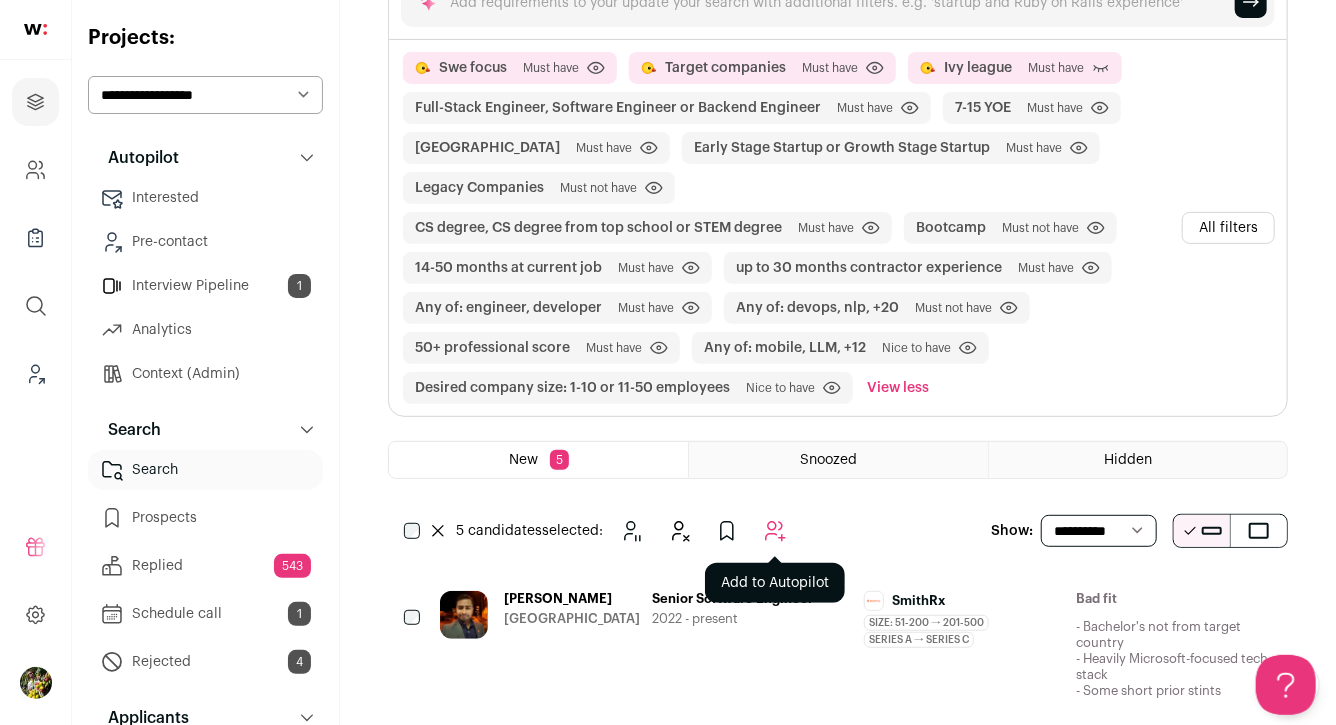 click 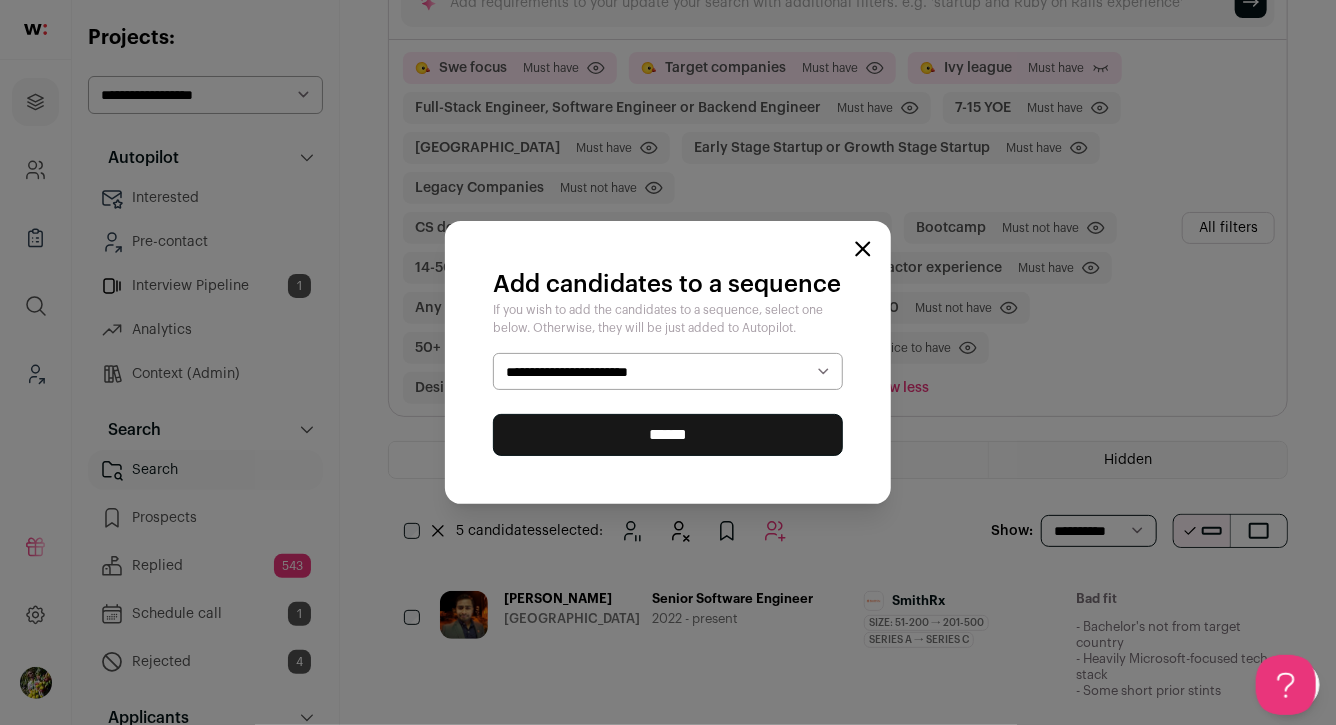 select on "*****" 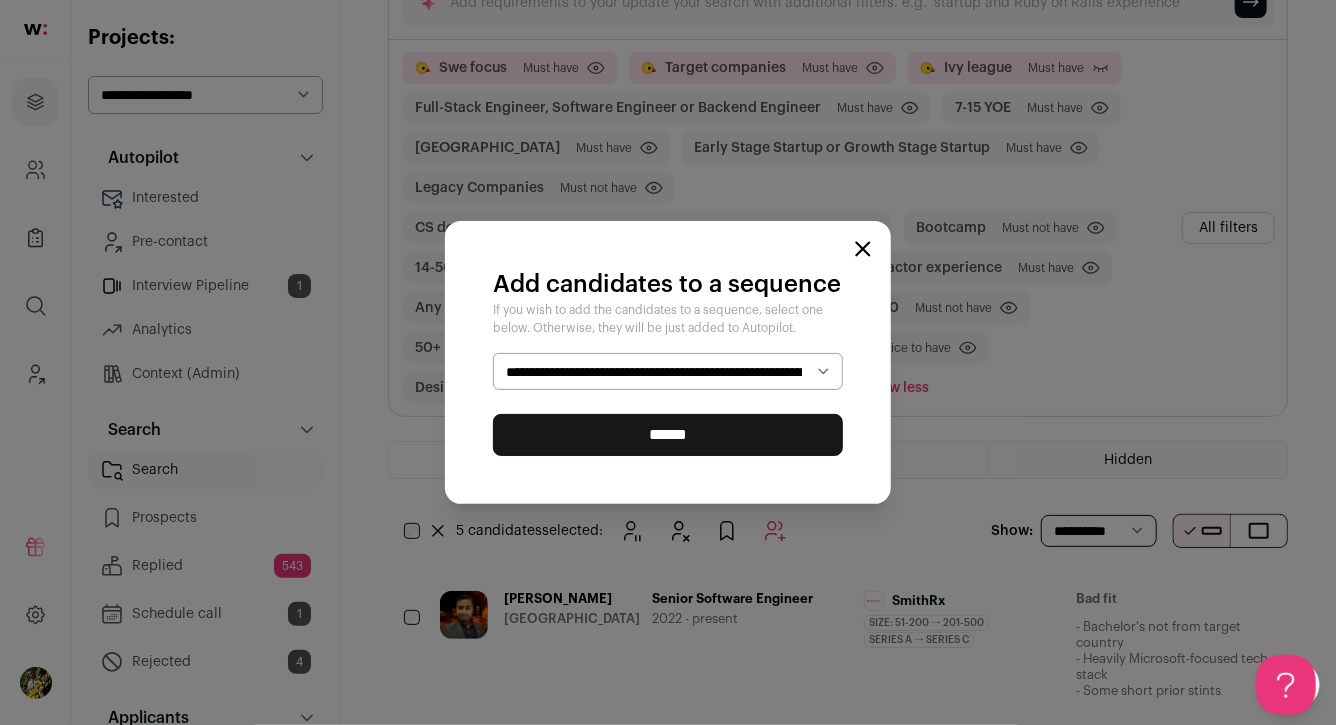 click on "******" at bounding box center (668, 435) 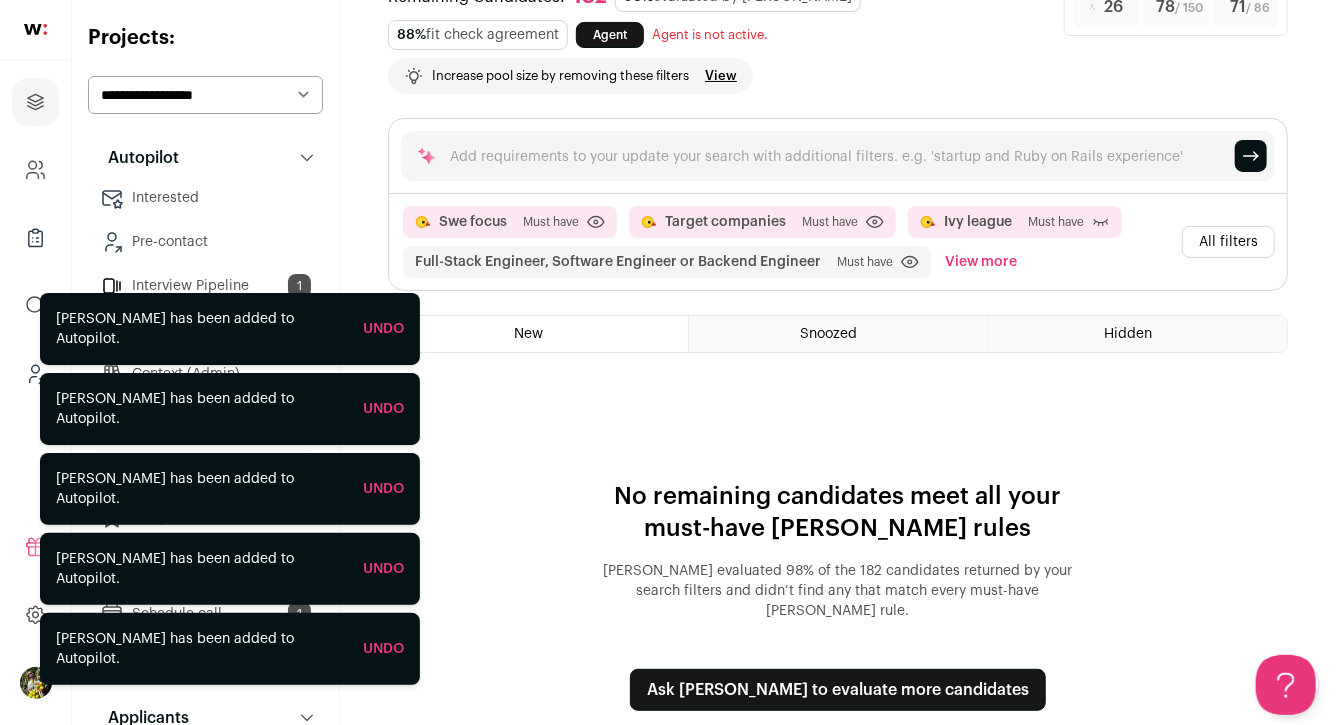 scroll, scrollTop: 0, scrollLeft: 0, axis: both 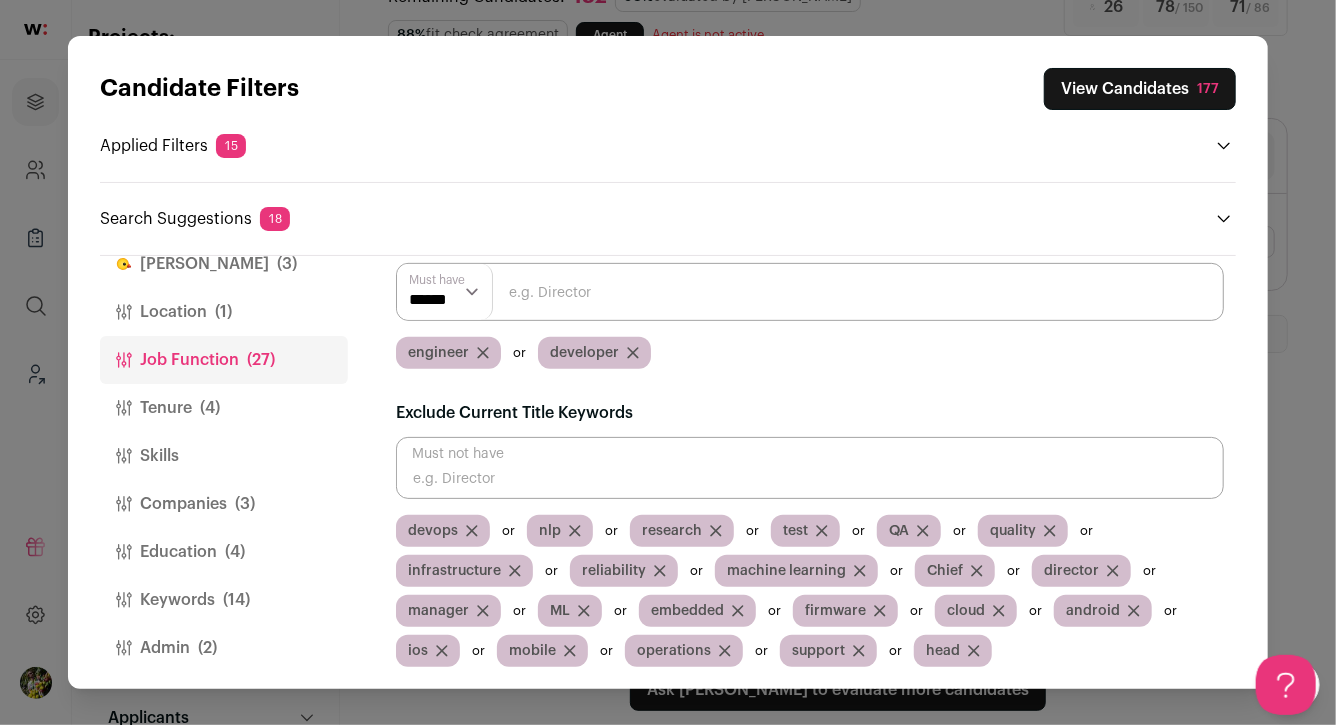 click on "Companies
(3)" at bounding box center (224, 504) 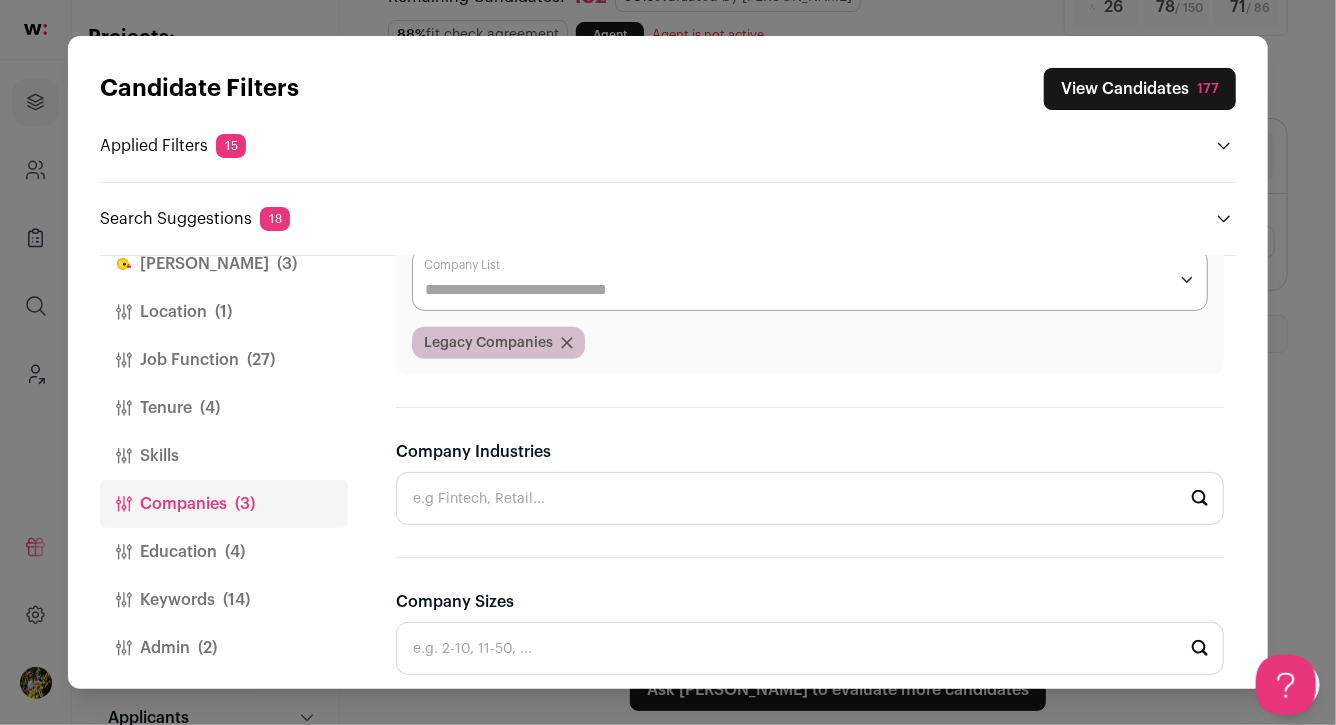 click on "Tenure
(4)" at bounding box center [224, 408] 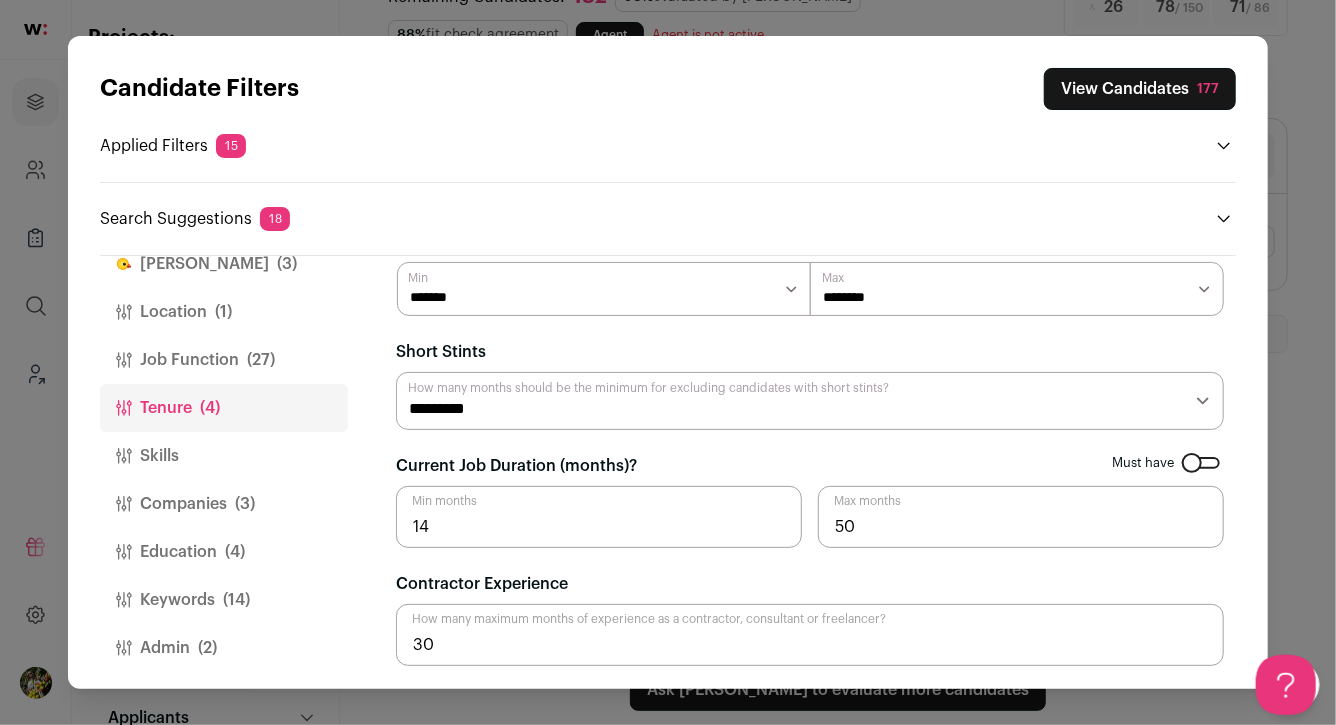 click on "*******
*******
********
********
********
********
********
********
********
********
********
********" at bounding box center (1017, 289) 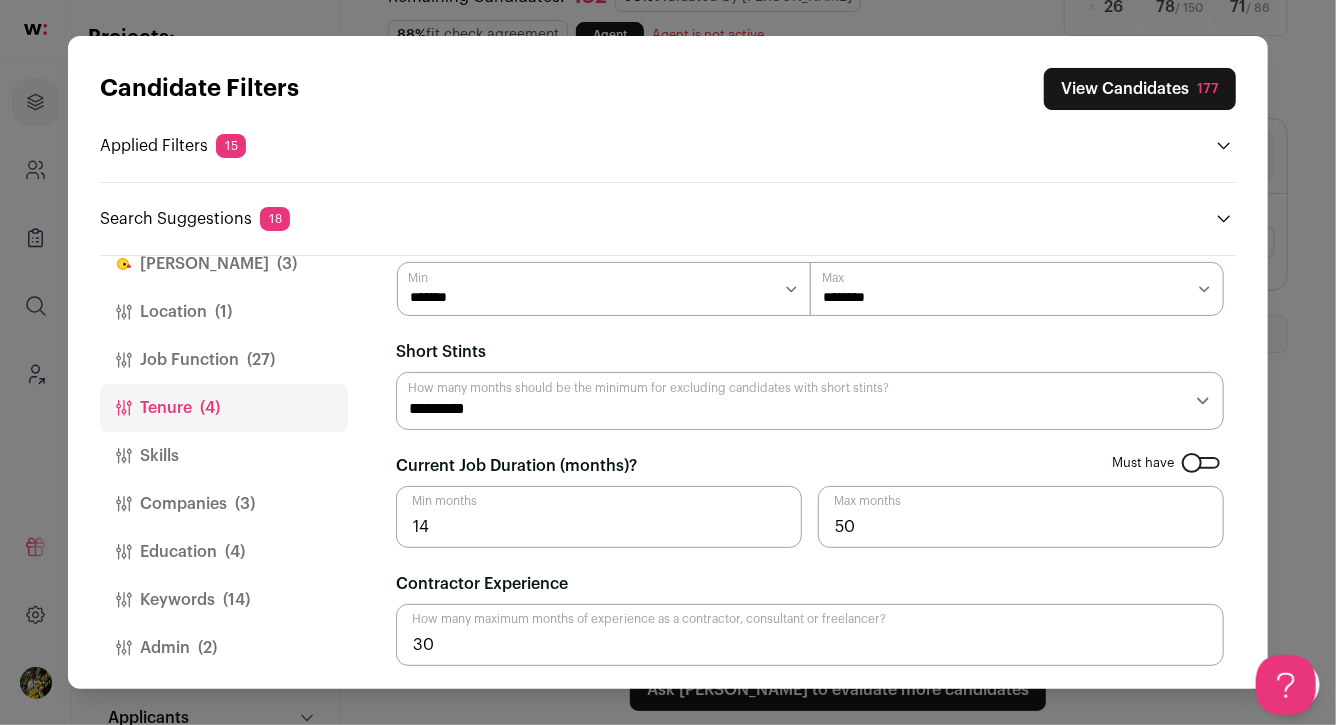 select on "*" 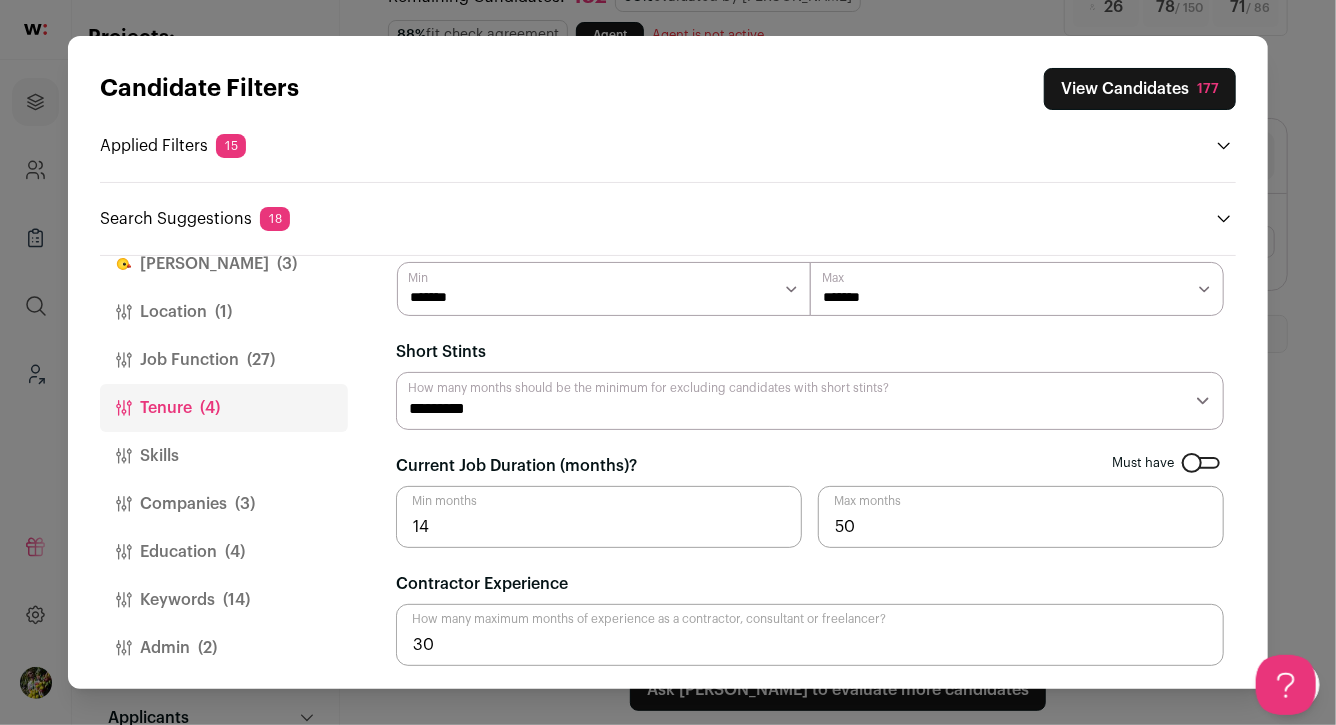 click on "*******
******
*******
*******
*******
*******
*******
*******
*******
*******
********
********
********
********
********" at bounding box center [604, 289] 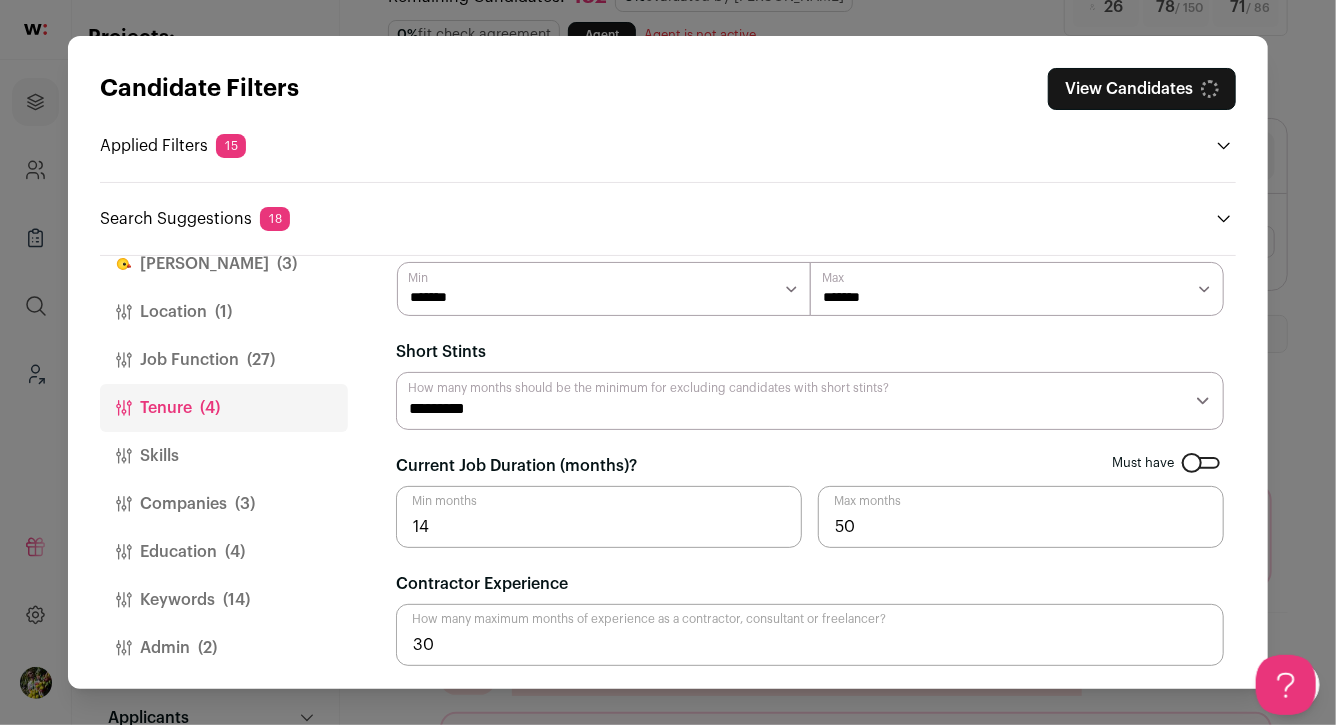 click on "*******
******
*******
*******
*******
*******
*******
*******" at bounding box center (604, 289) 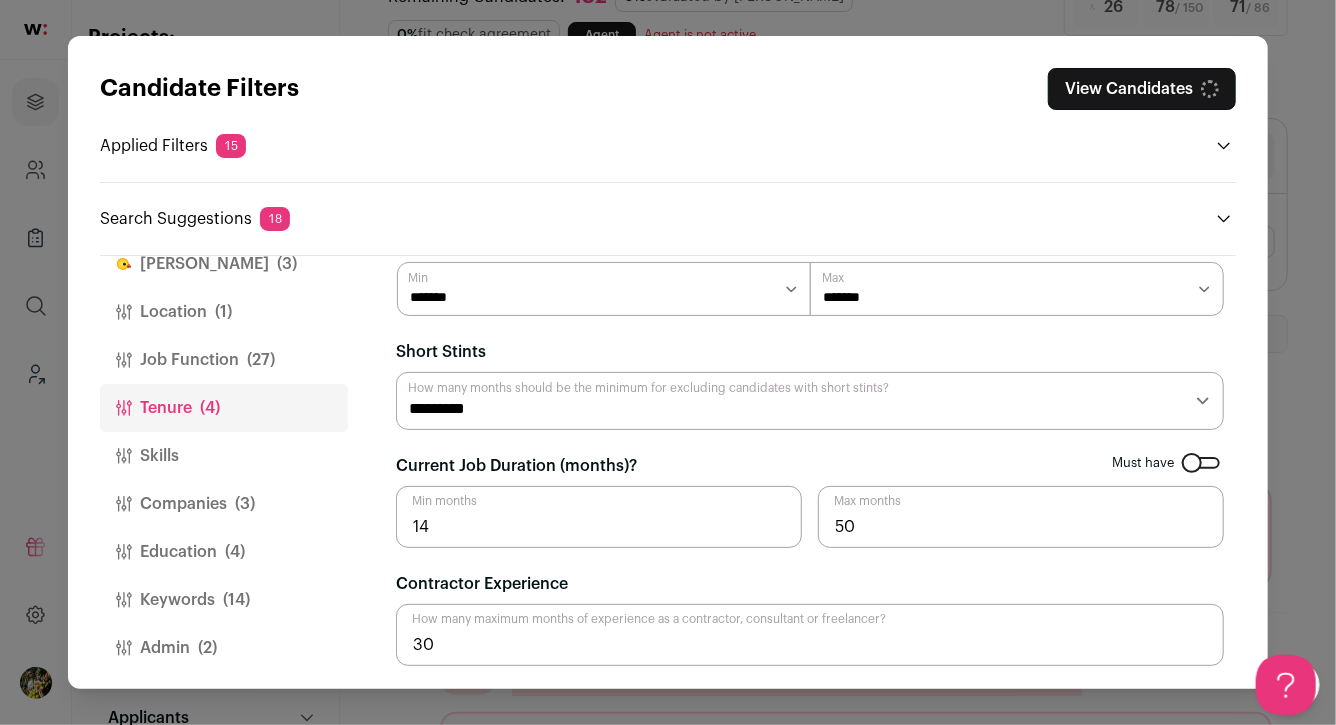 select on "*" 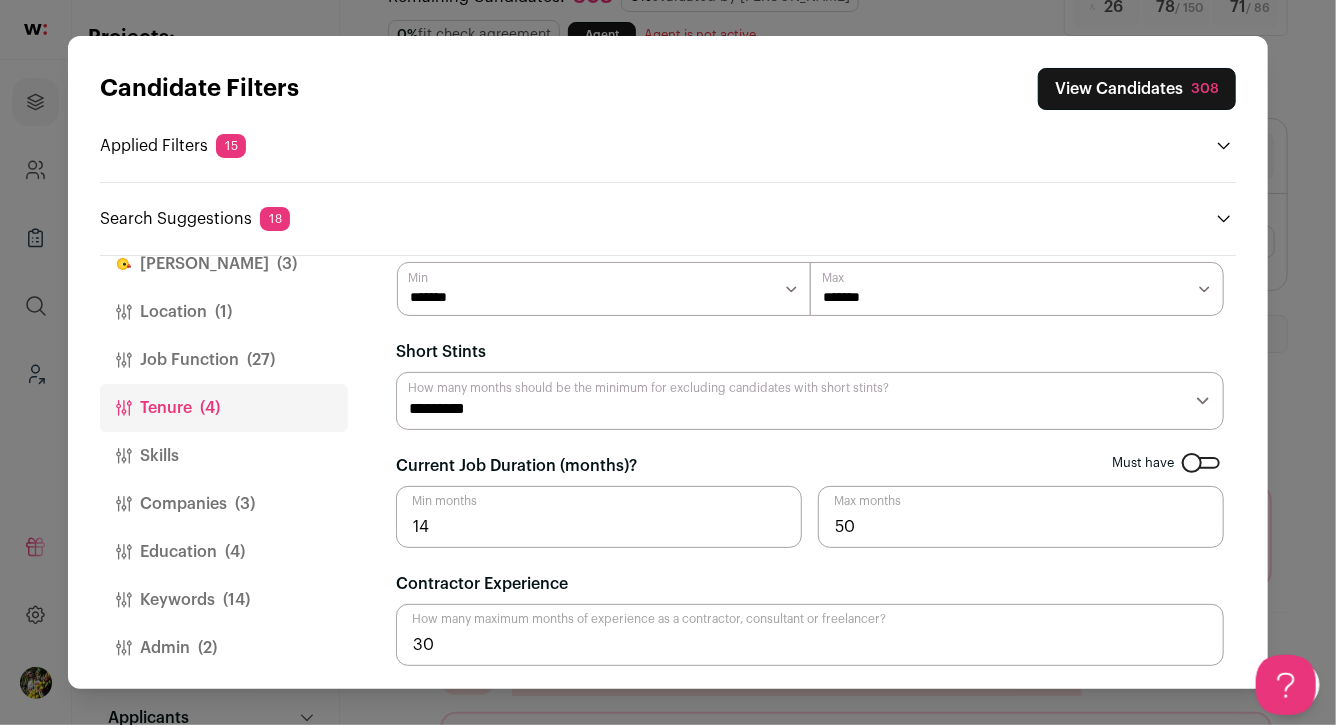 click on "(3)" at bounding box center (245, 504) 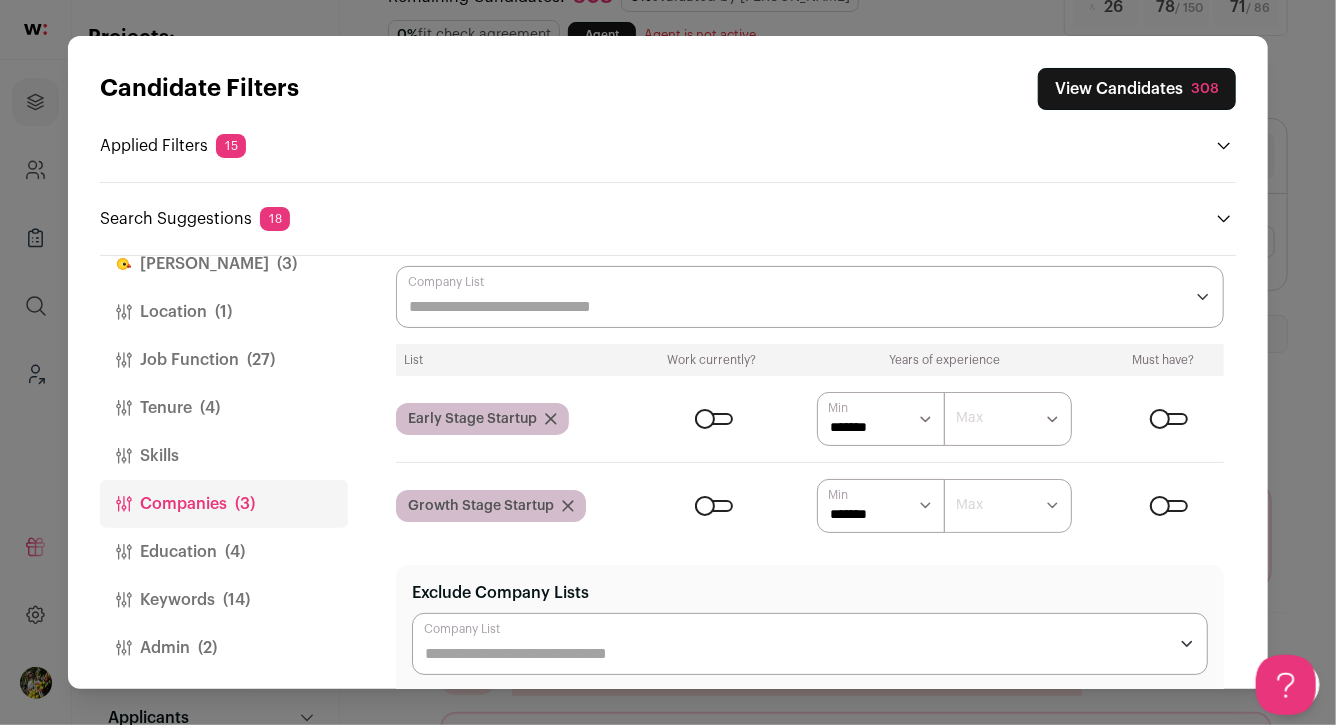 scroll, scrollTop: 76, scrollLeft: 0, axis: vertical 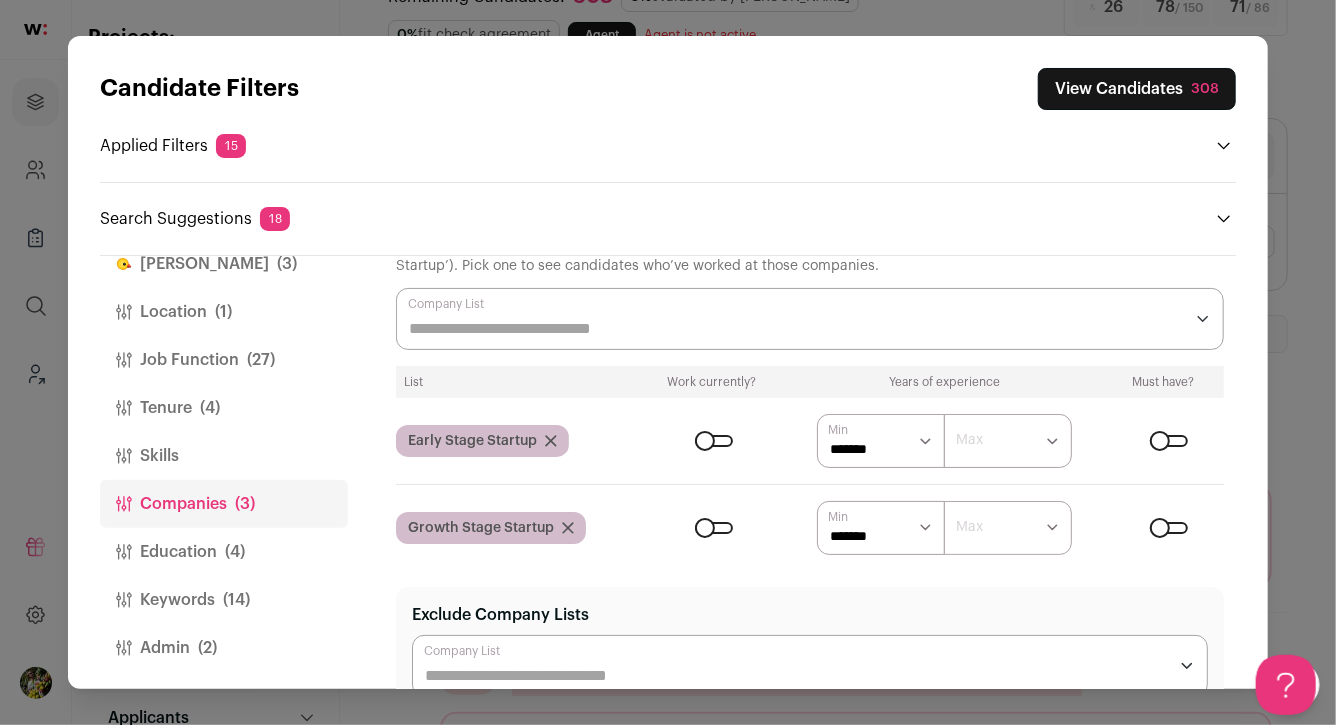 click at bounding box center (810, 319) 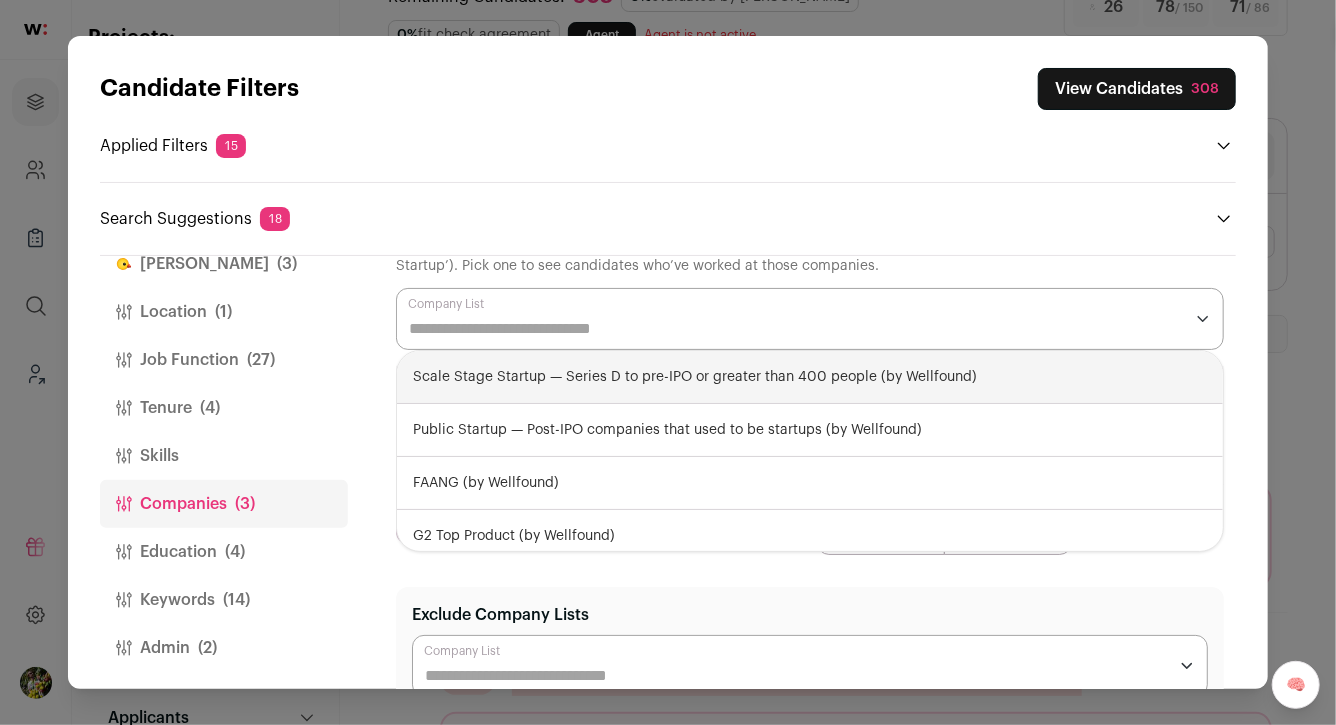 click on "Scale Stage Startup — Series D to pre-IPO or greater than 400 people (by Wellfound)" at bounding box center [810, 377] 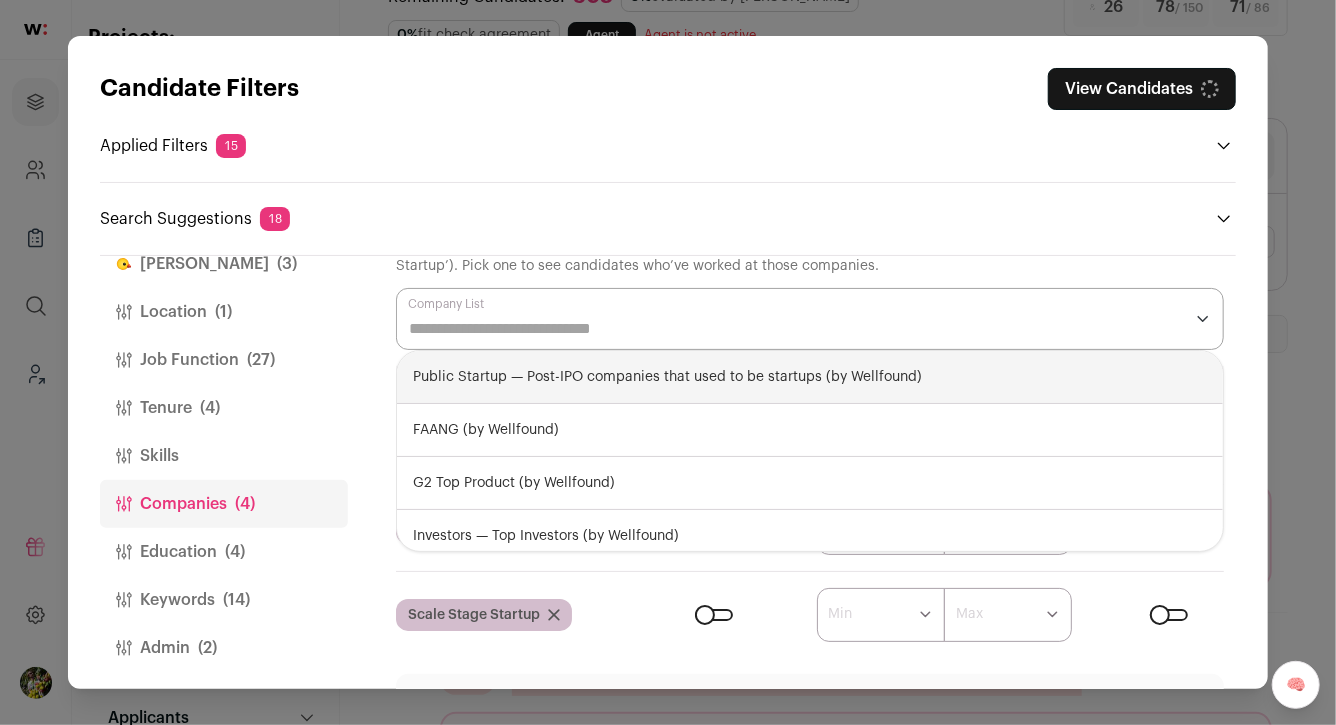 scroll, scrollTop: 136, scrollLeft: 0, axis: vertical 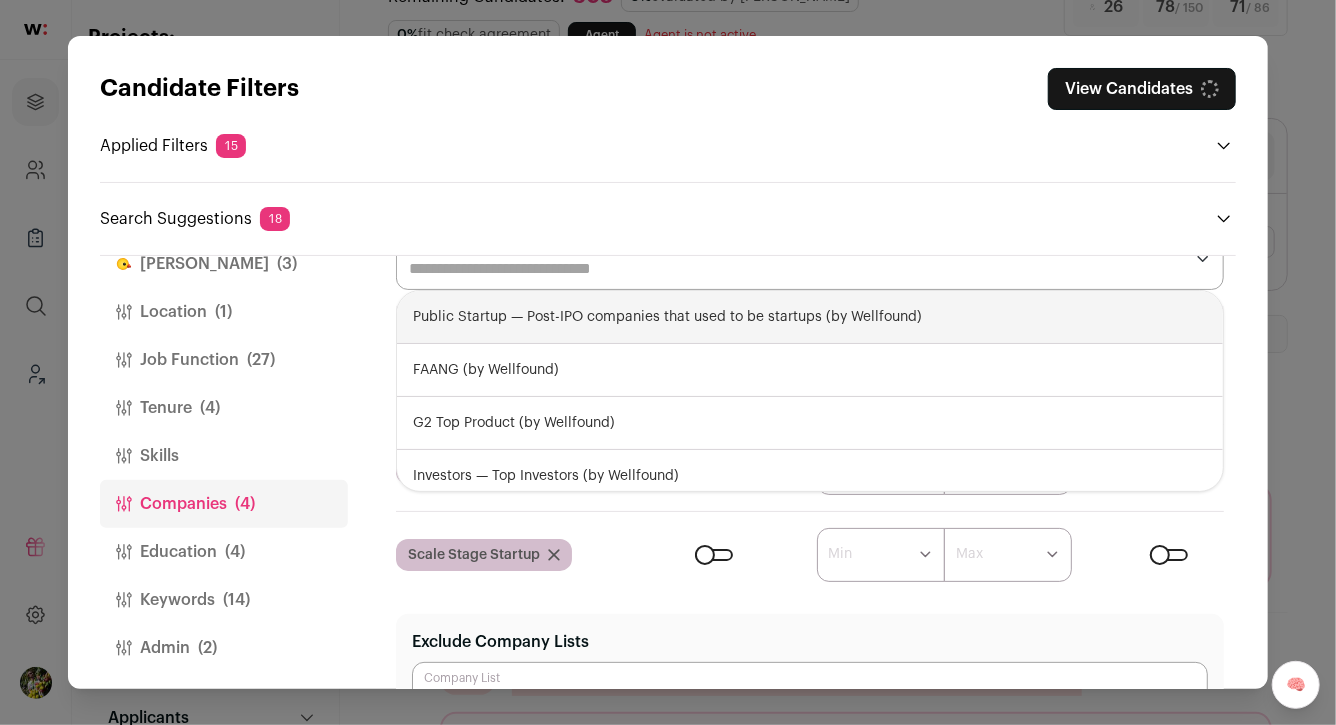 click on "Public Startup — Post-IPO companies that used to be startups (by Wellfound)" at bounding box center [810, 317] 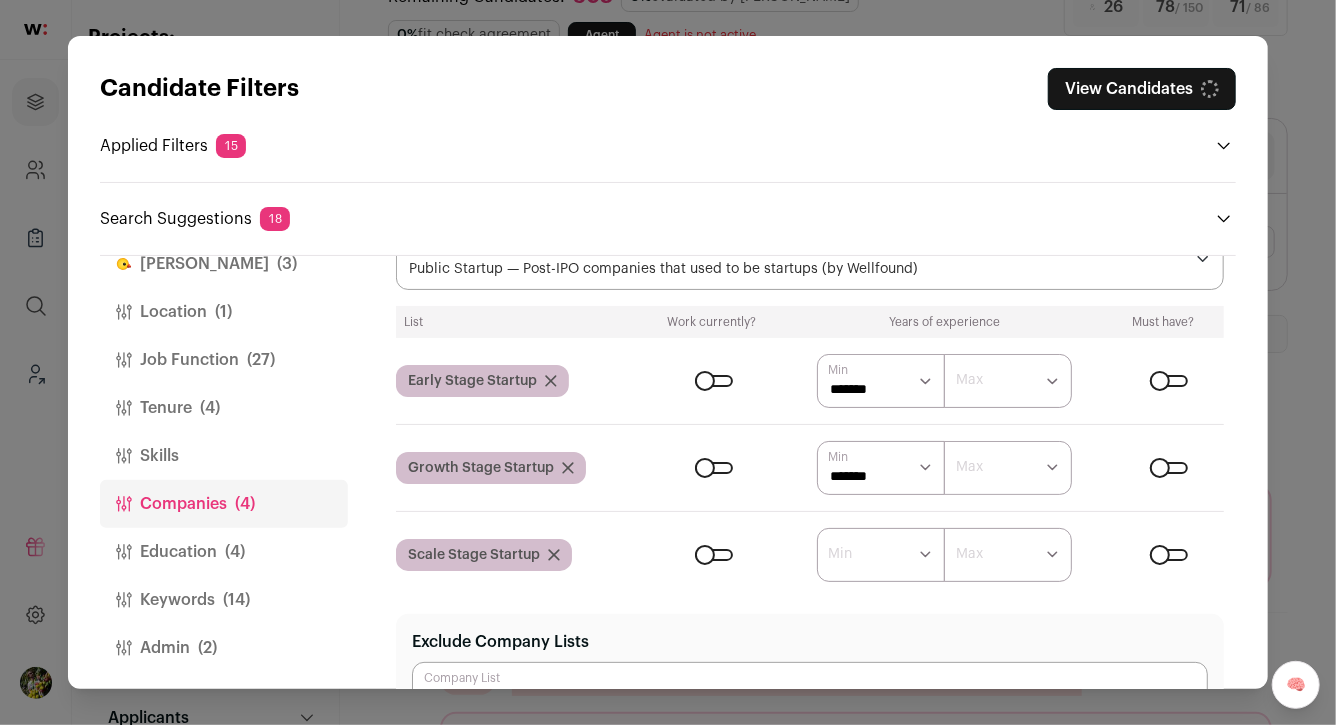 scroll, scrollTop: 0, scrollLeft: 0, axis: both 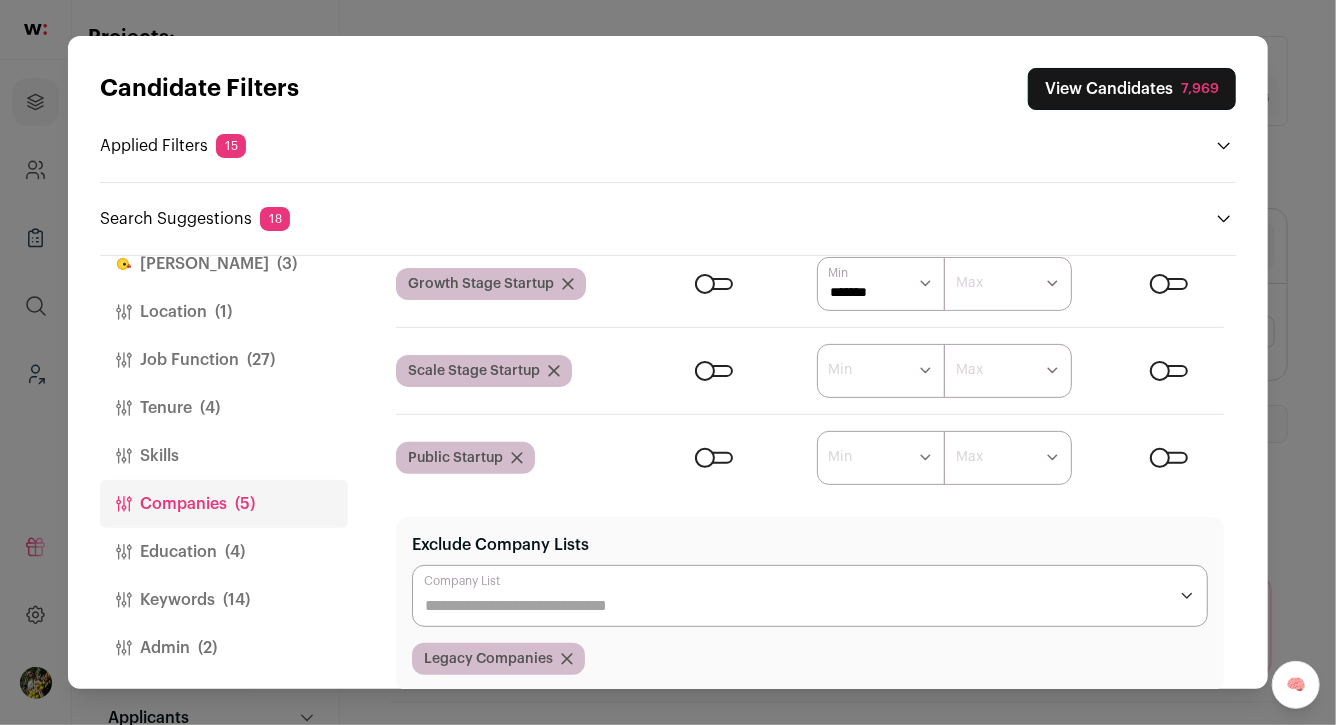 click at bounding box center (714, 458) 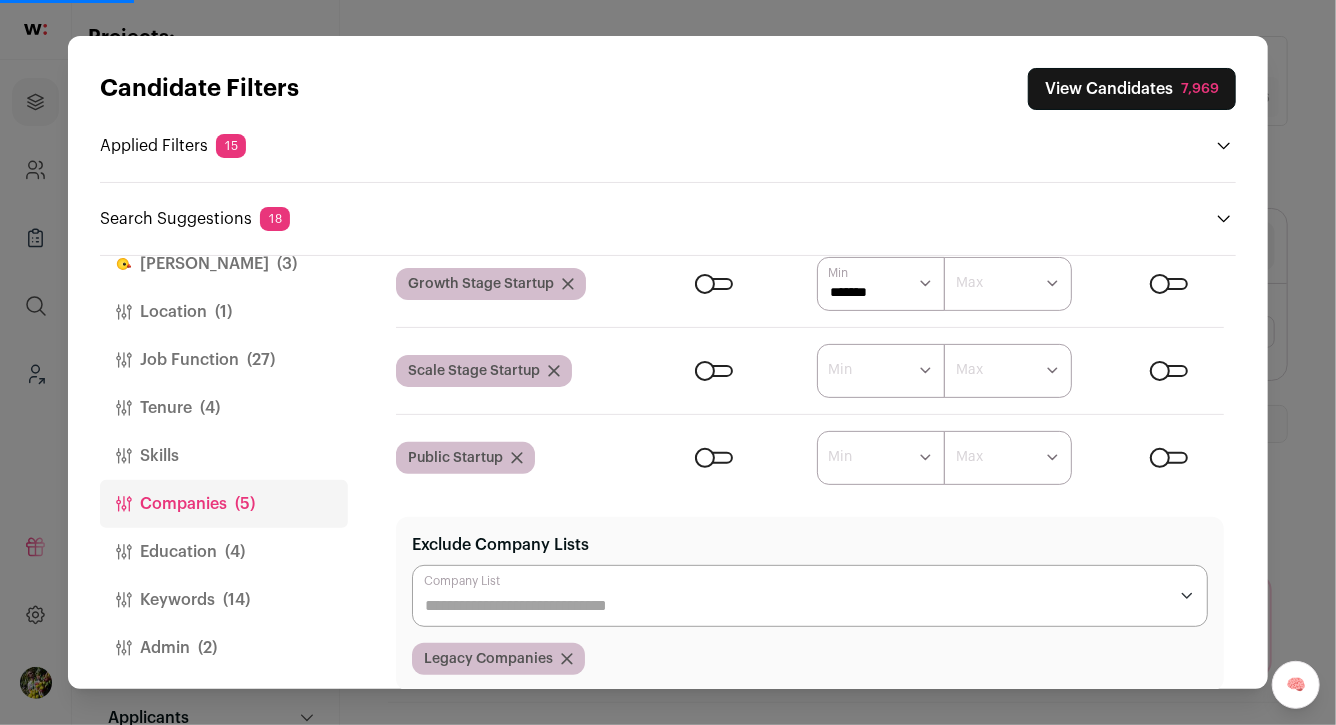 scroll, scrollTop: 313, scrollLeft: 0, axis: vertical 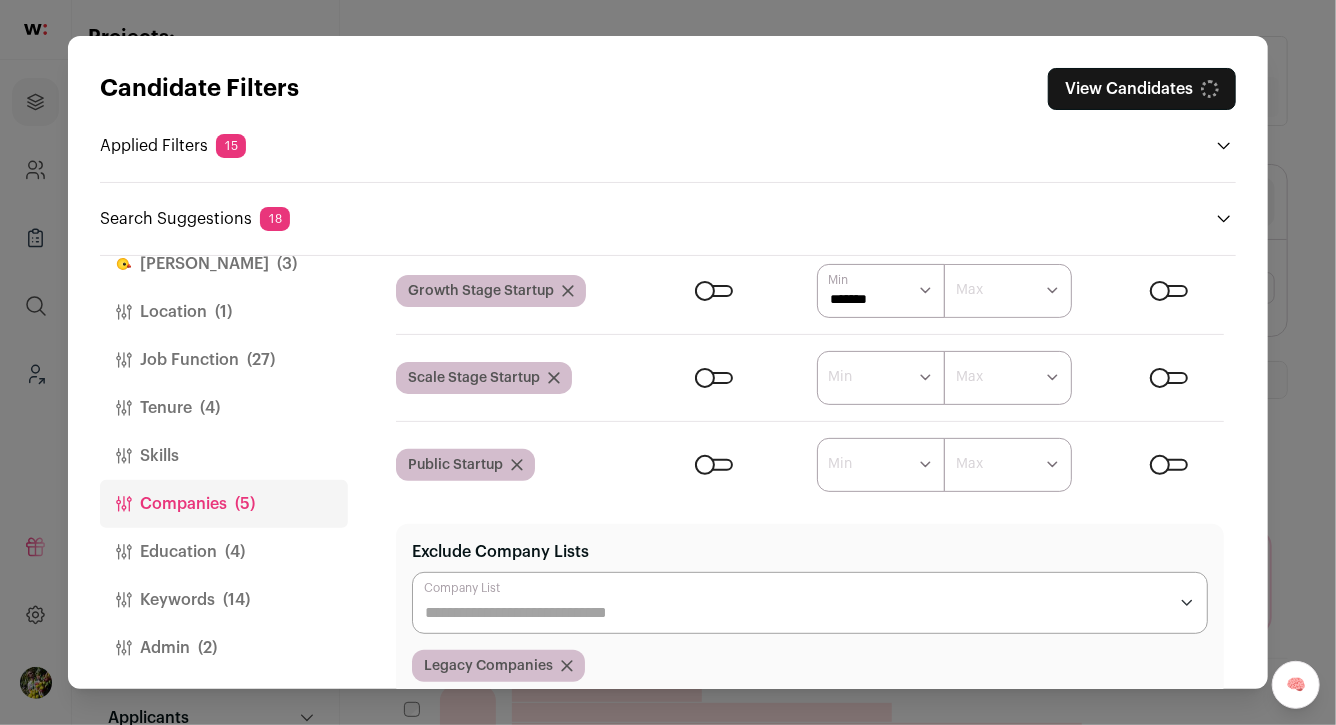 click at bounding box center [714, 378] 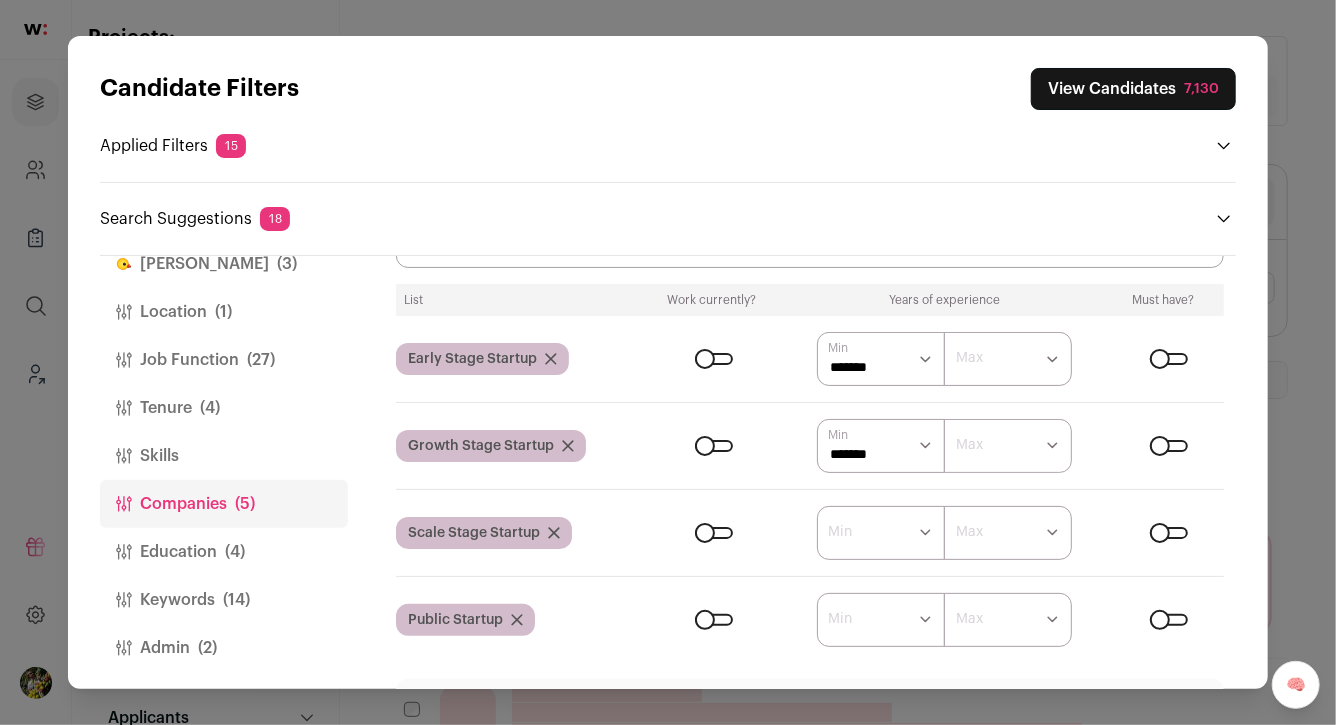 scroll, scrollTop: 197, scrollLeft: 0, axis: vertical 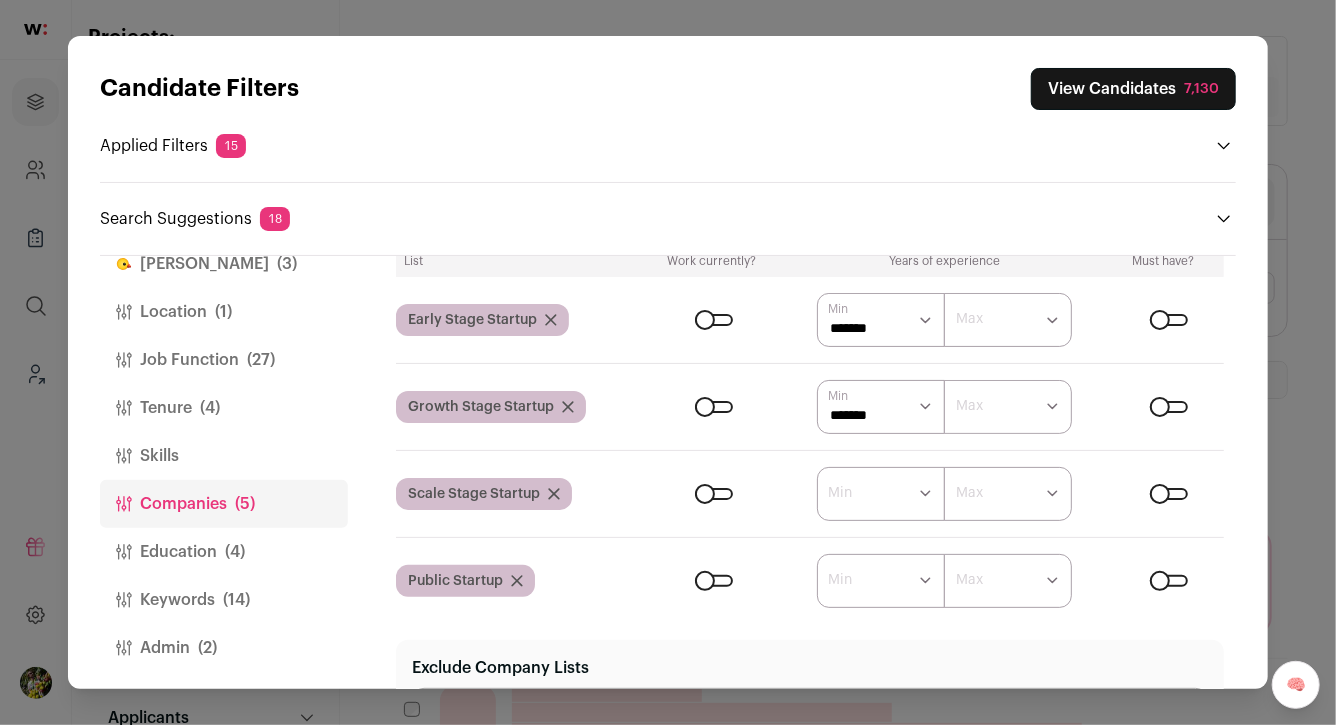 click on "Min" at bounding box center [840, 493] 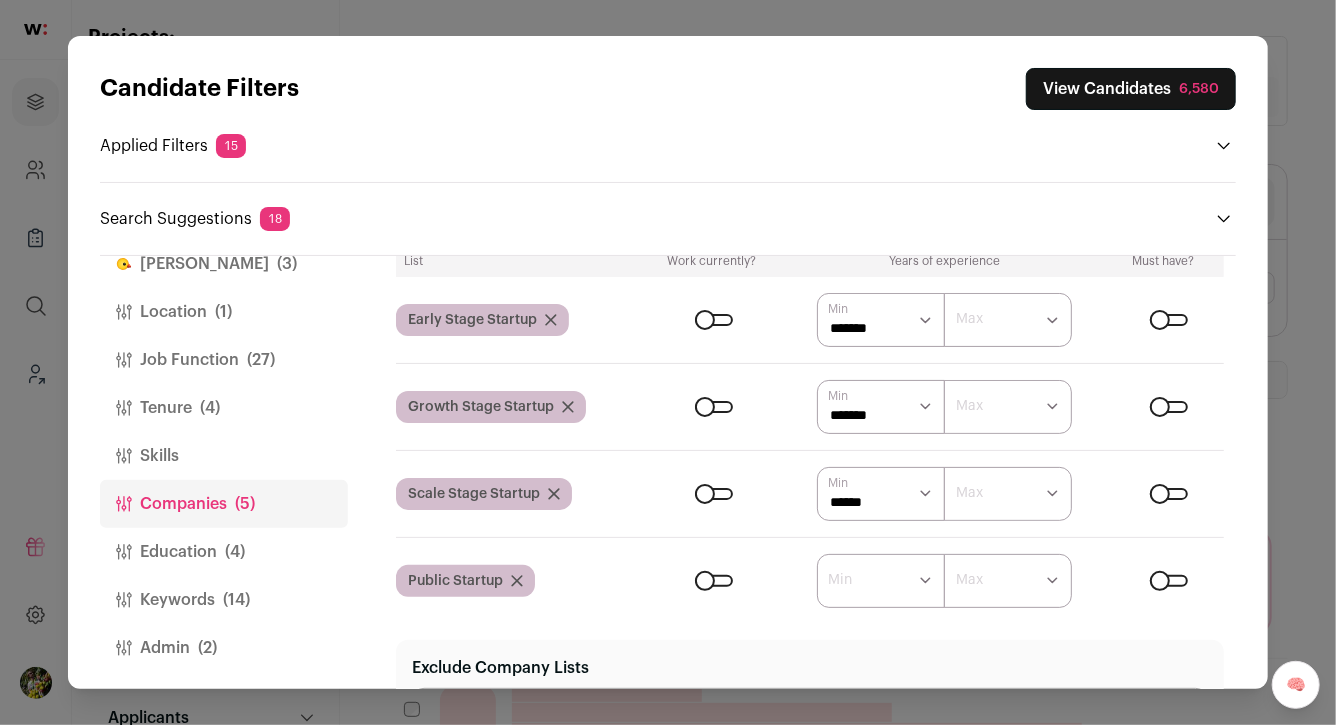 click on "******
*******
*******
*******
*******
*******
*******
*******
*******
********
********
********
********
********
********
********
********
********
********" at bounding box center [881, 581] 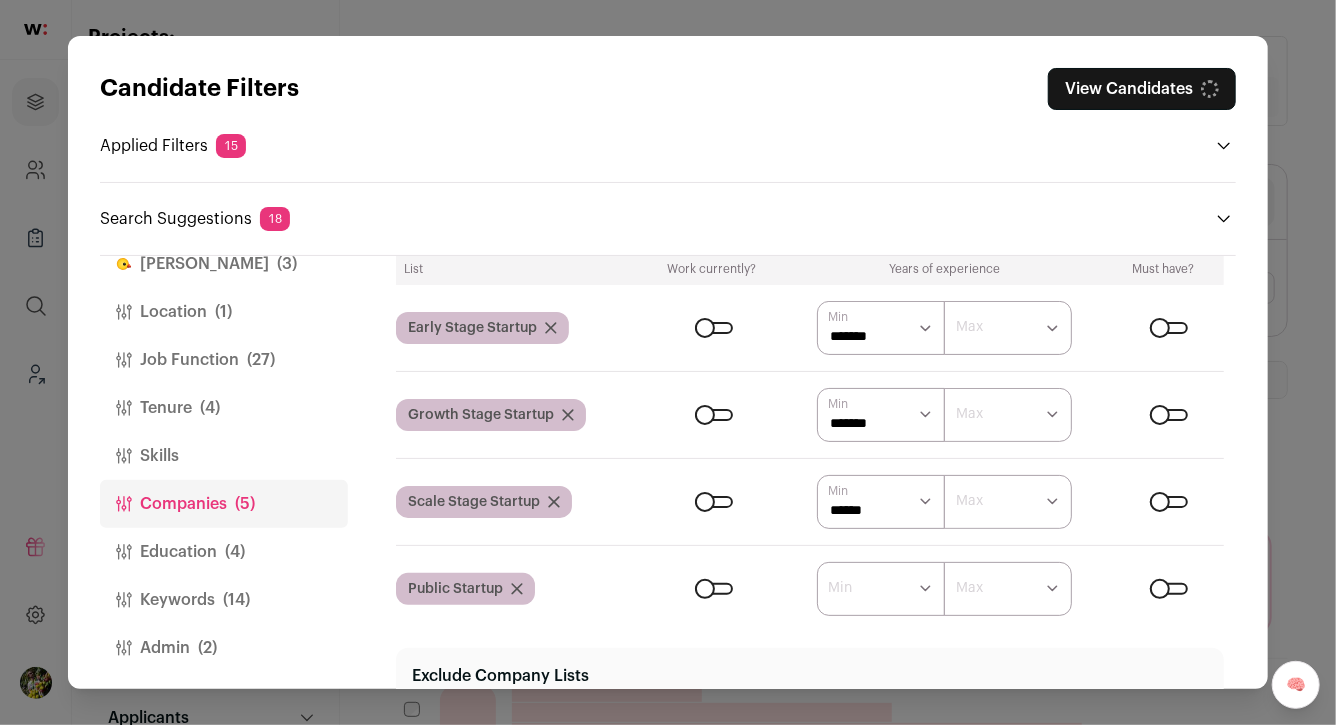 click on "******
*******
*******
*******
*******
*******
*******
*******
*******
********
********
********
********
********
********
********
********
********
********" at bounding box center (881, 589) 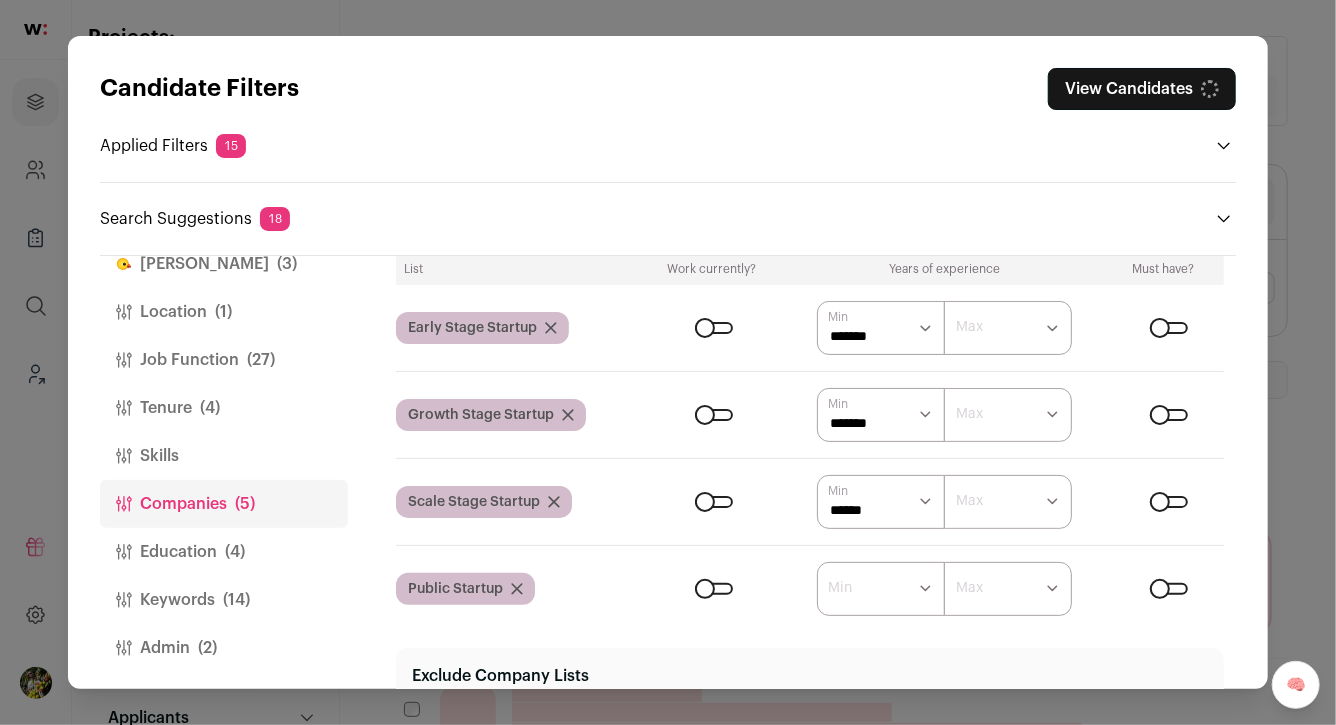select on "*" 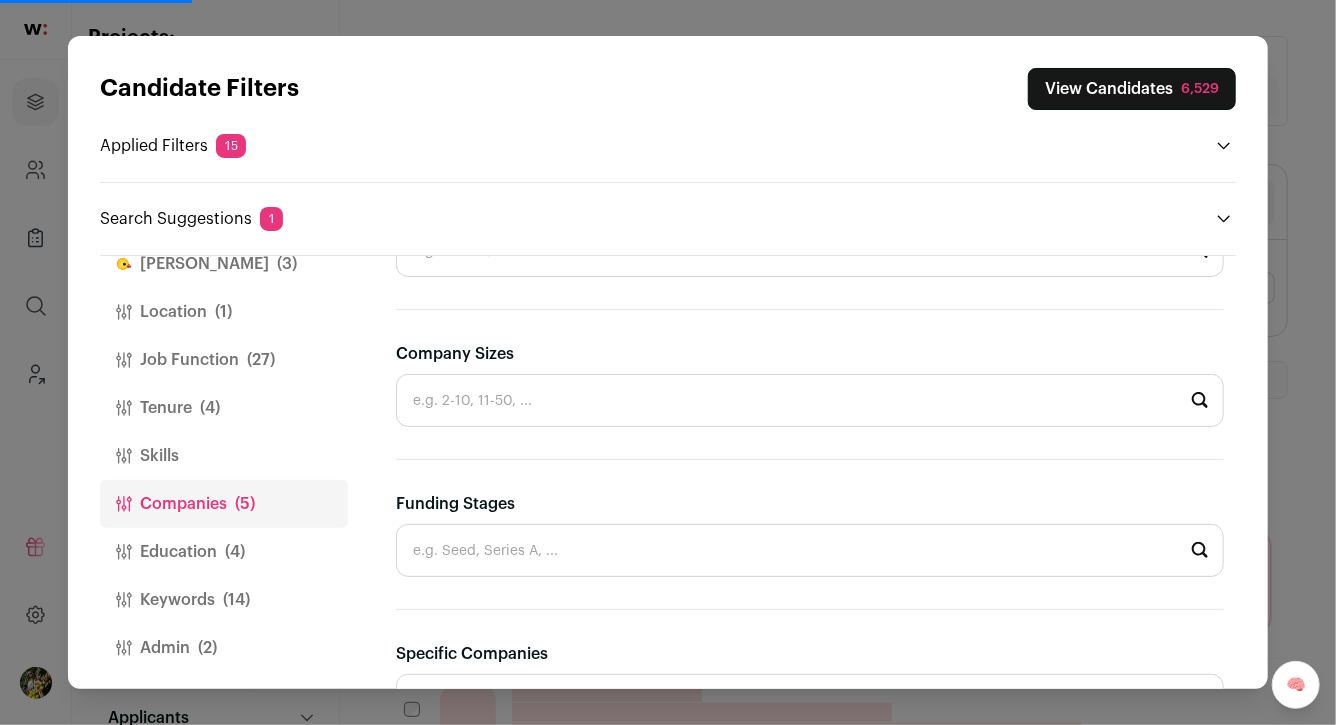 scroll, scrollTop: 868, scrollLeft: 0, axis: vertical 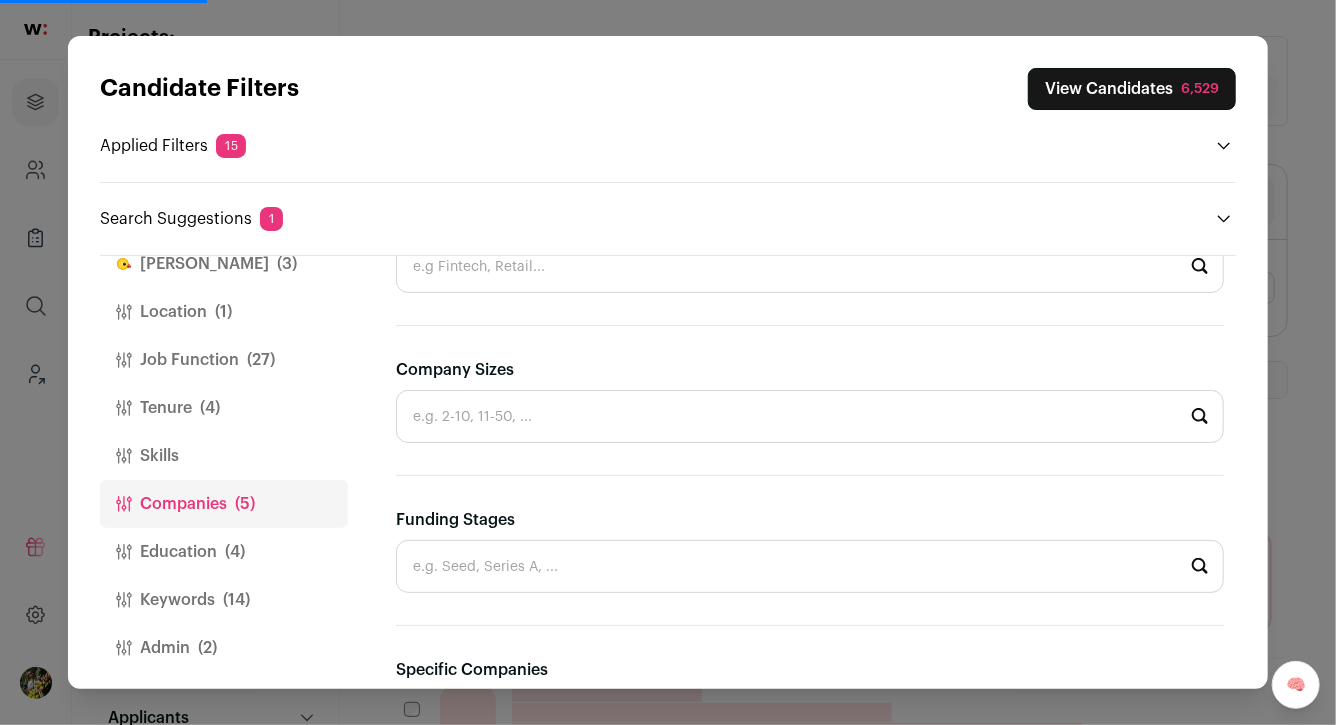 click on "Company Sizes" at bounding box center [810, 416] 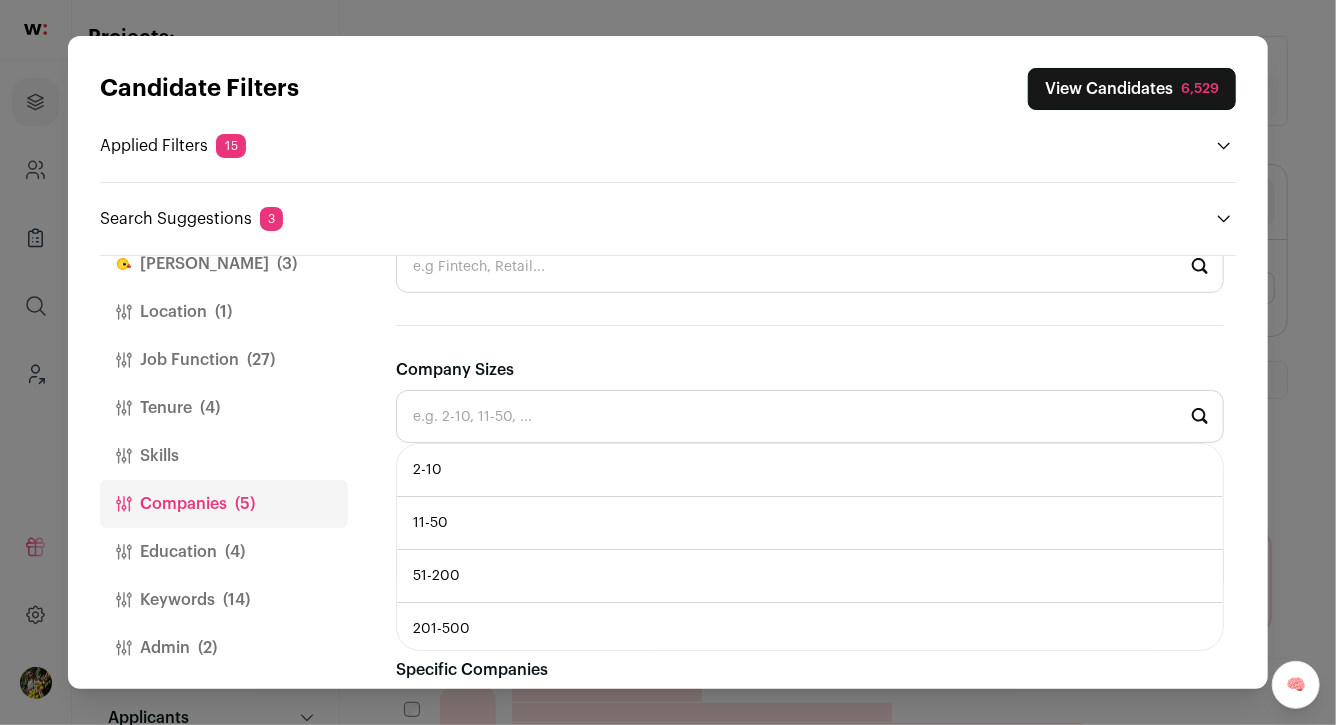 click on "11-50" at bounding box center (810, 523) 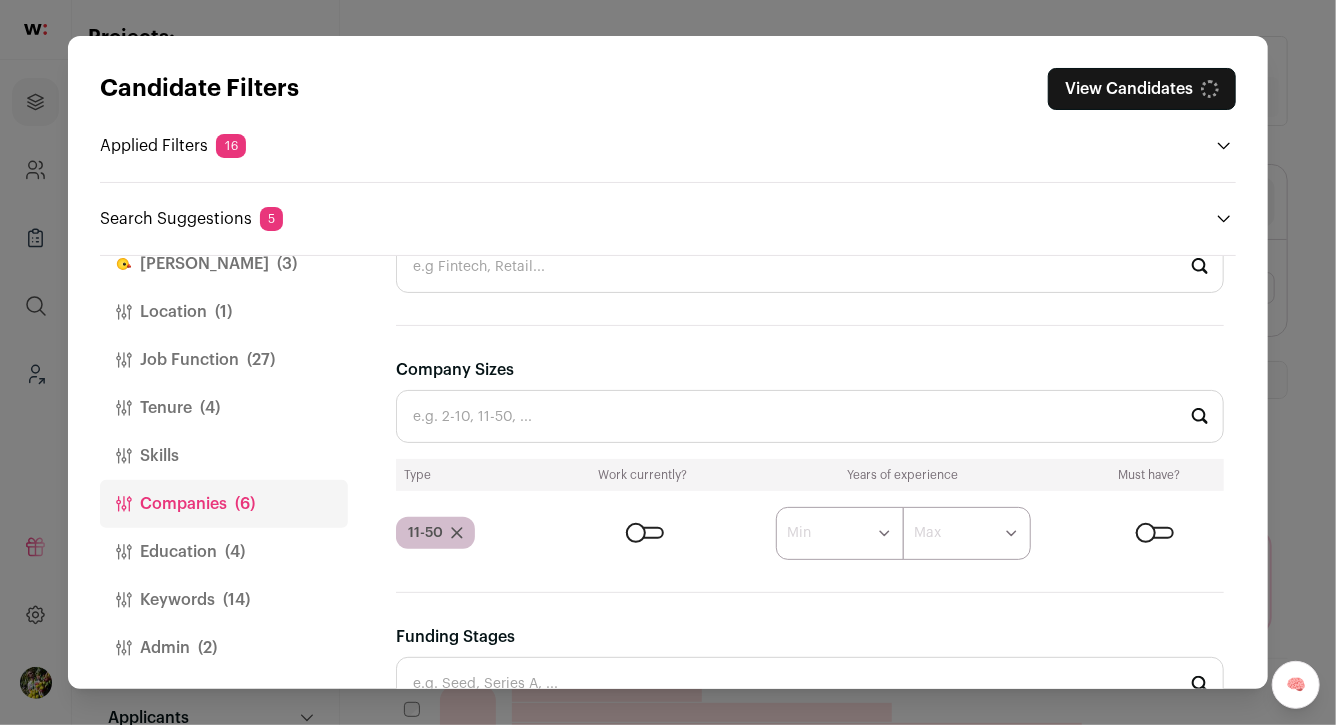 click on "Company Sizes" at bounding box center [810, 416] 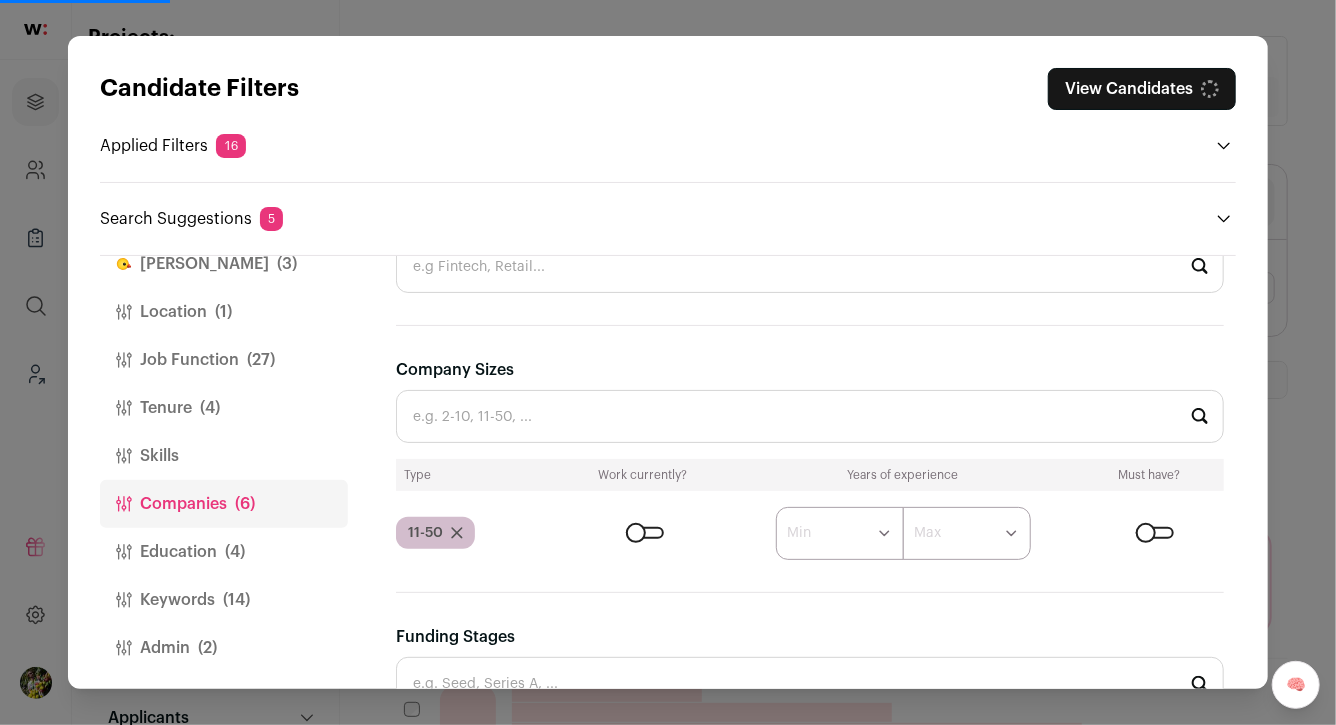 click on "Company Sizes" at bounding box center [810, 416] 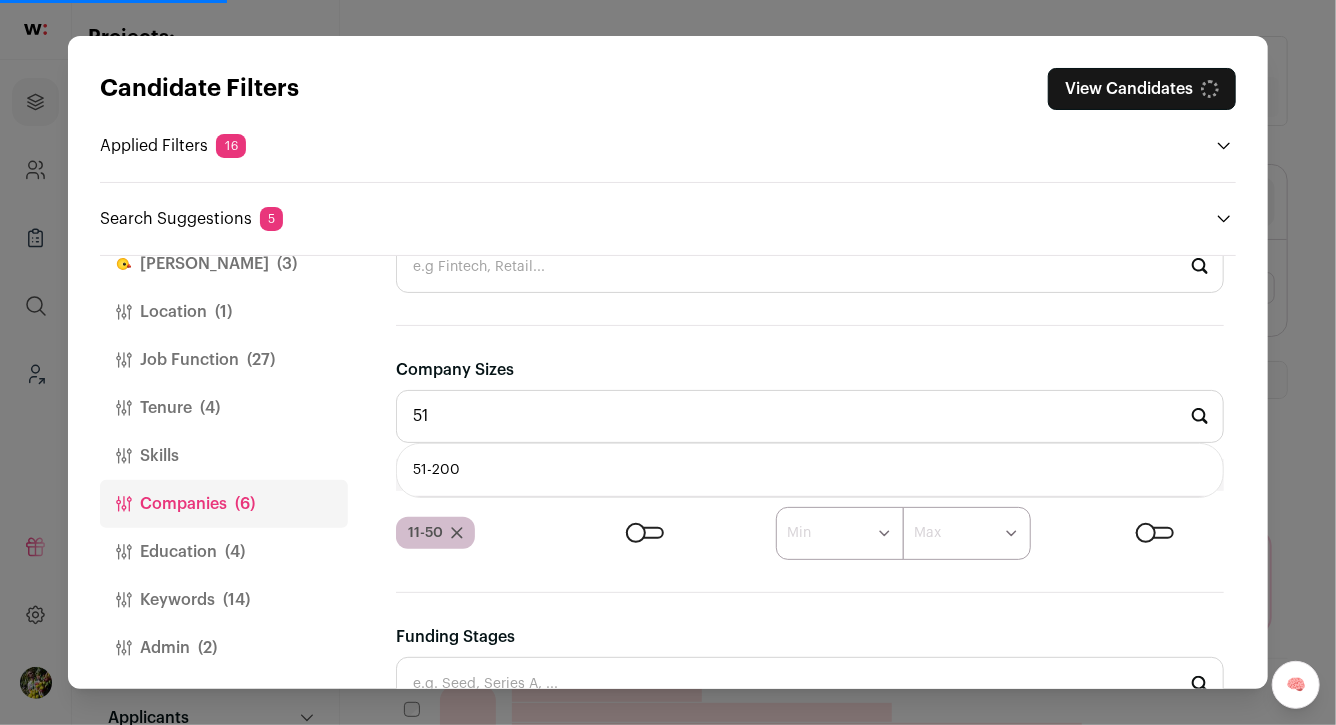 click on "51-200" at bounding box center (810, 470) 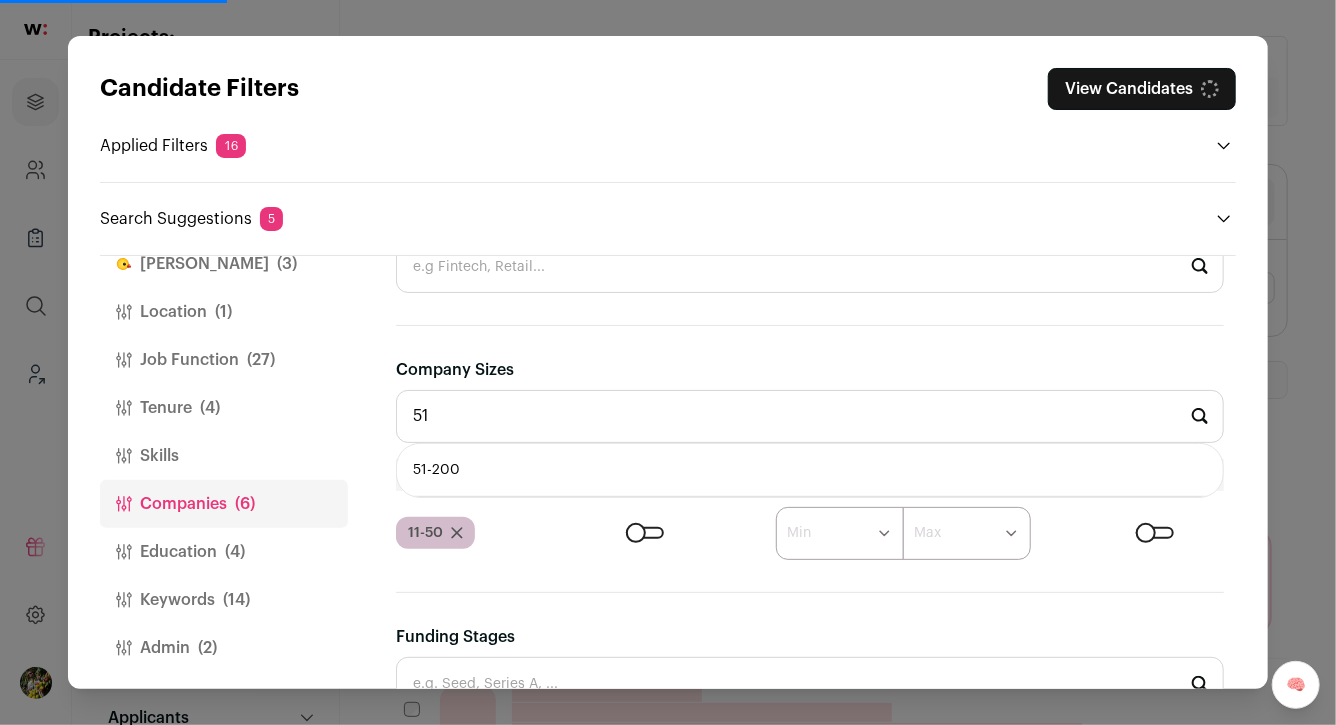 type on "51-200" 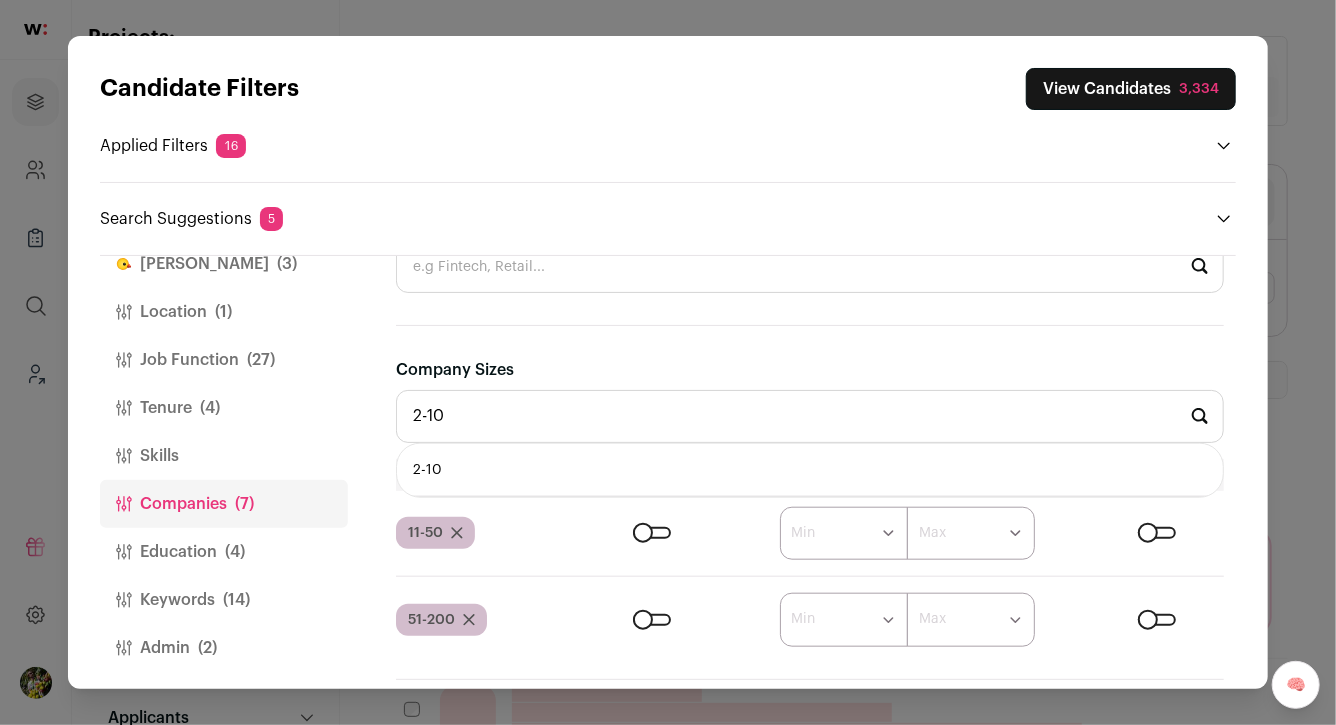 type on "2-10" 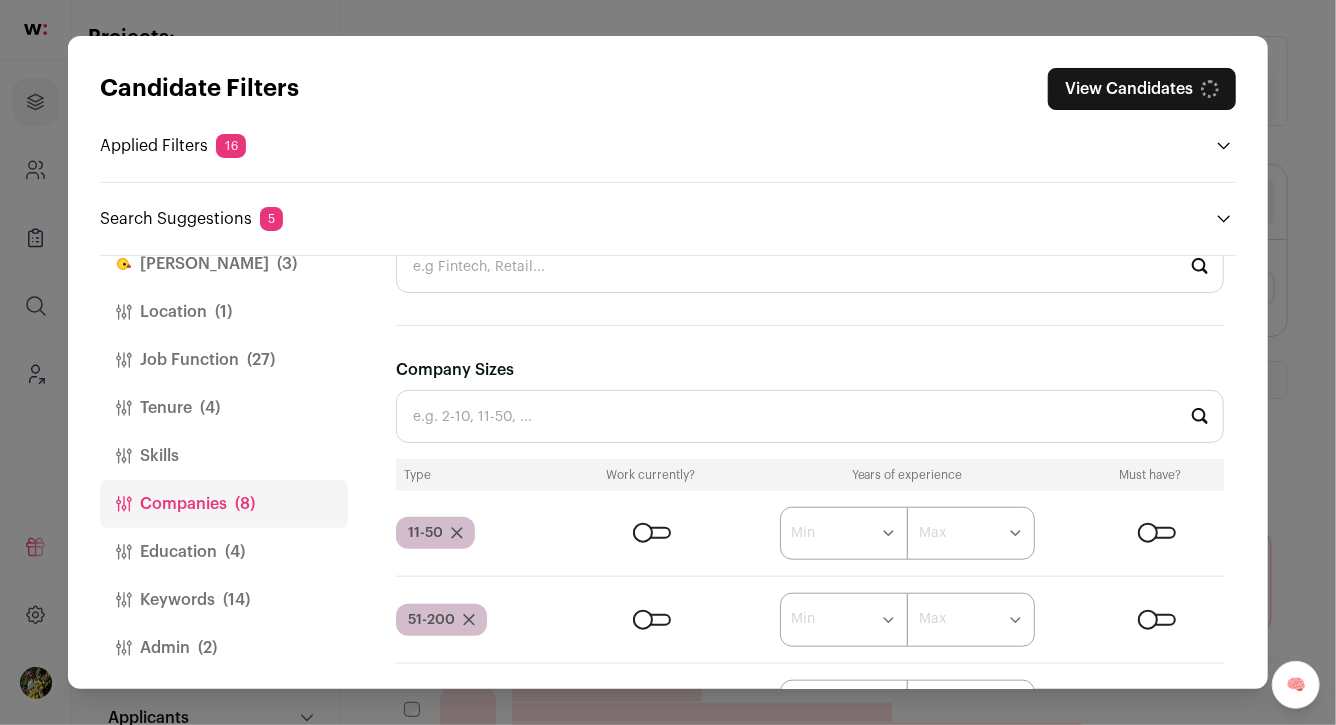 click on "(4)" at bounding box center [235, 552] 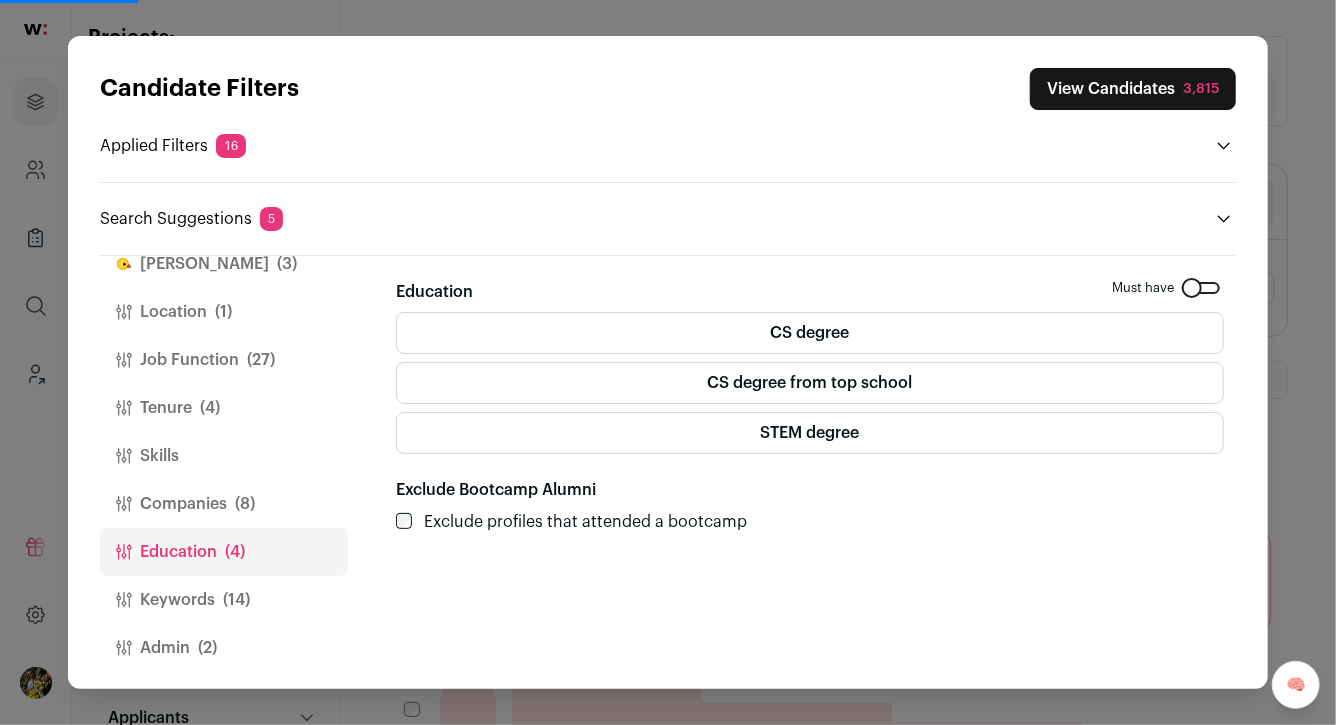 click on "CS degree" at bounding box center [810, 333] 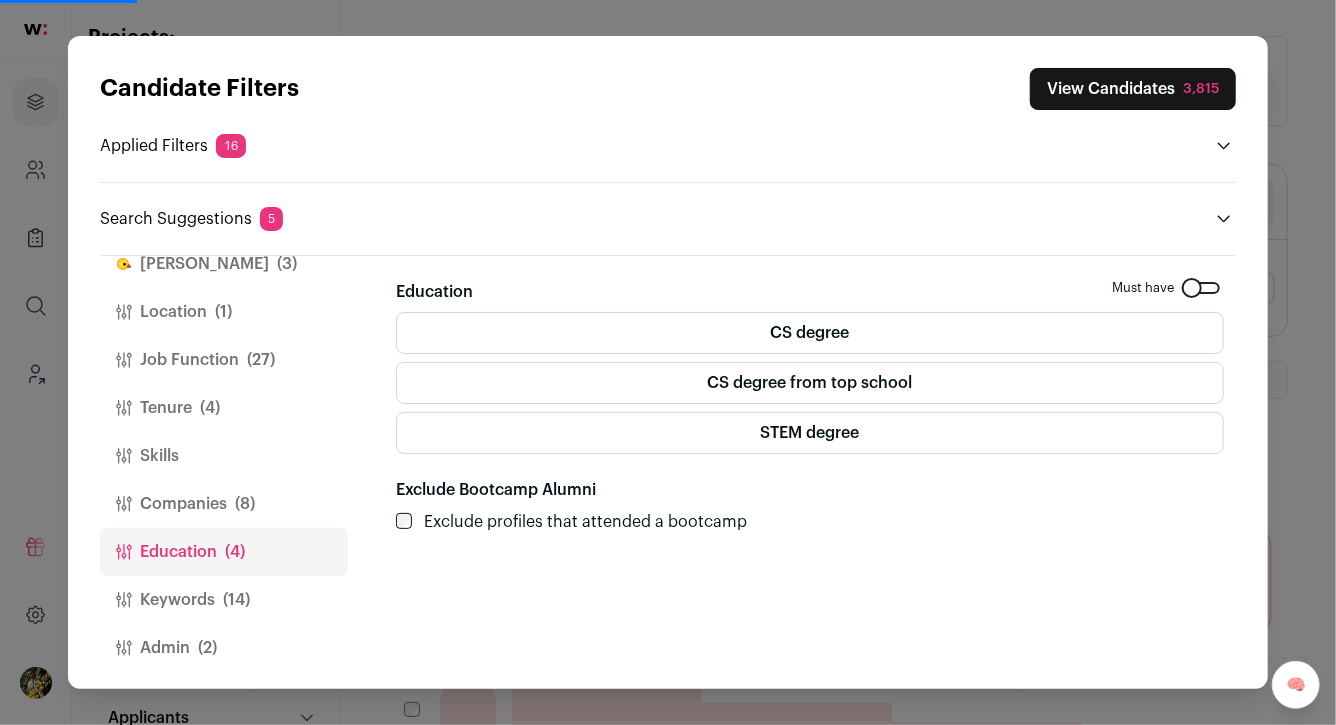 click on "STEM degree" at bounding box center [810, 433] 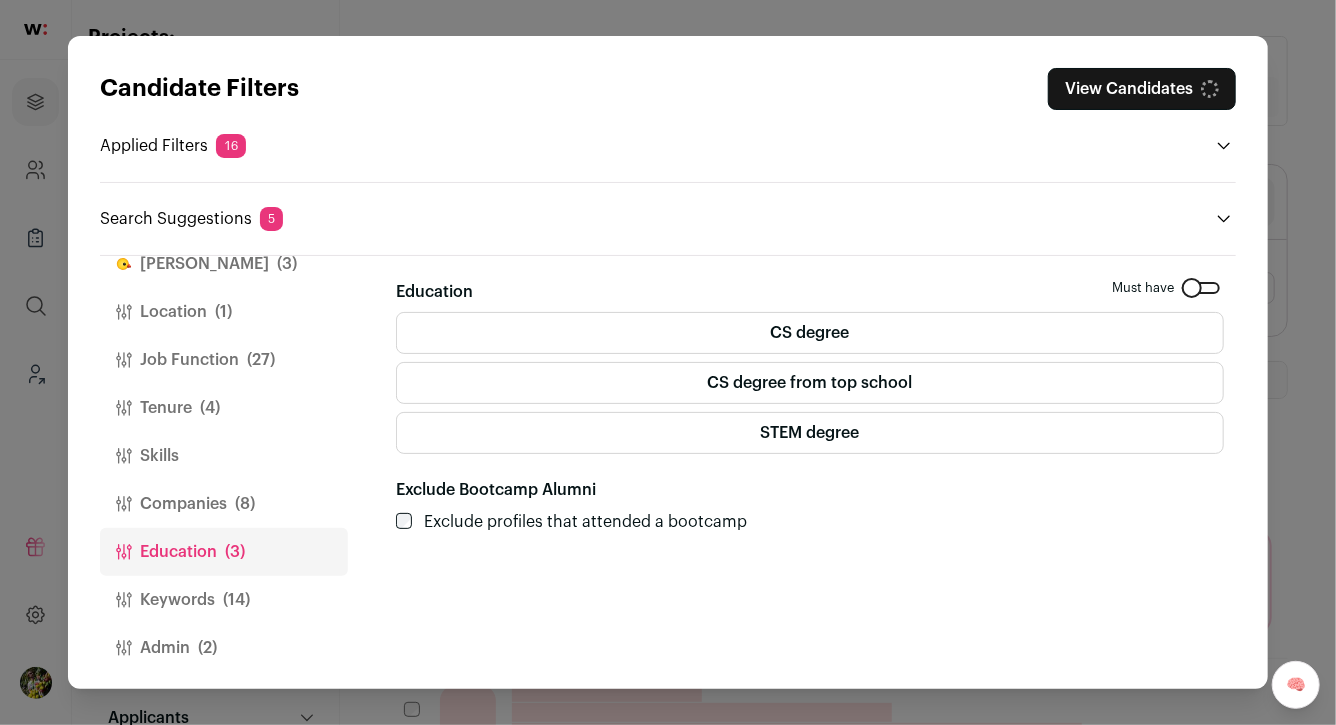 click on "Keywords
(14)" at bounding box center (224, 600) 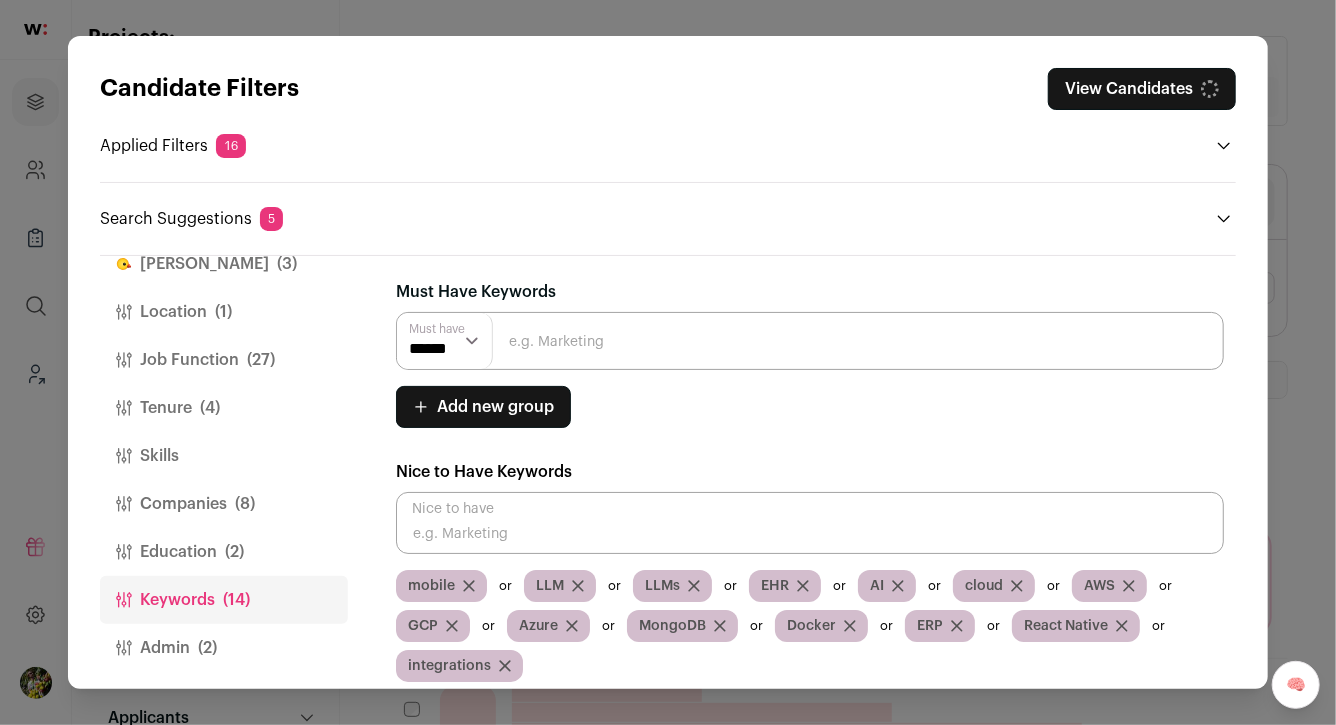 scroll, scrollTop: 46, scrollLeft: 0, axis: vertical 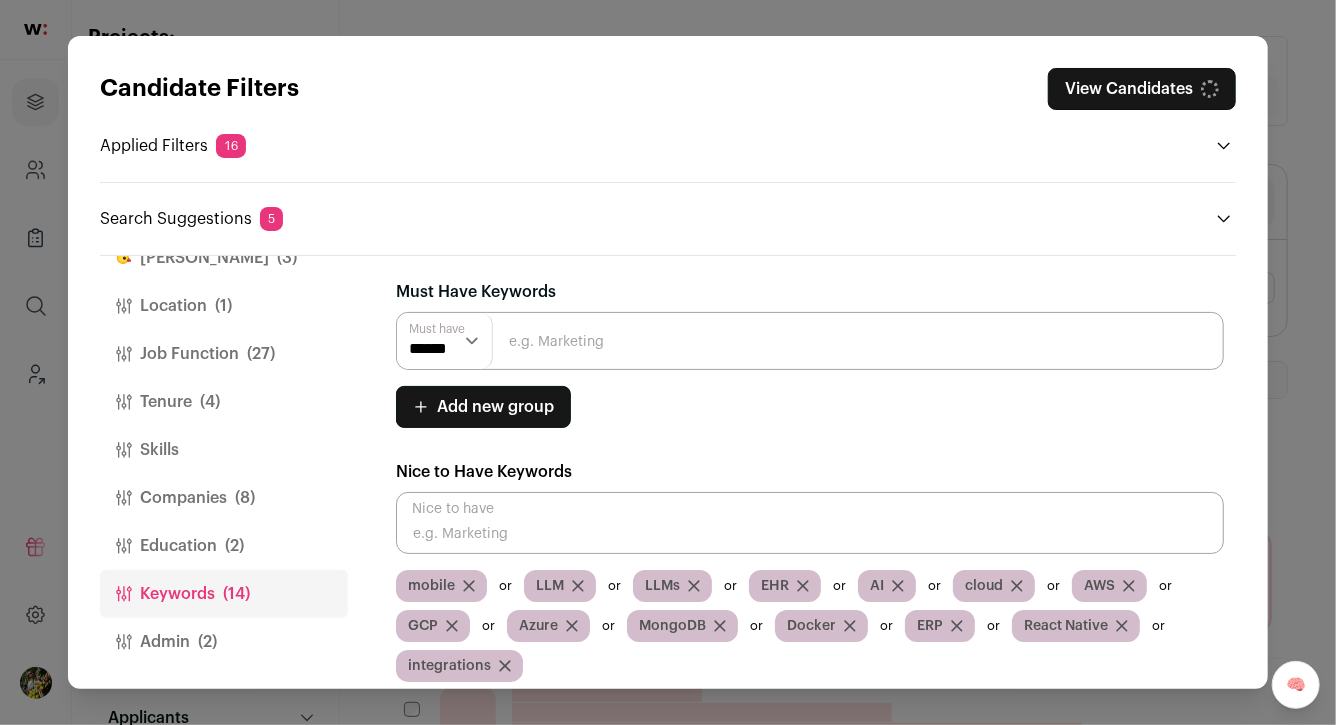click on "Admin
(2)" at bounding box center (224, 642) 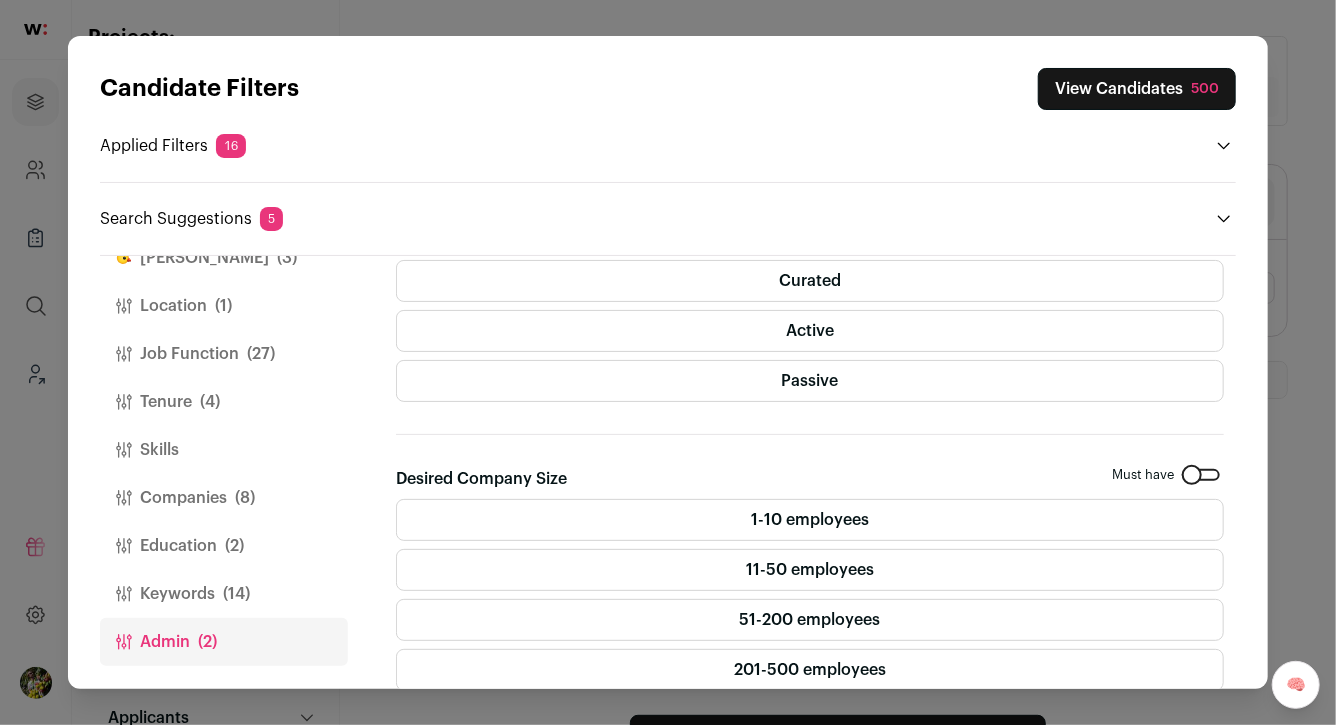scroll, scrollTop: 482, scrollLeft: 0, axis: vertical 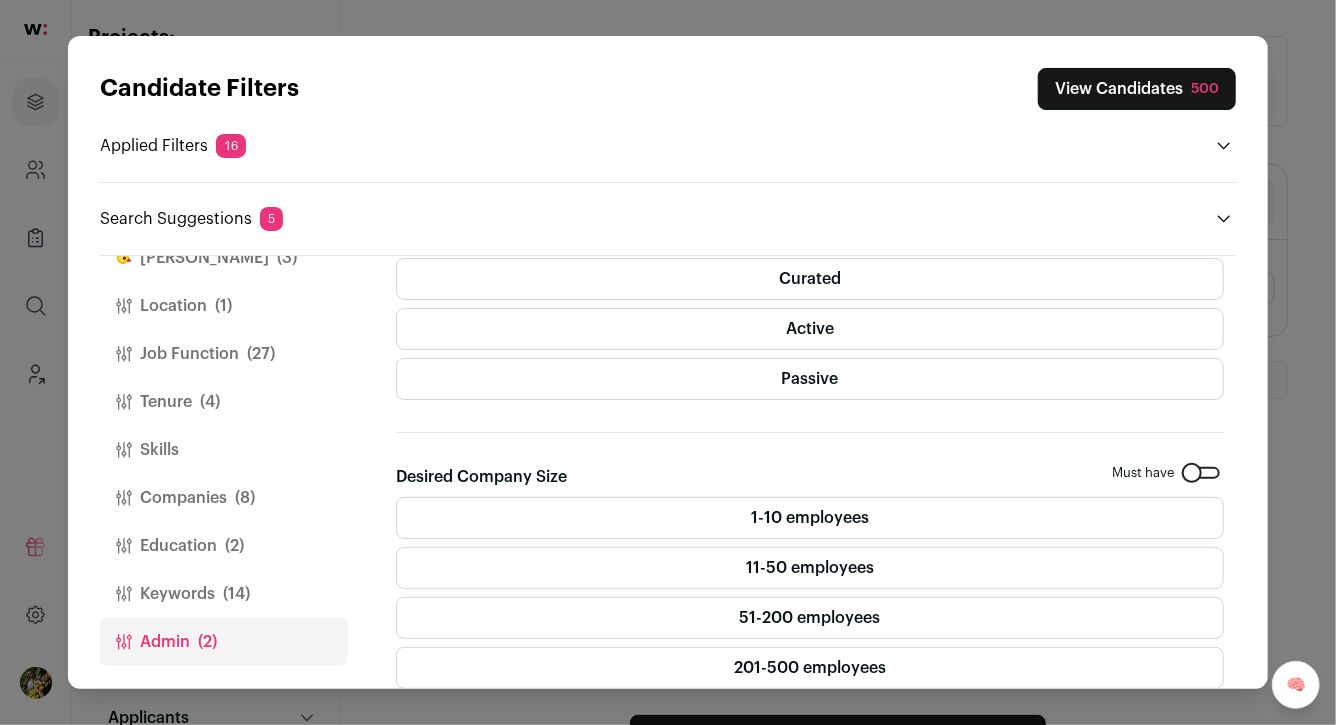 click on "Curated" at bounding box center (810, 279) 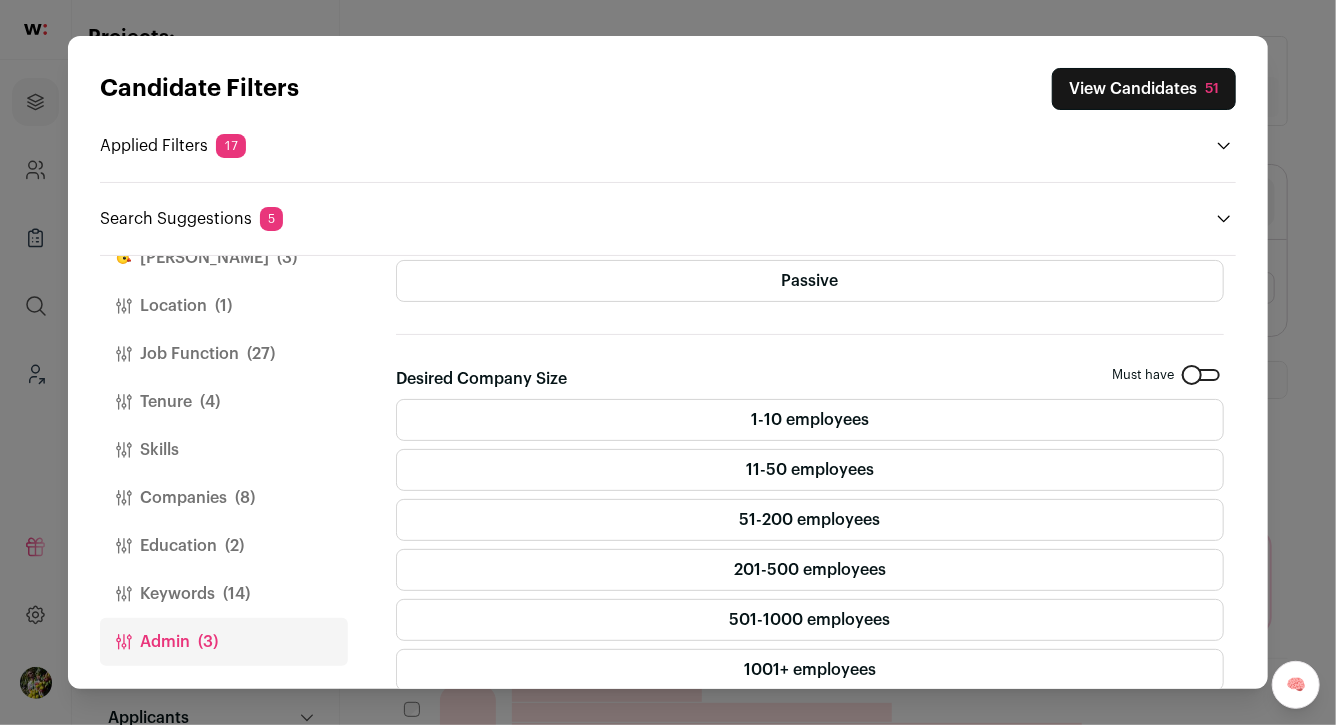scroll, scrollTop: 577, scrollLeft: 0, axis: vertical 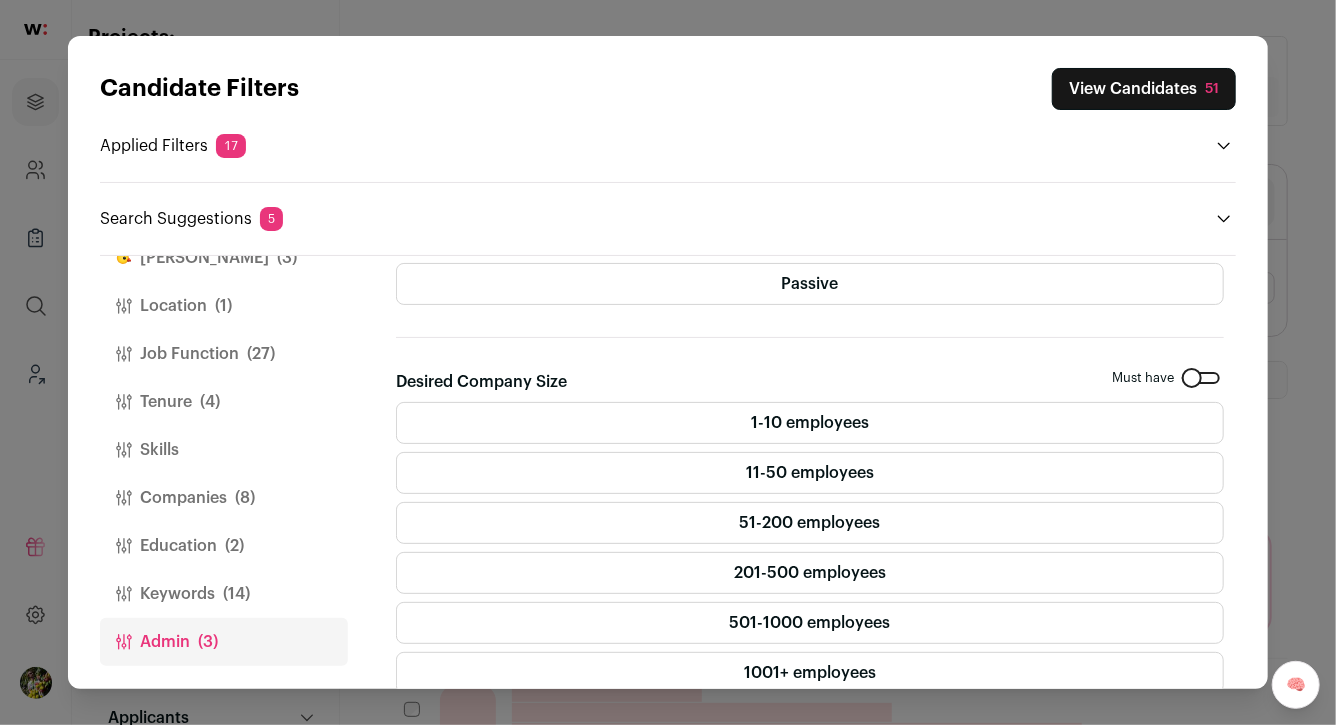 click on "11-50 employees" at bounding box center (810, 473) 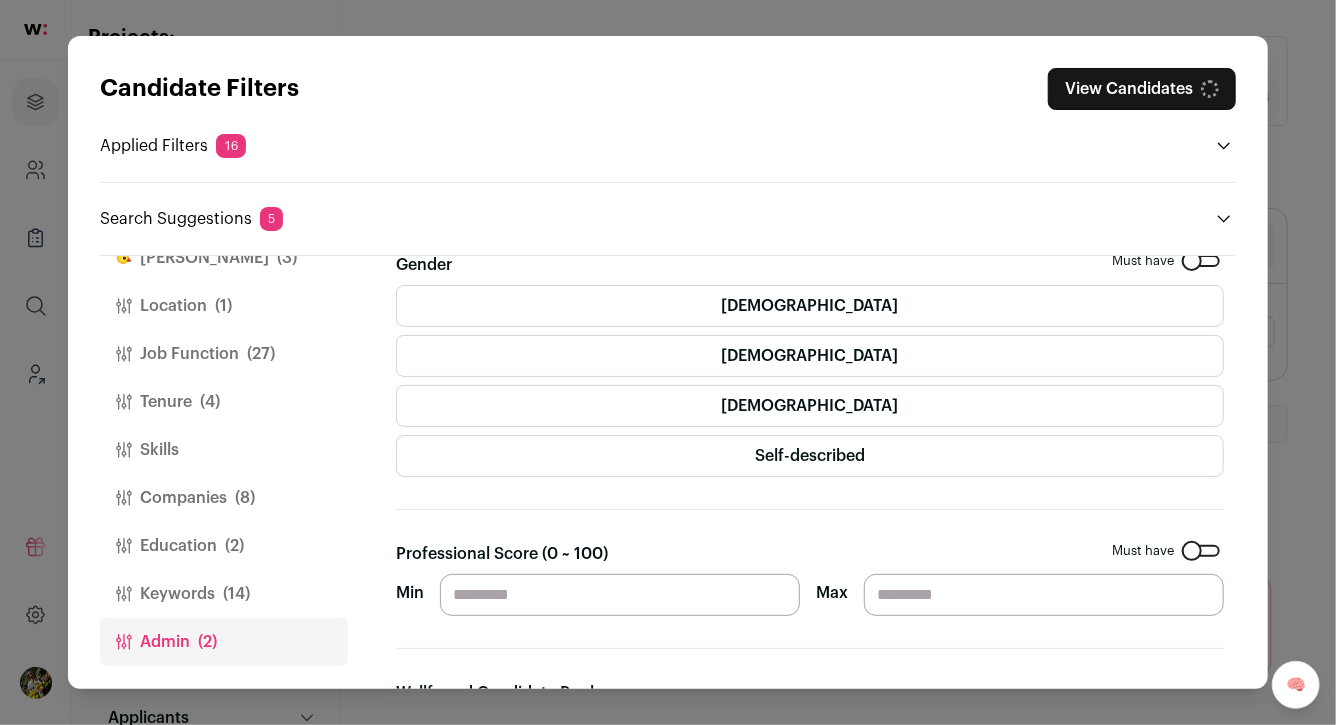 scroll, scrollTop: 0, scrollLeft: 0, axis: both 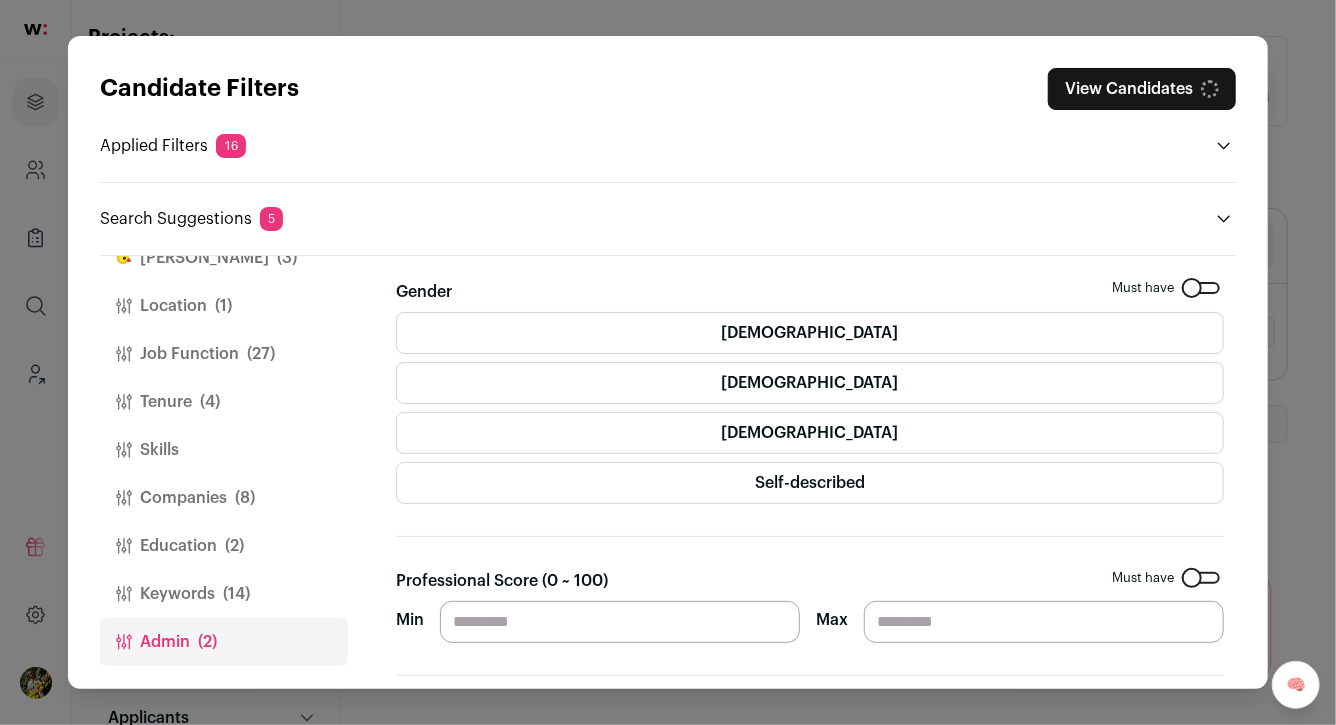 drag, startPoint x: 1098, startPoint y: 89, endPoint x: 808, endPoint y: 263, distance: 338.19522 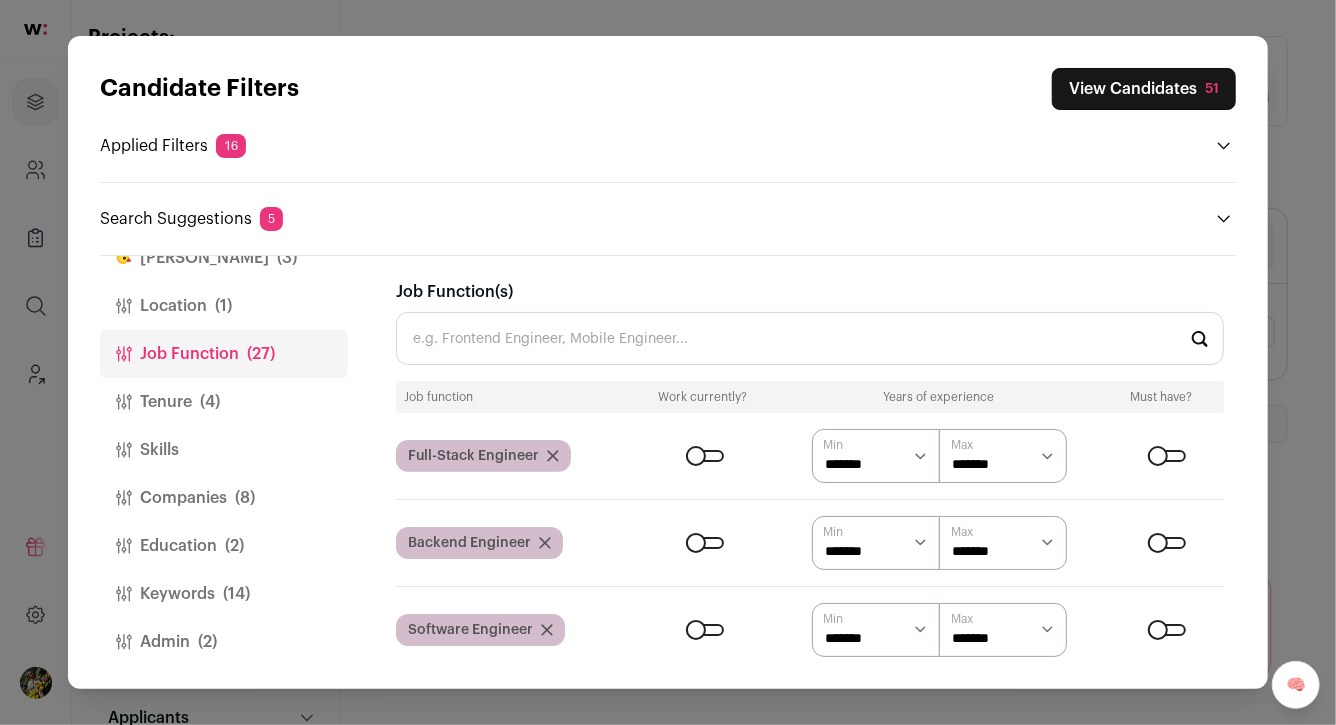 scroll, scrollTop: 0, scrollLeft: 0, axis: both 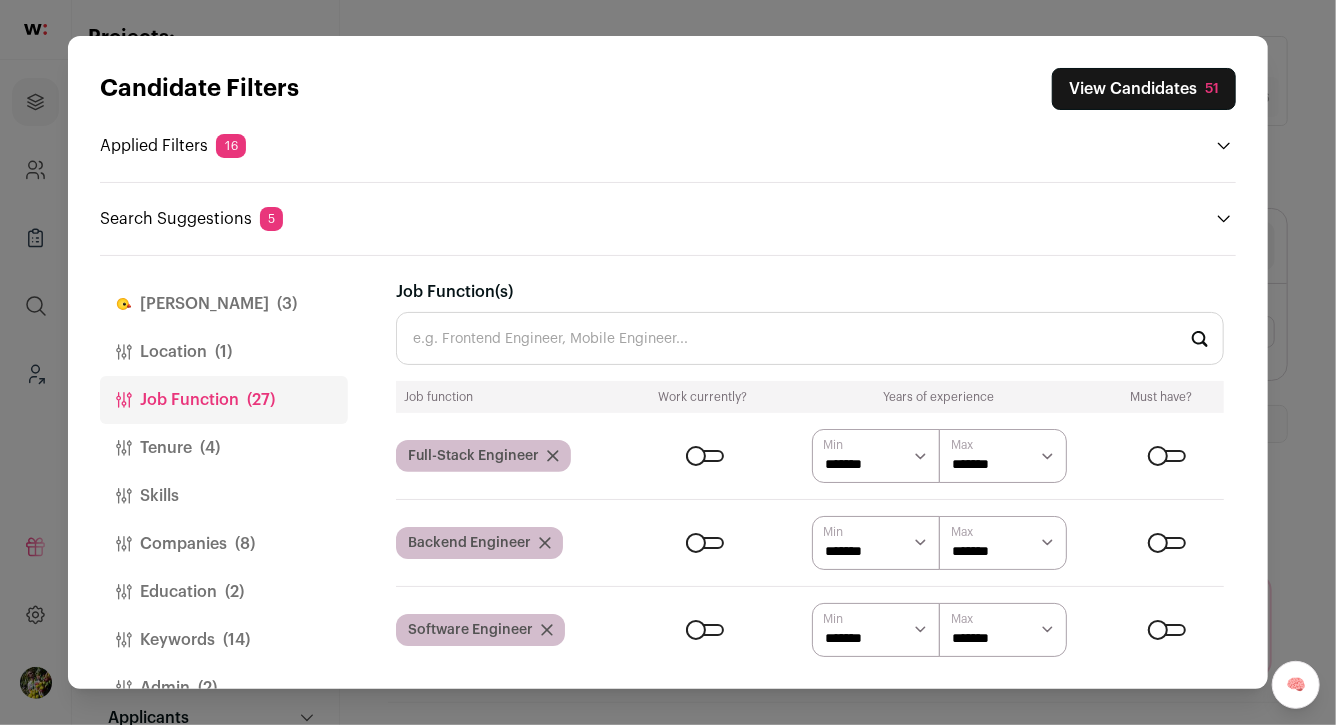 click on "Location
(1)" at bounding box center [224, 352] 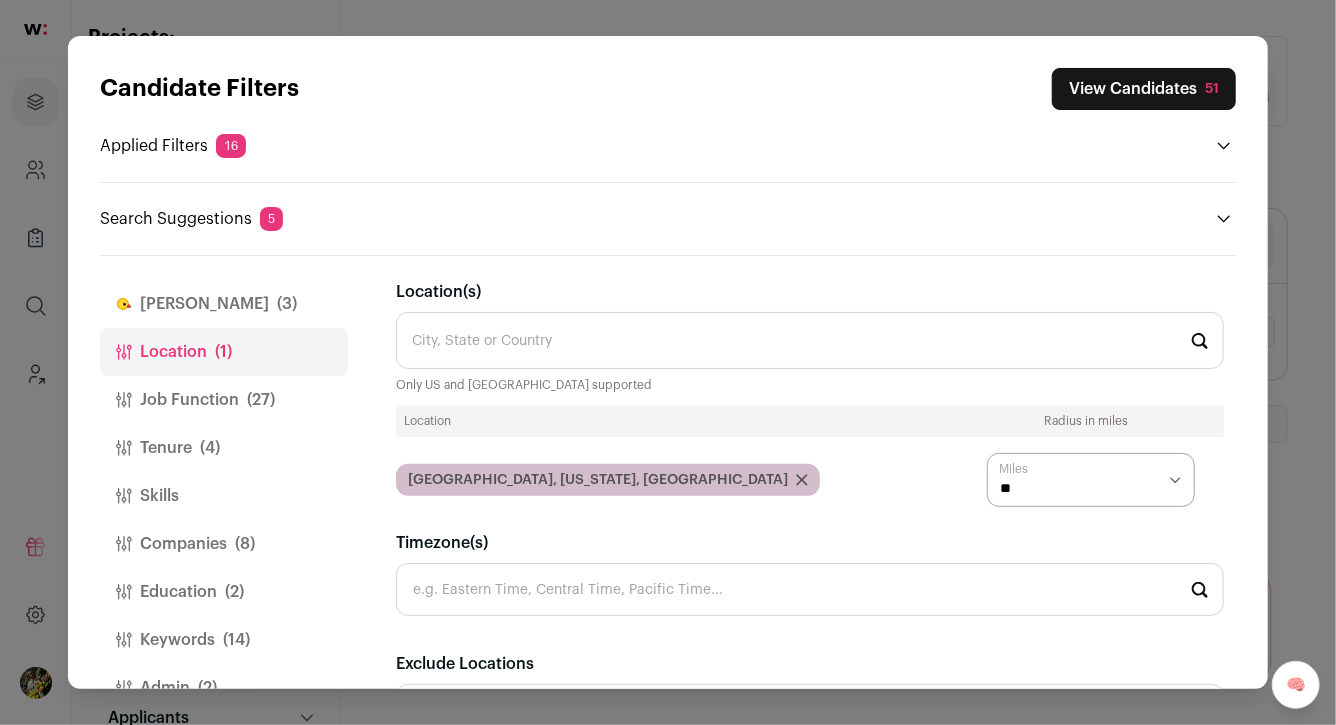 click on "[PERSON_NAME]
(3)" at bounding box center (224, 304) 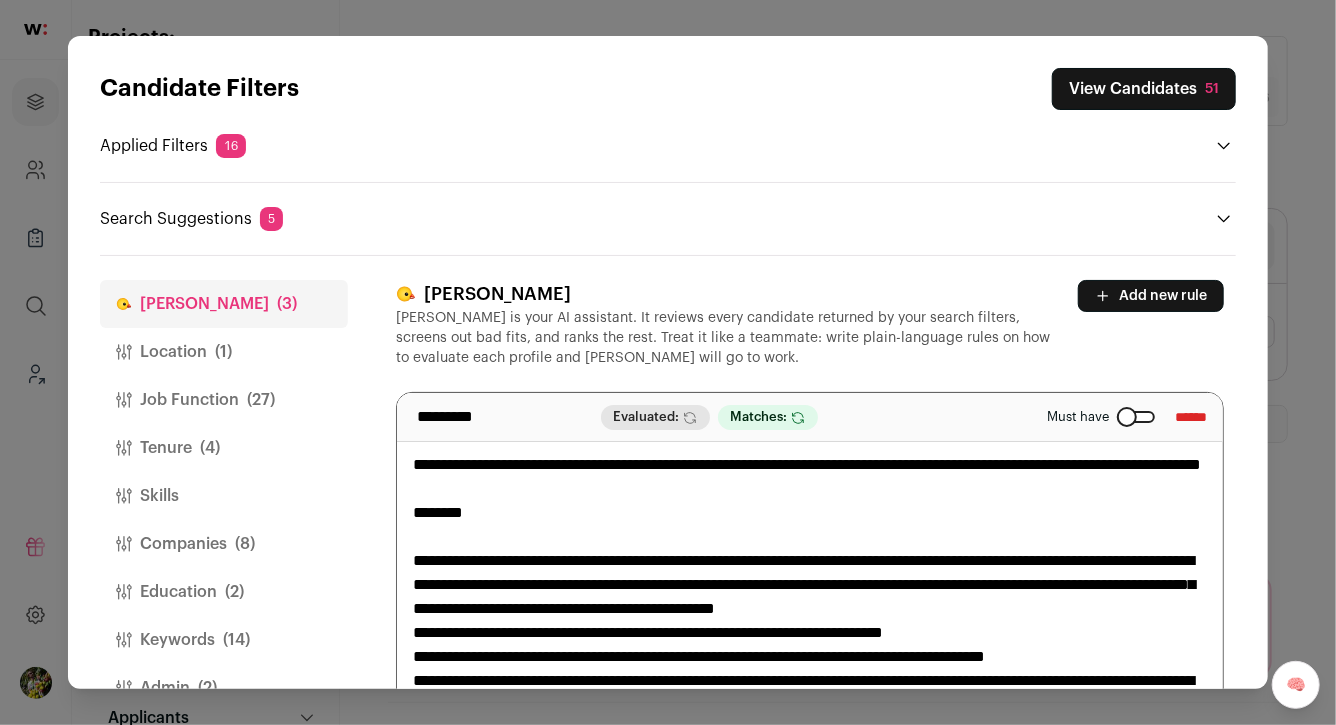scroll, scrollTop: 46, scrollLeft: 0, axis: vertical 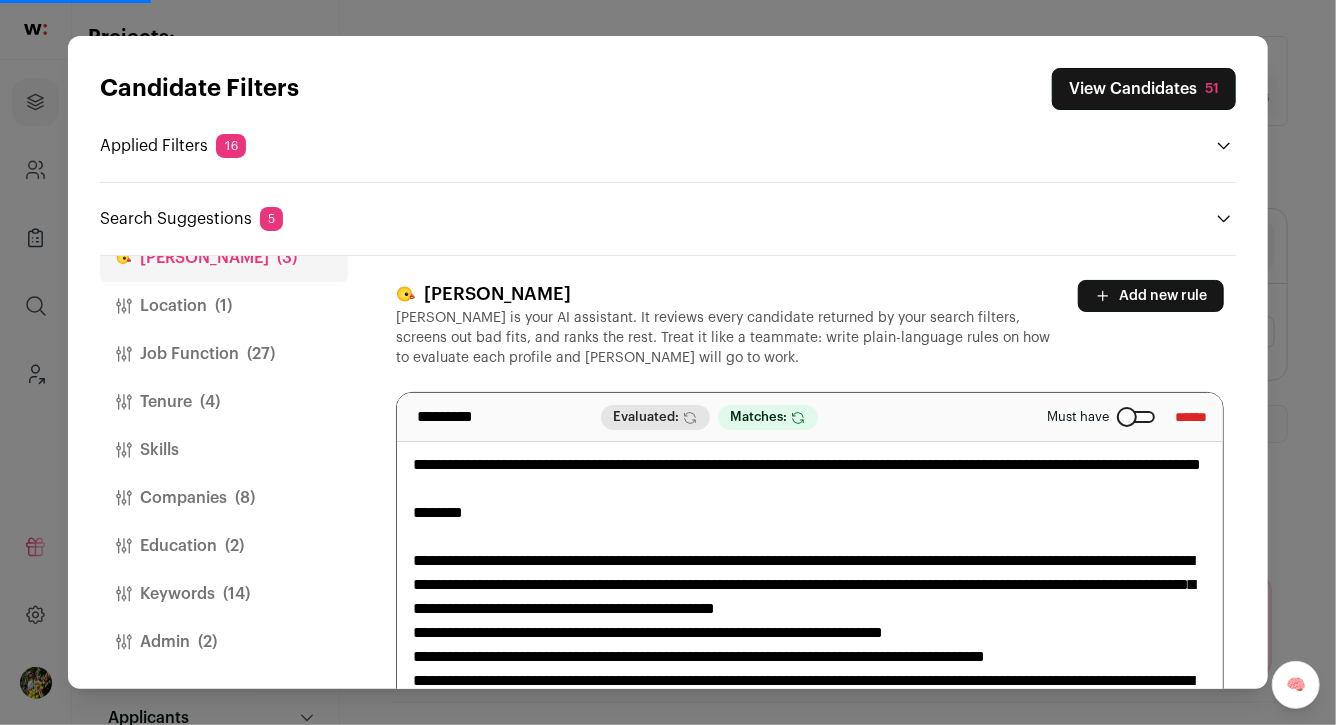 click on "Tenure
(4)" at bounding box center [224, 402] 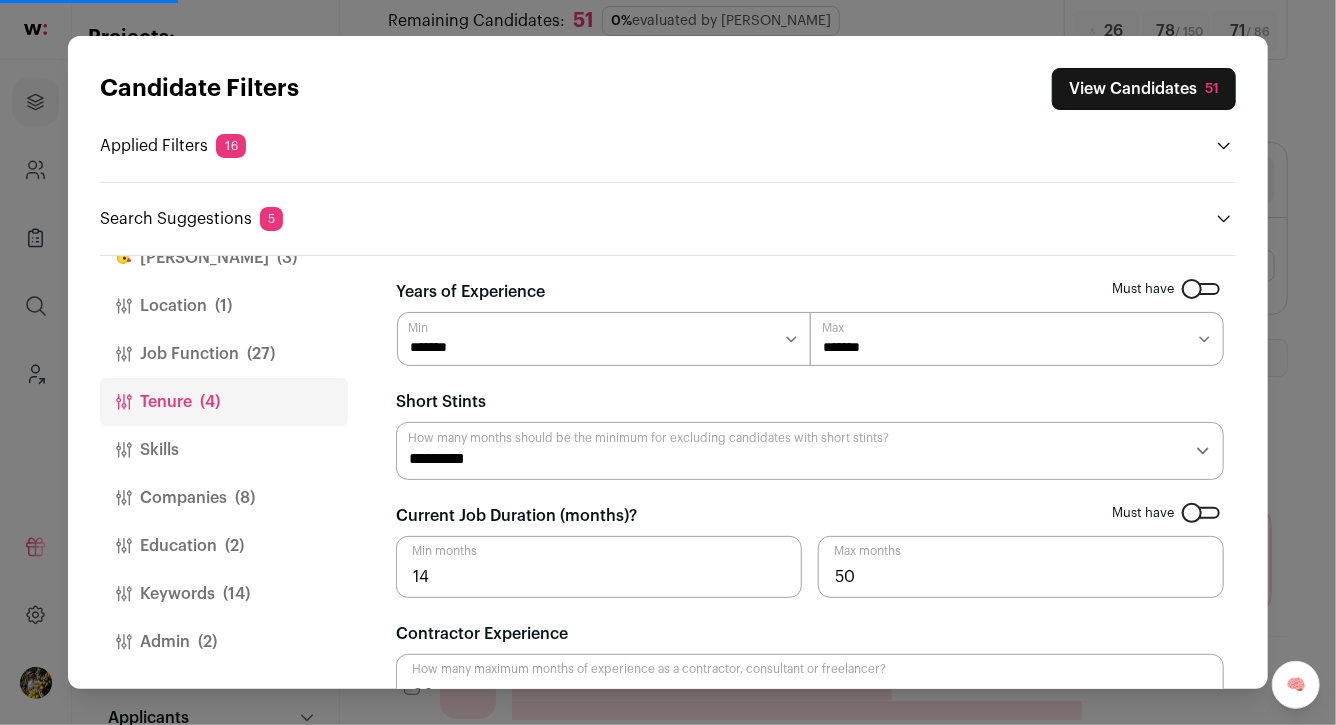 scroll, scrollTop: 70, scrollLeft: 0, axis: vertical 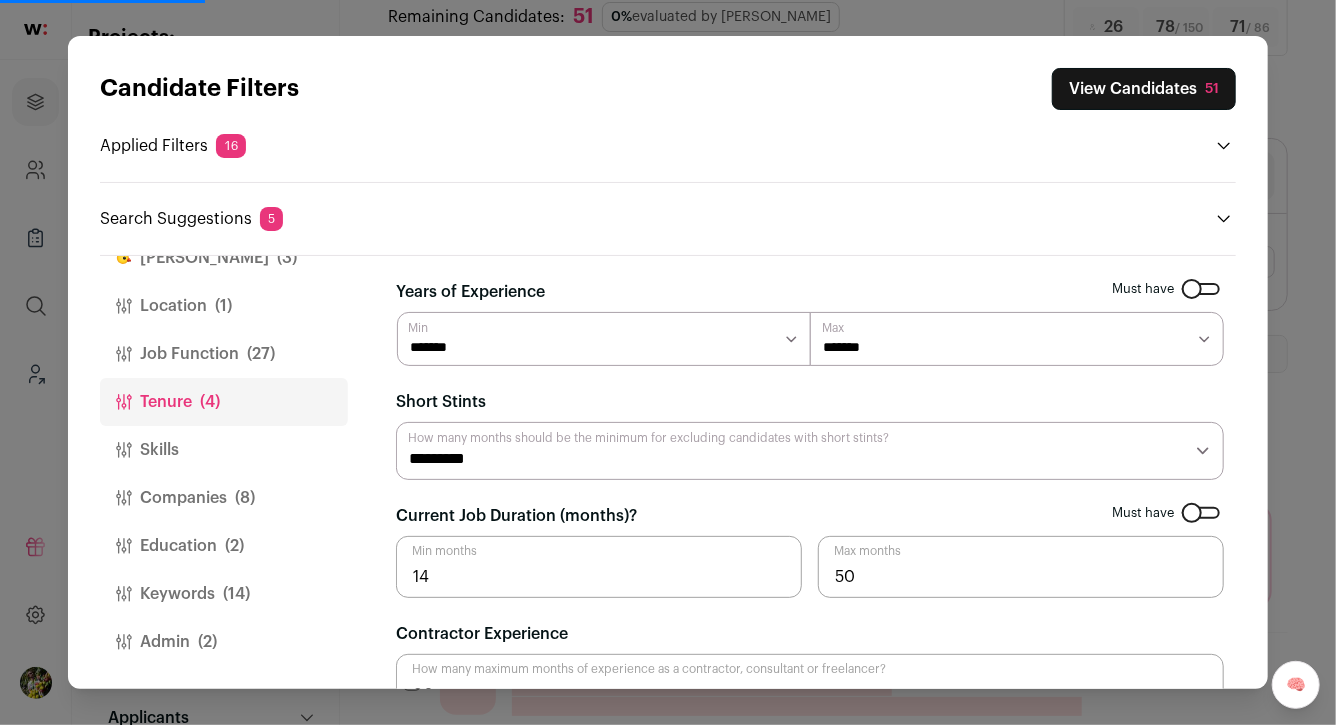 click on "View Candidates
51" at bounding box center (1144, 89) 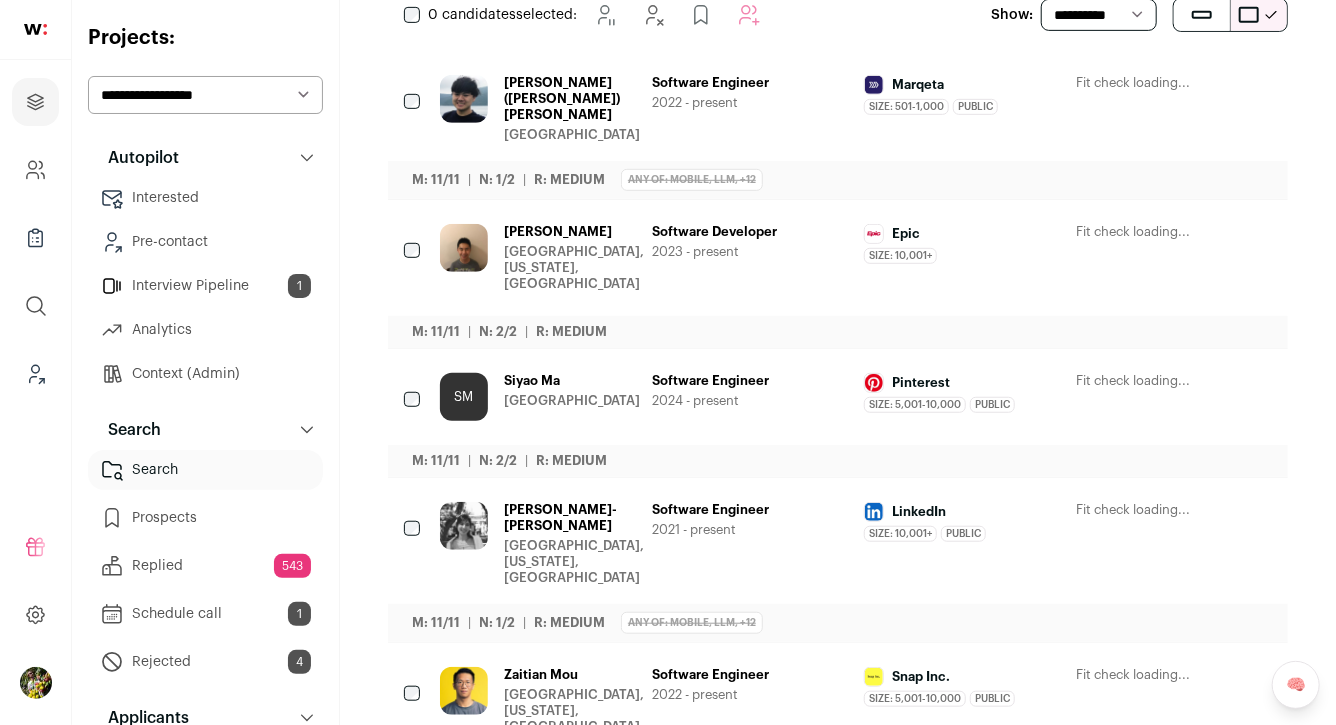 scroll, scrollTop: 374, scrollLeft: 0, axis: vertical 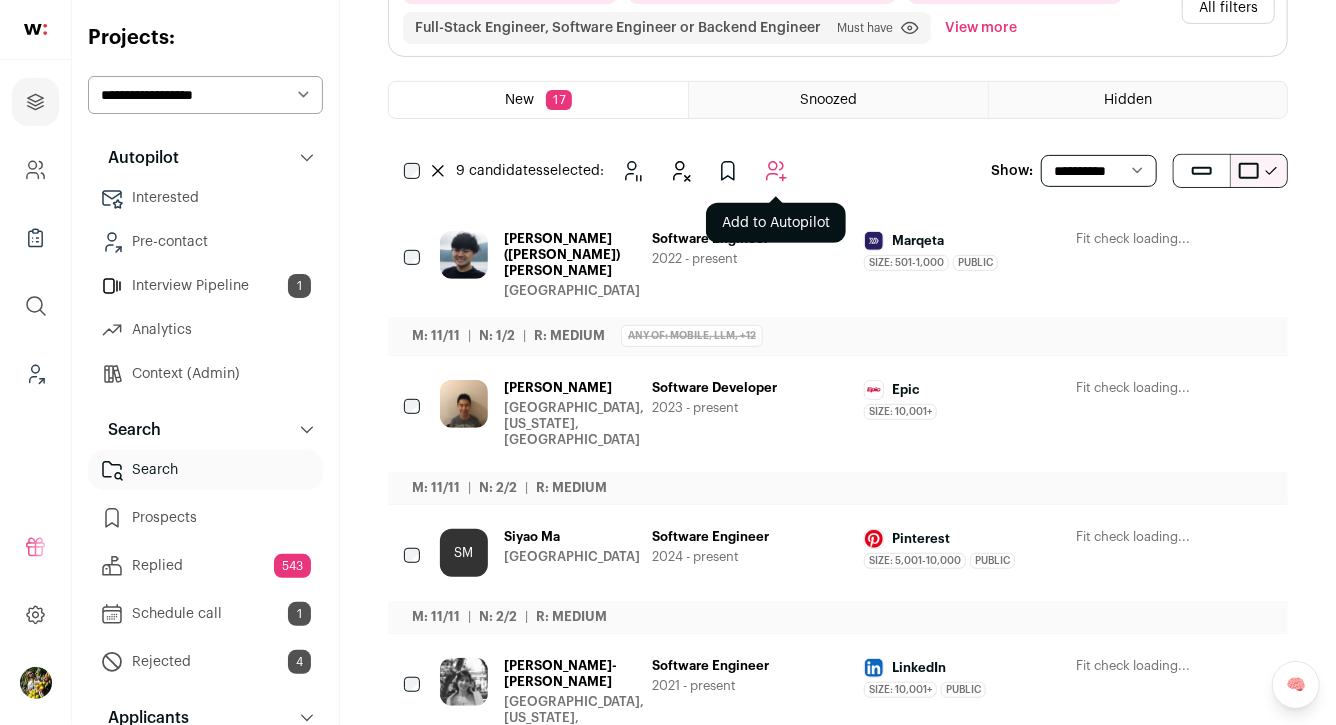 click 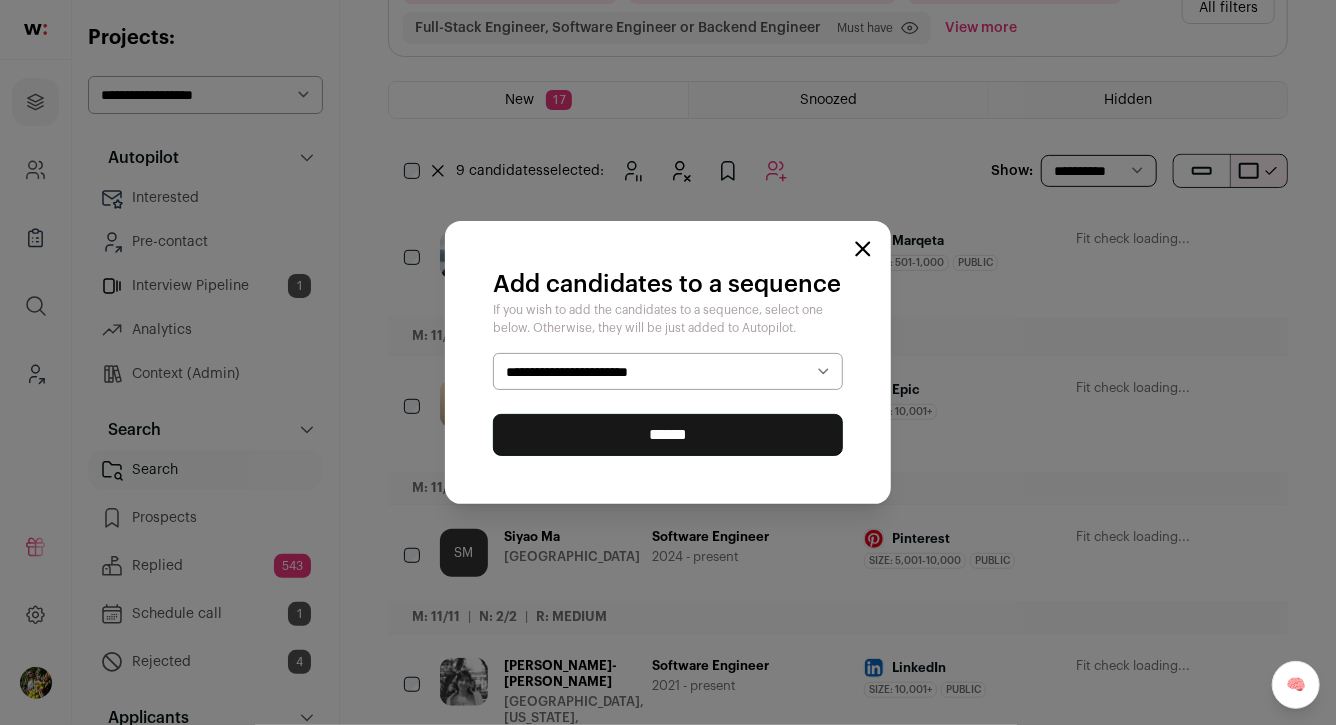 select on "*****" 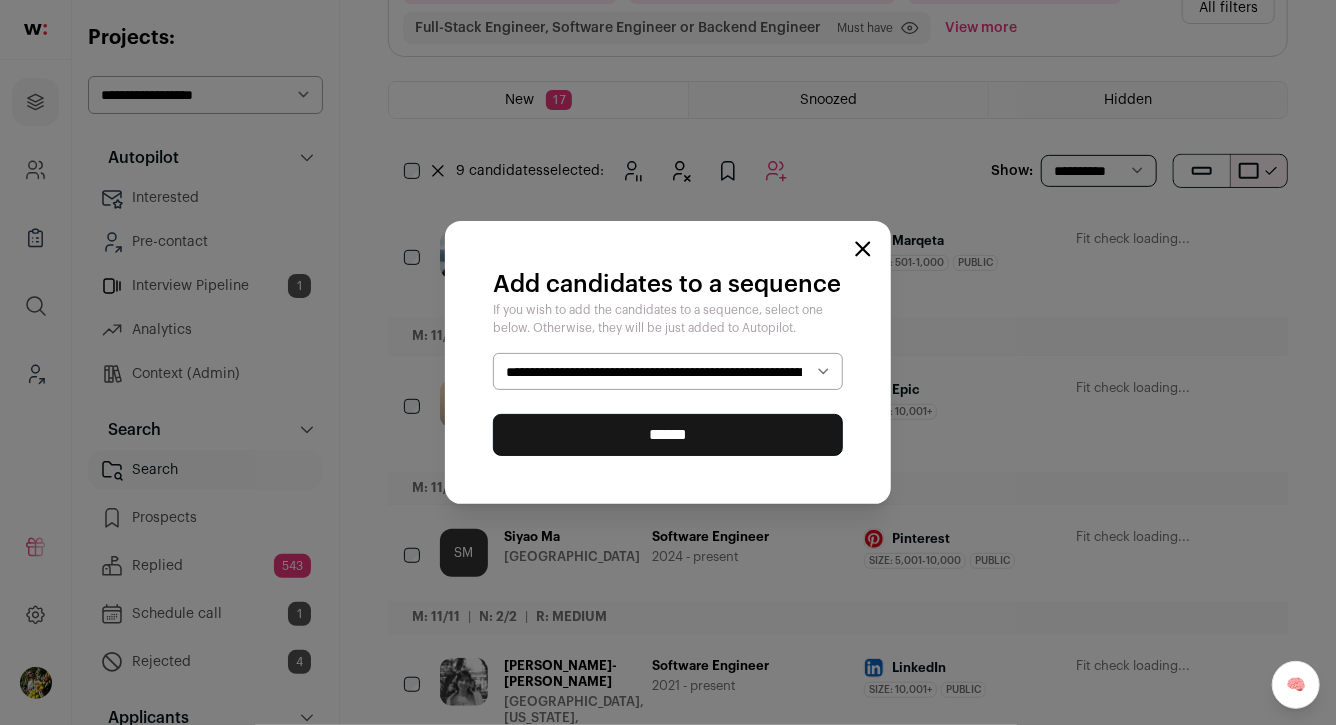 click on "******" at bounding box center (668, 435) 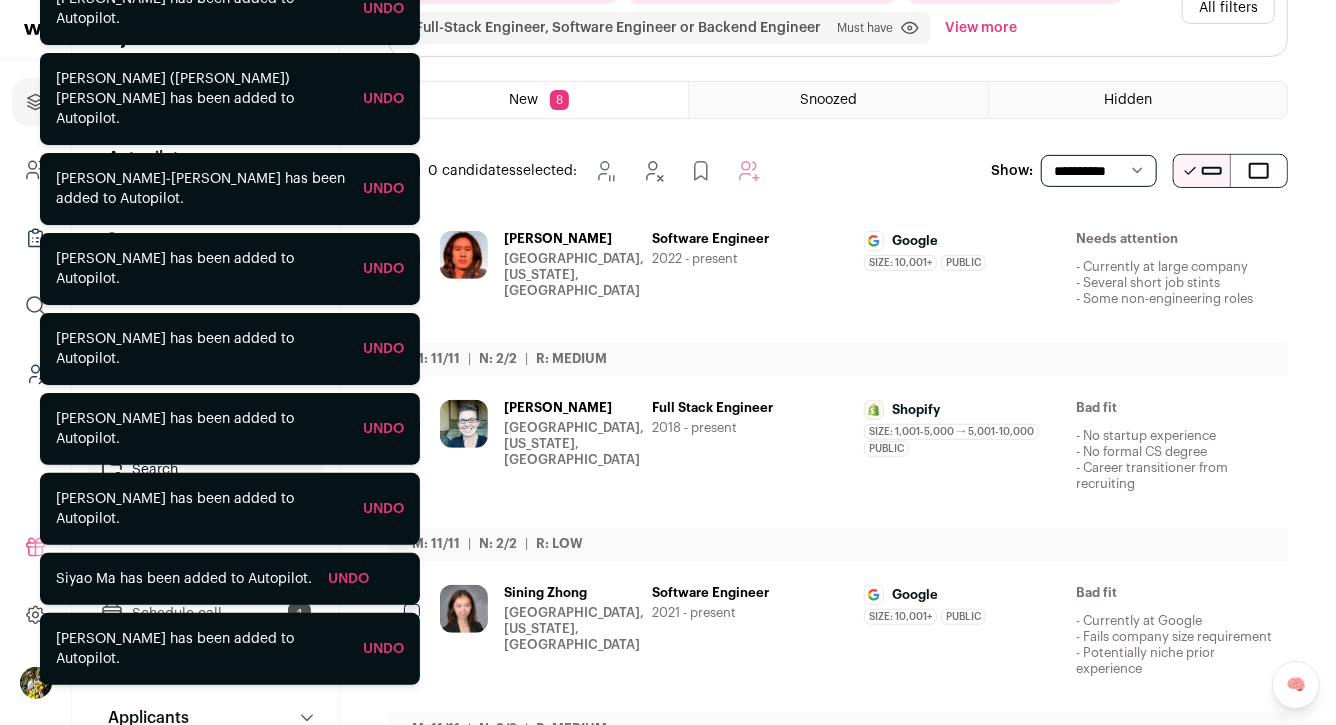 click 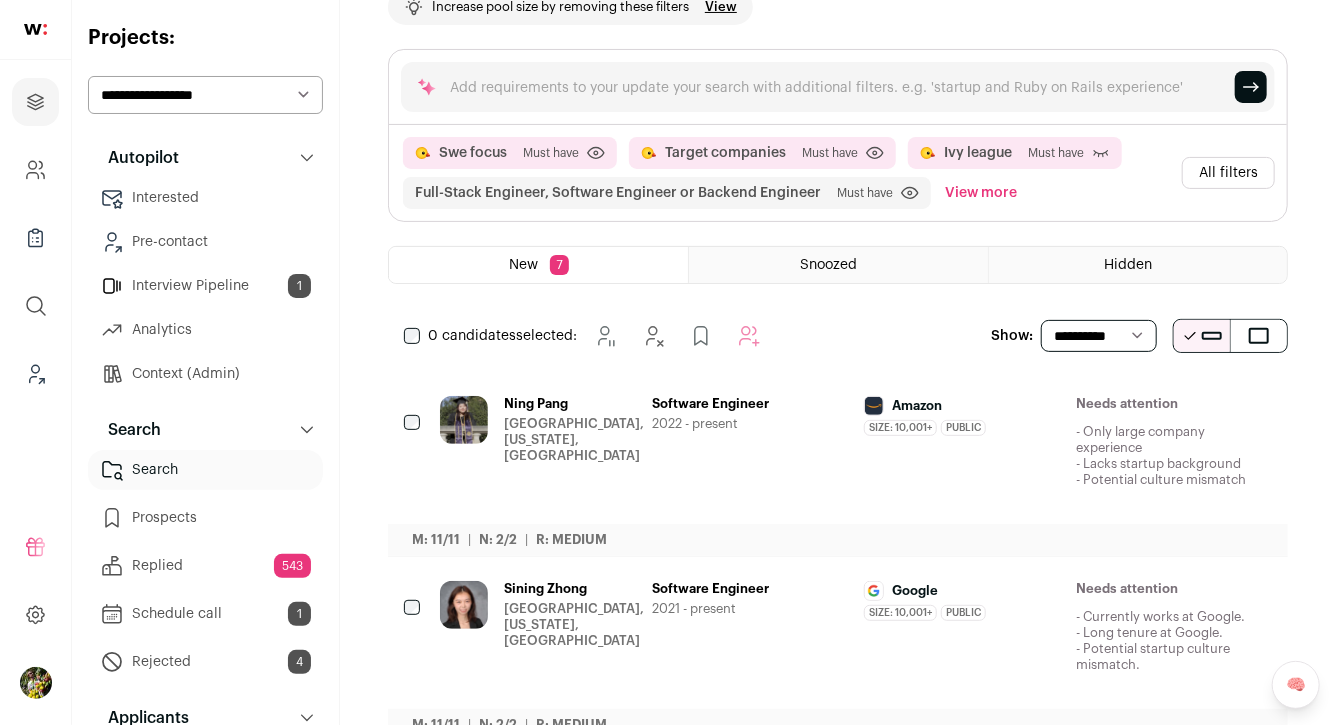 scroll, scrollTop: 148, scrollLeft: 0, axis: vertical 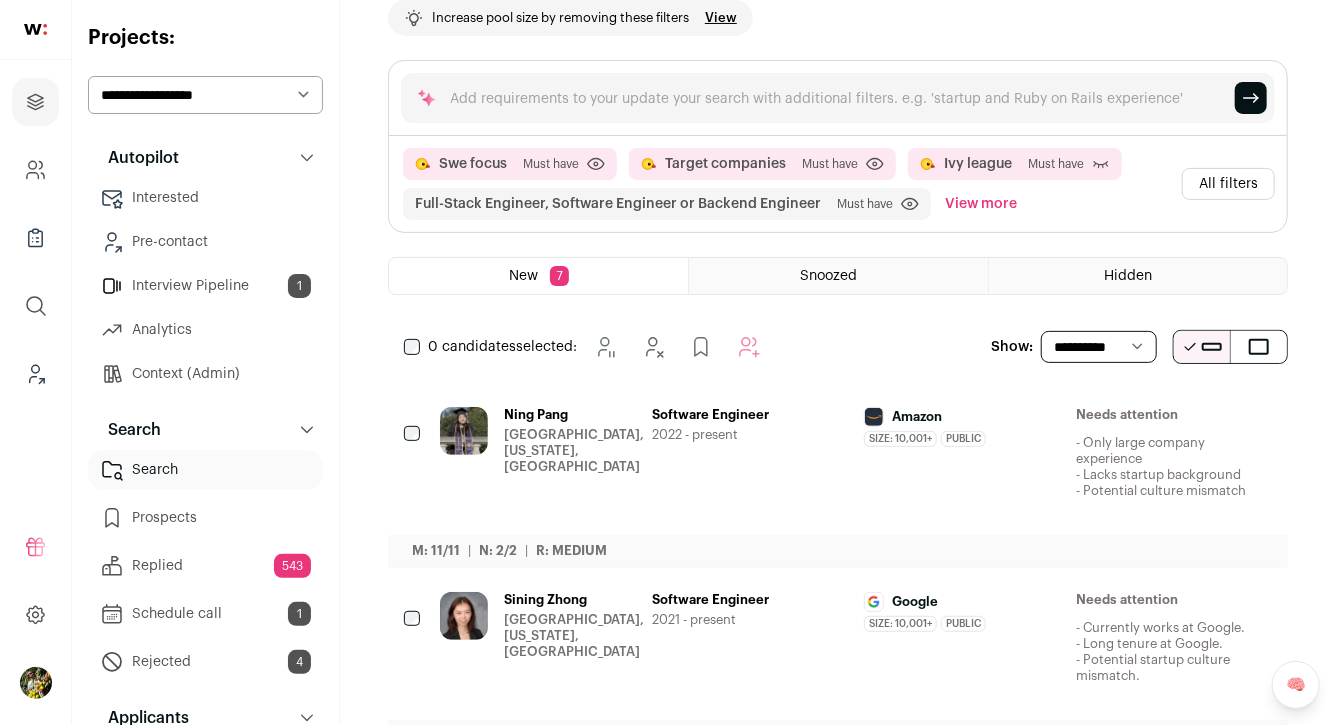 click on "View more" at bounding box center [981, 204] 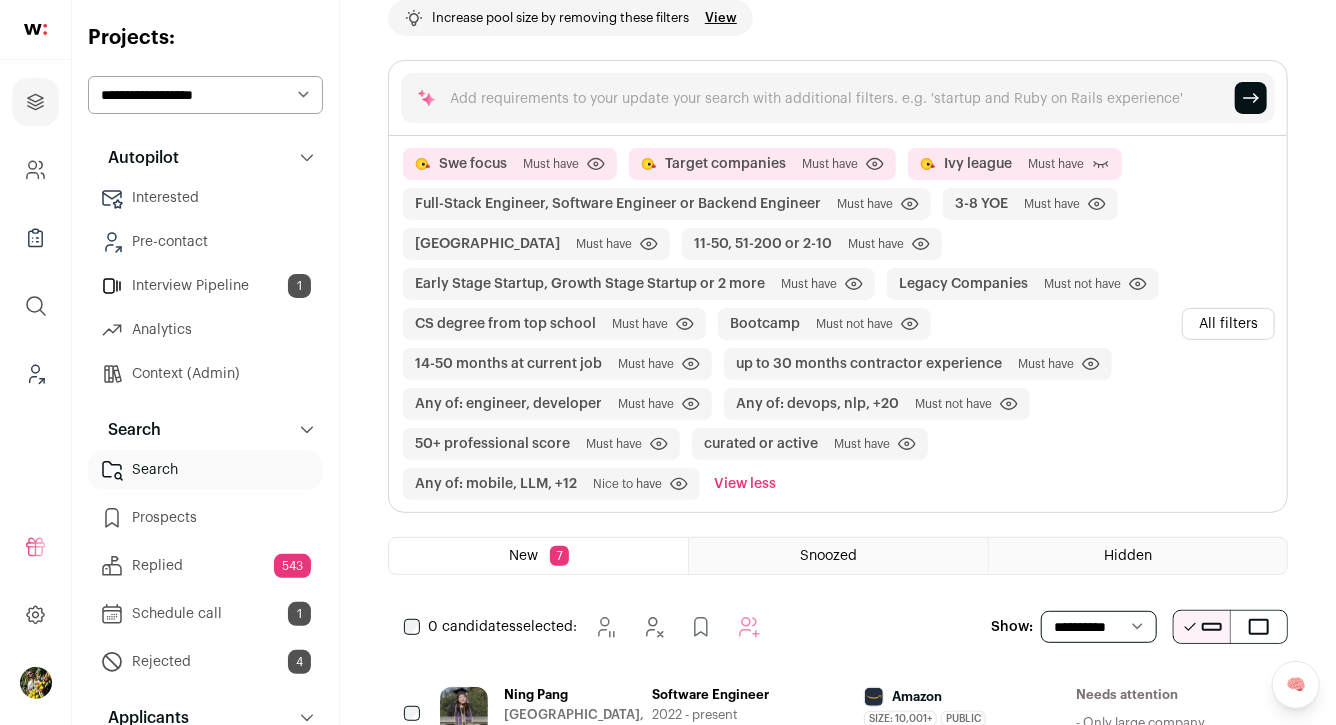 click on "All filters" at bounding box center [1228, 324] 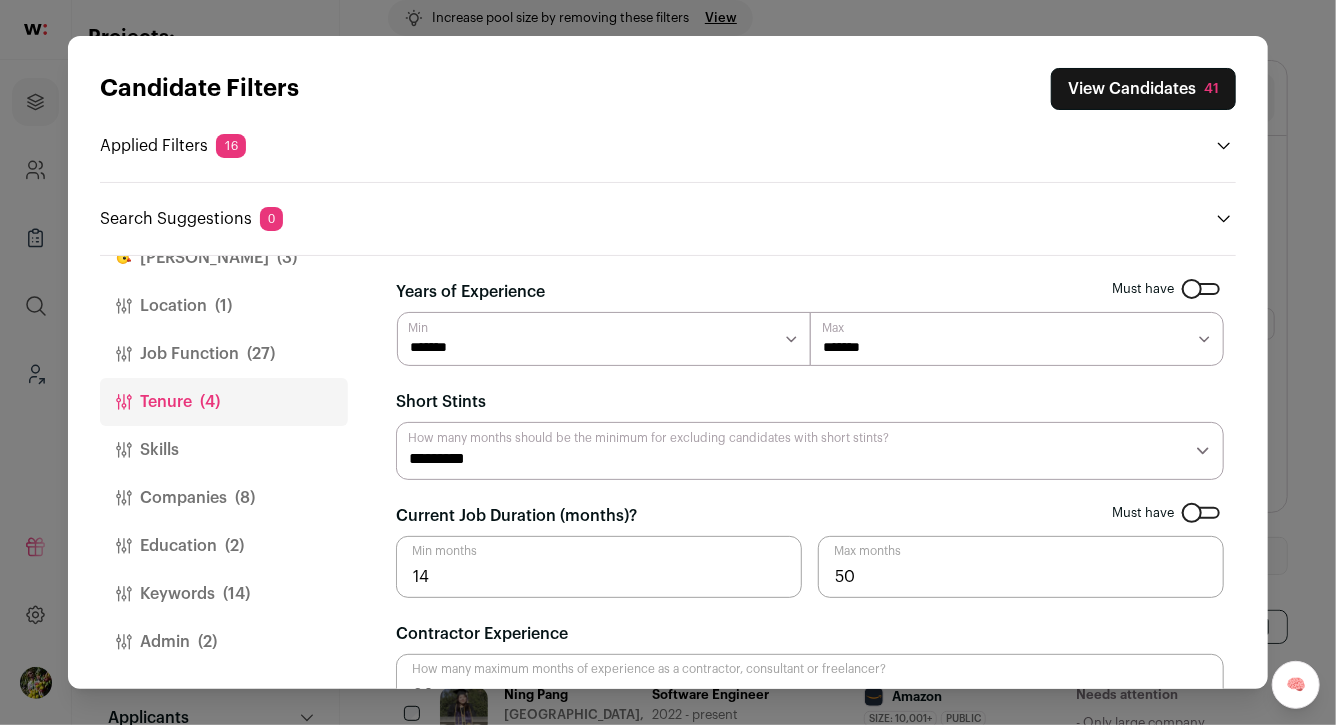 scroll, scrollTop: 50, scrollLeft: 0, axis: vertical 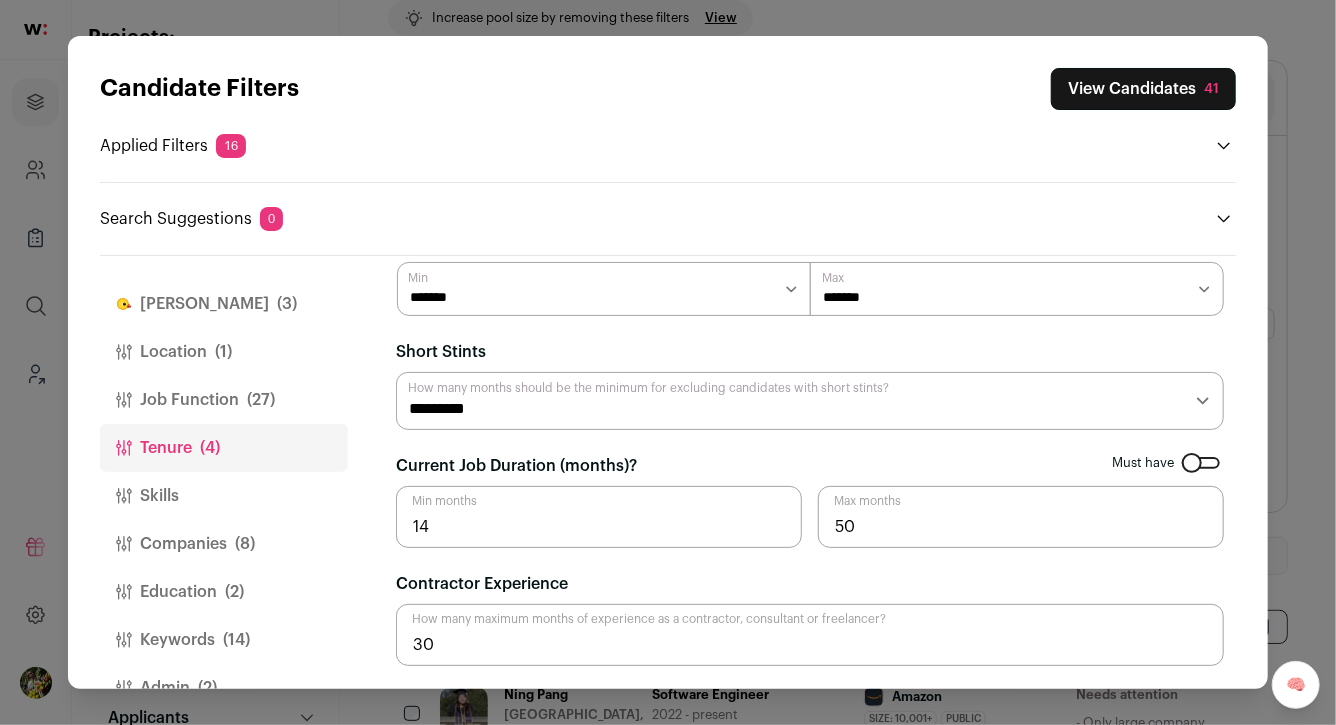 click on "[PERSON_NAME]
(3)" at bounding box center [224, 304] 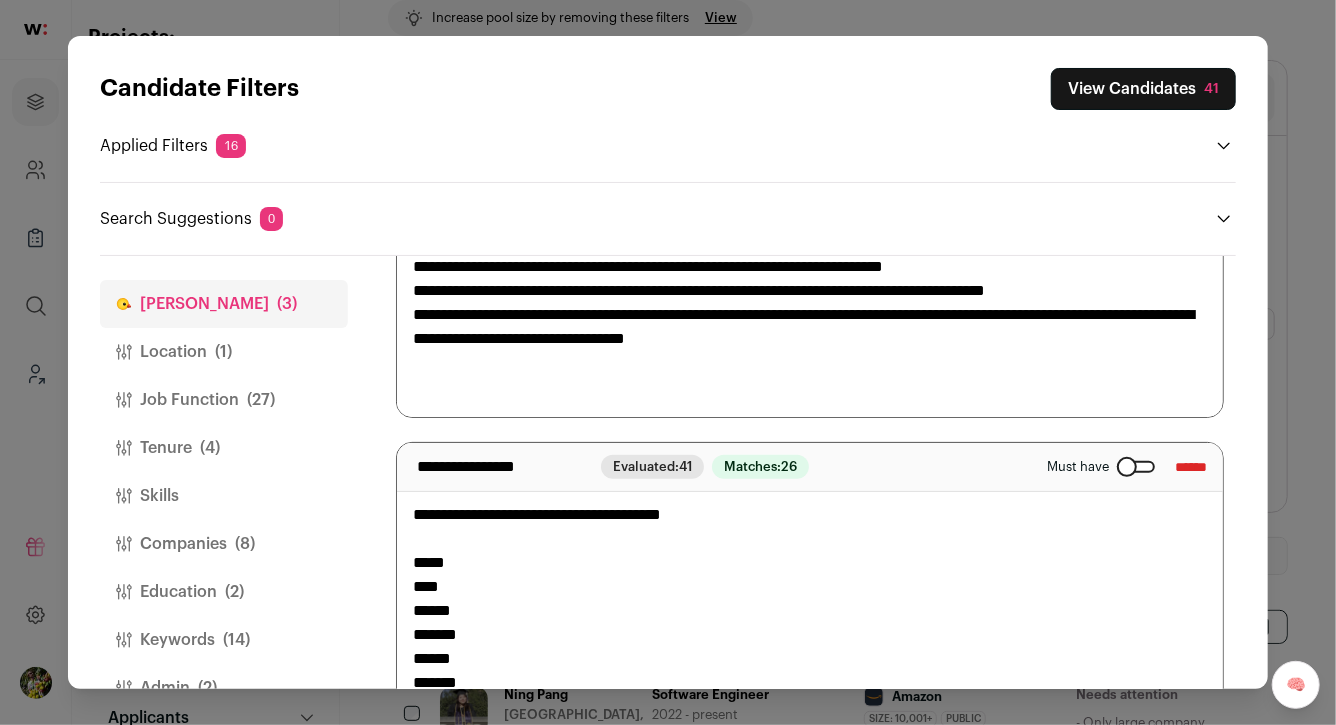 scroll, scrollTop: 665, scrollLeft: 0, axis: vertical 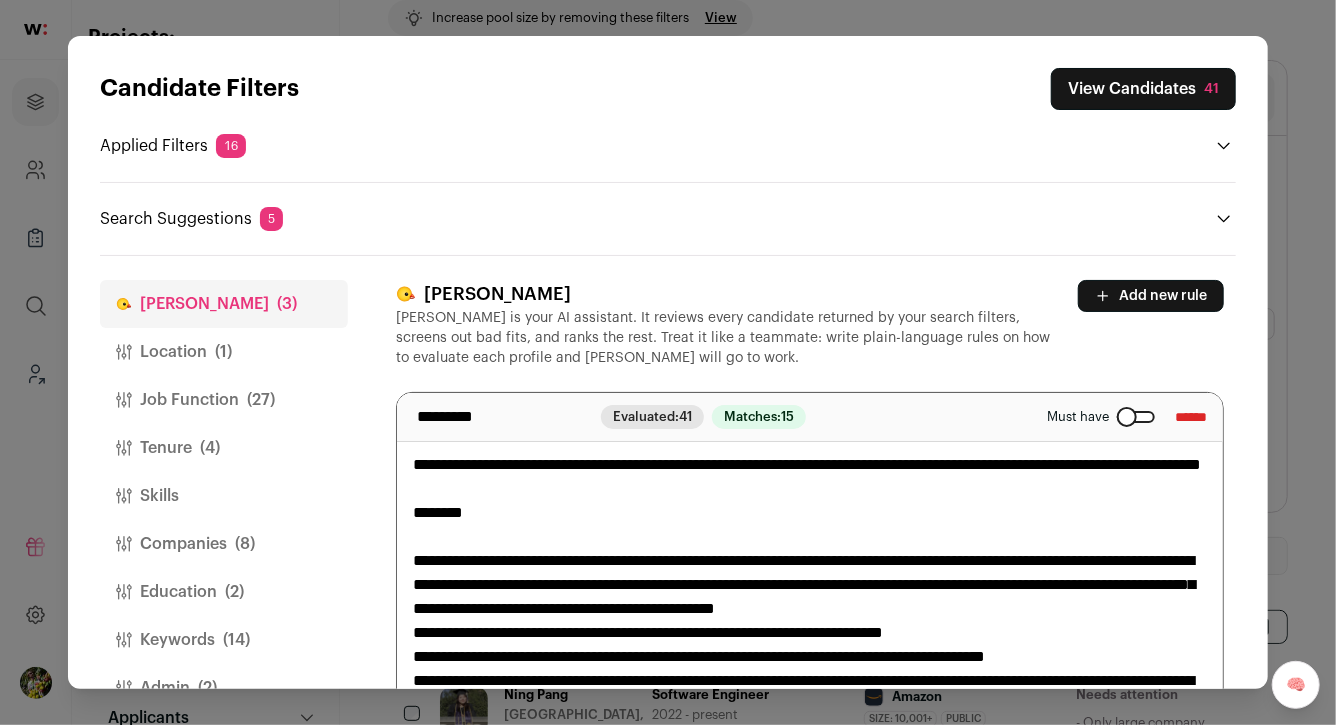 click on "View Candidates
41" at bounding box center (1143, 89) 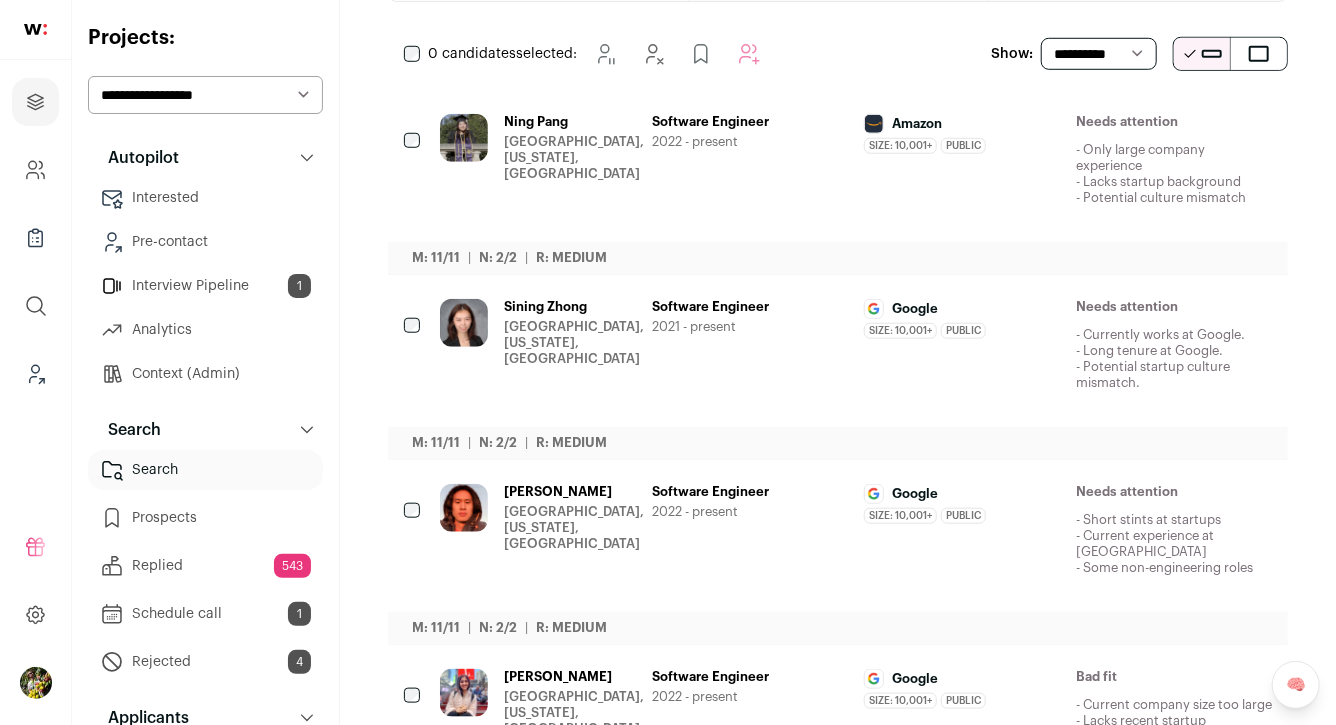 scroll, scrollTop: 760, scrollLeft: 0, axis: vertical 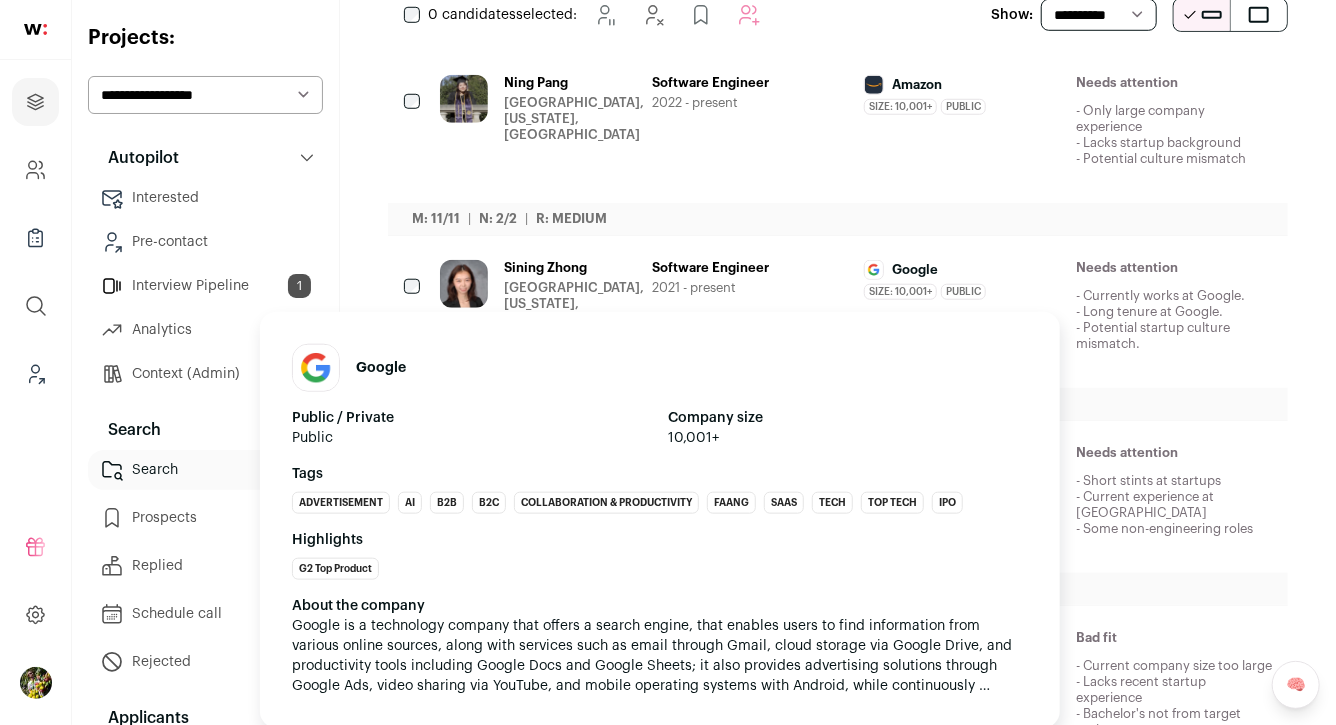 click on "Google
Public / Private
Public
Company size
10,001+
Tags
Advertisement
AI
B2B
B2C
Collaboration & Productivity
FAANG
SaaS
Tech
Top Tech
IPO
Highlights
G2 Top Product
About the company
View more
View less" at bounding box center [660, 509] 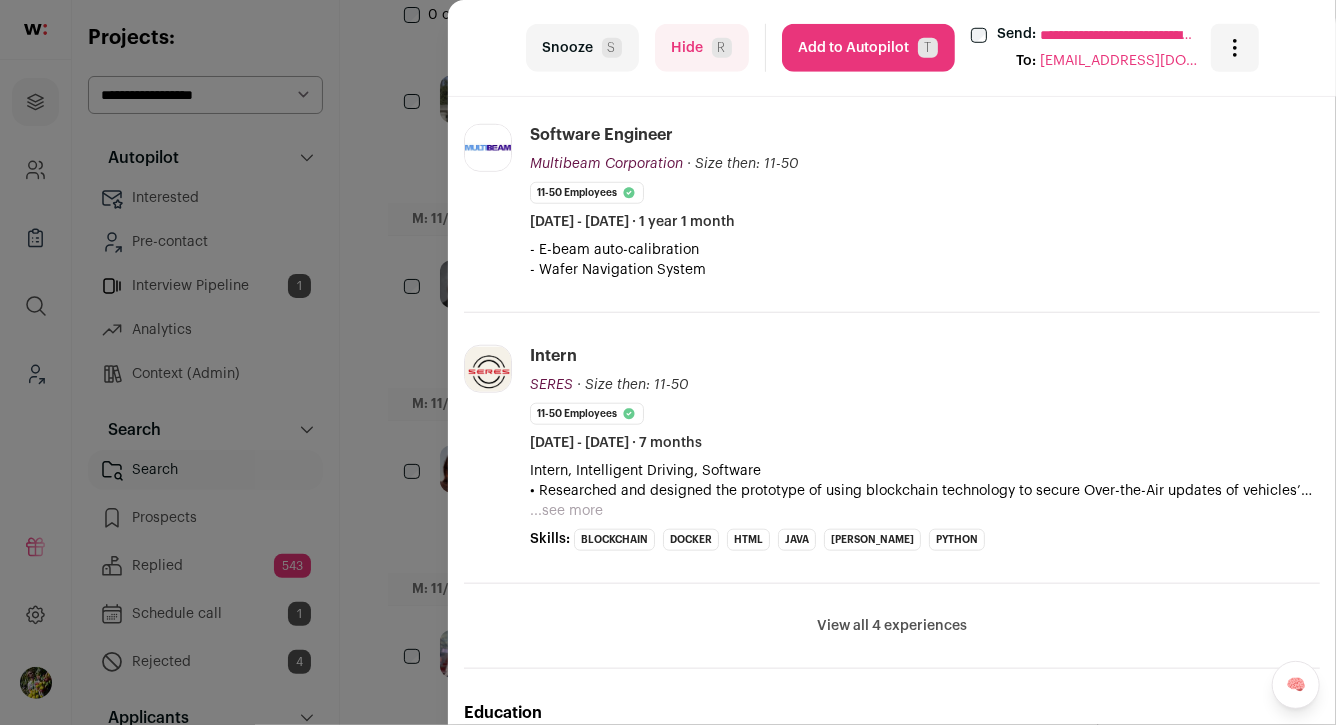 scroll, scrollTop: 730, scrollLeft: 0, axis: vertical 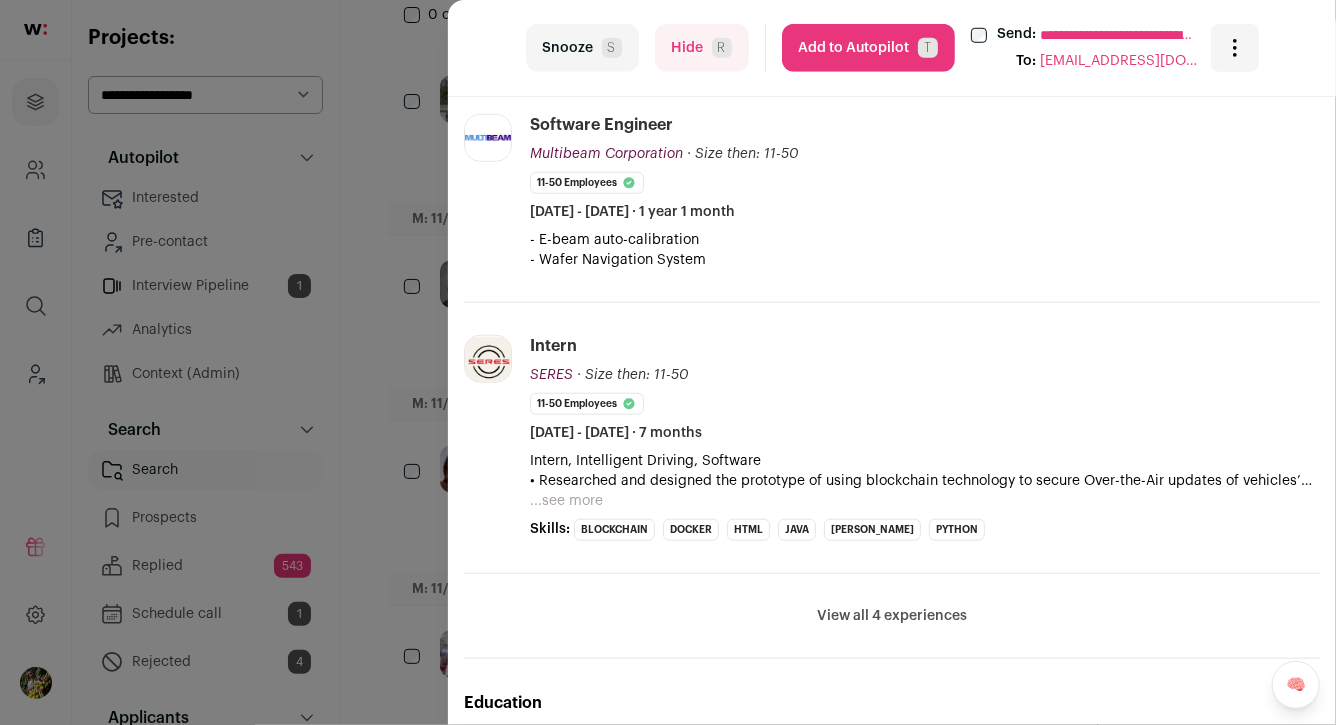 click on "**********" at bounding box center (668, 362) 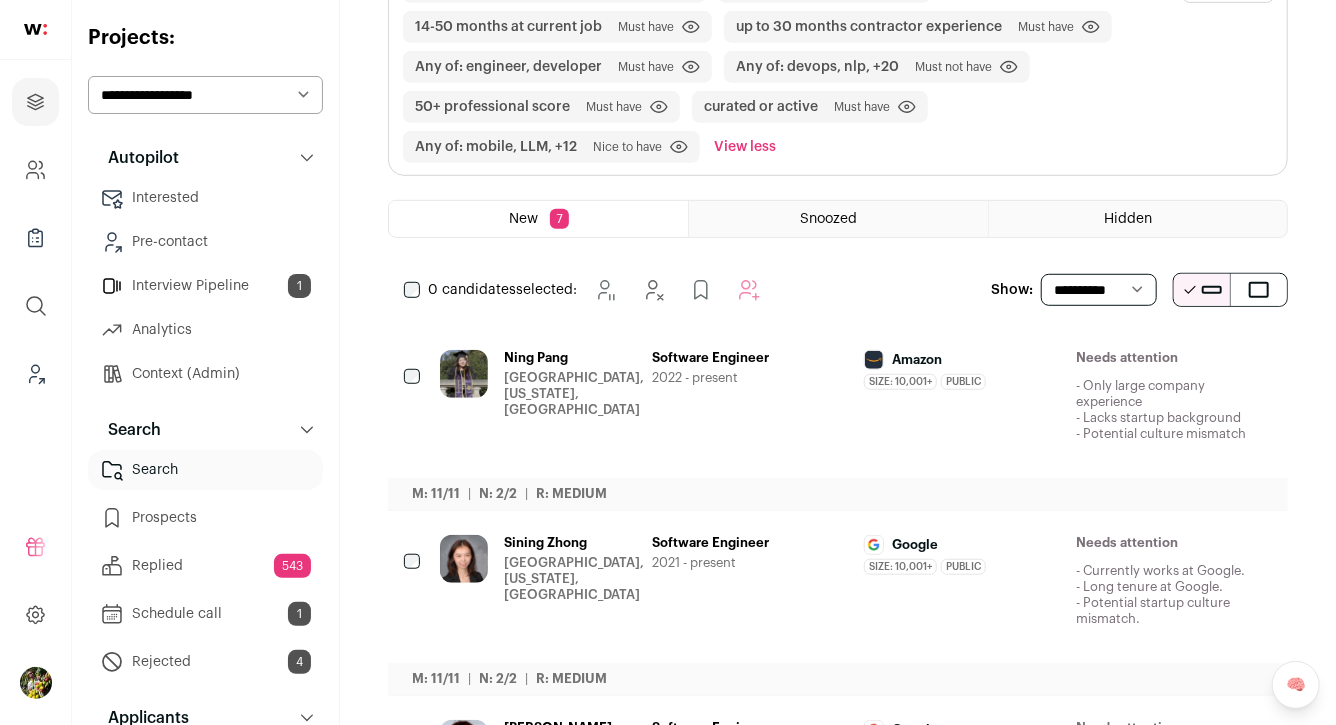 scroll, scrollTop: 0, scrollLeft: 0, axis: both 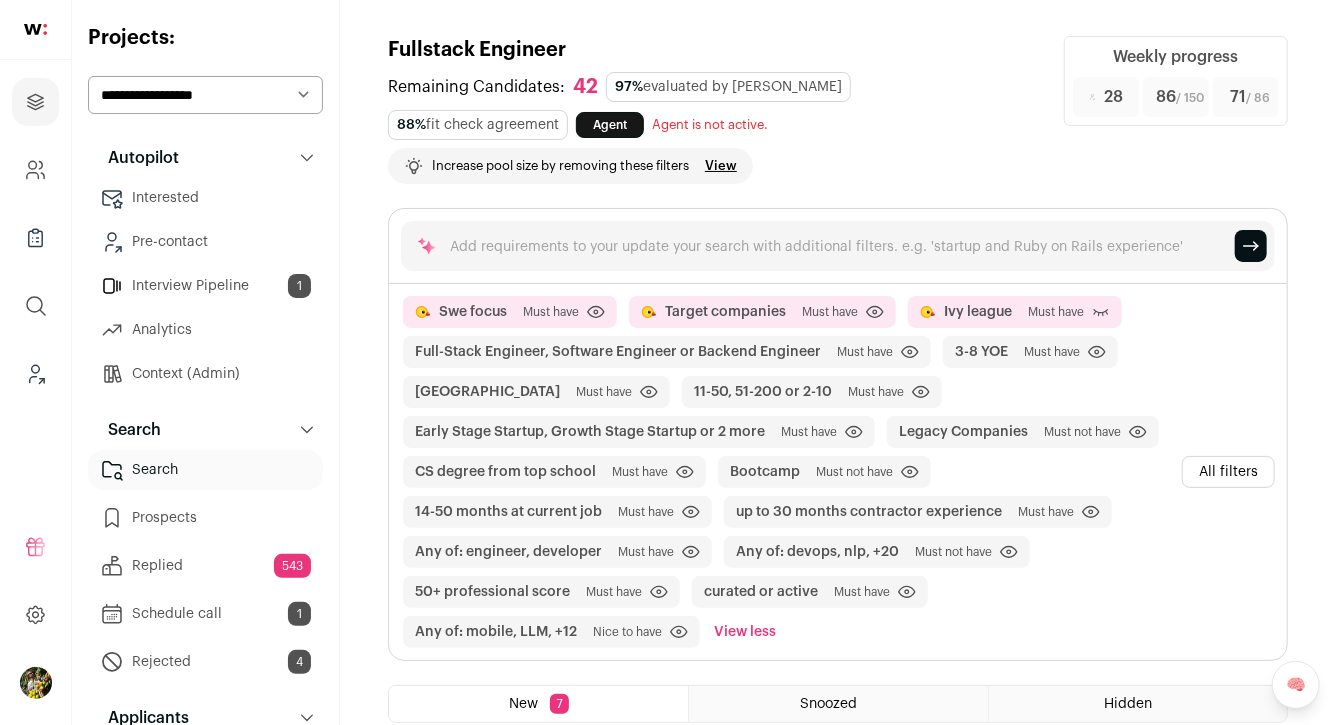 click on "All filters" at bounding box center (1228, 472) 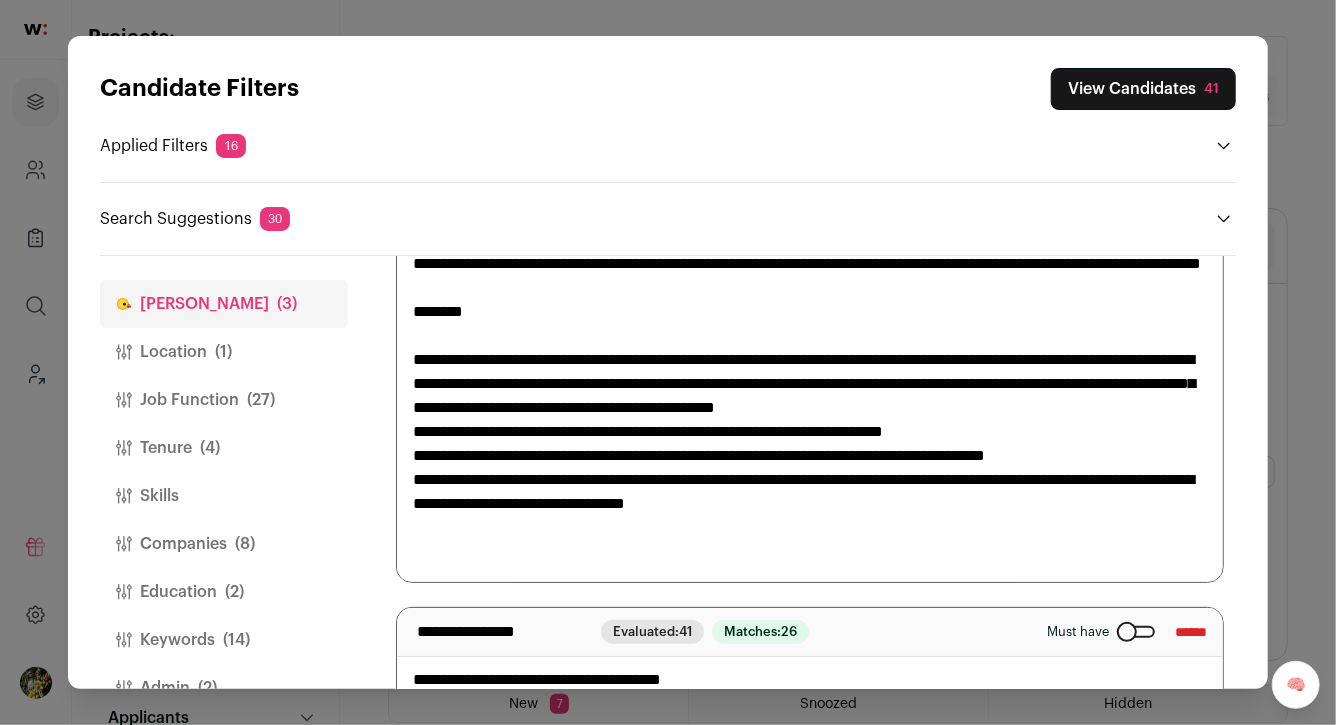 scroll, scrollTop: 249, scrollLeft: 0, axis: vertical 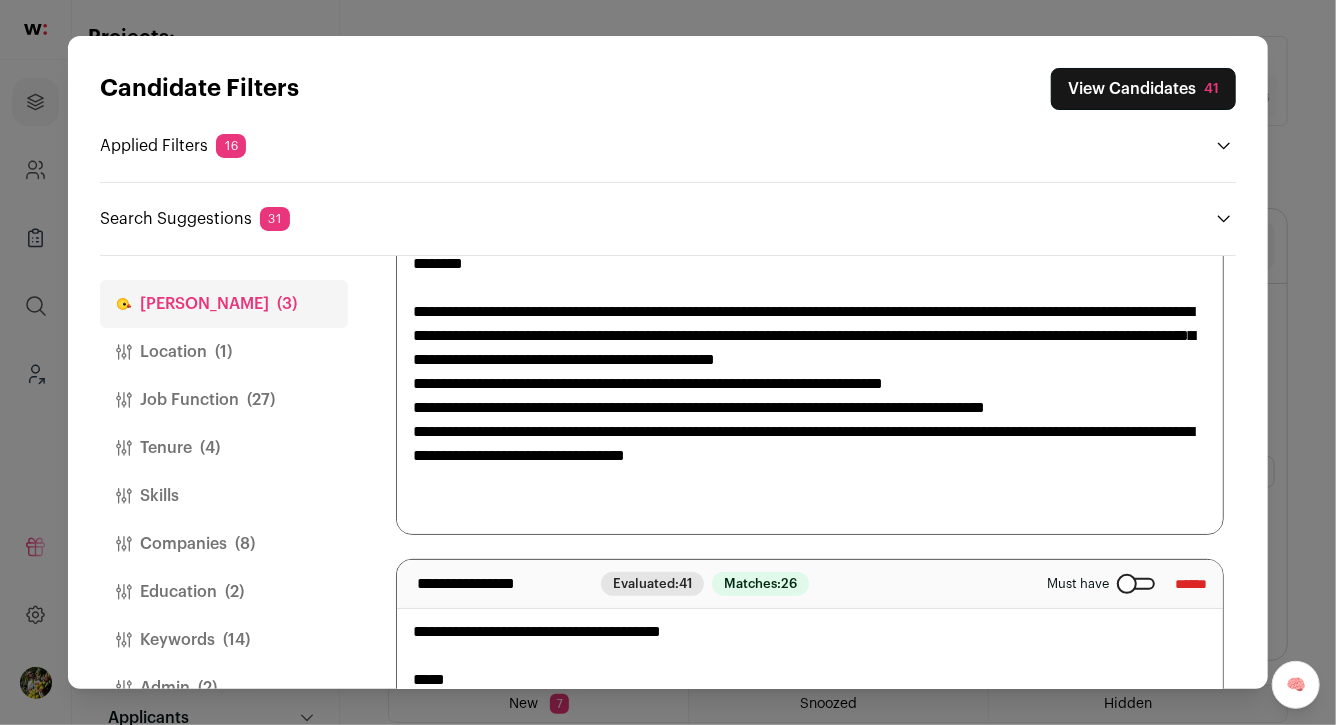 click on "Companies
(8)" at bounding box center (224, 544) 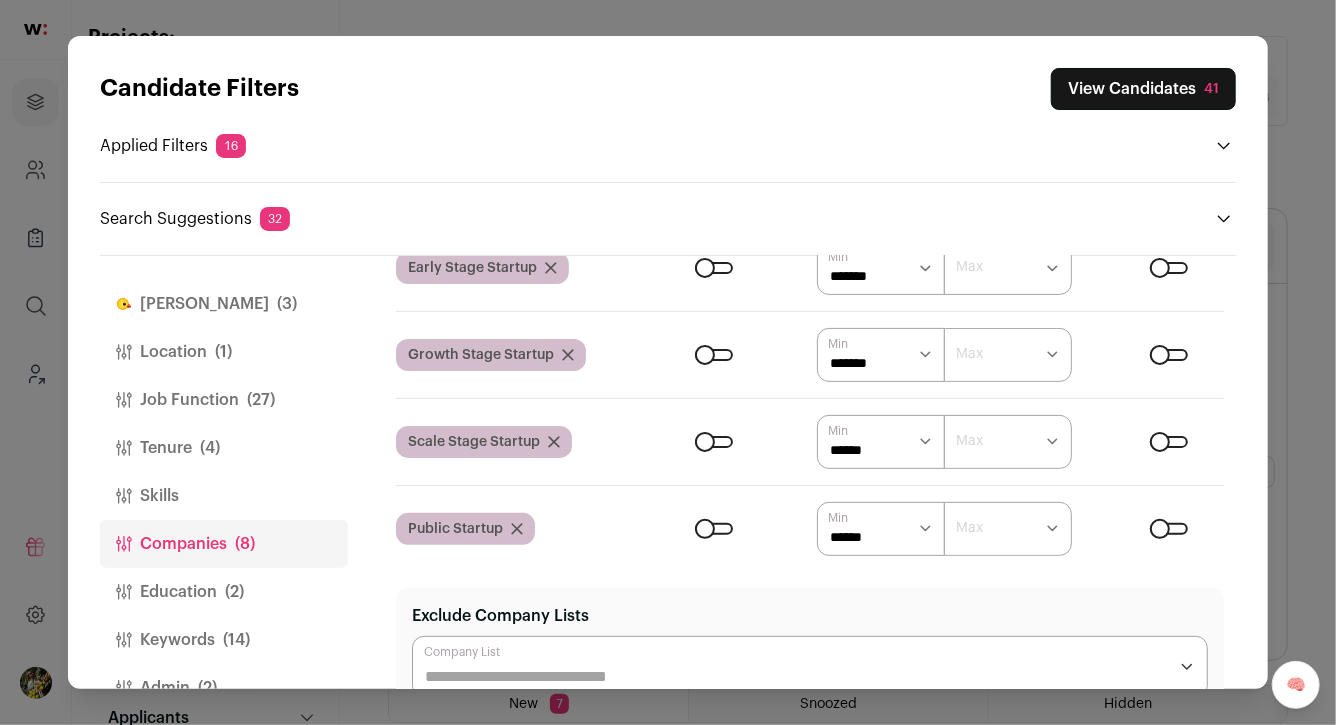 click 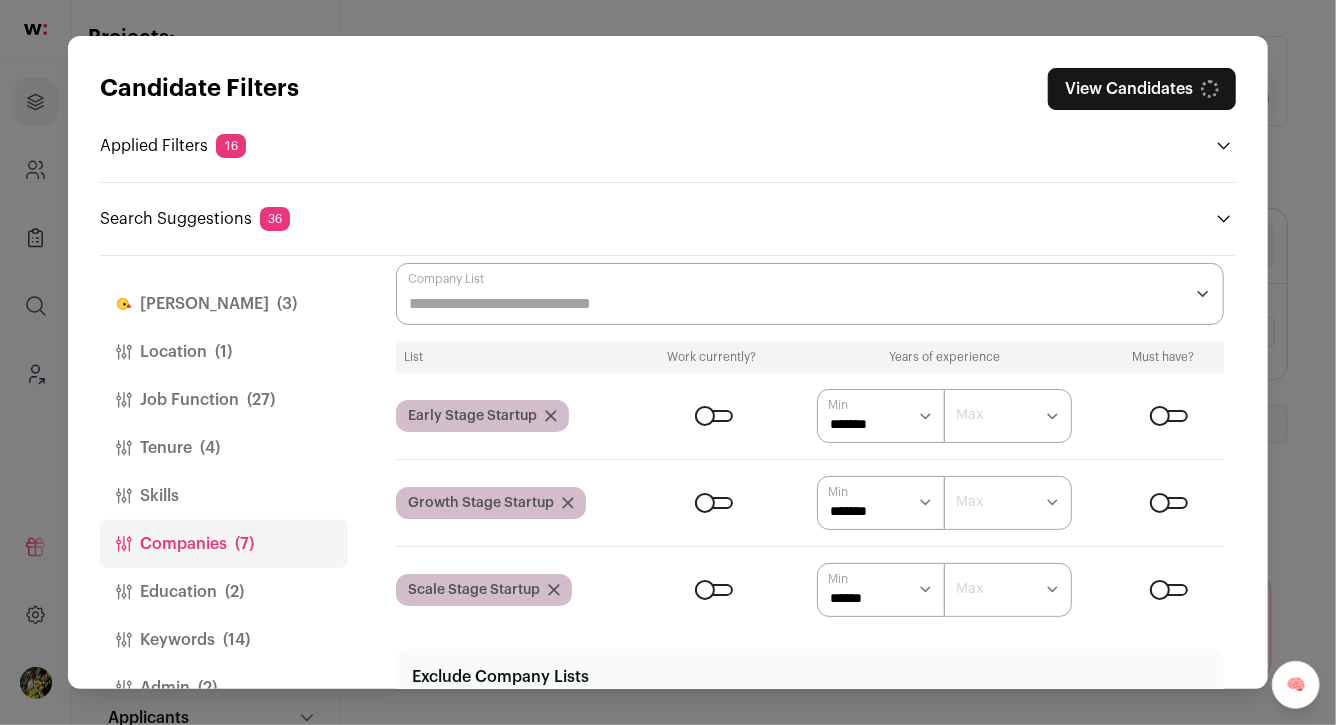 scroll, scrollTop: 95, scrollLeft: 0, axis: vertical 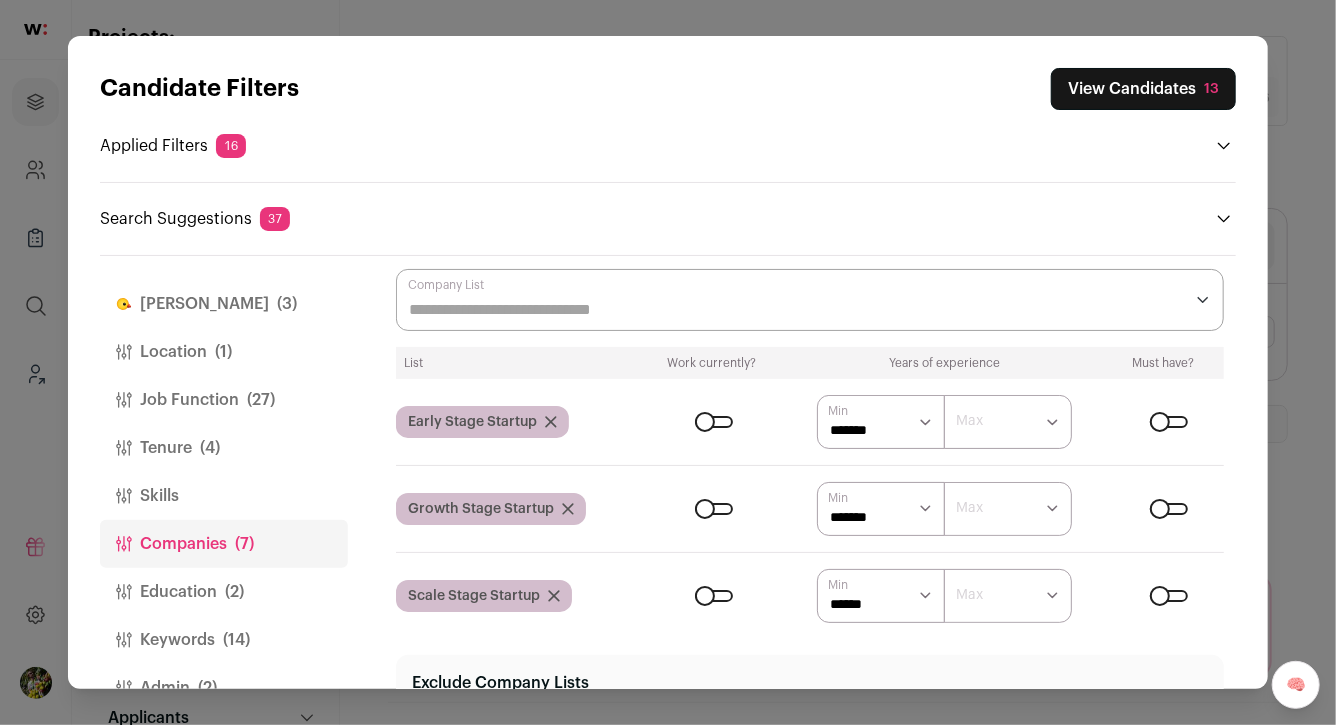 click on "******
*******
*******
*******
*******
*******
*******
*******
*******
********
********
********
********
********
********
********
********
********
********" at bounding box center (881, 596) 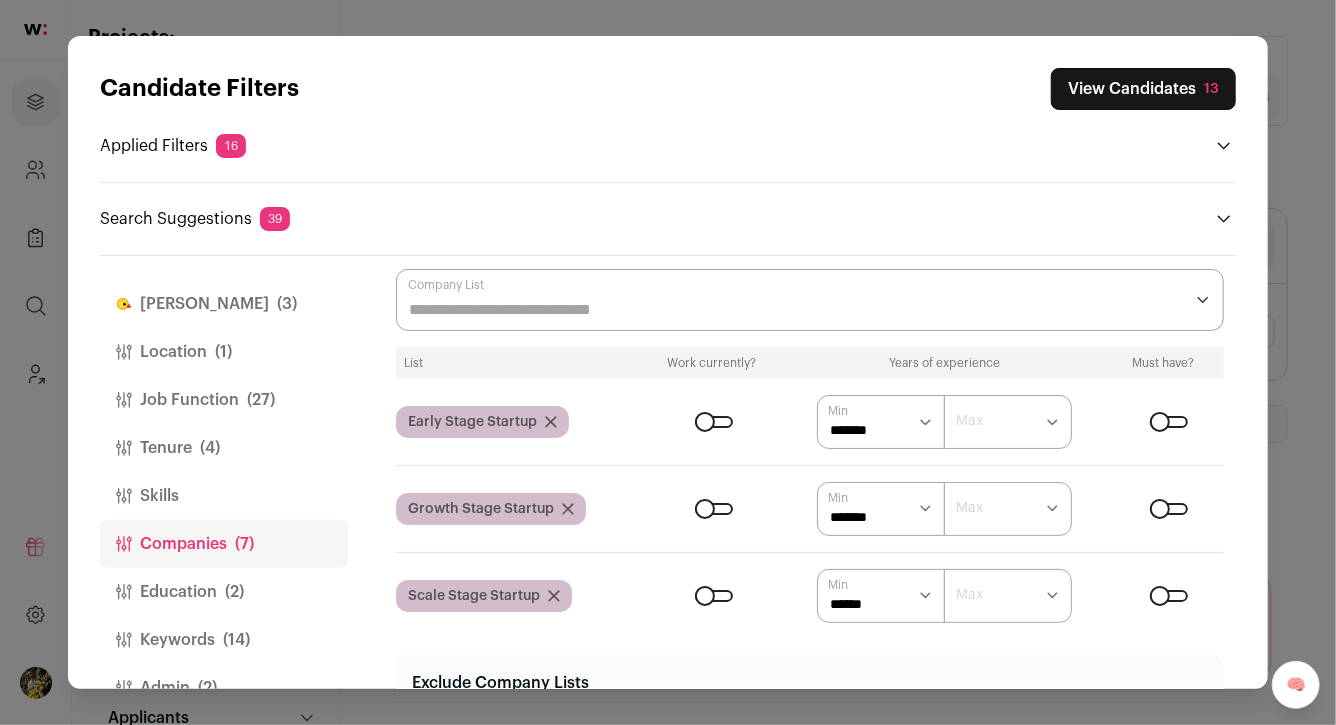 select on "*" 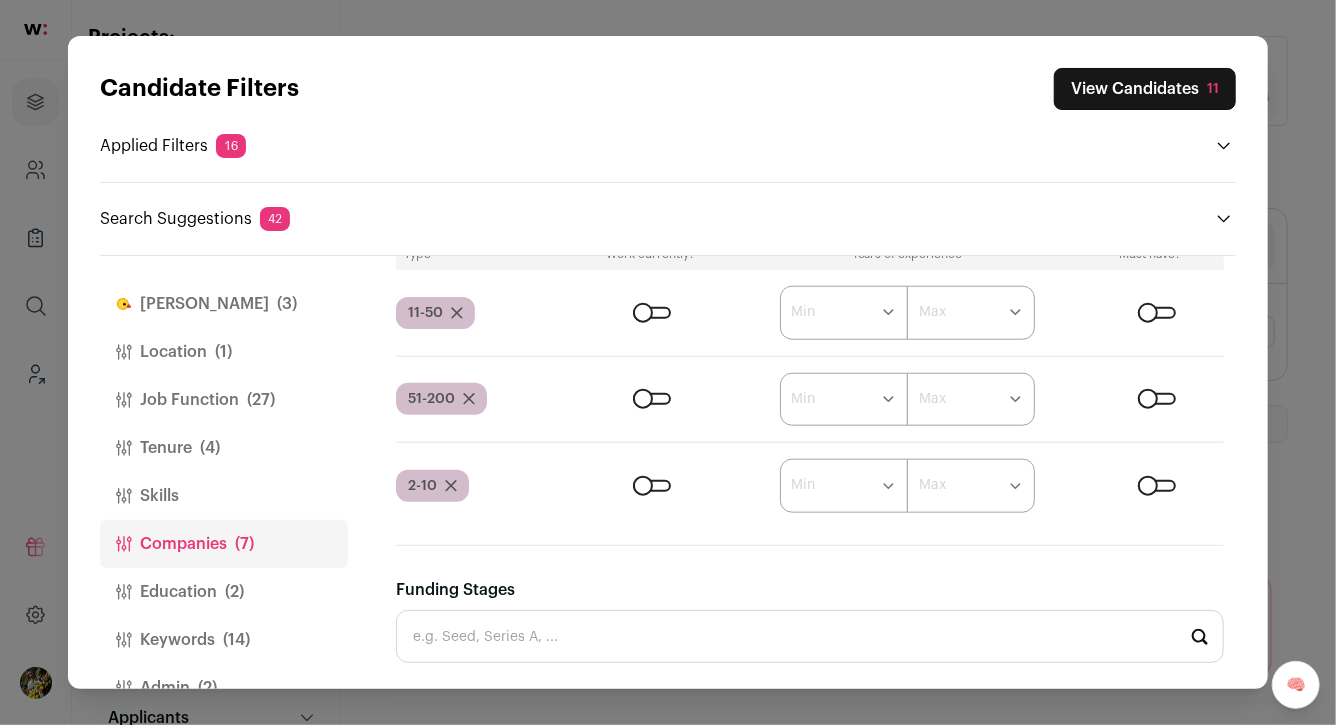 scroll, scrollTop: 1081, scrollLeft: 0, axis: vertical 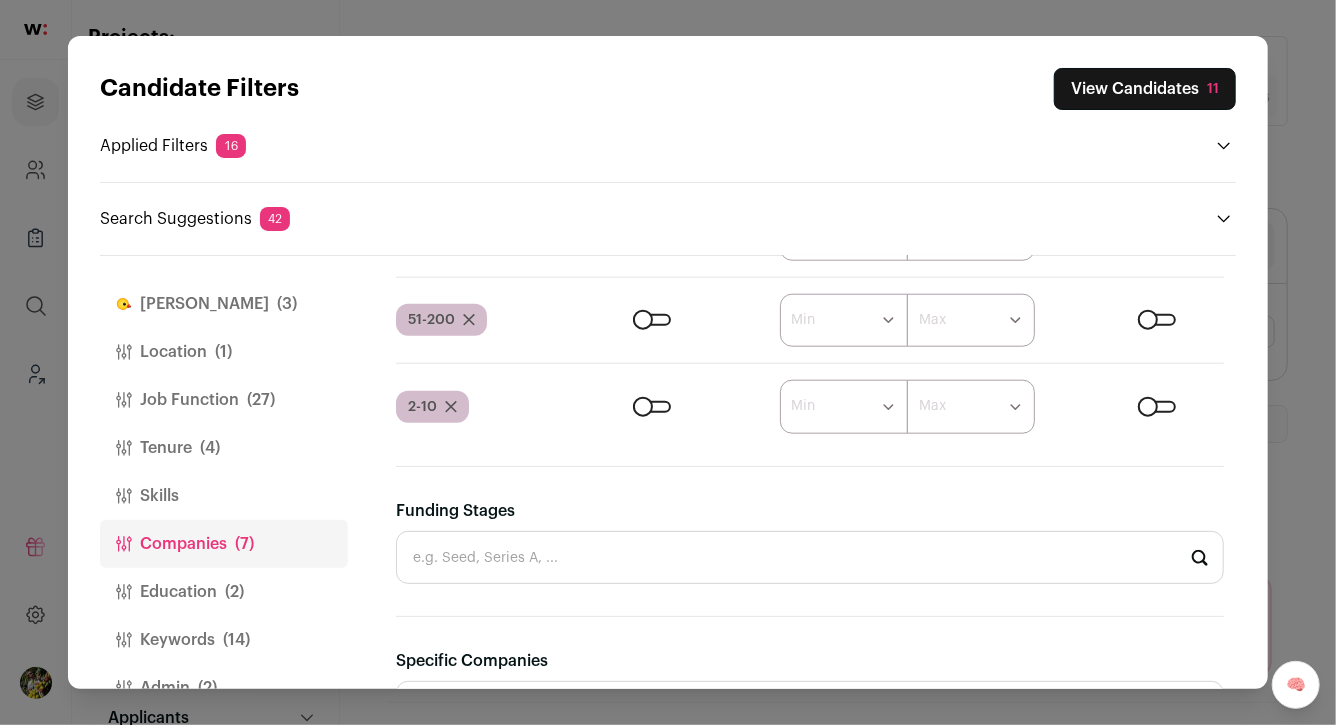 click on "View Candidates
11" at bounding box center (1145, 89) 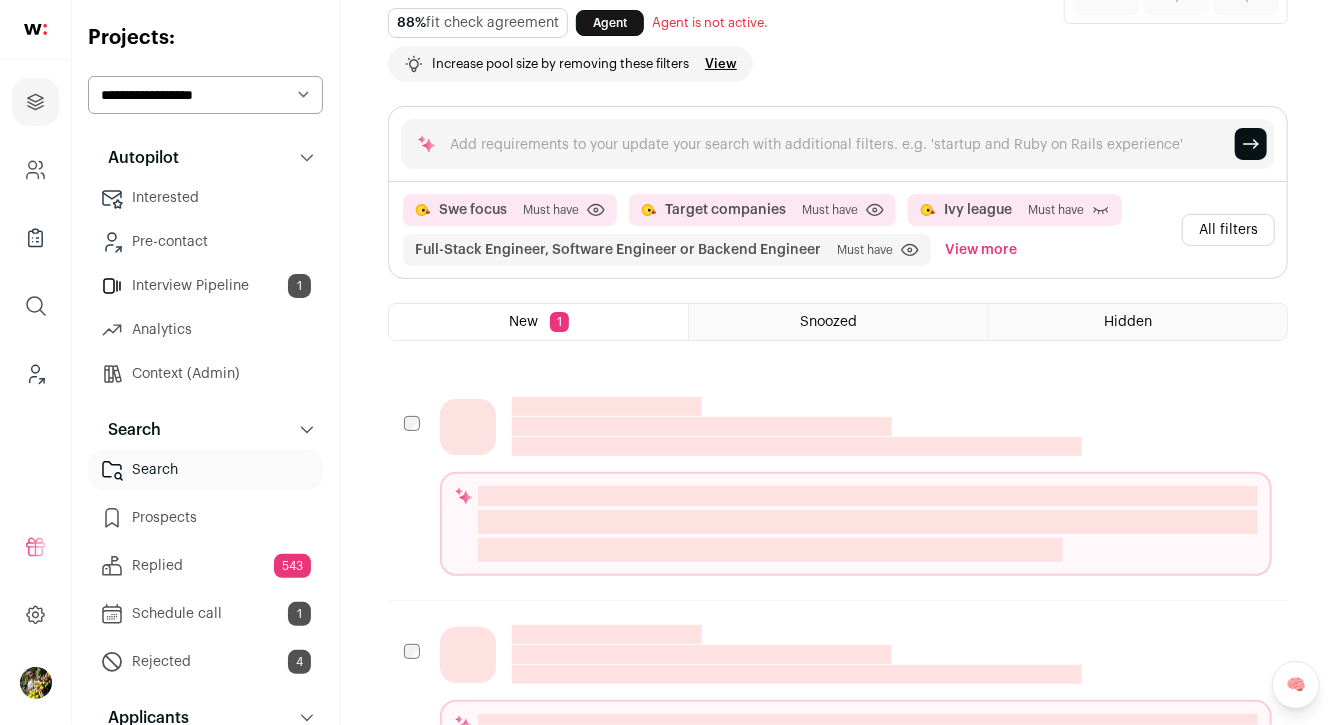 scroll, scrollTop: 0, scrollLeft: 0, axis: both 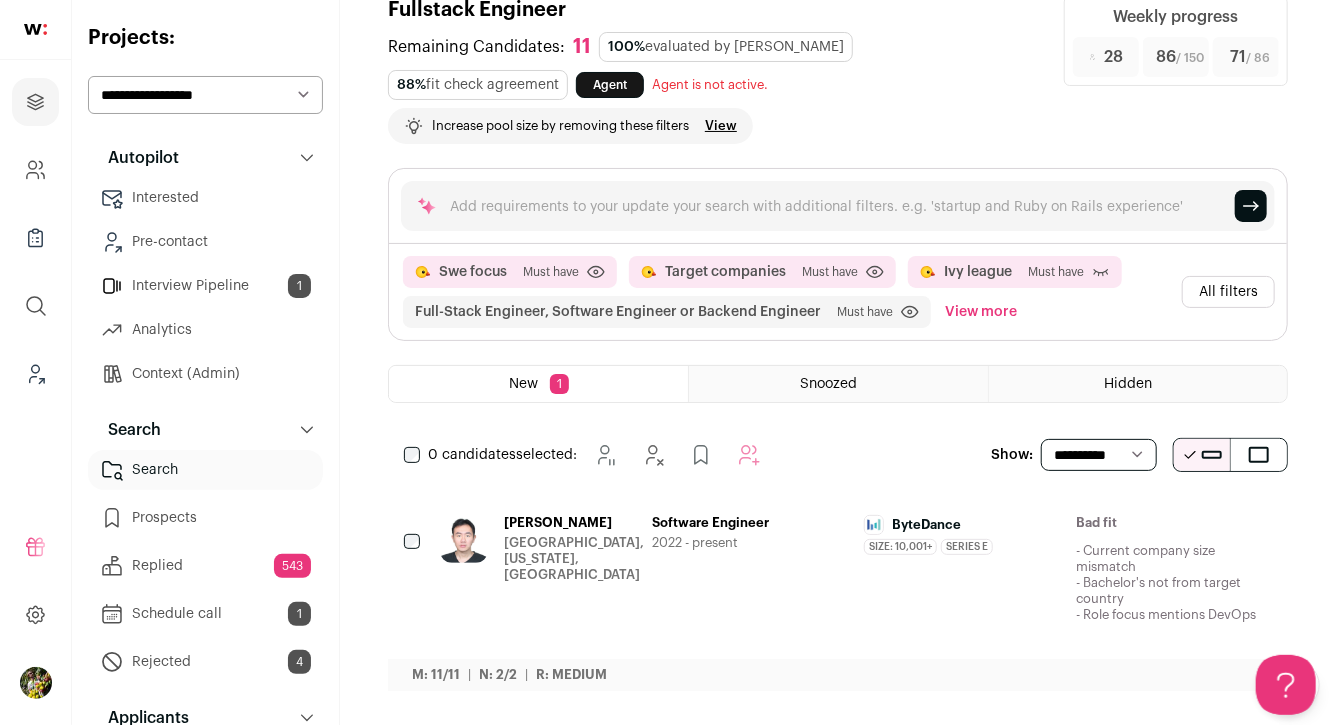 click on "Zewei Ding
Sunnyvale, California, United States
Software Engineer
2022 - present
ByteDance
Size: 10,001+
ByteDance's size has been 10,001+ employees during Zewei's time there
Series E
ByteDance was Series E during Zewei's time there
ByteDance
Public / Private 2012" at bounding box center (856, 575) 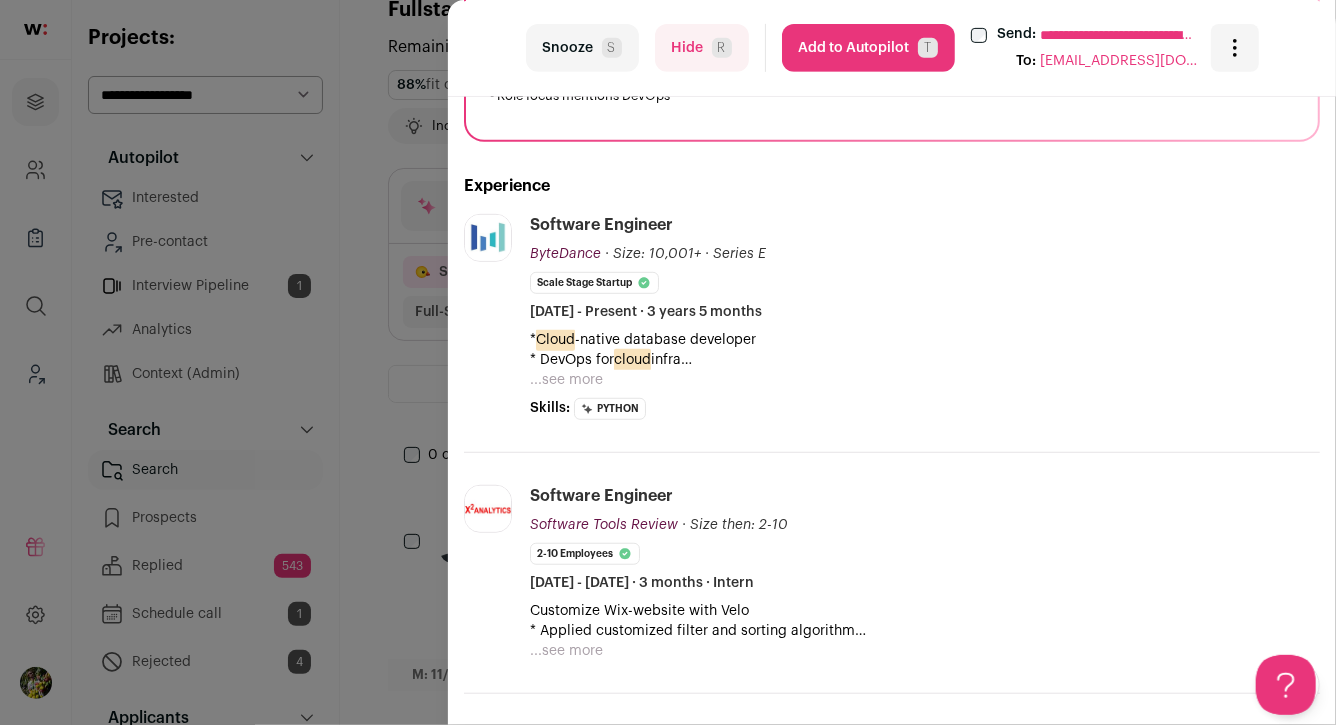 scroll, scrollTop: 458, scrollLeft: 0, axis: vertical 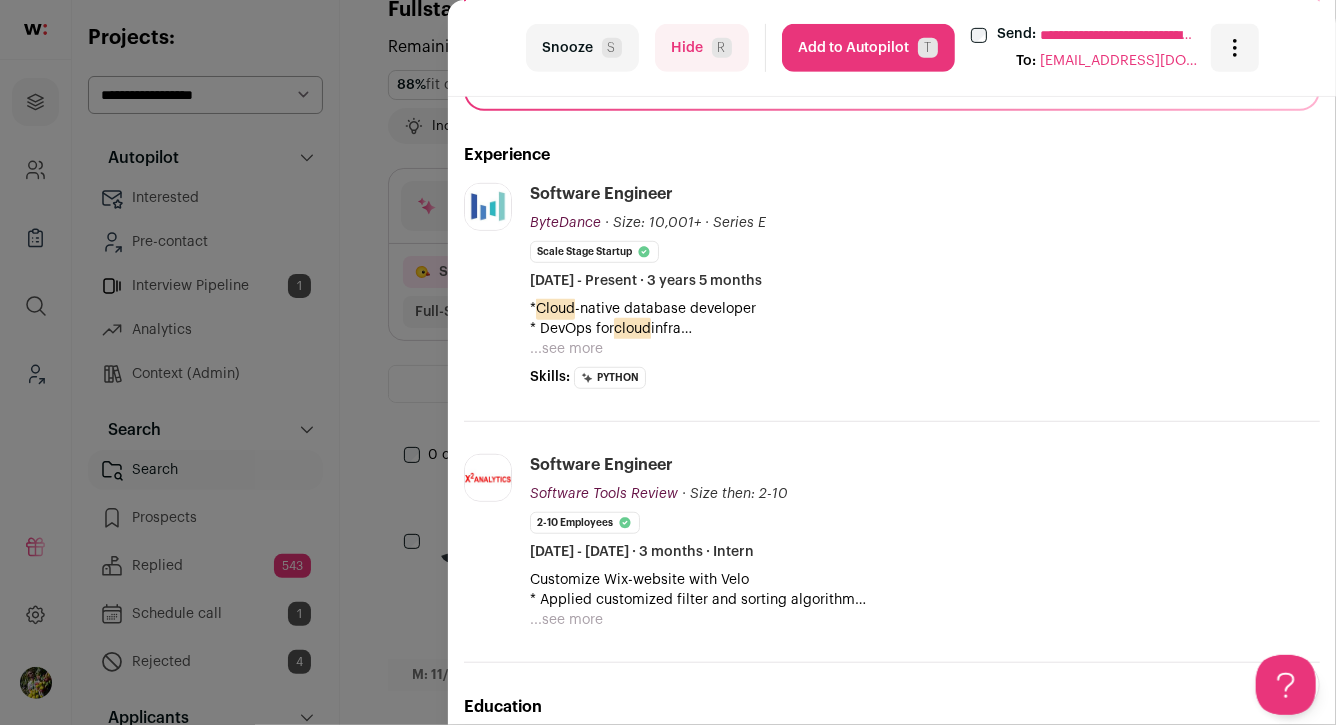 click on "...see more" at bounding box center [566, 349] 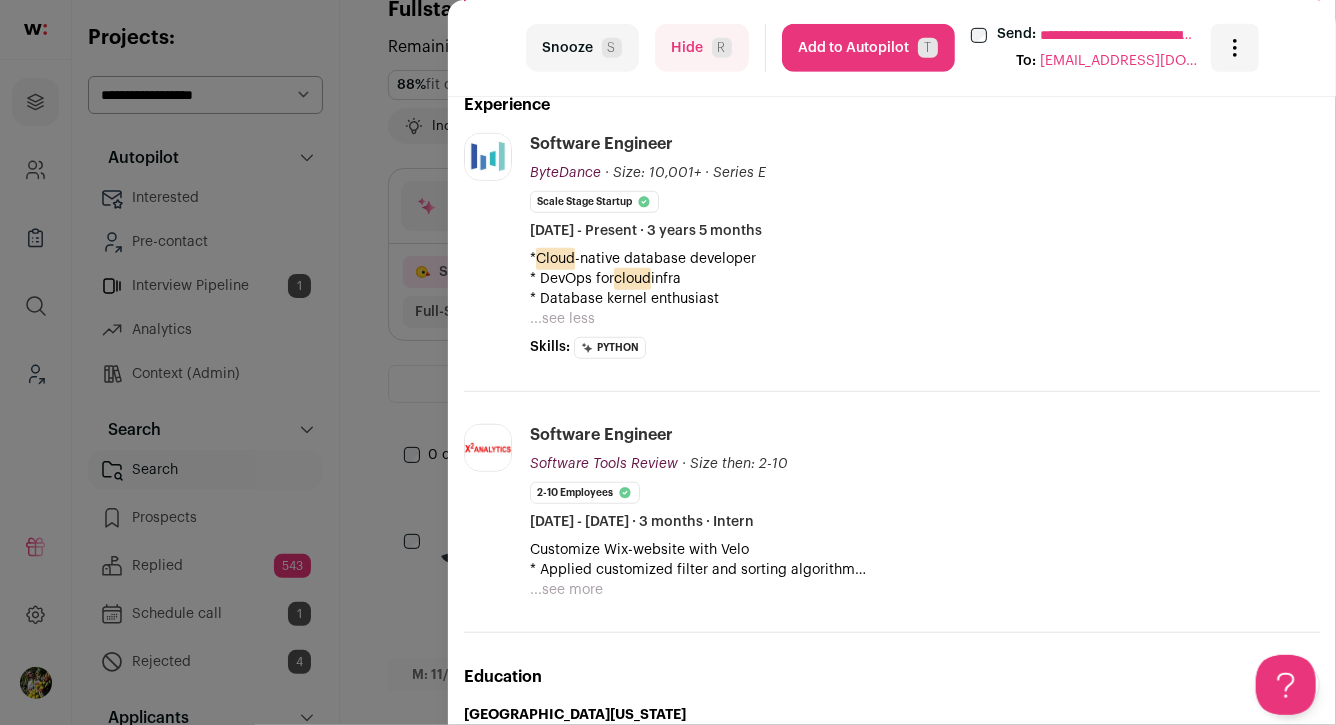 scroll, scrollTop: 514, scrollLeft: 0, axis: vertical 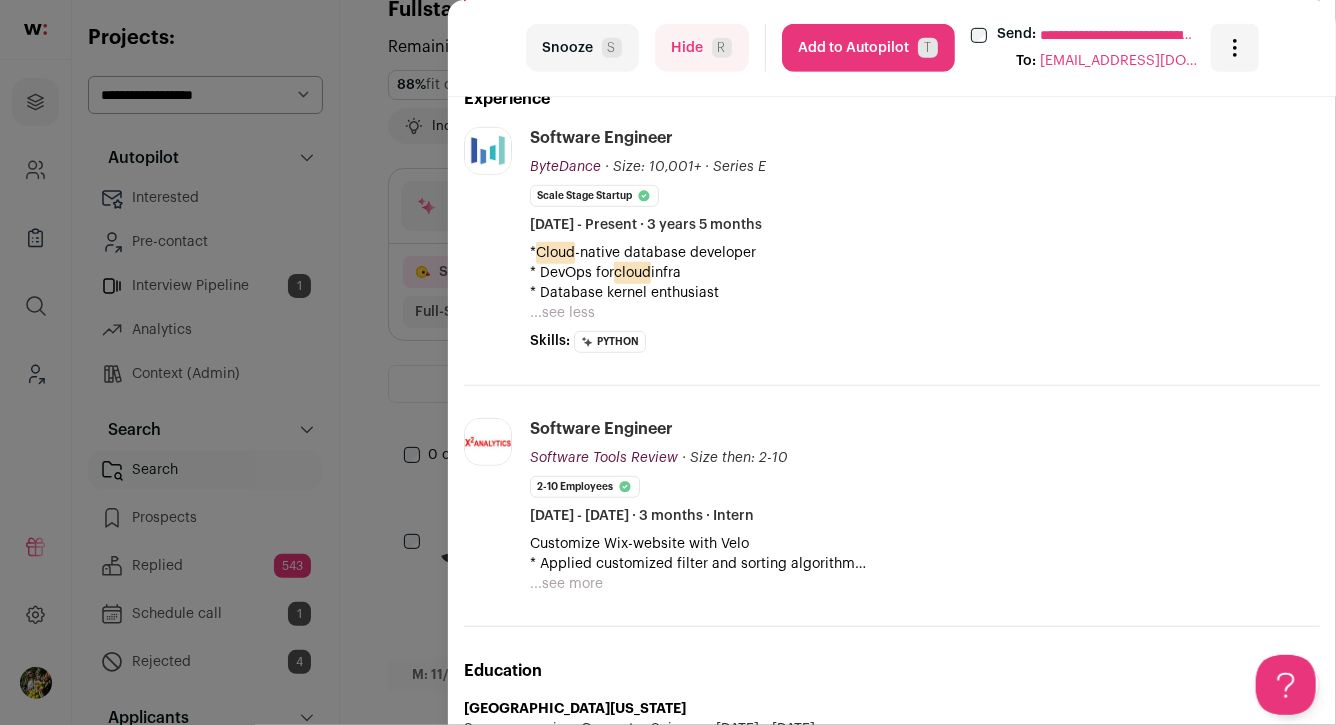 click on "Hide
R" at bounding box center (702, 48) 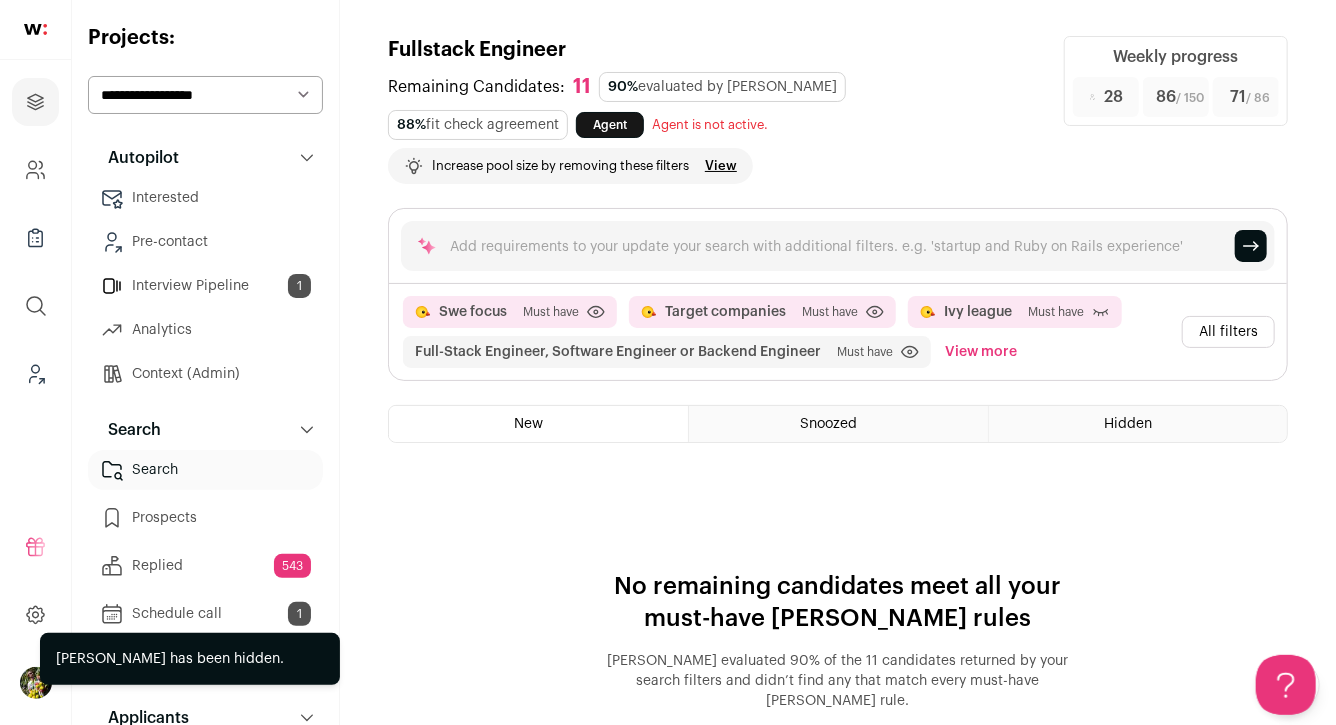 scroll, scrollTop: 0, scrollLeft: 0, axis: both 